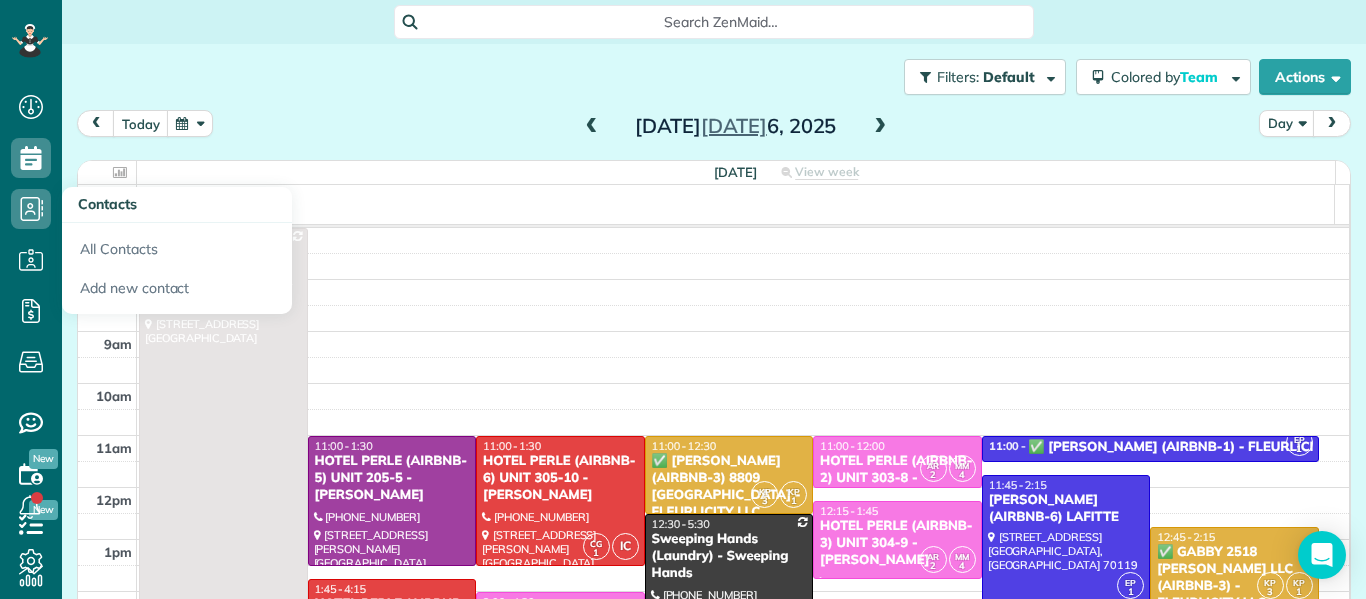 scroll, scrollTop: 0, scrollLeft: 0, axis: both 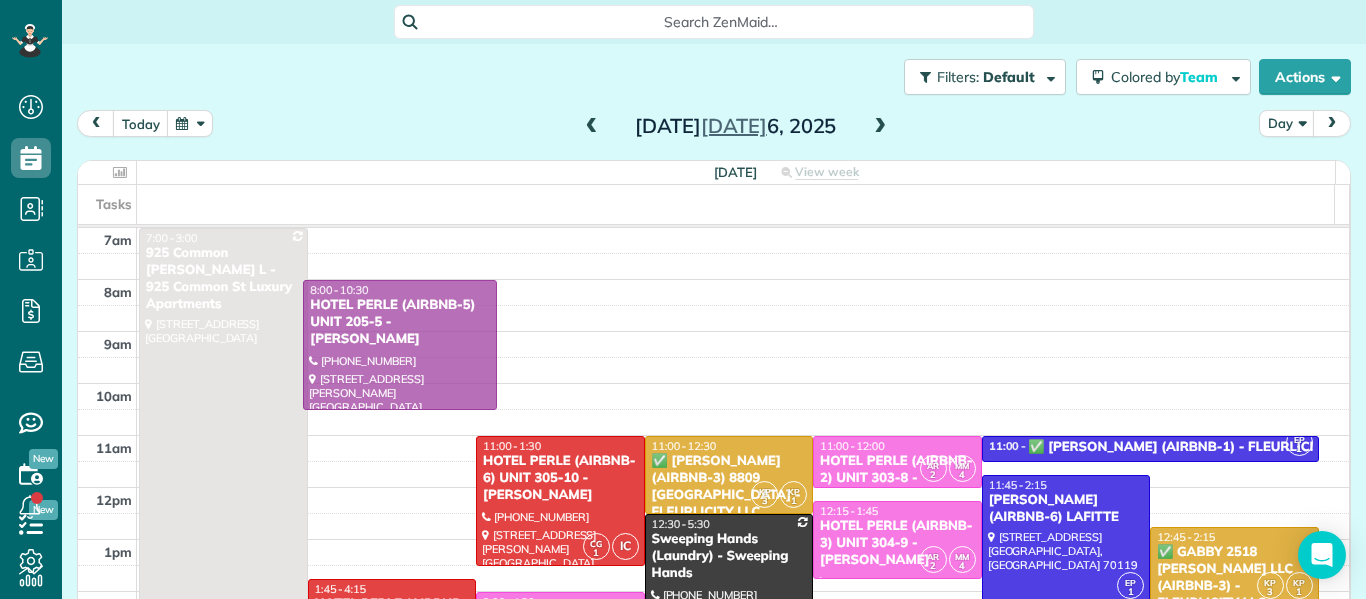drag, startPoint x: 389, startPoint y: 532, endPoint x: 433, endPoint y: 377, distance: 161.12418 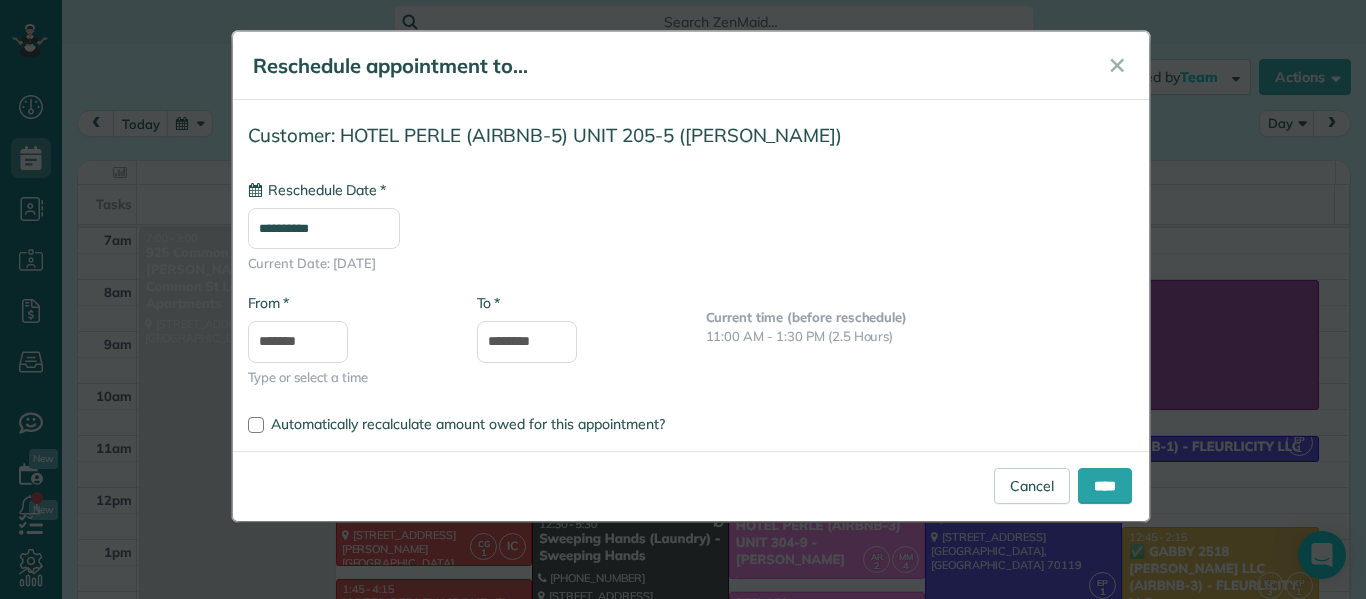 click on "**********" at bounding box center (324, 228) 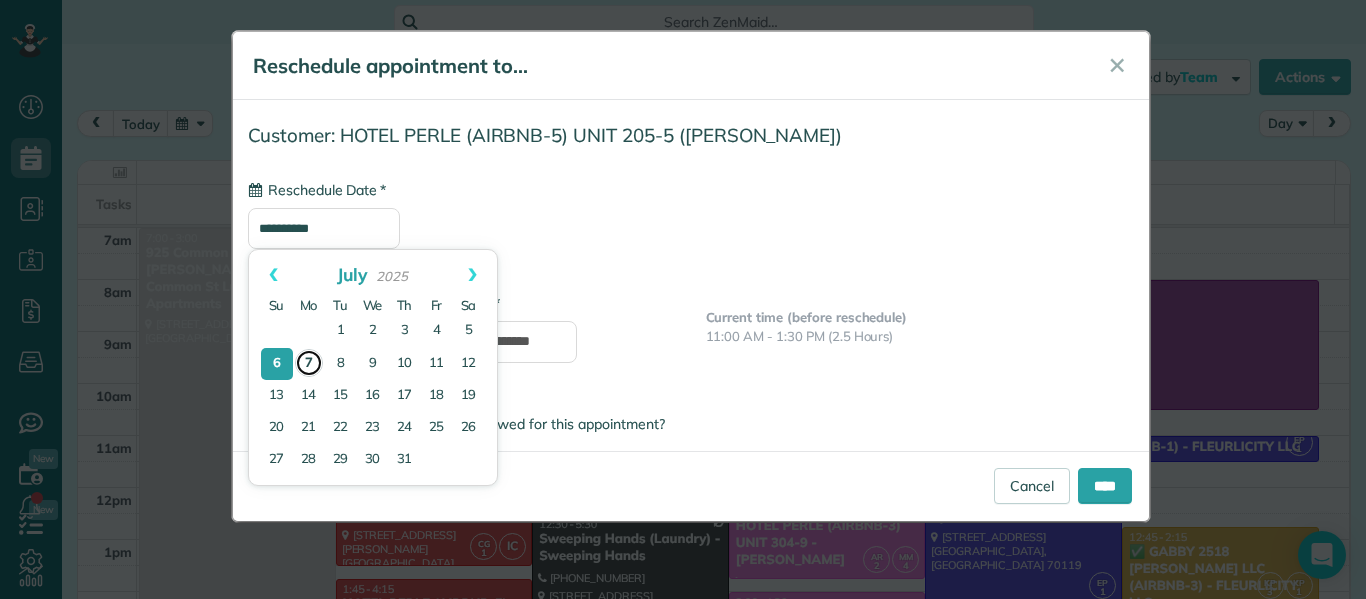 click on "7" at bounding box center (309, 363) 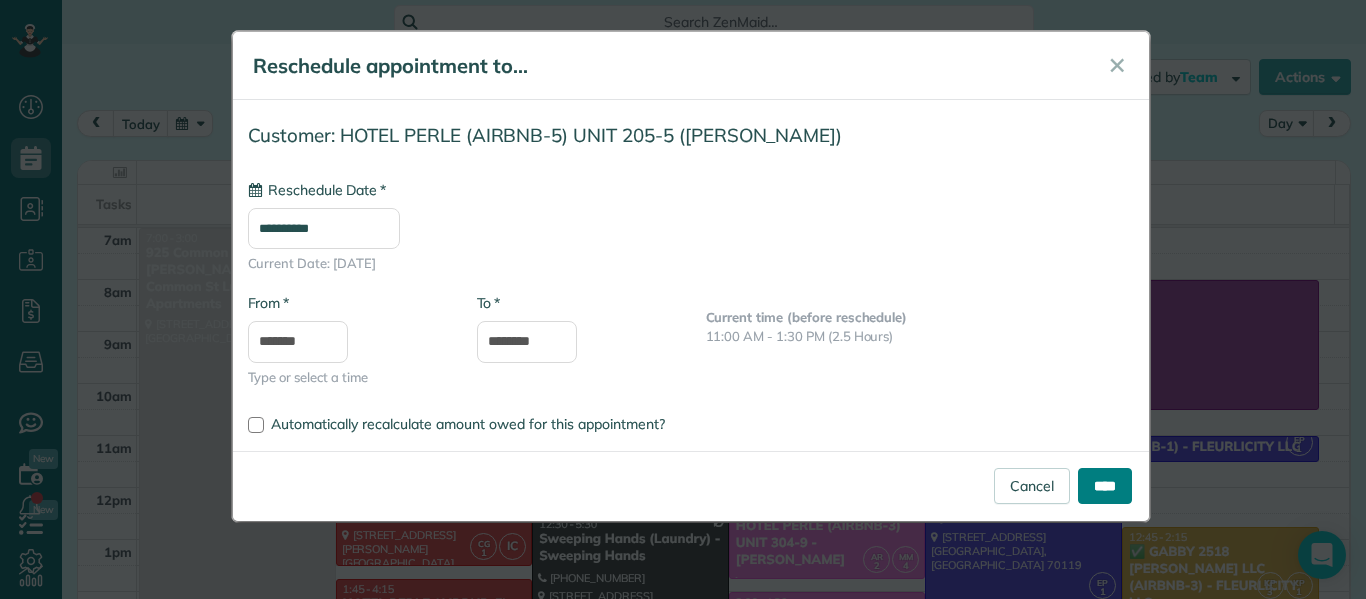 click on "****" at bounding box center [1105, 486] 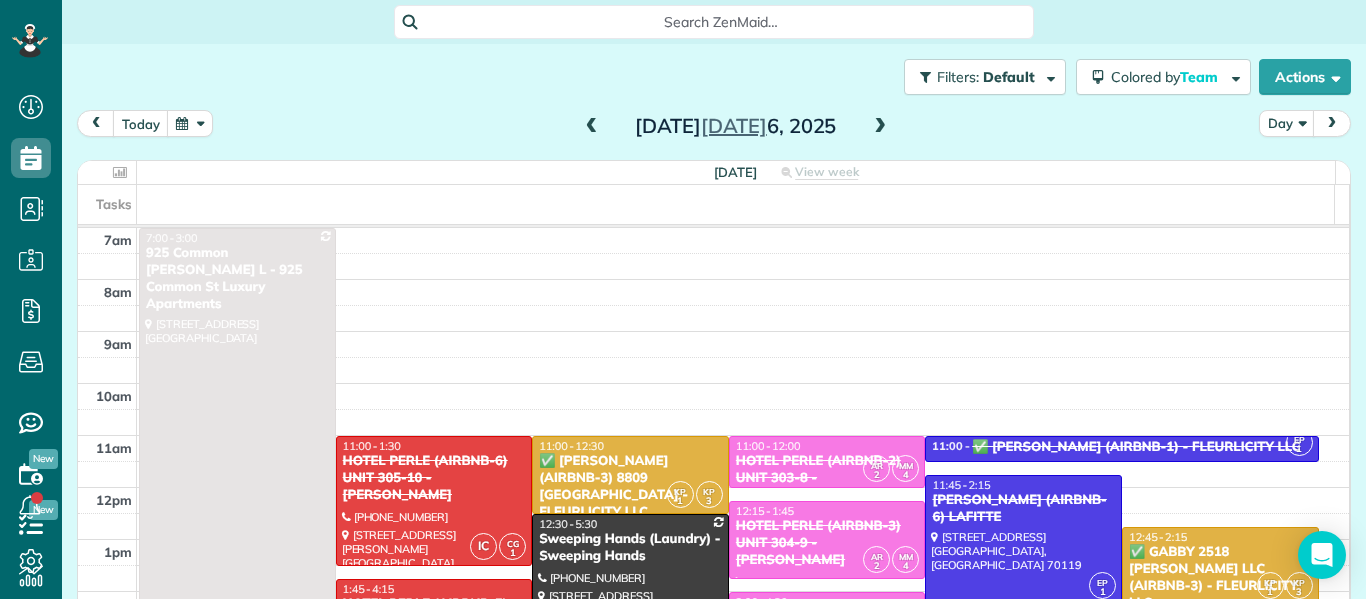 click at bounding box center [880, 127] 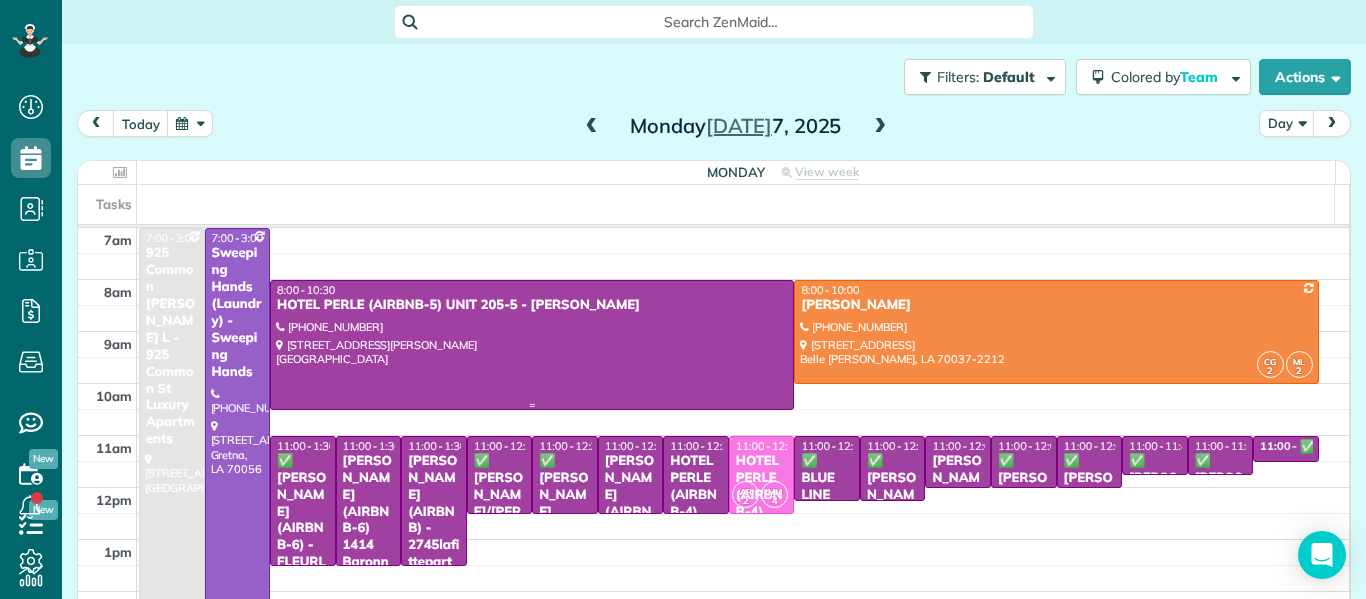 click at bounding box center [532, 345] 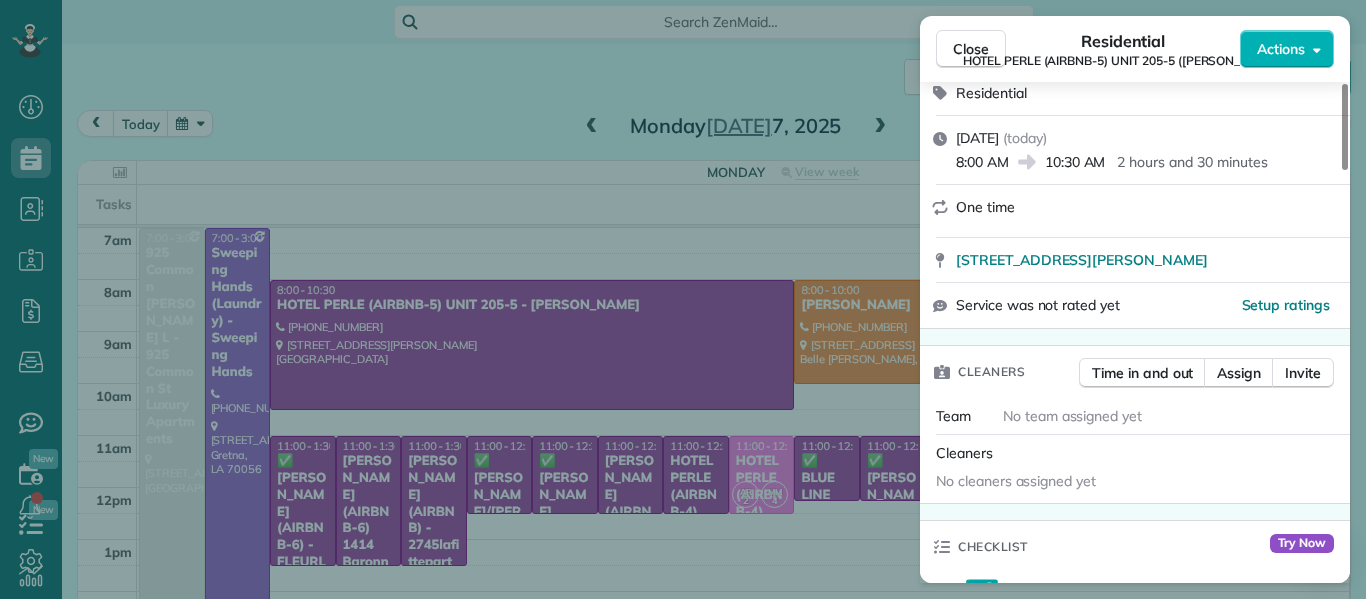 scroll, scrollTop: 308, scrollLeft: 0, axis: vertical 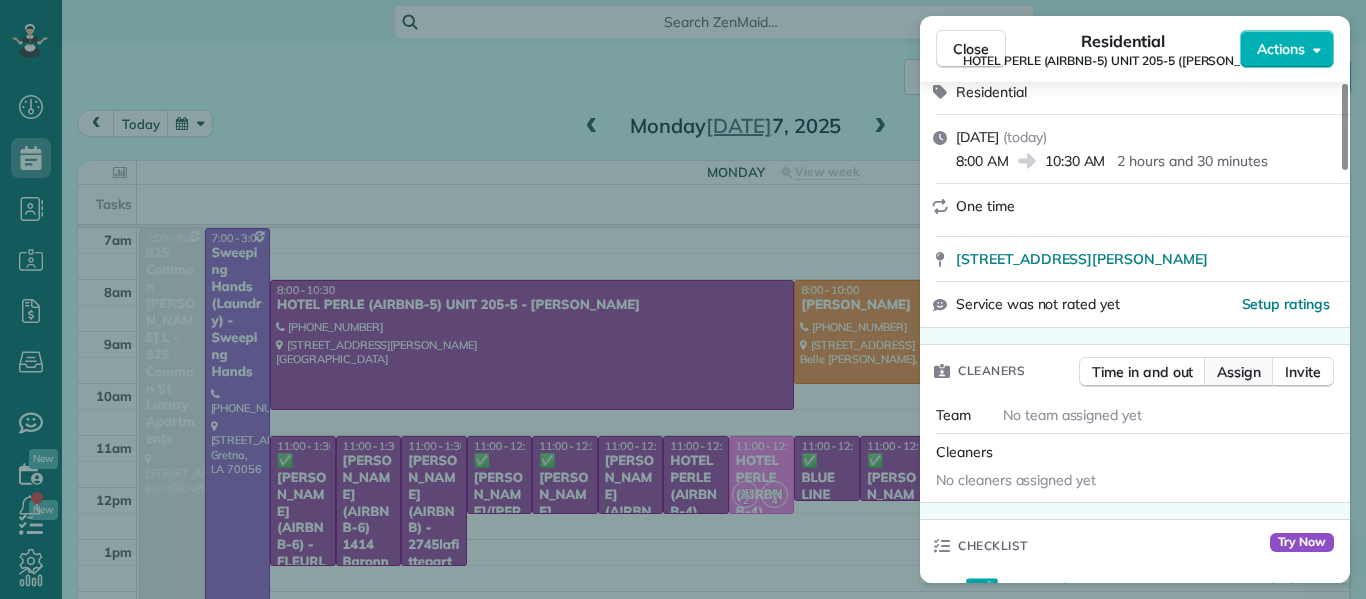 click on "Assign" at bounding box center [1239, 372] 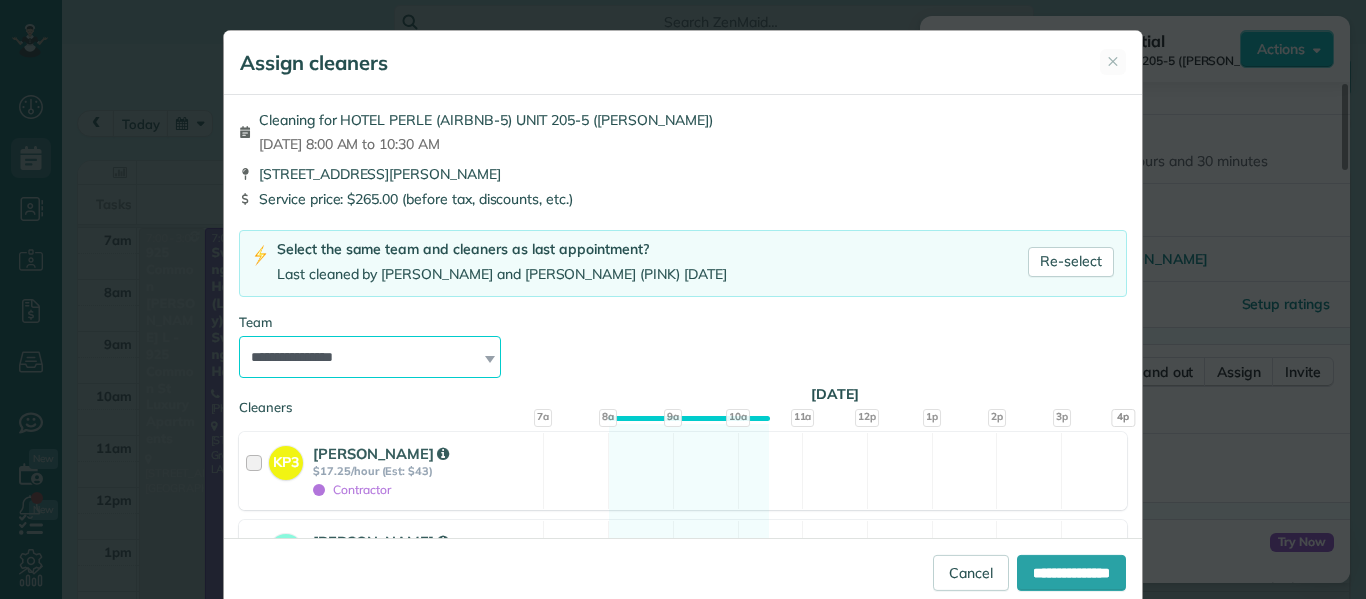 click on "**********" at bounding box center (370, 357) 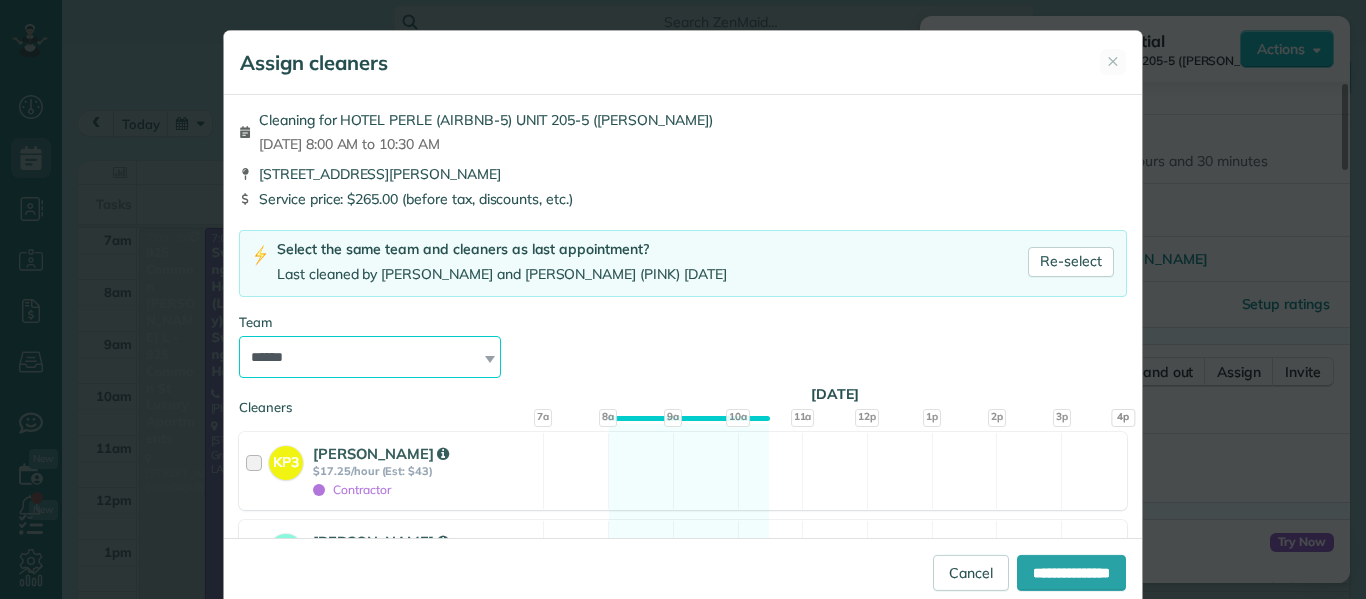 click on "**********" at bounding box center [370, 357] 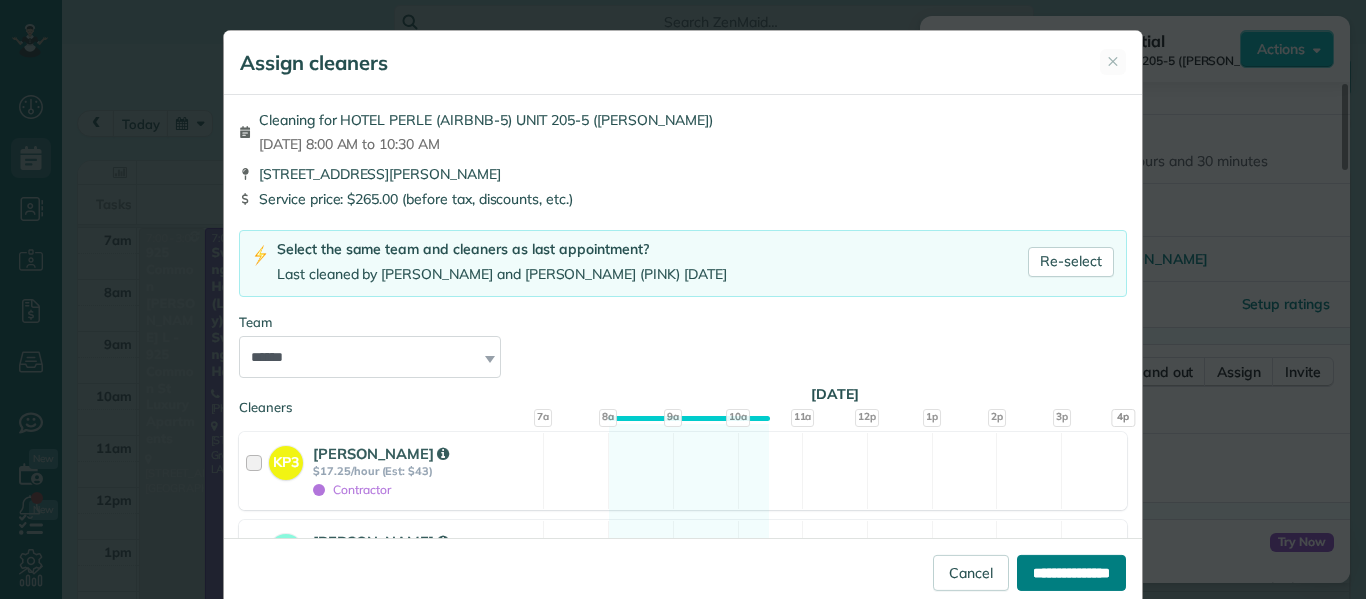 click on "**********" at bounding box center [1071, 573] 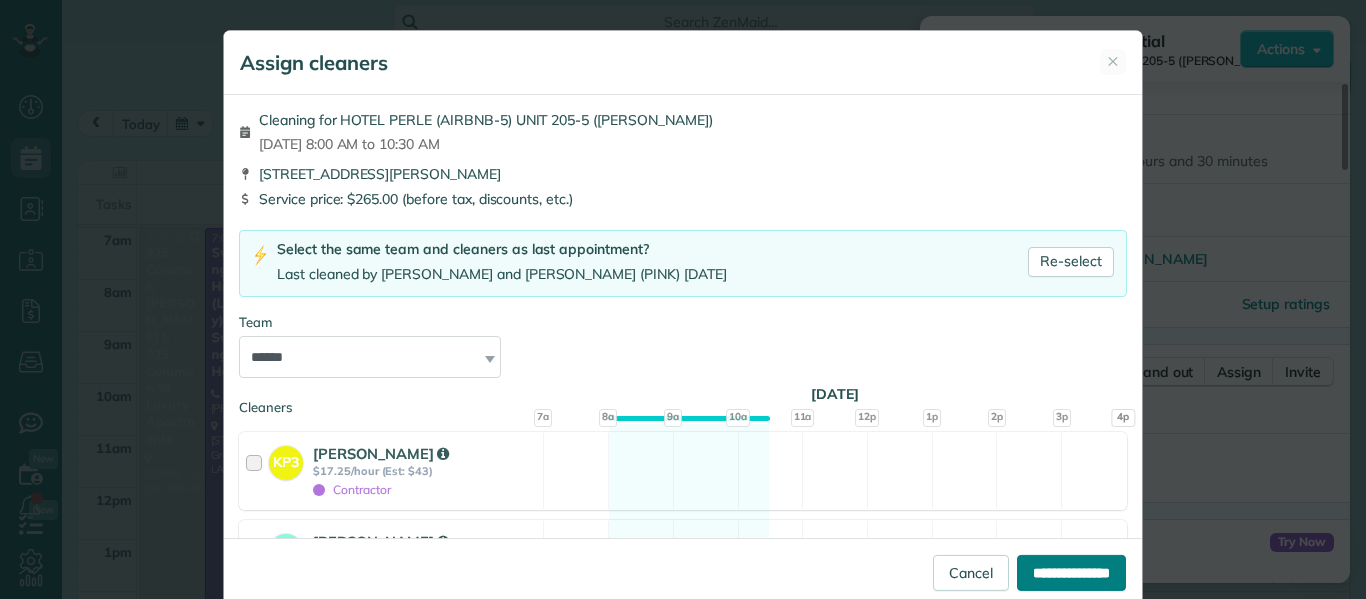 type on "**********" 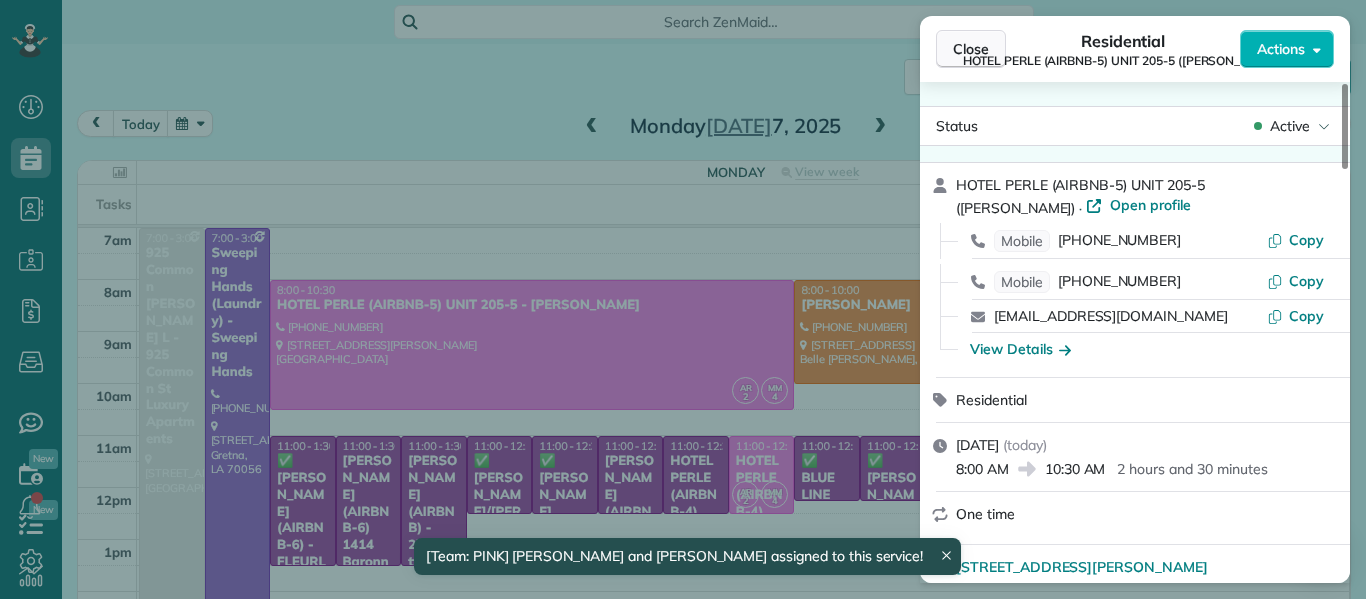 click on "Close" at bounding box center [971, 49] 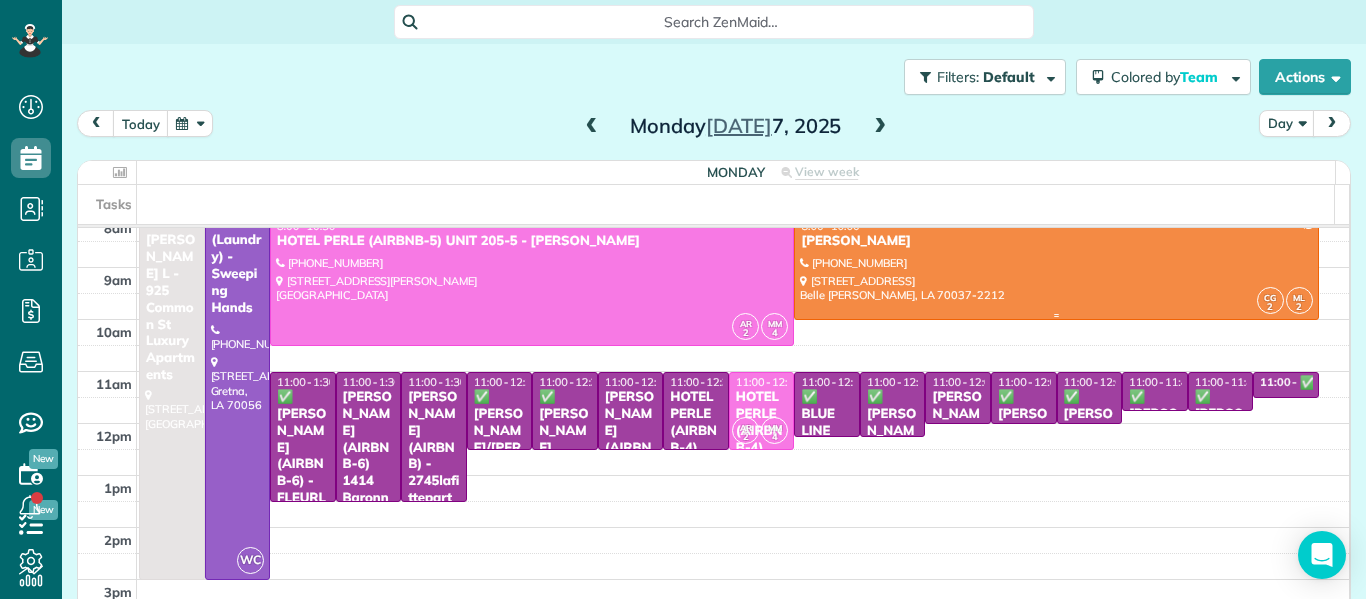 scroll, scrollTop: 65, scrollLeft: 0, axis: vertical 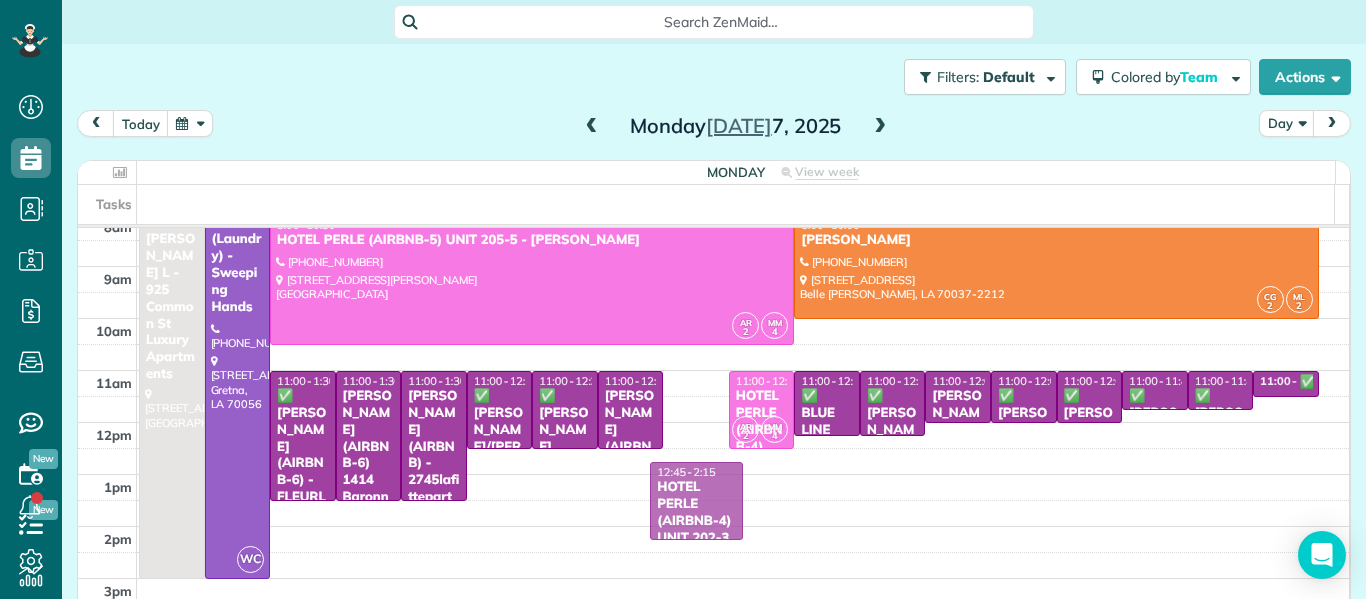 drag, startPoint x: 688, startPoint y: 414, endPoint x: 693, endPoint y: 502, distance: 88.14193 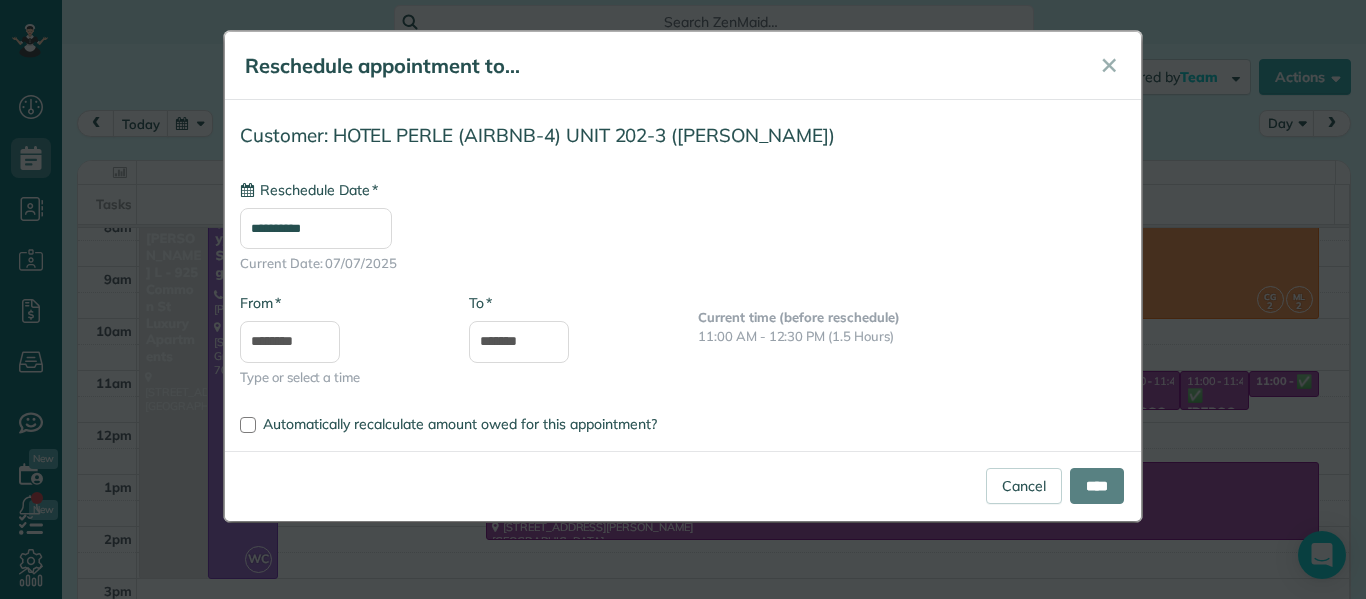 type on "**********" 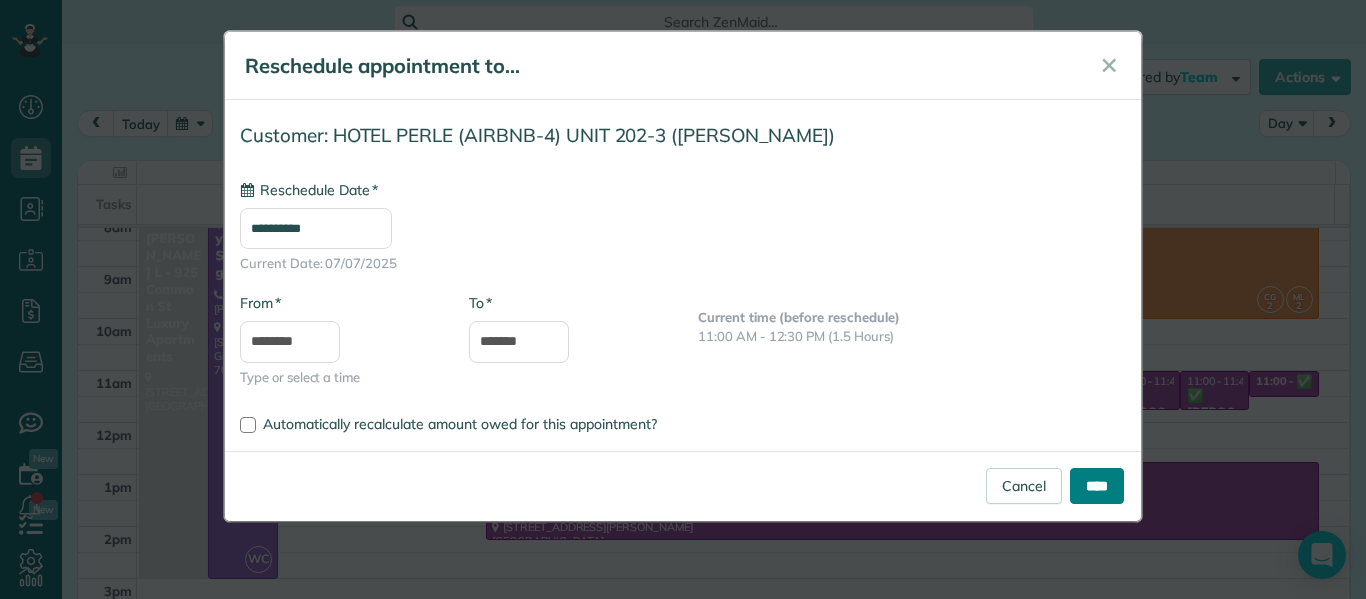 click on "****" at bounding box center [1097, 486] 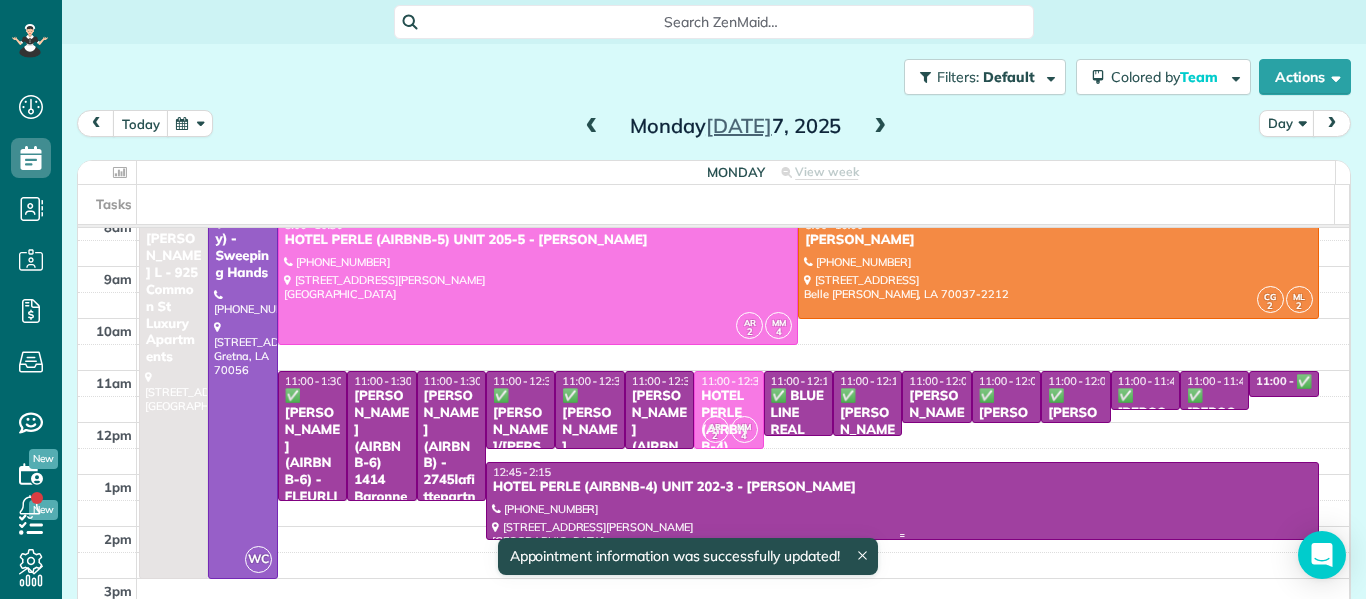 click at bounding box center [902, 501] 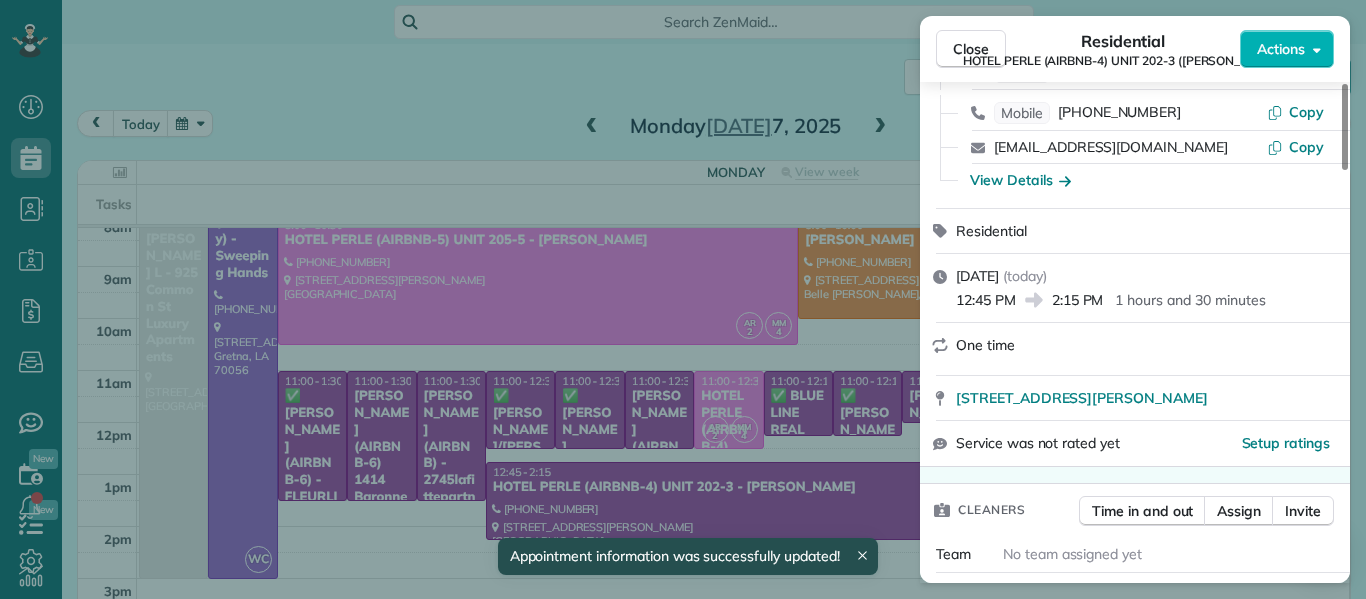scroll, scrollTop: 179, scrollLeft: 0, axis: vertical 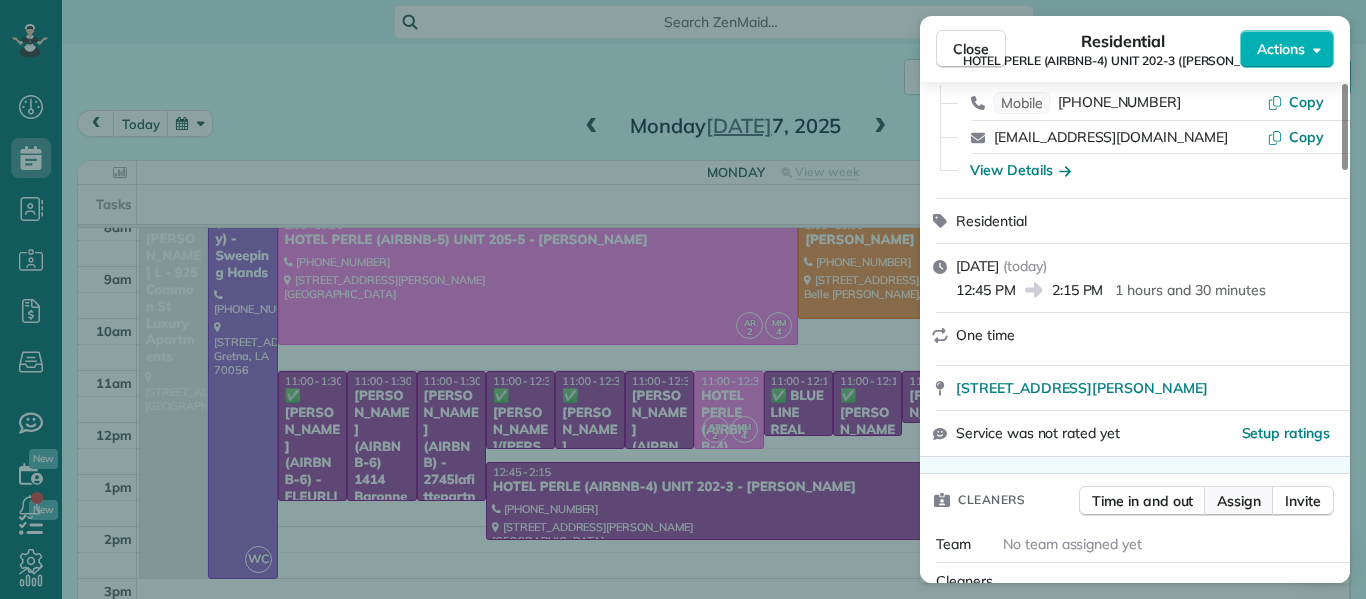 click on "Assign" at bounding box center [1239, 501] 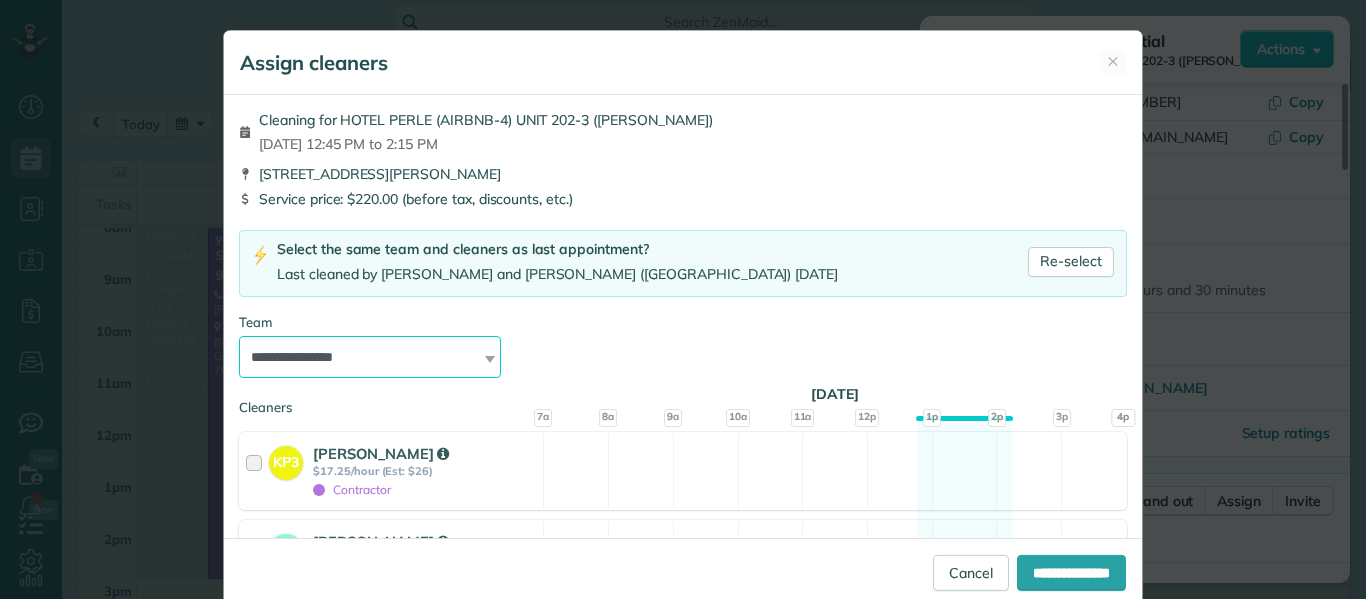 click on "**********" at bounding box center (370, 357) 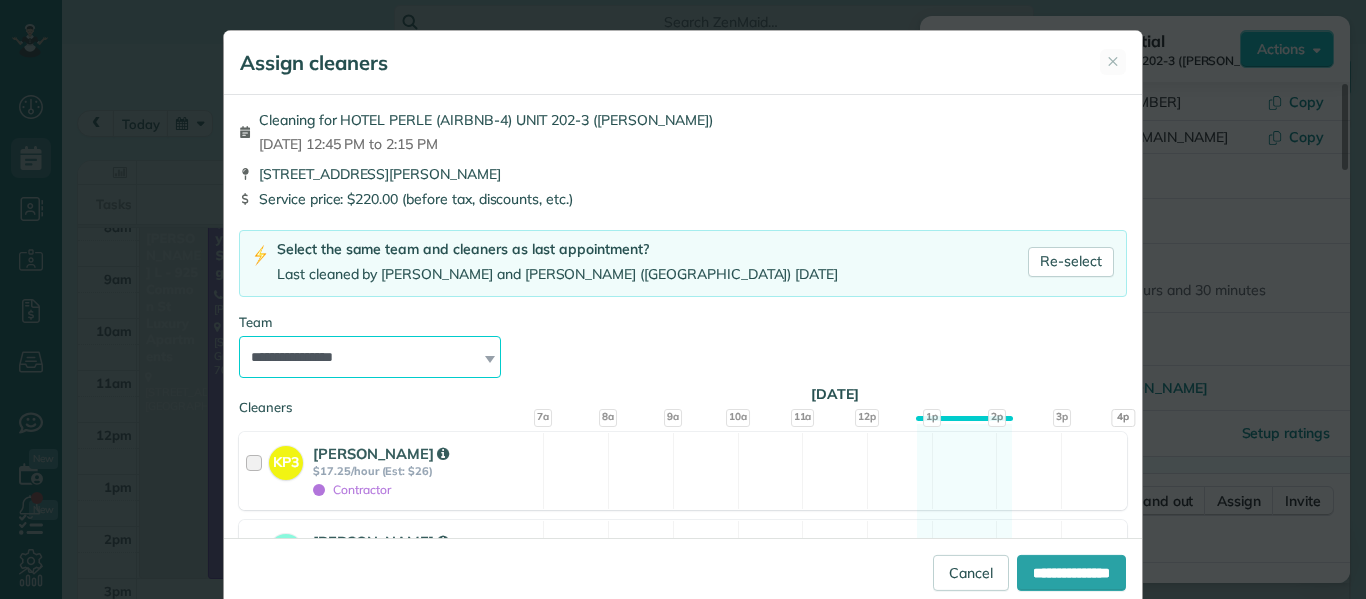 select on "*****" 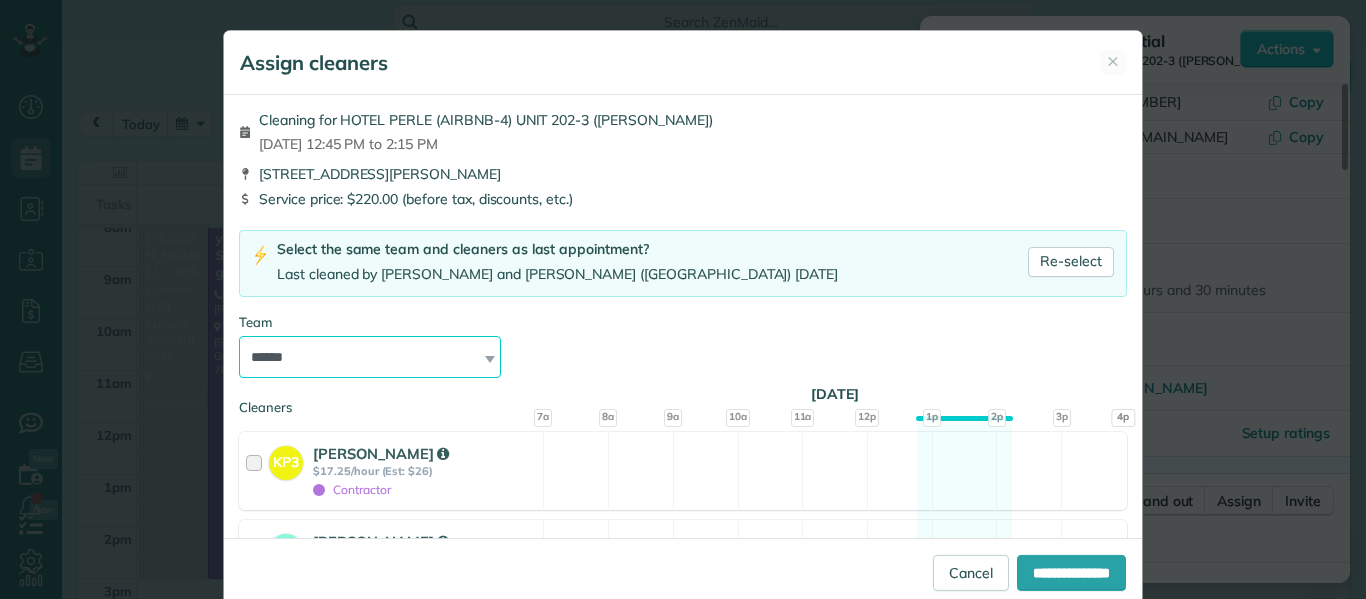 click on "**********" at bounding box center [370, 357] 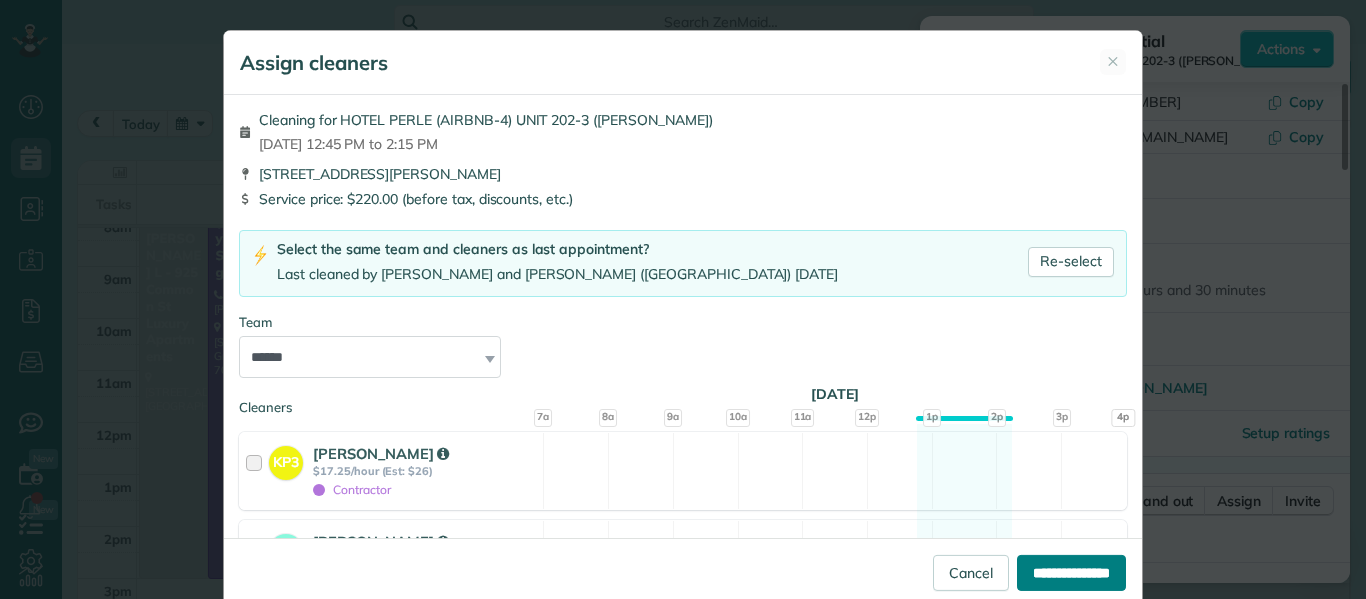click on "**********" at bounding box center (1071, 573) 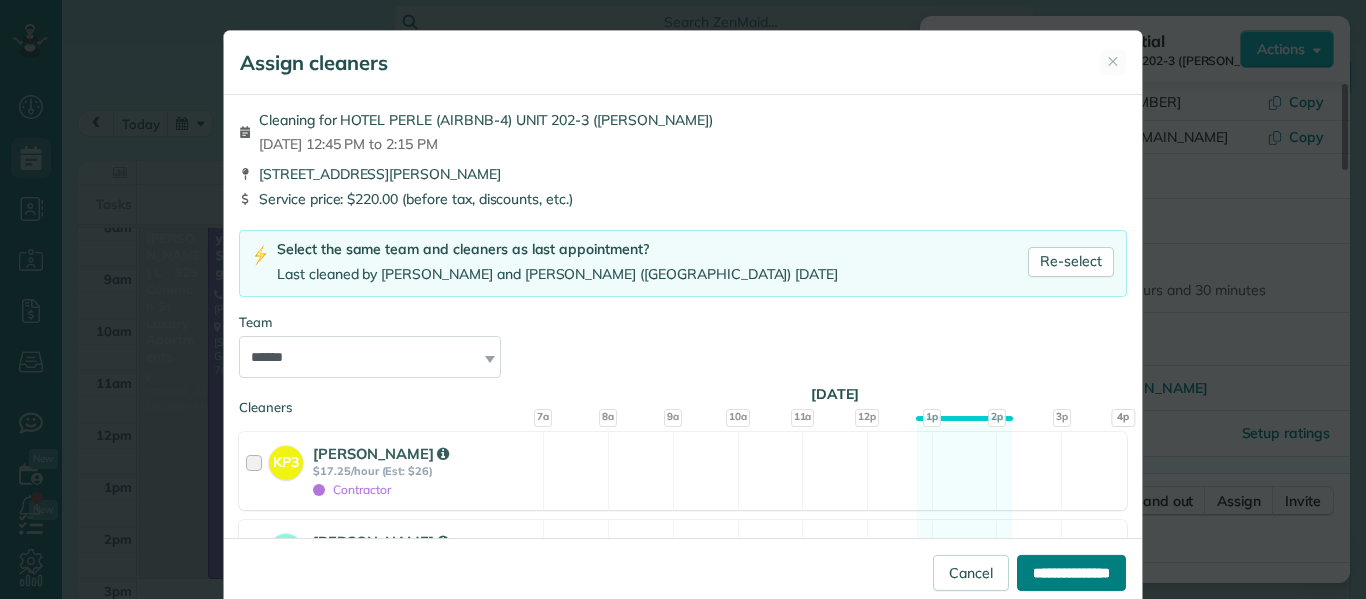 type on "**********" 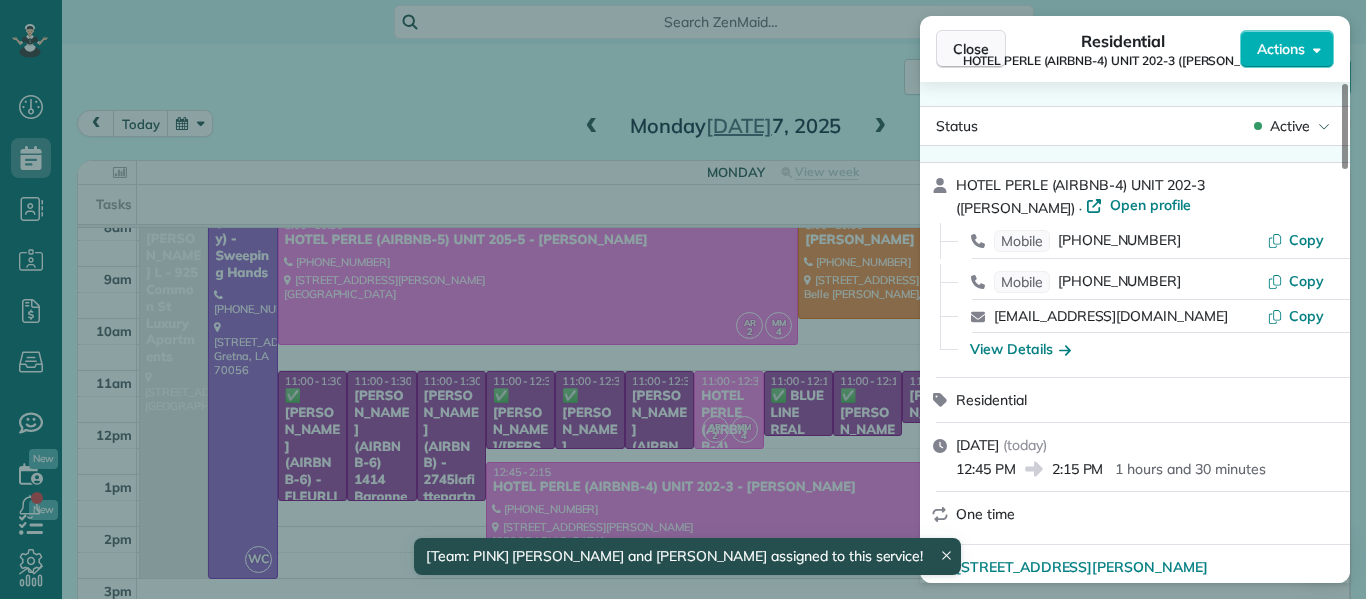 click on "Close" at bounding box center (971, 49) 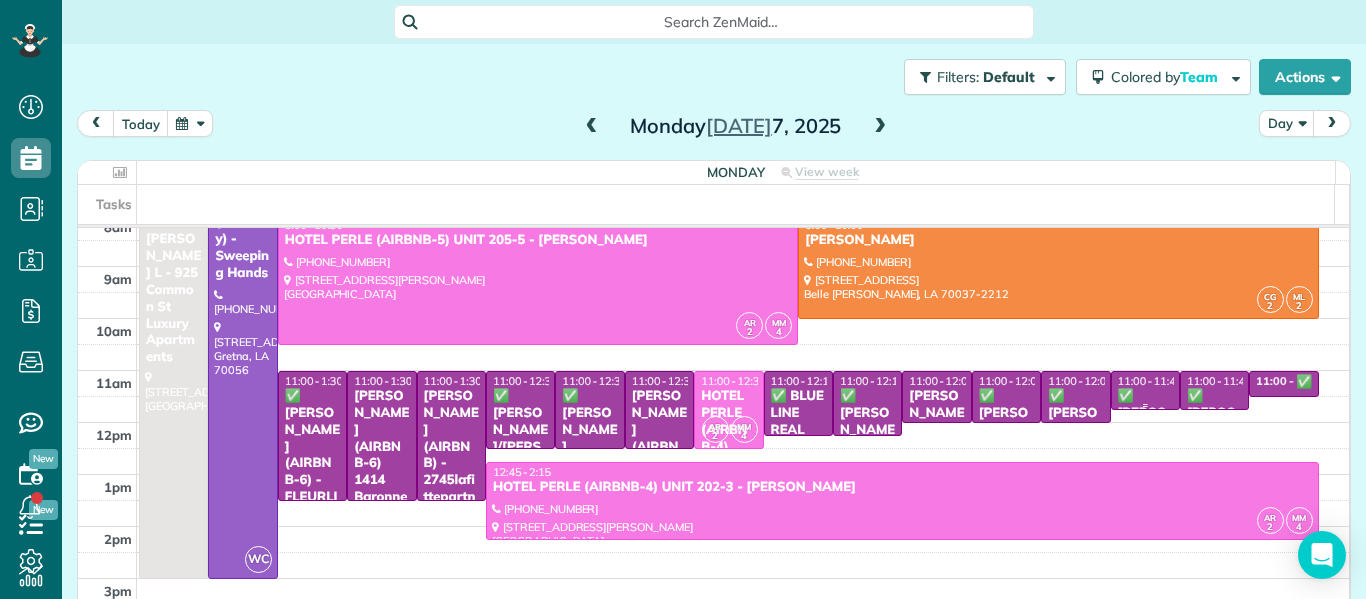 click on "✅ [PERSON_NAME] (AIRBNB-1) KEY - 1706 [GEOGRAPHIC_DATA] AV. - FLEURLICITY LLC" at bounding box center [1145, 514] 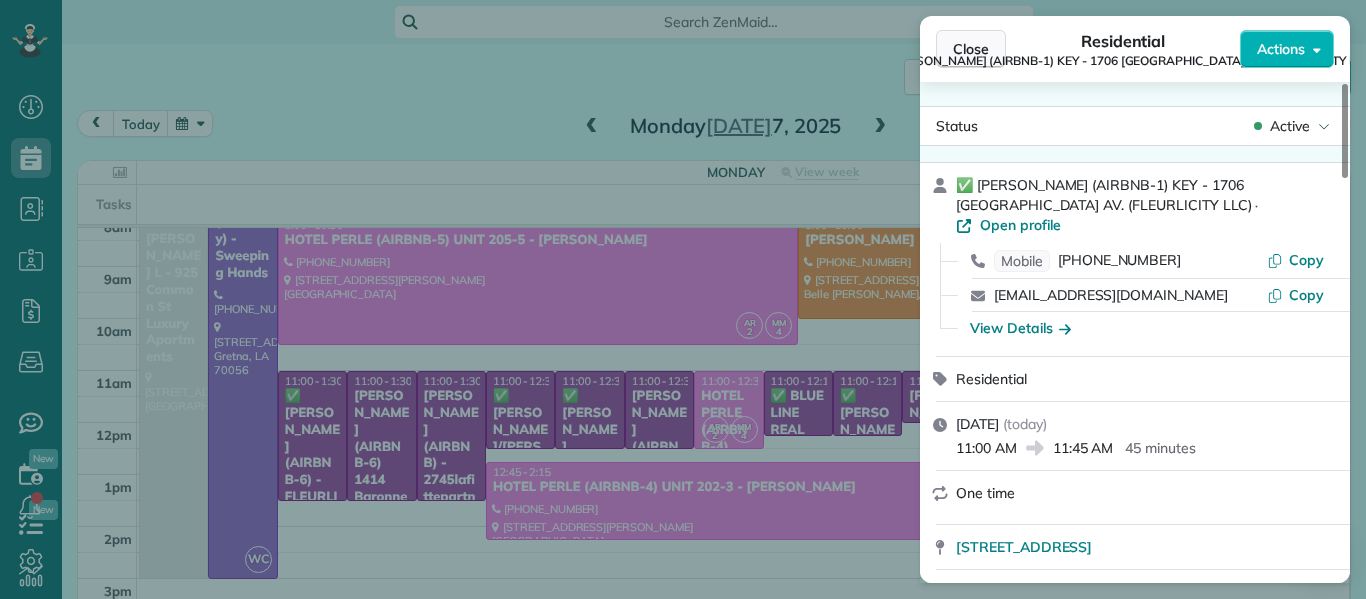 click on "Close" at bounding box center (971, 49) 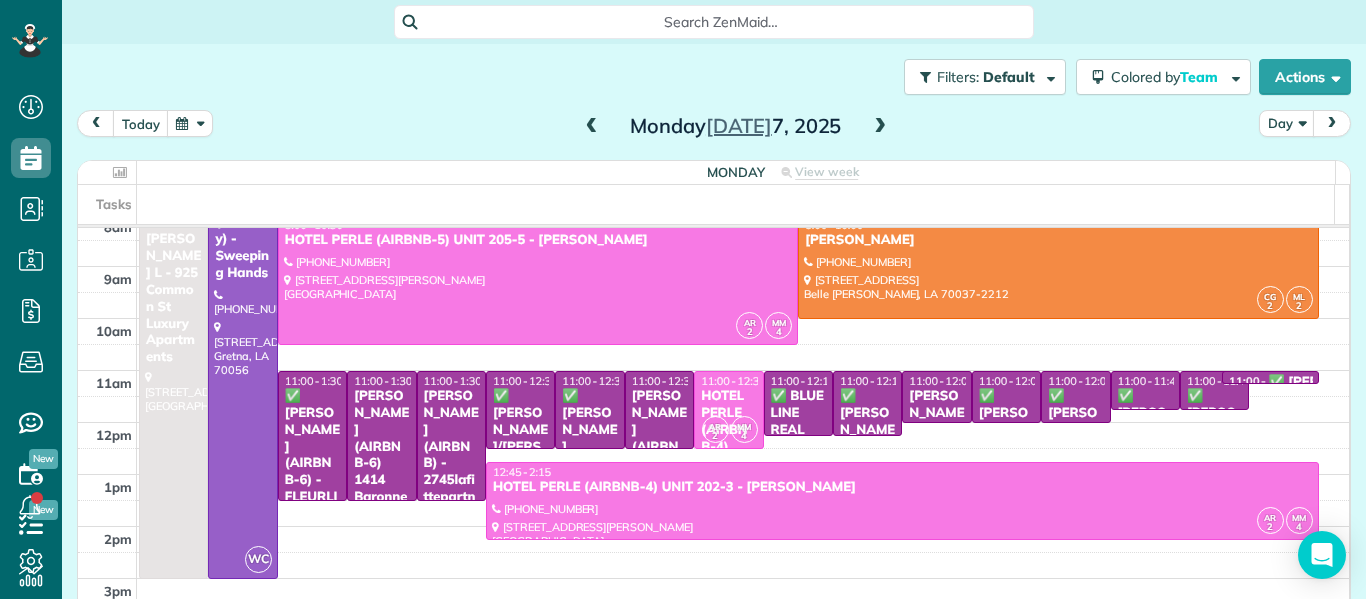drag, startPoint x: 1247, startPoint y: 390, endPoint x: 1255, endPoint y: 375, distance: 17 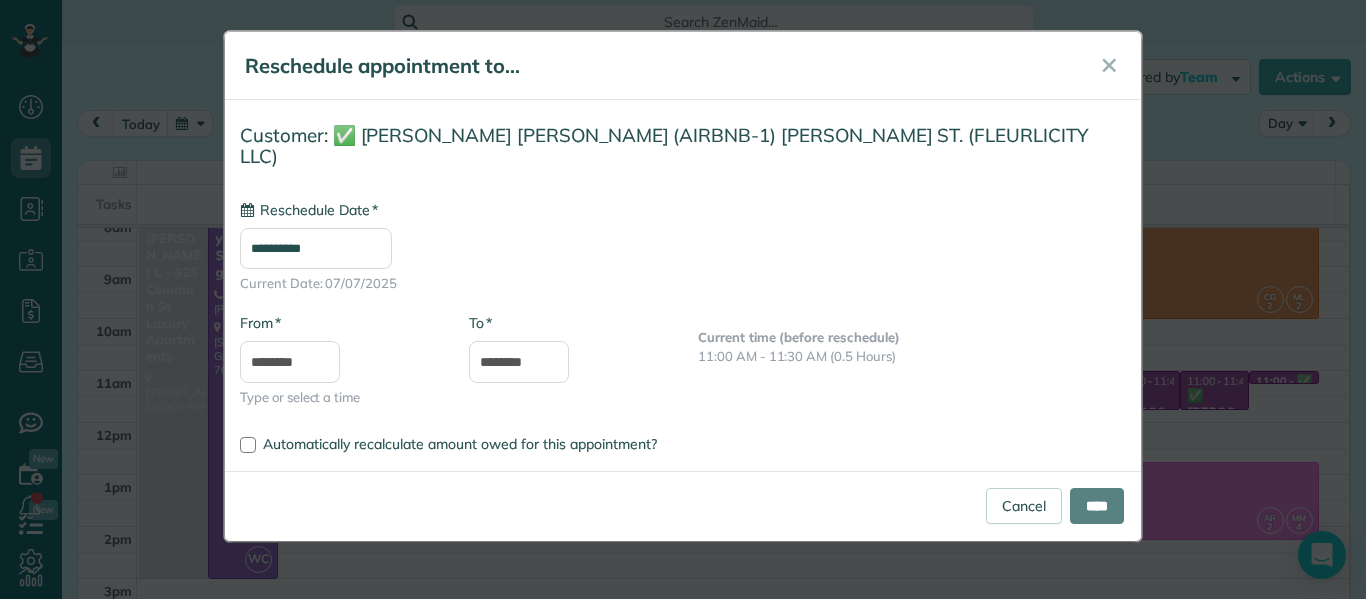 type on "**********" 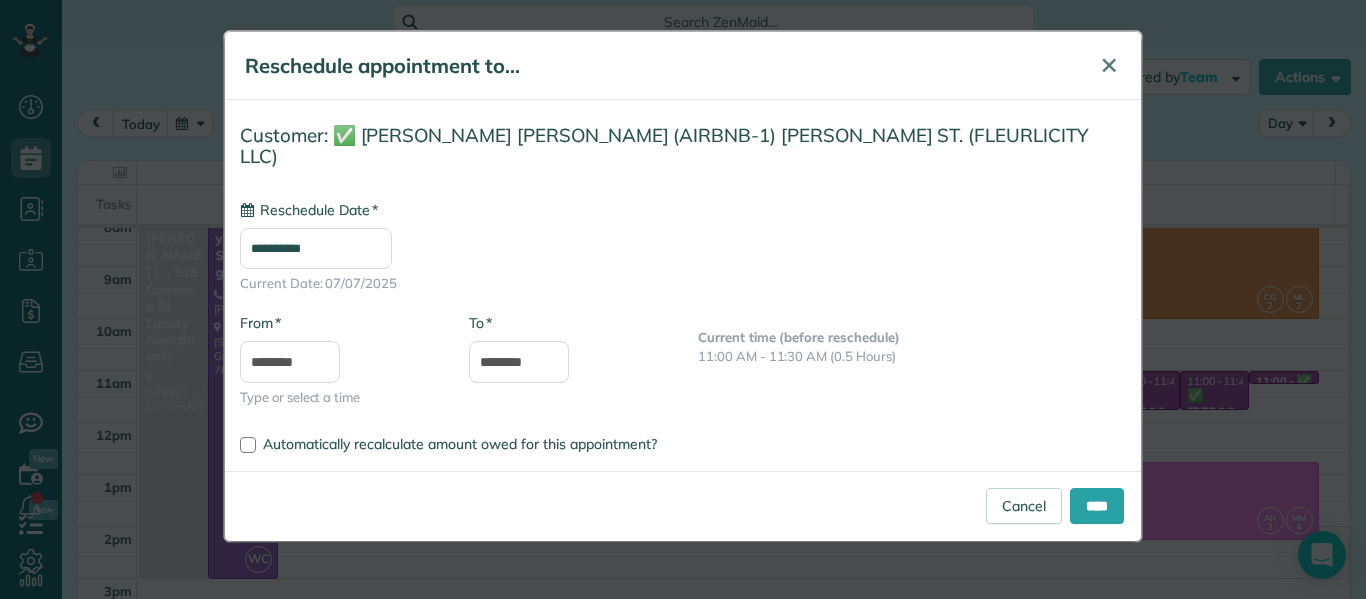 click on "✕" at bounding box center [1109, 65] 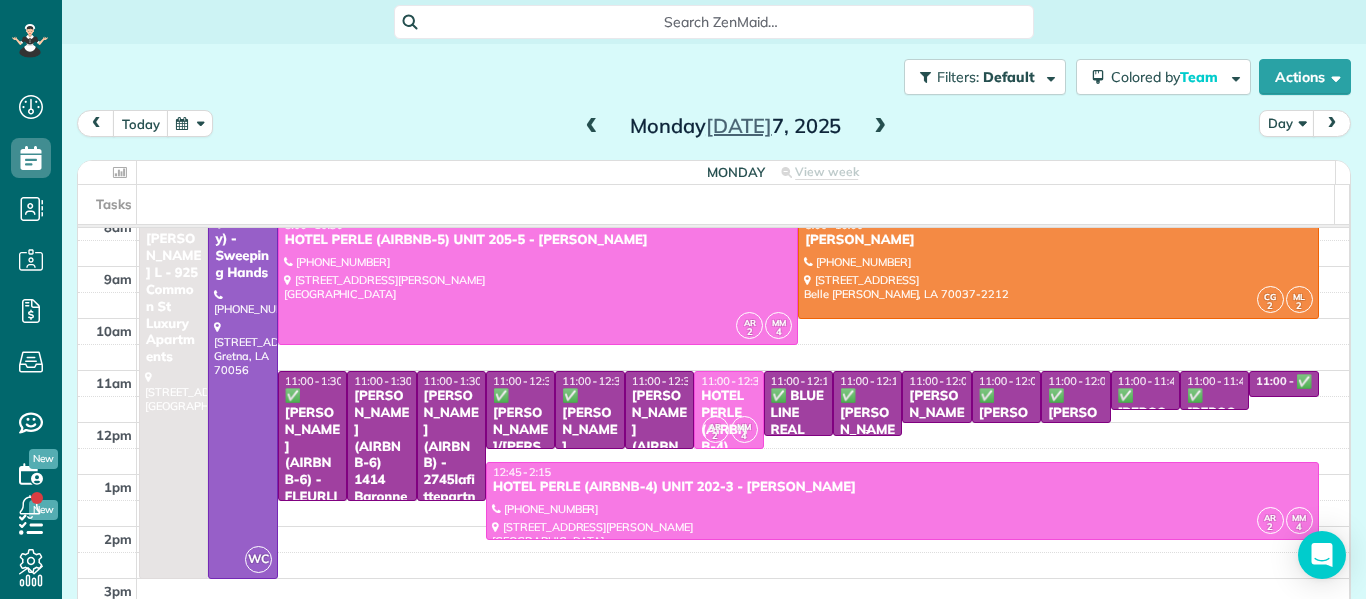 click on "✅ [PERSON_NAME] (AIRBNB-3) - FLEURLICITY LLC" at bounding box center (867, 464) 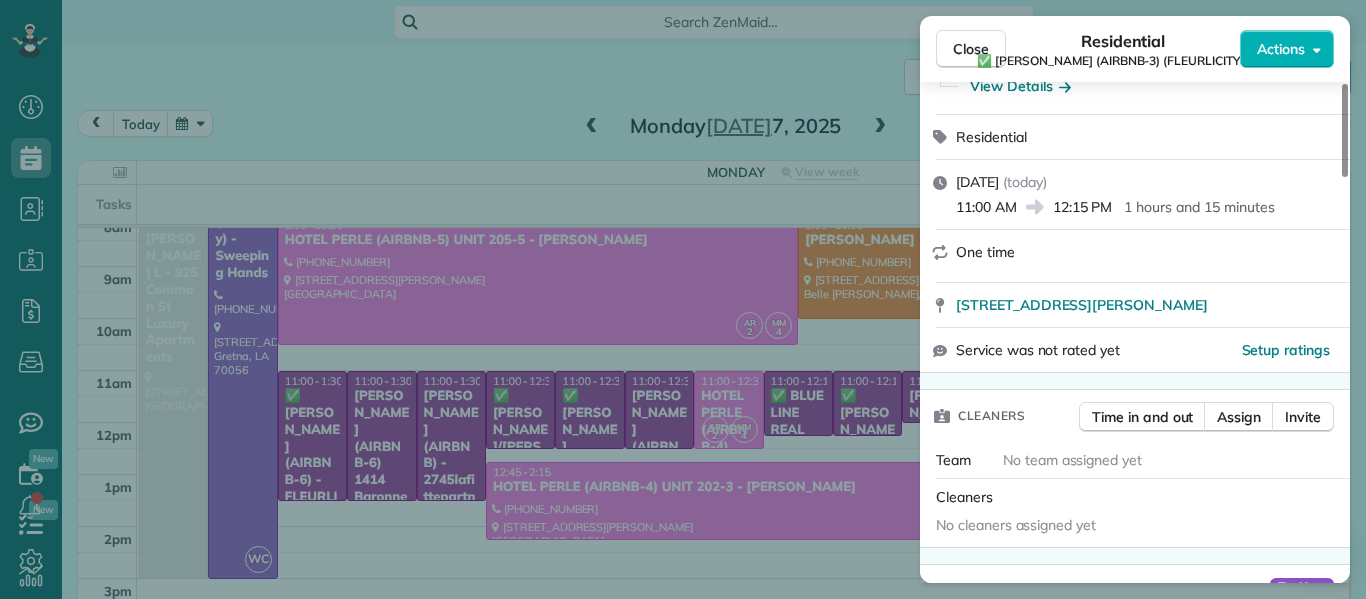scroll, scrollTop: 264, scrollLeft: 0, axis: vertical 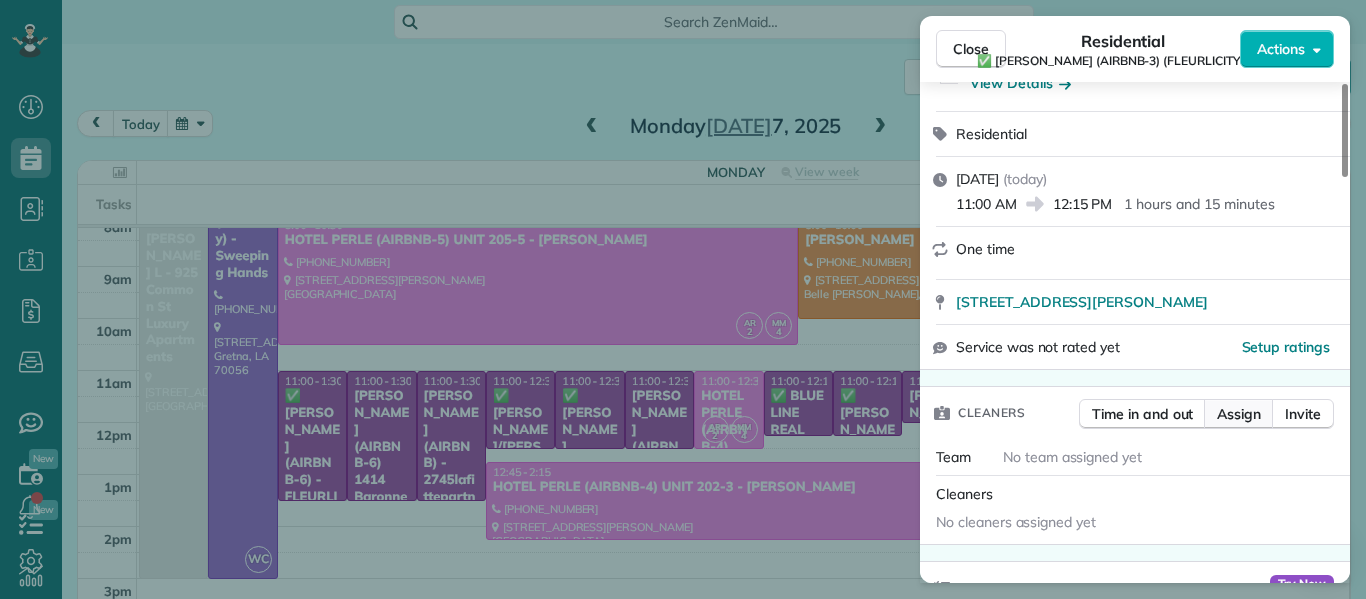 click on "Assign" at bounding box center (1239, 414) 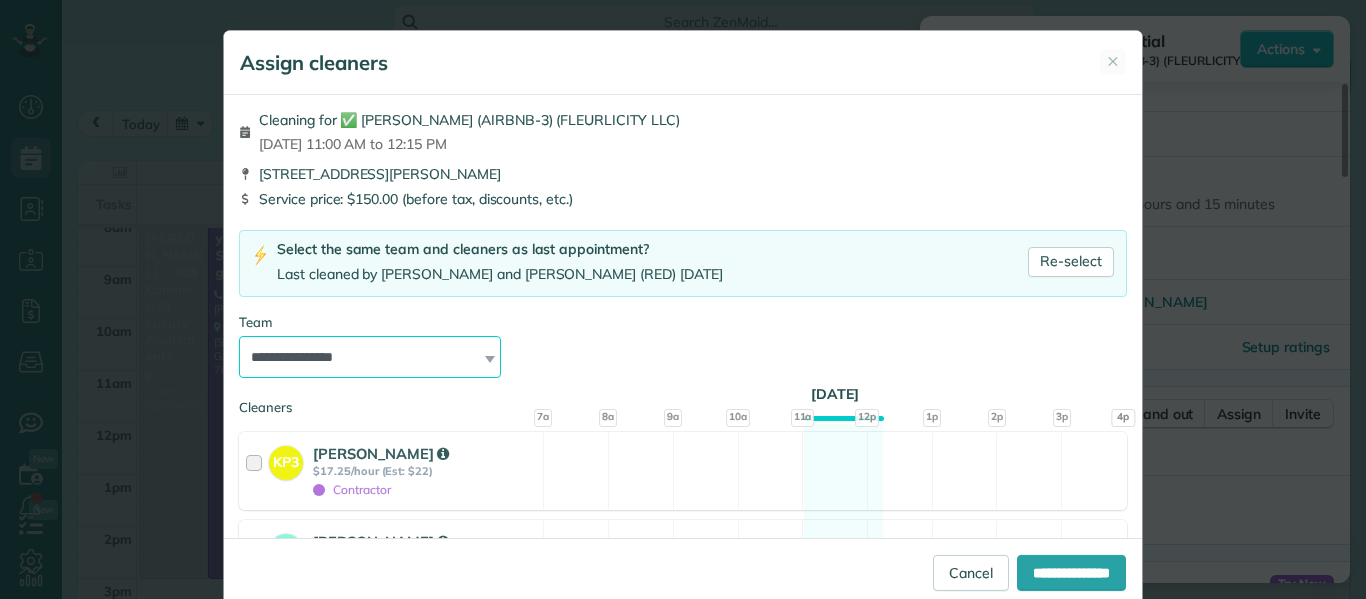 click on "**********" at bounding box center (370, 357) 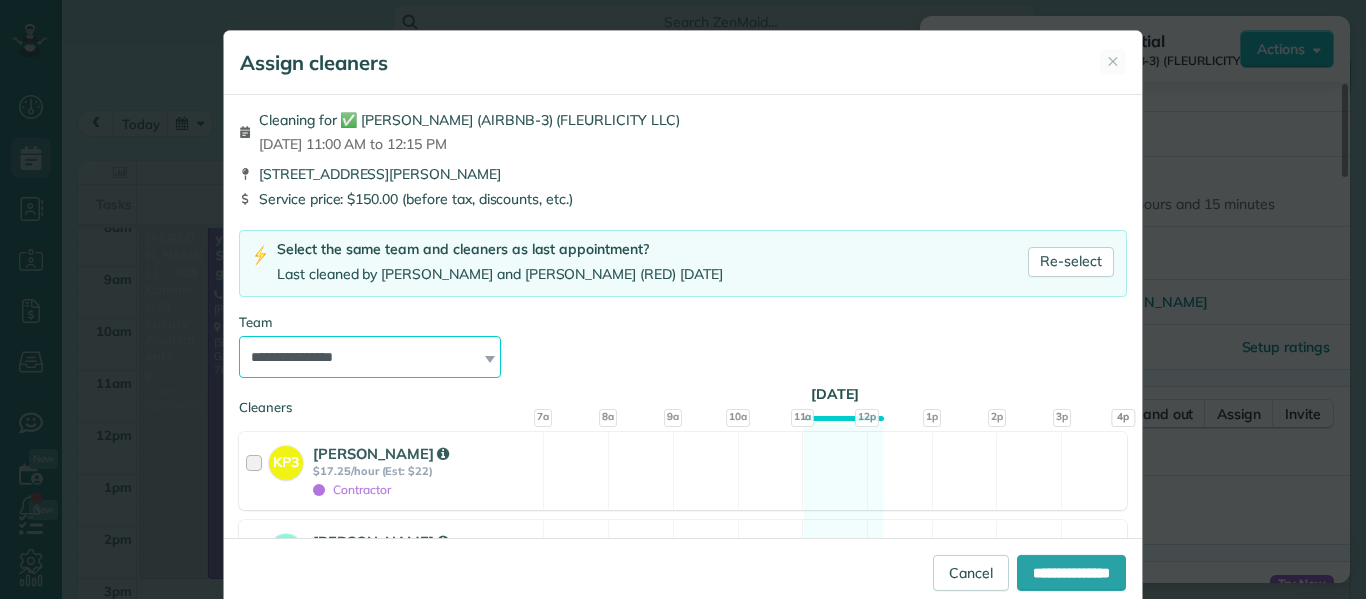 select on "*****" 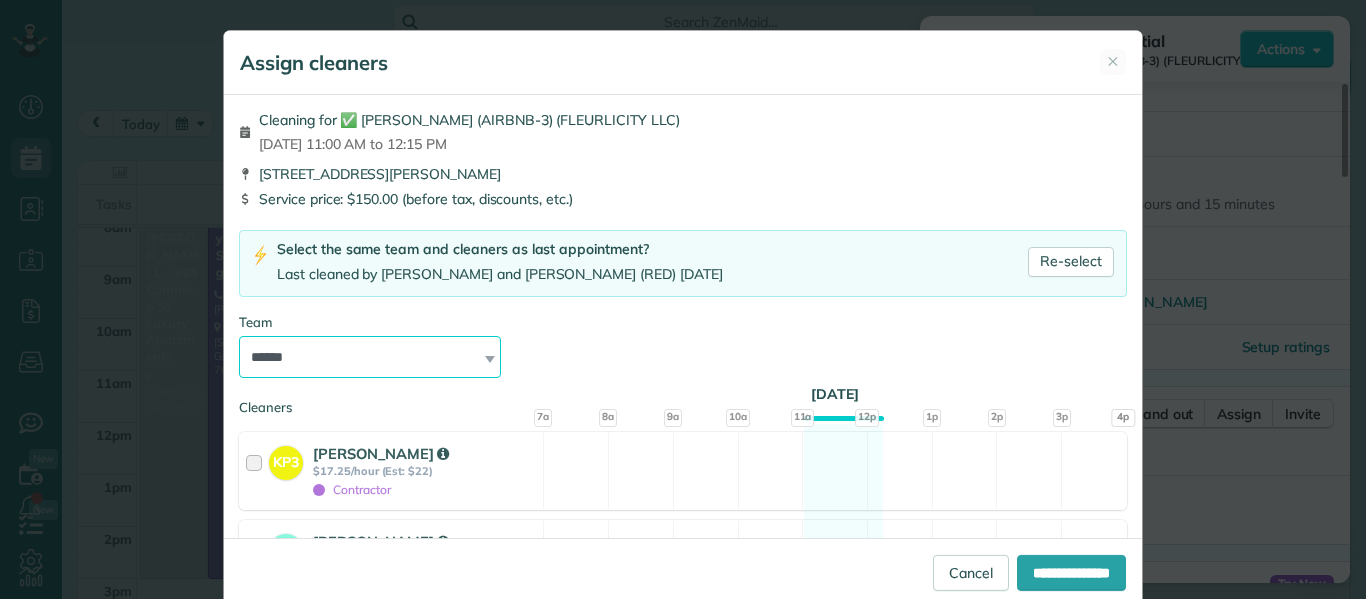 click on "**********" at bounding box center [370, 357] 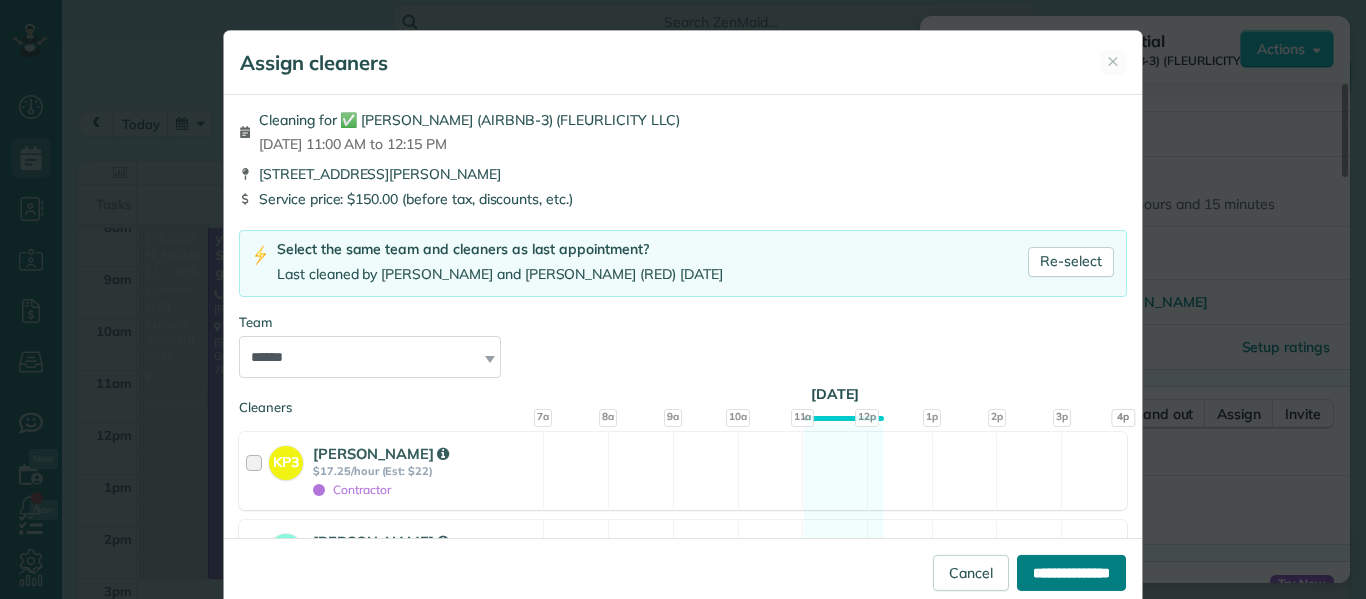 click on "**********" at bounding box center [1071, 573] 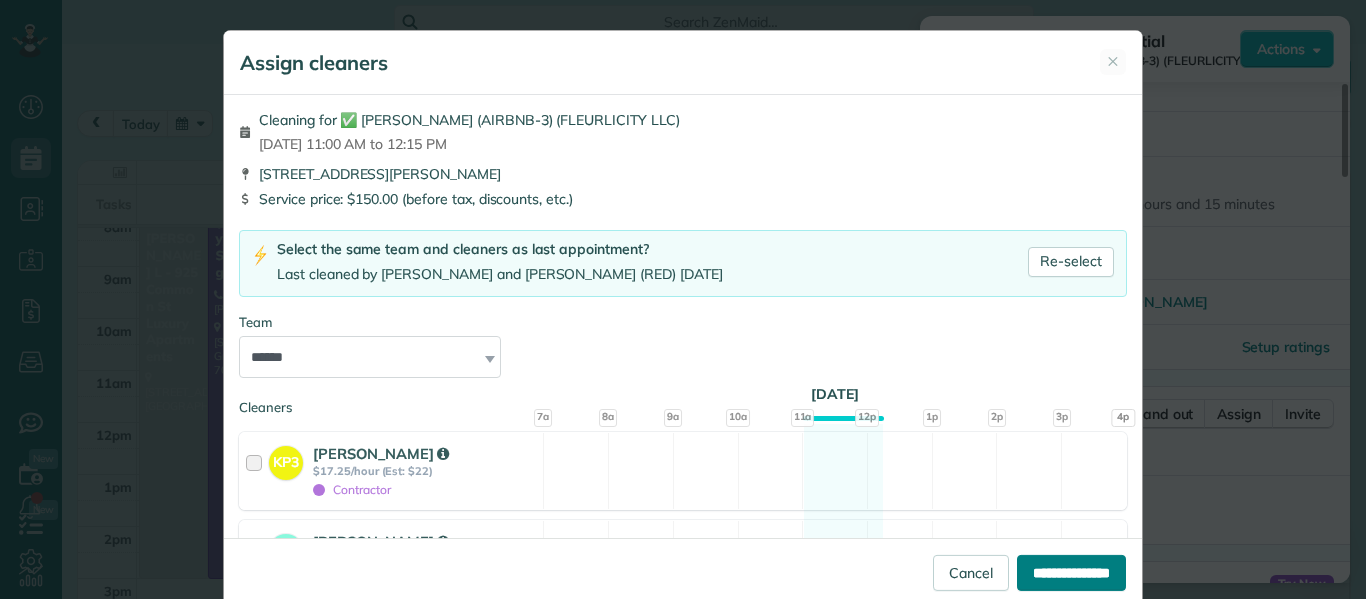 type on "**********" 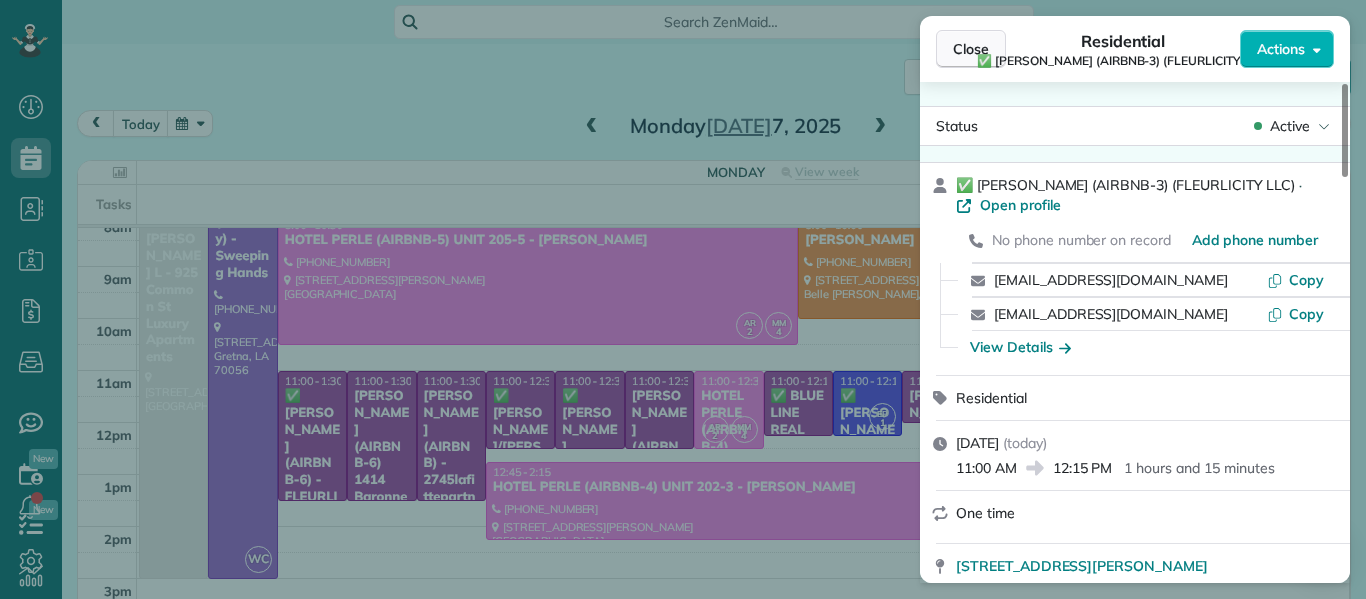 click on "Close" at bounding box center (971, 49) 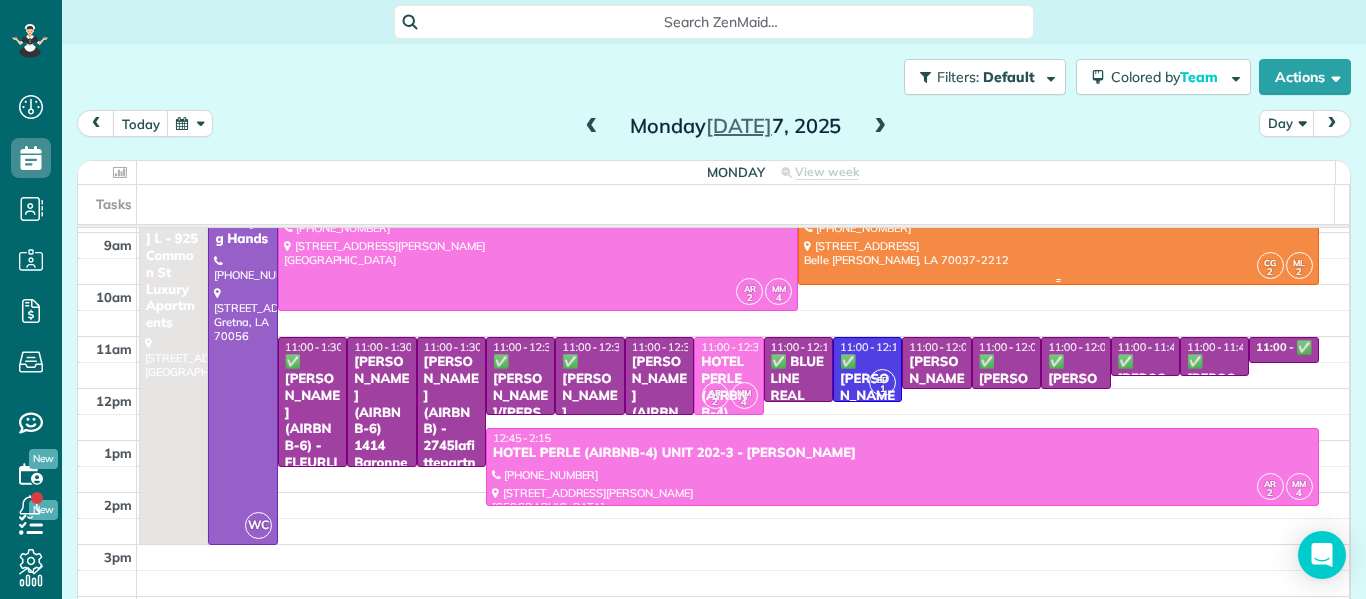 scroll, scrollTop: 100, scrollLeft: 0, axis: vertical 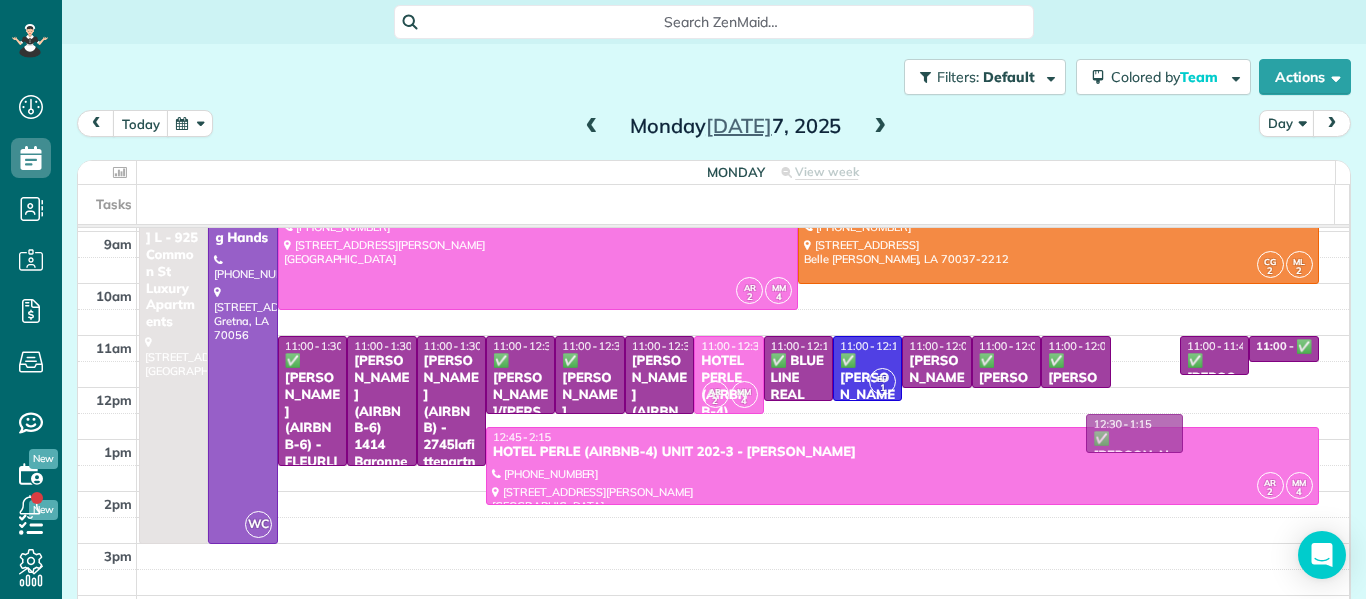 drag, startPoint x: 1123, startPoint y: 355, endPoint x: 1126, endPoint y: 427, distance: 72.06247 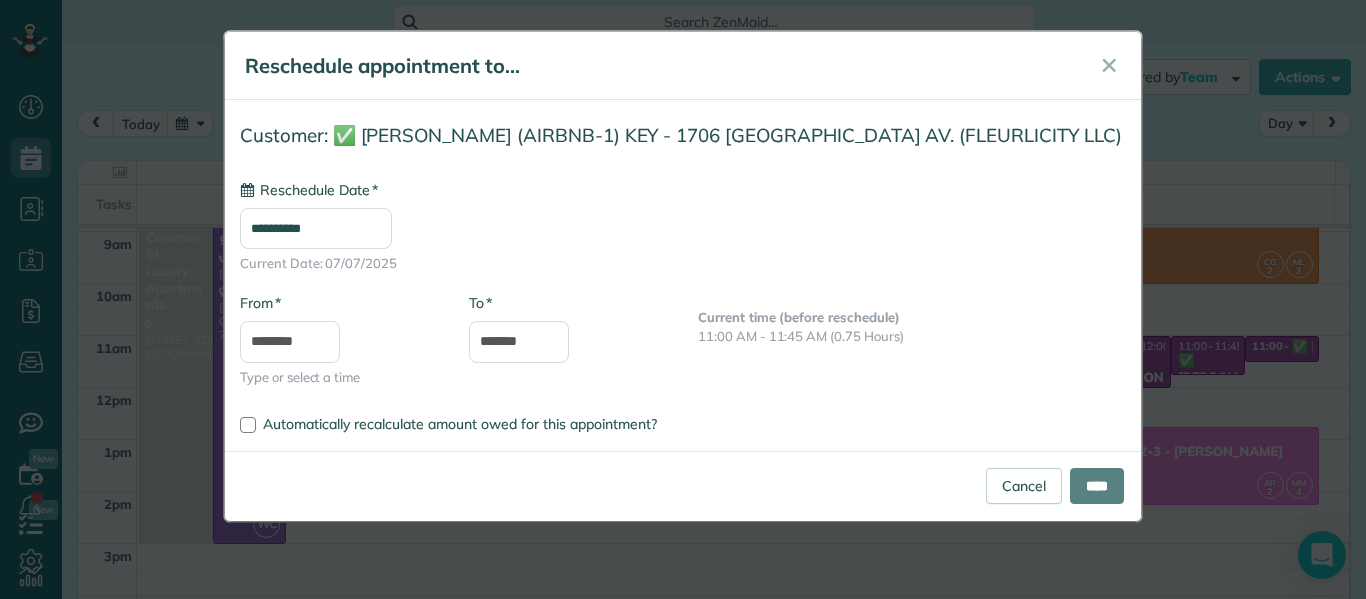 type on "**********" 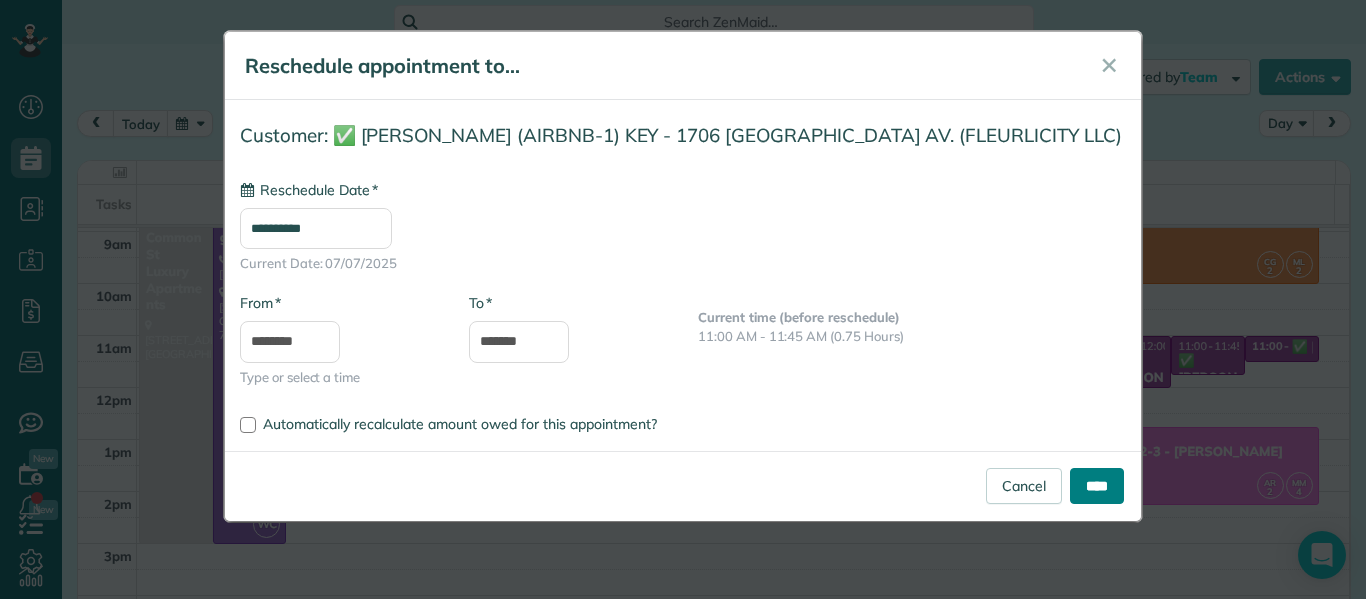 click on "****" at bounding box center (1097, 486) 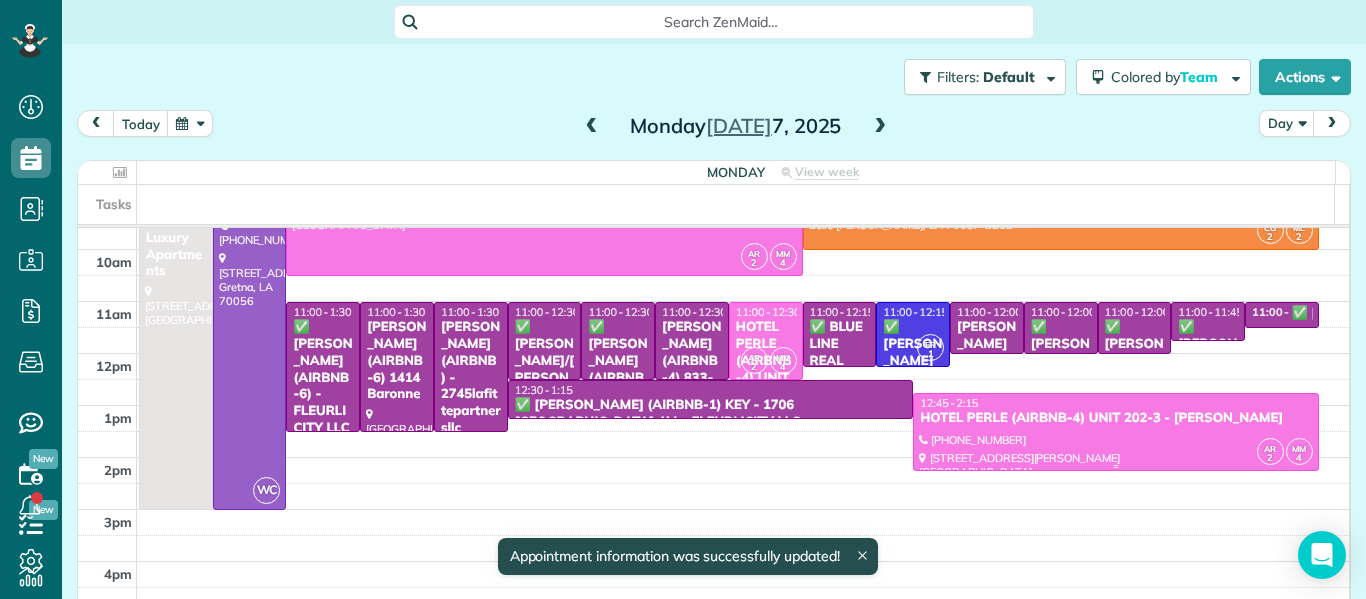 scroll, scrollTop: 135, scrollLeft: 0, axis: vertical 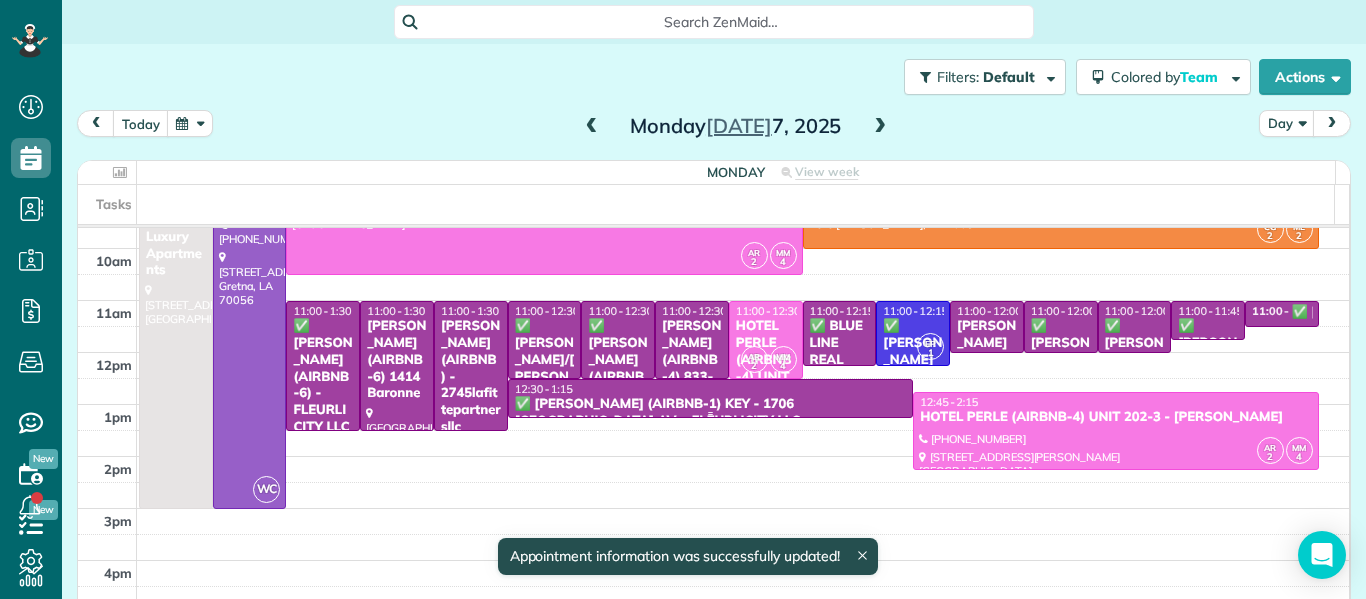 click on "12:30 - 1:15" at bounding box center (711, 389) 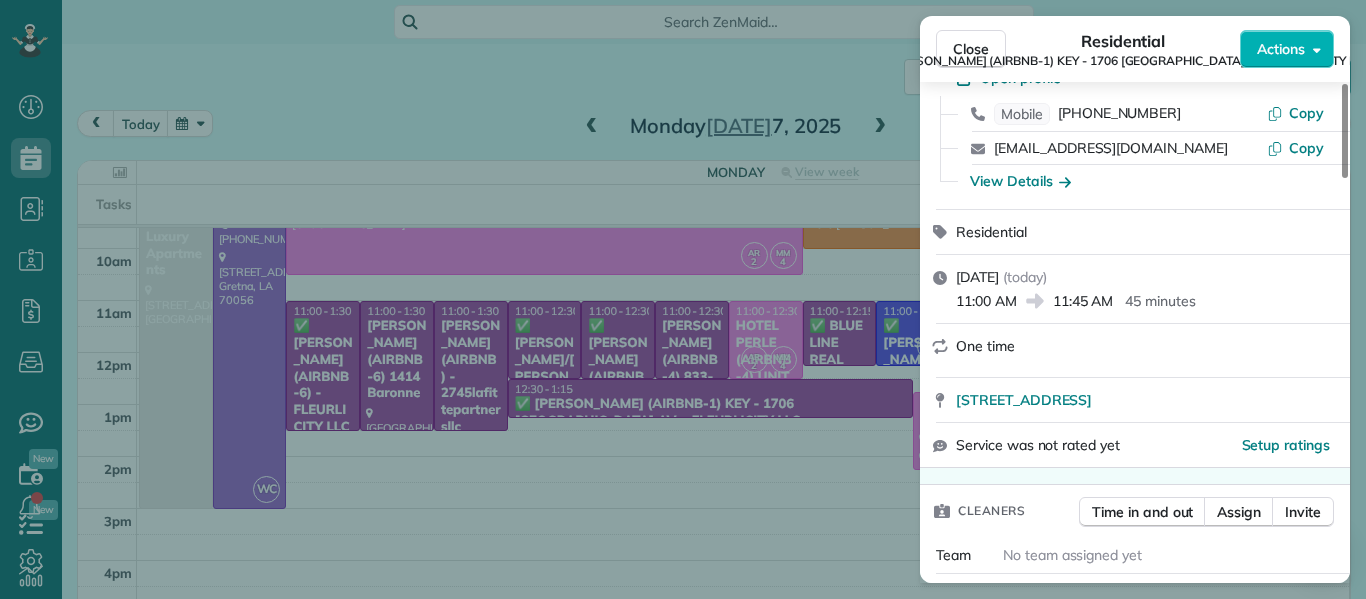 scroll, scrollTop: 148, scrollLeft: 0, axis: vertical 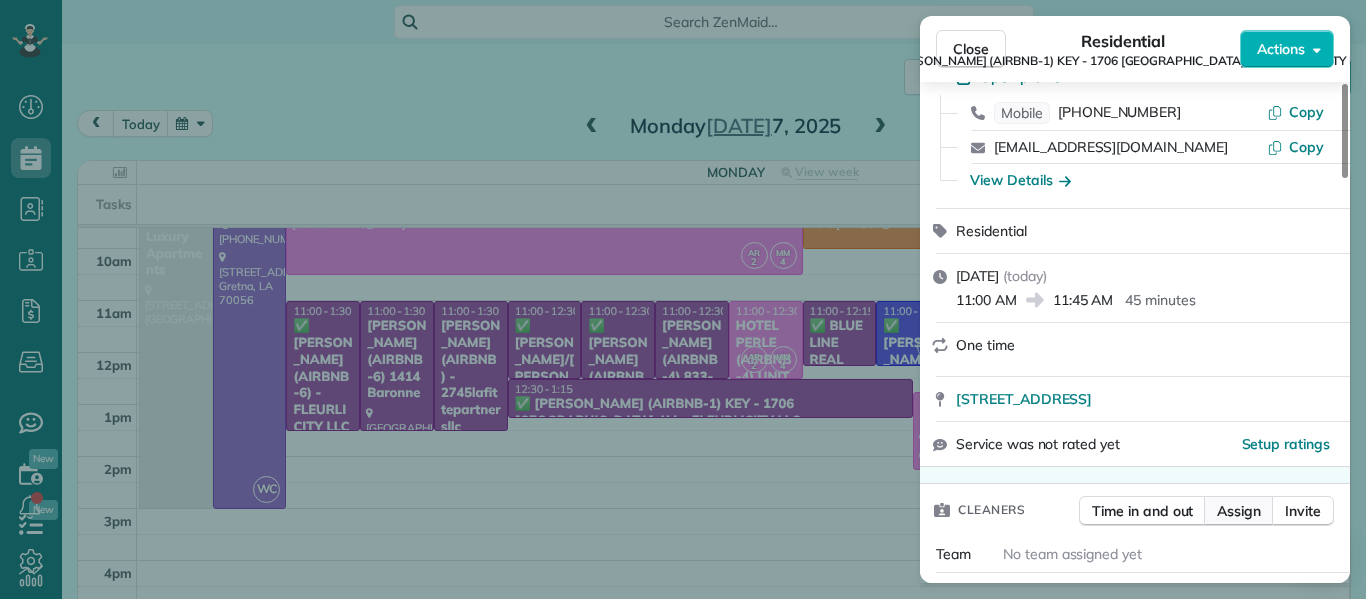 click on "Assign" at bounding box center [1239, 511] 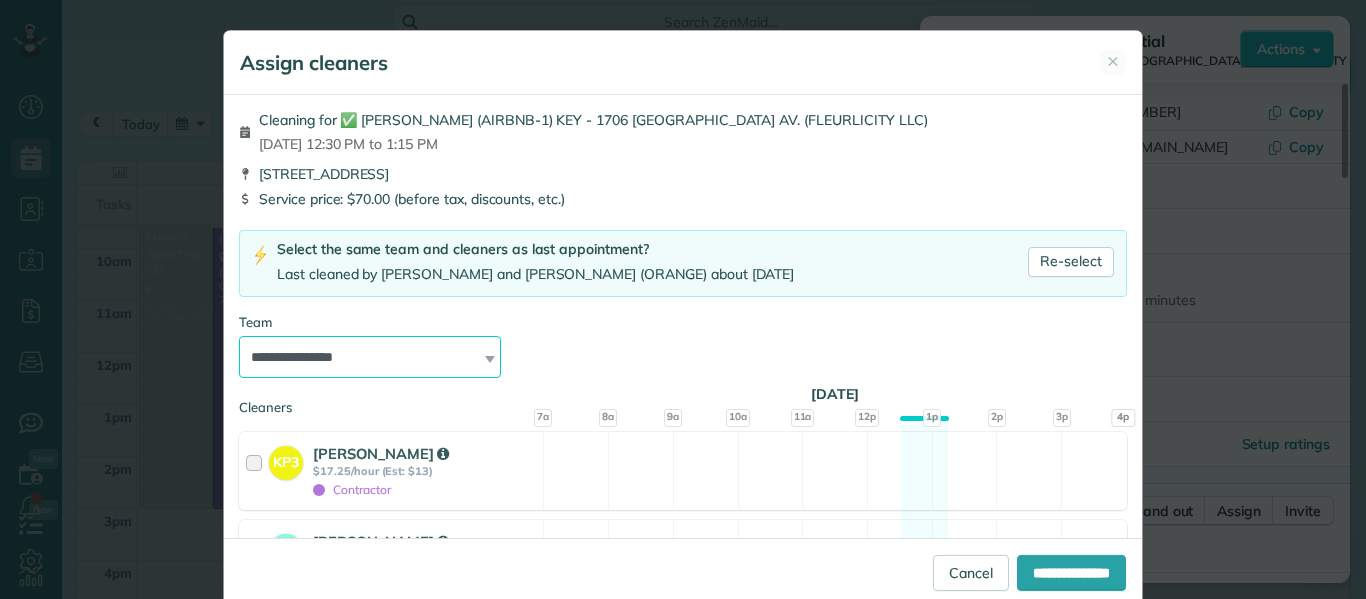 click on "**********" at bounding box center [370, 357] 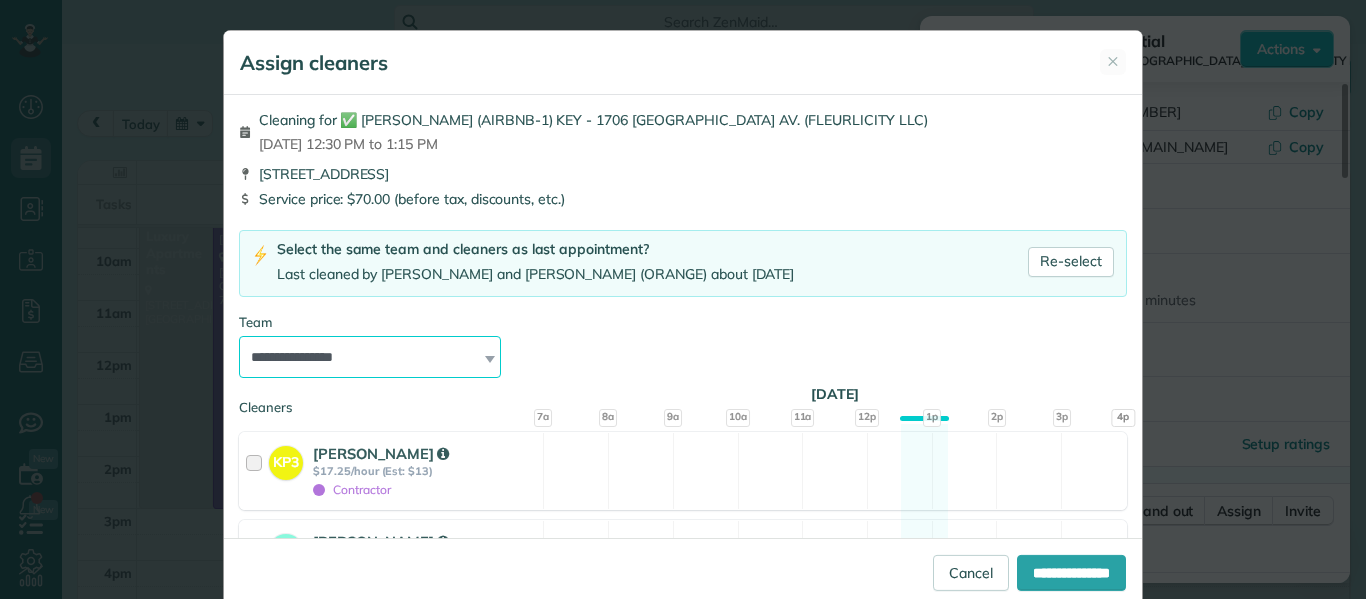 select on "*****" 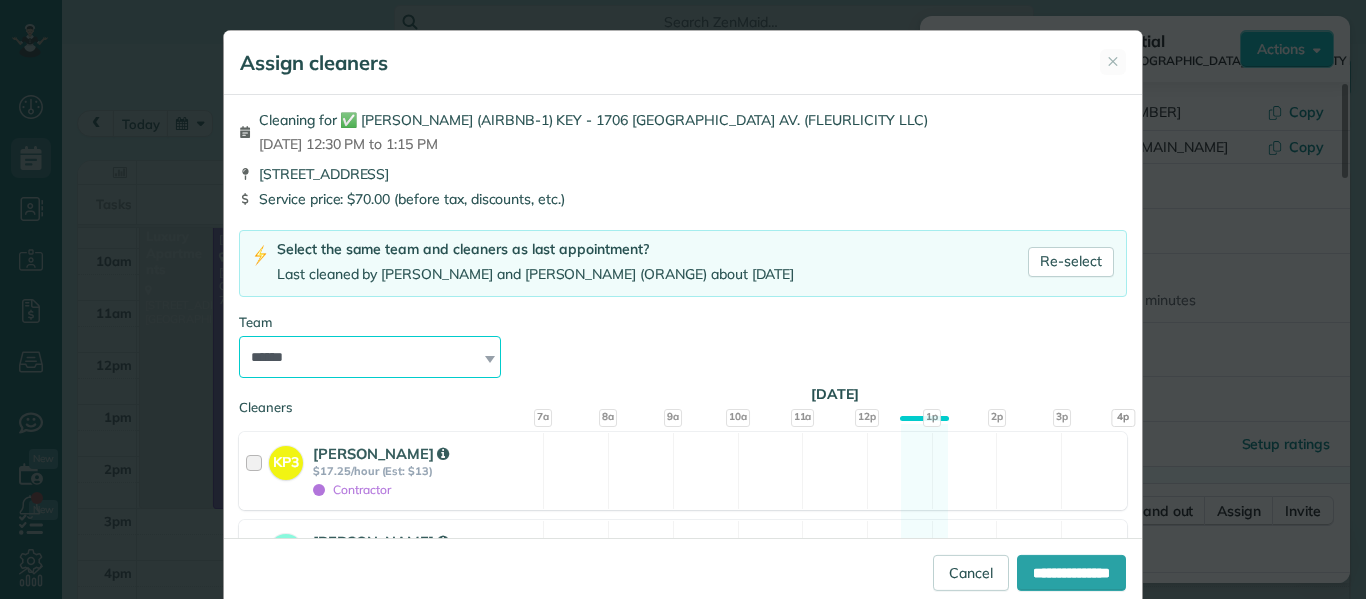 click on "**********" at bounding box center [370, 357] 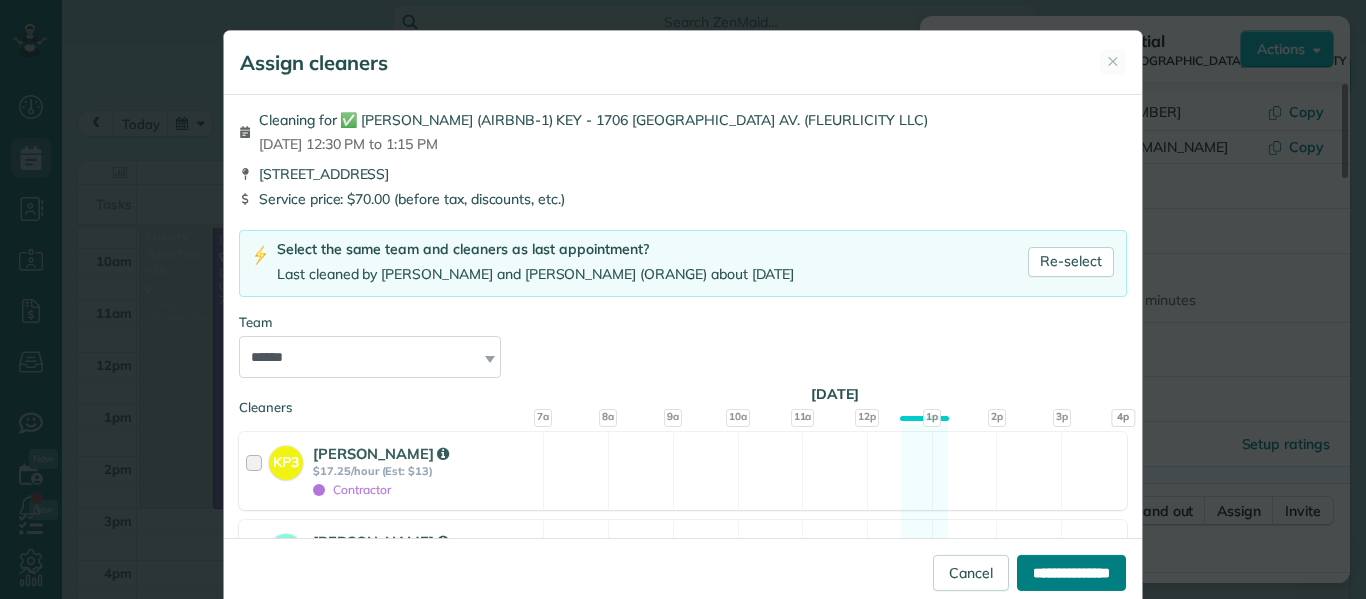 click on "**********" at bounding box center [1071, 573] 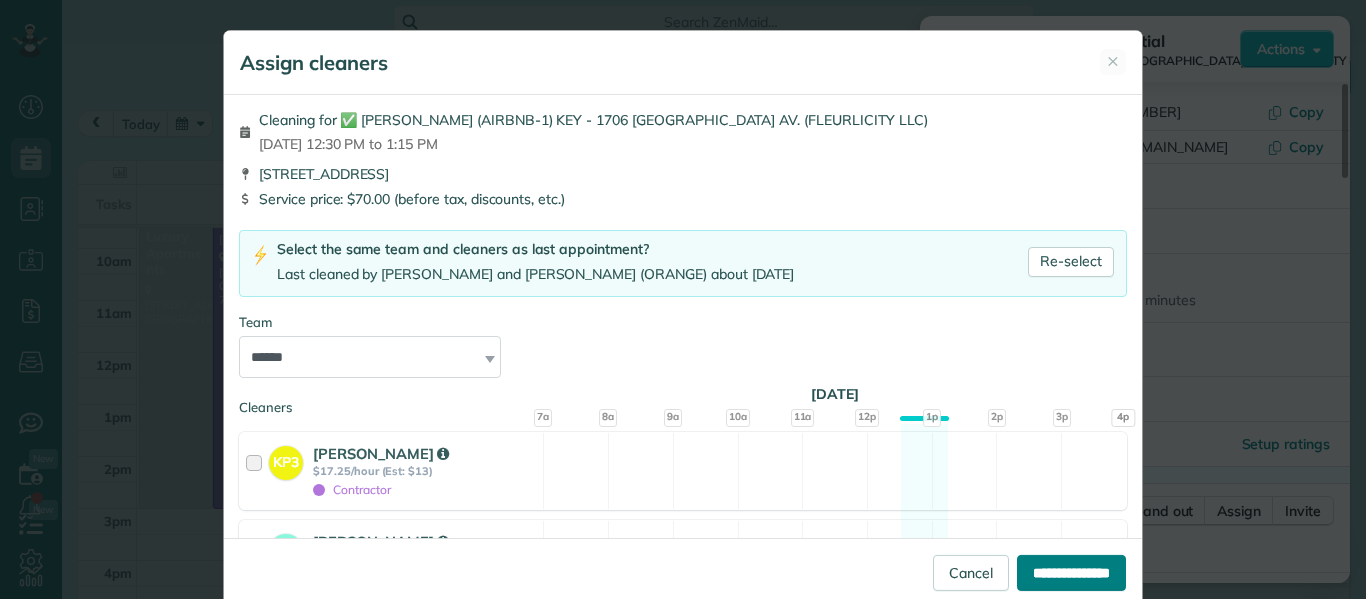 type on "**********" 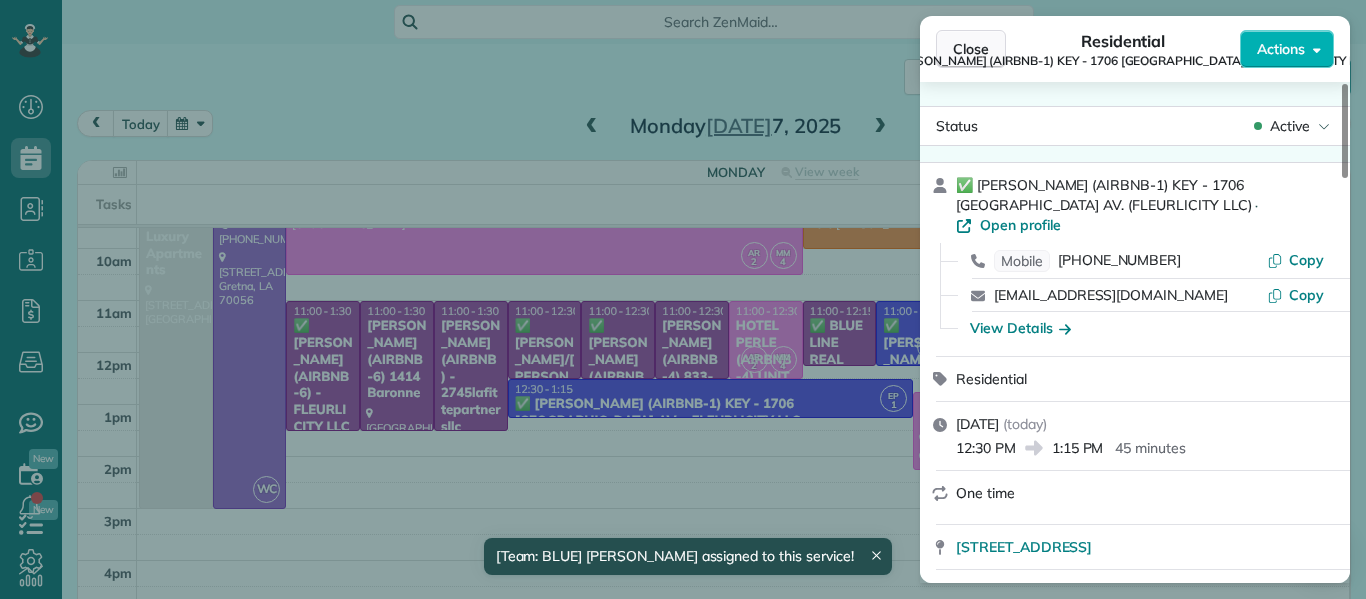 click on "Close" at bounding box center (971, 49) 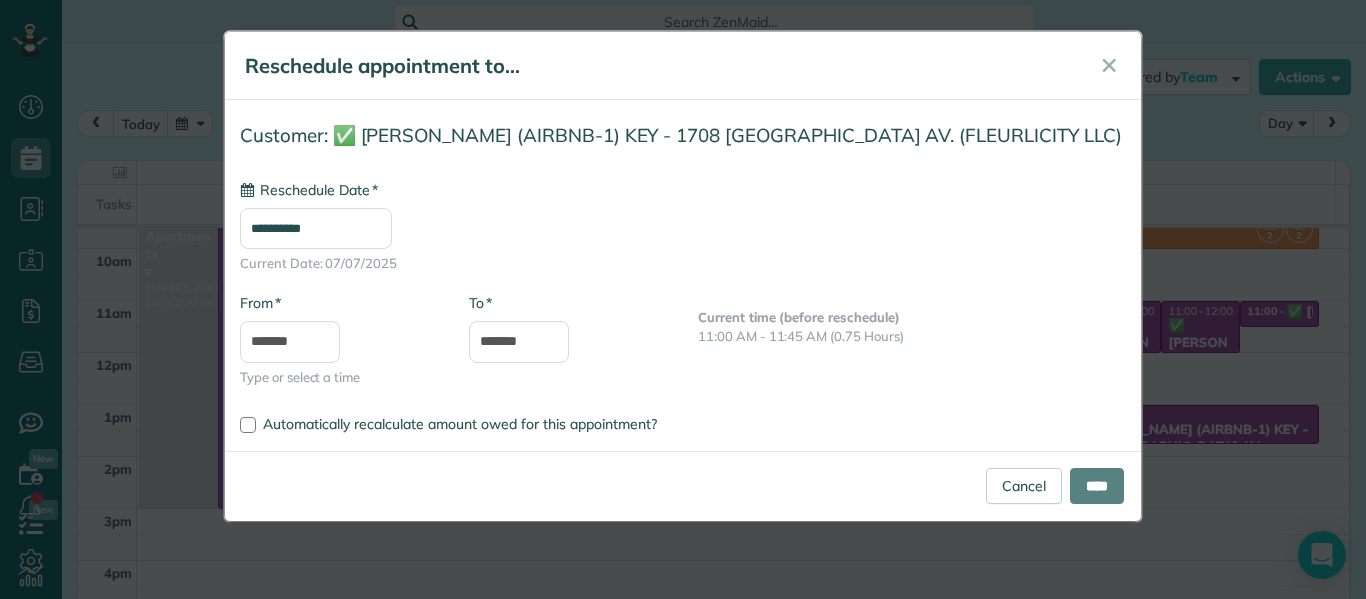 type on "**********" 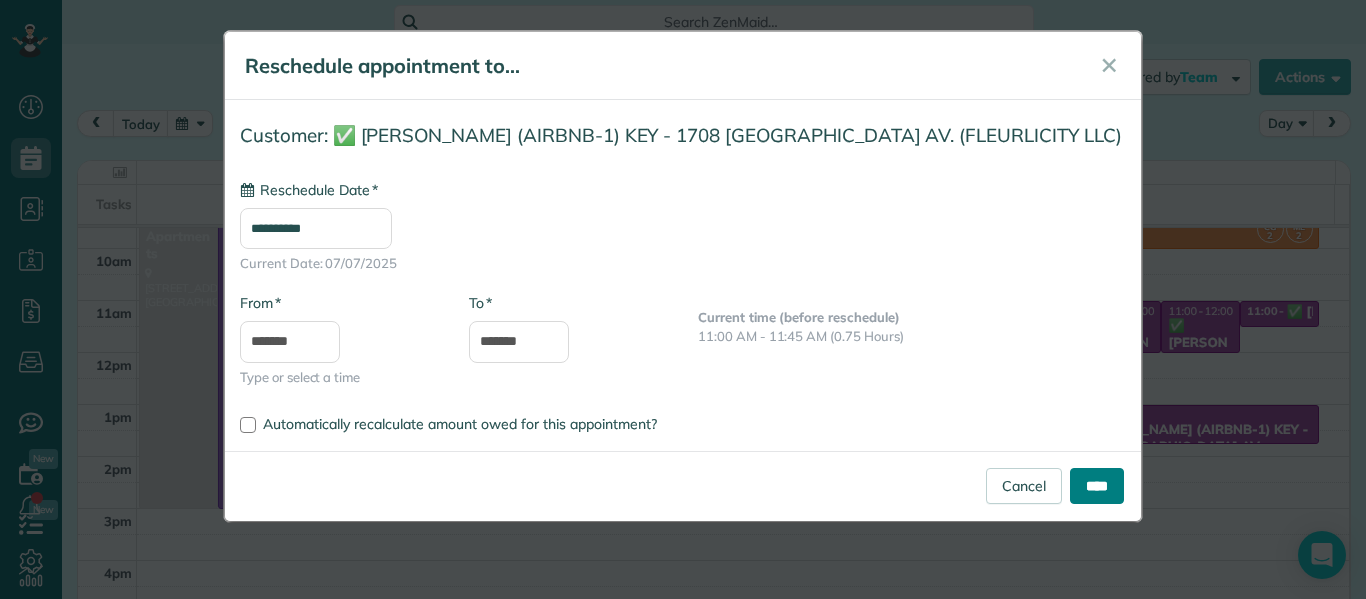 click on "****" at bounding box center (1097, 486) 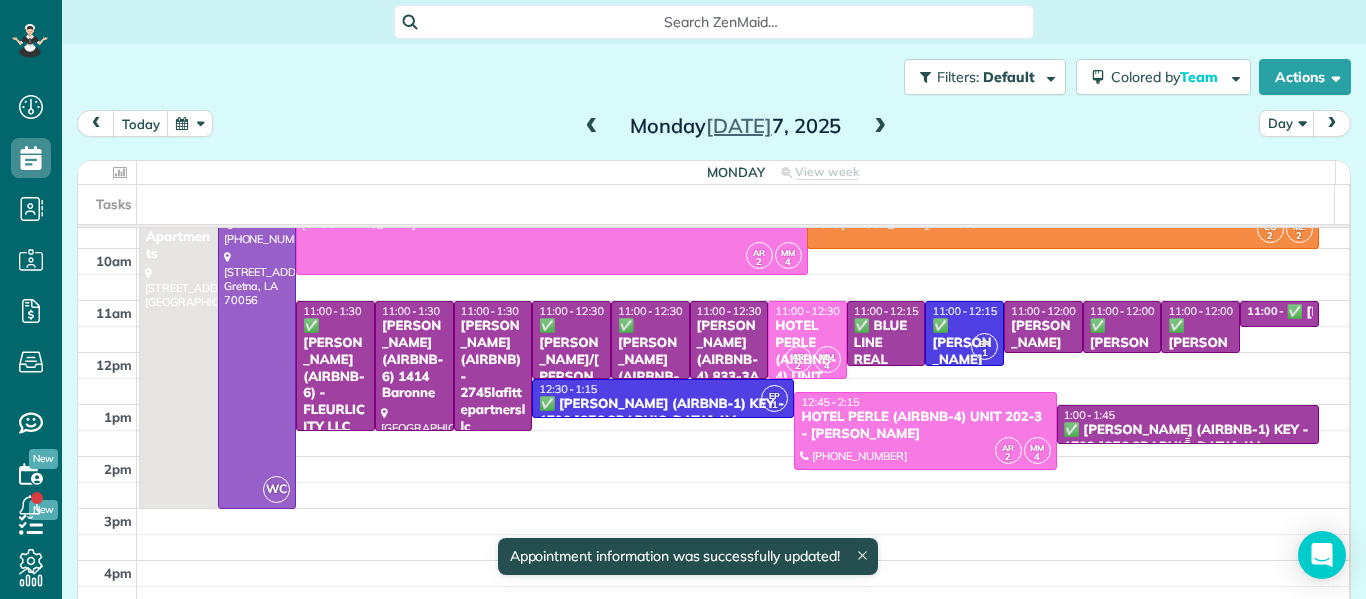 click on "1:00 - 1:45" at bounding box center (1188, 415) 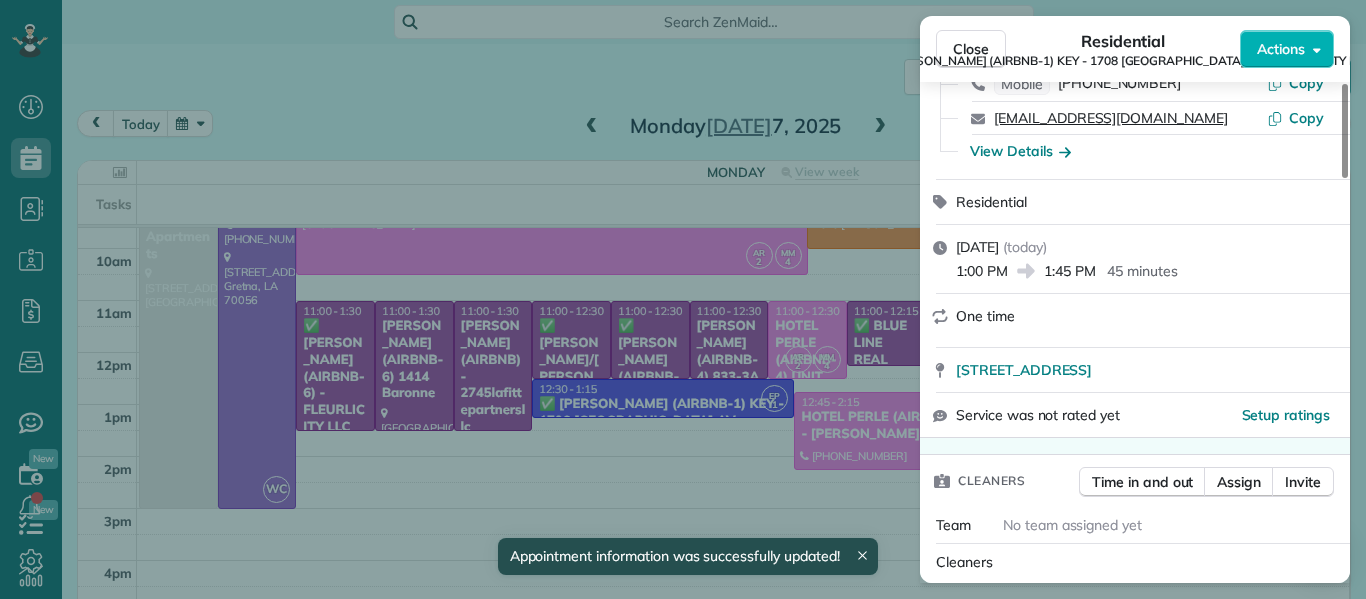 scroll, scrollTop: 180, scrollLeft: 0, axis: vertical 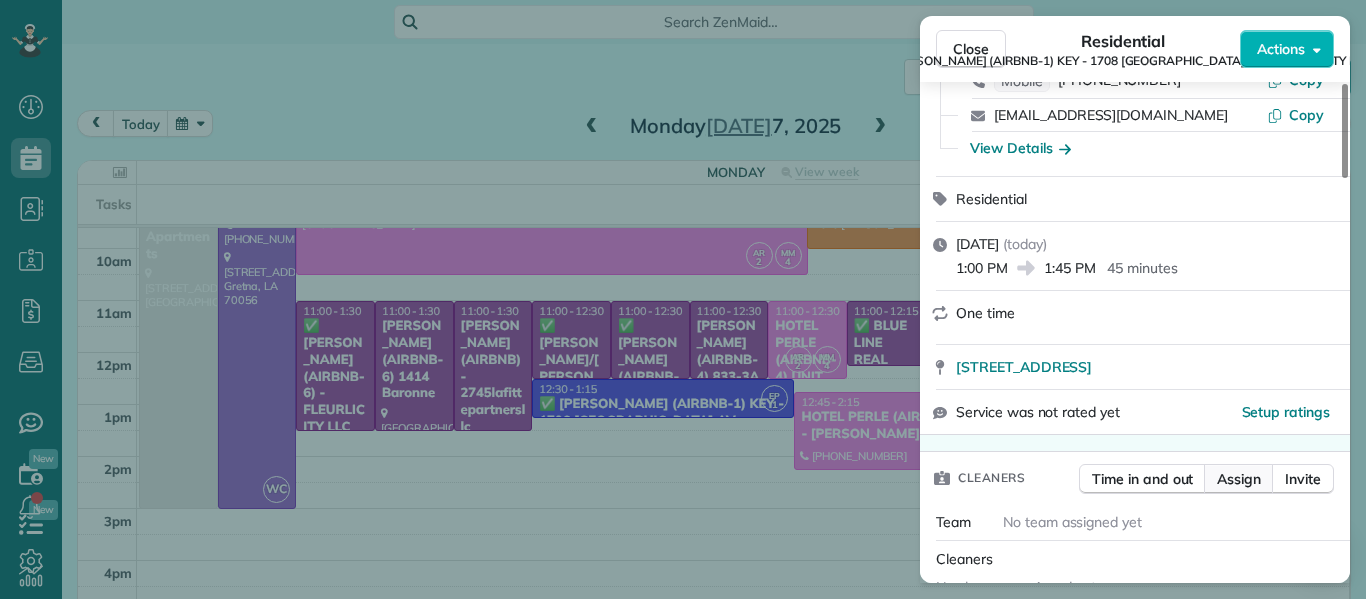 click on "Assign" at bounding box center (1239, 479) 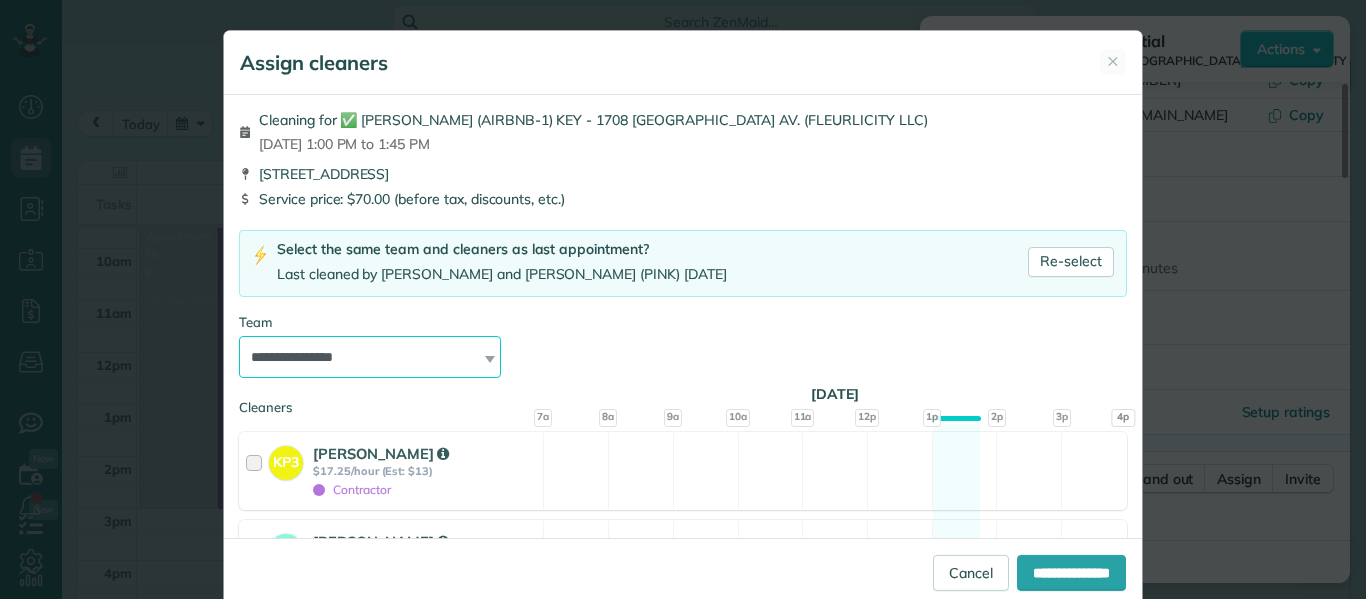 click on "**********" at bounding box center [370, 357] 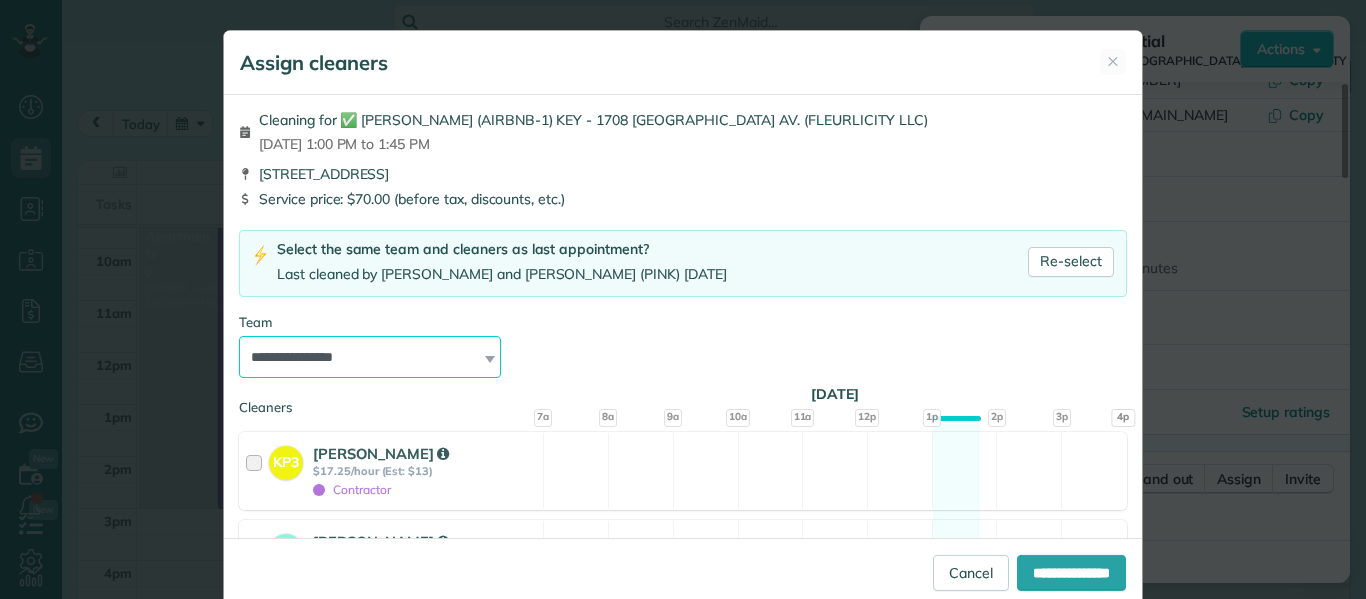 select on "*****" 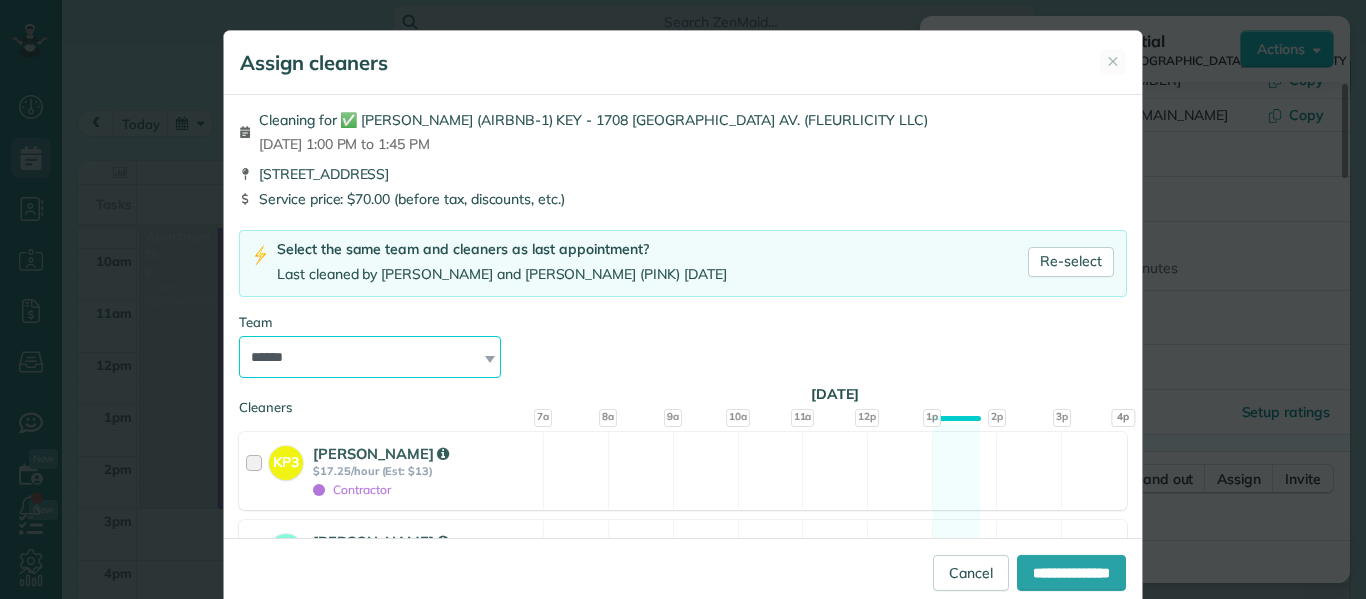 click on "**********" at bounding box center (370, 357) 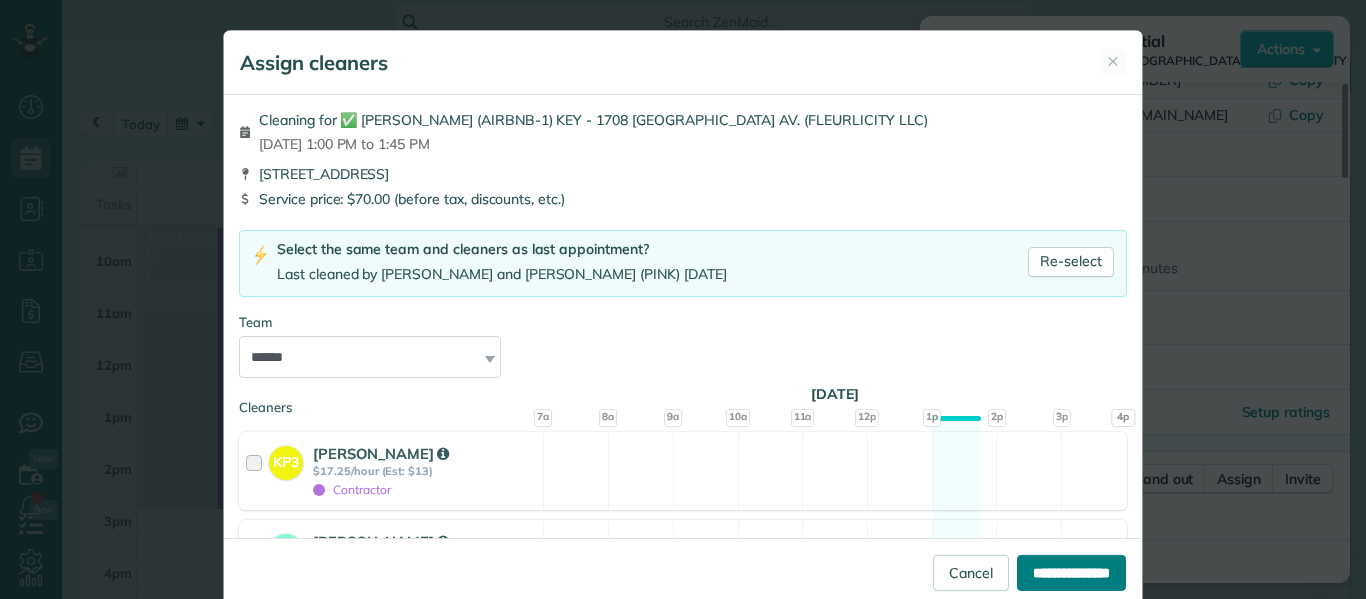 click on "**********" at bounding box center (1071, 573) 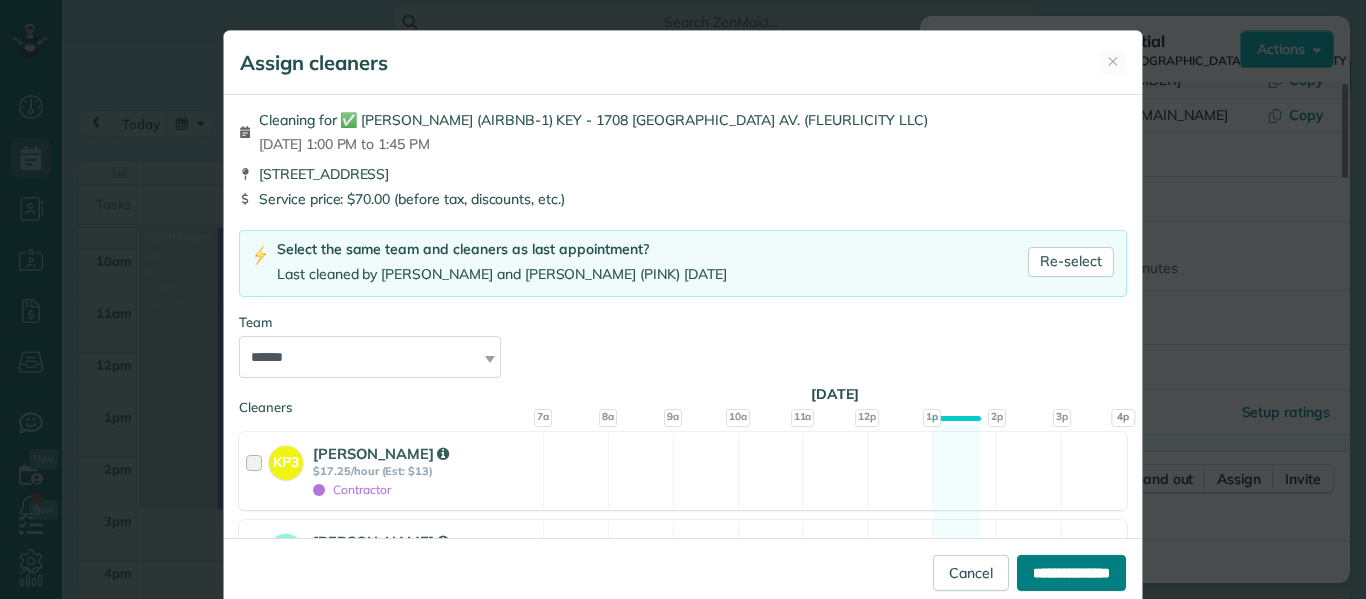 type on "**********" 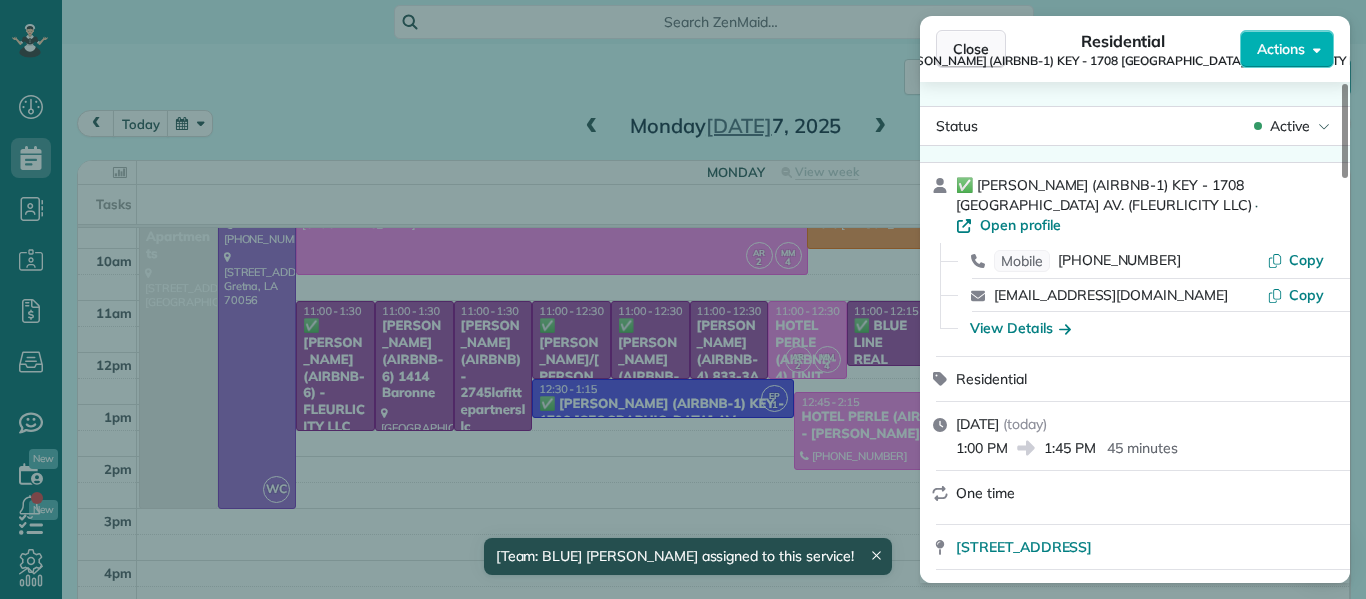 click on "Close" at bounding box center [971, 49] 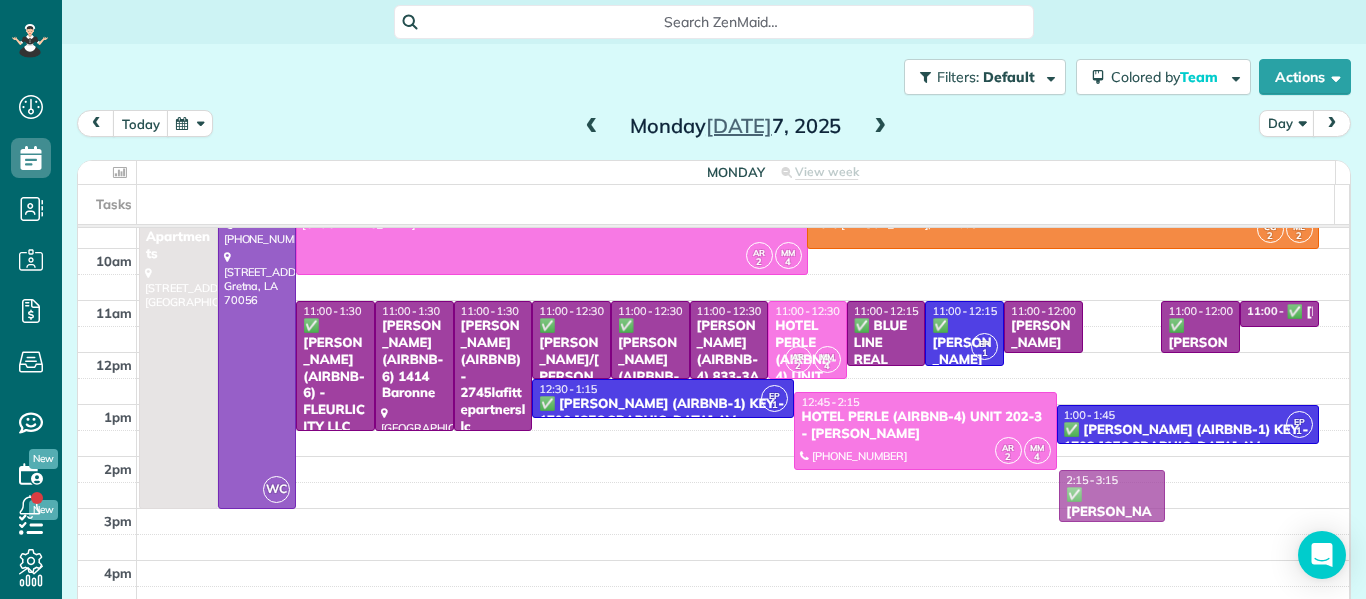 drag, startPoint x: 1101, startPoint y: 327, endPoint x: 1098, endPoint y: 498, distance: 171.0263 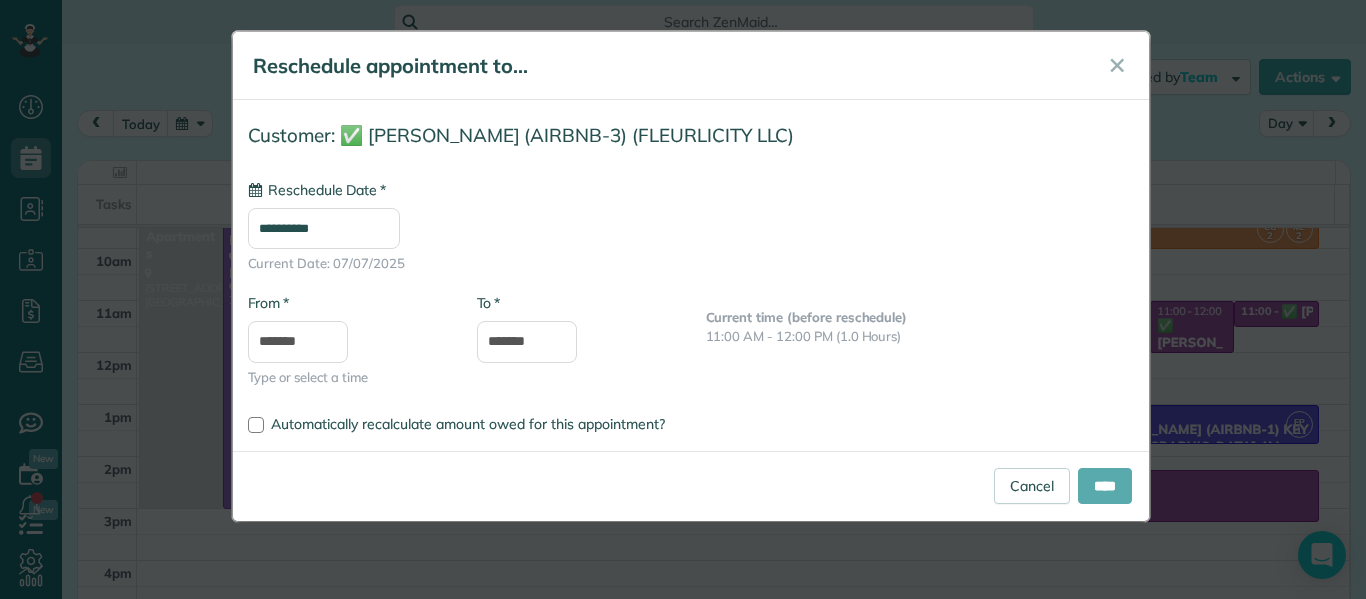 type on "**********" 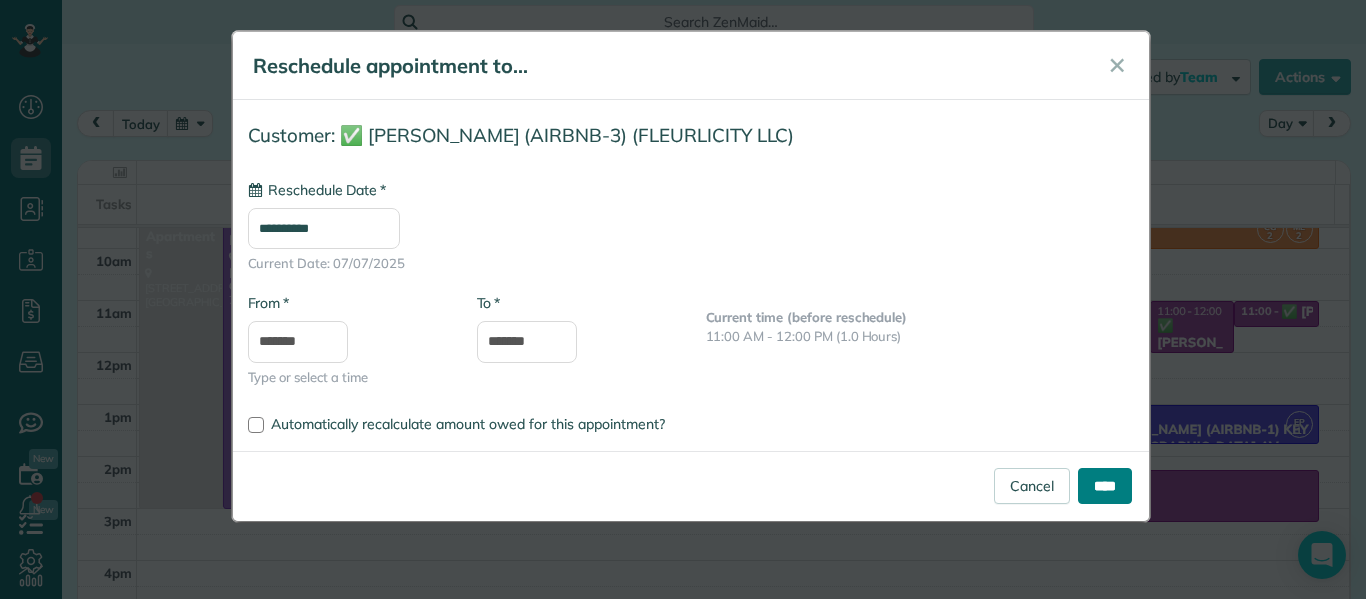 click on "****" at bounding box center (1105, 486) 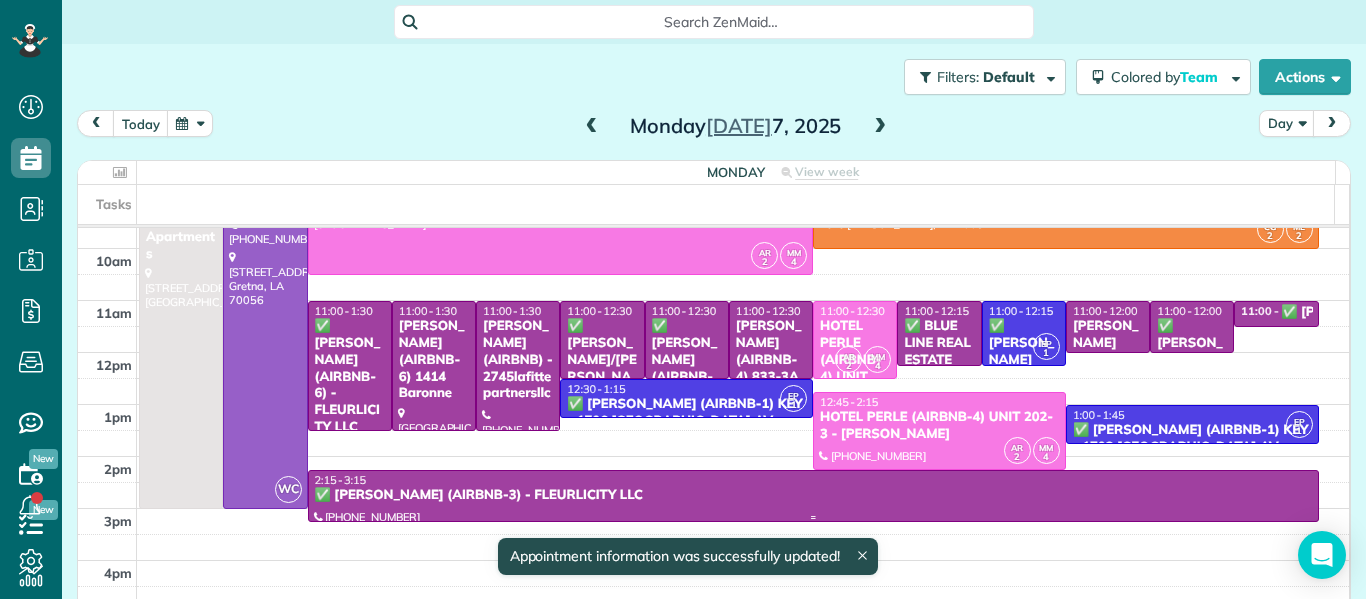 click on "2:15 - 3:15" at bounding box center (813, 480) 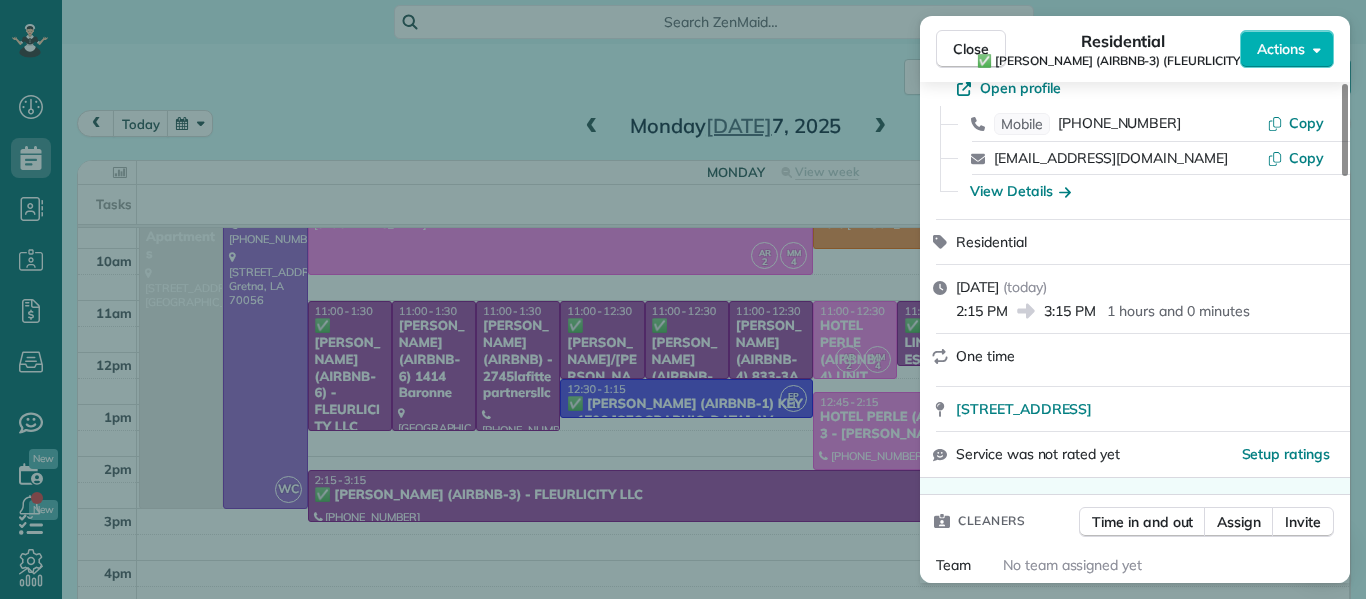 scroll, scrollTop: 181, scrollLeft: 0, axis: vertical 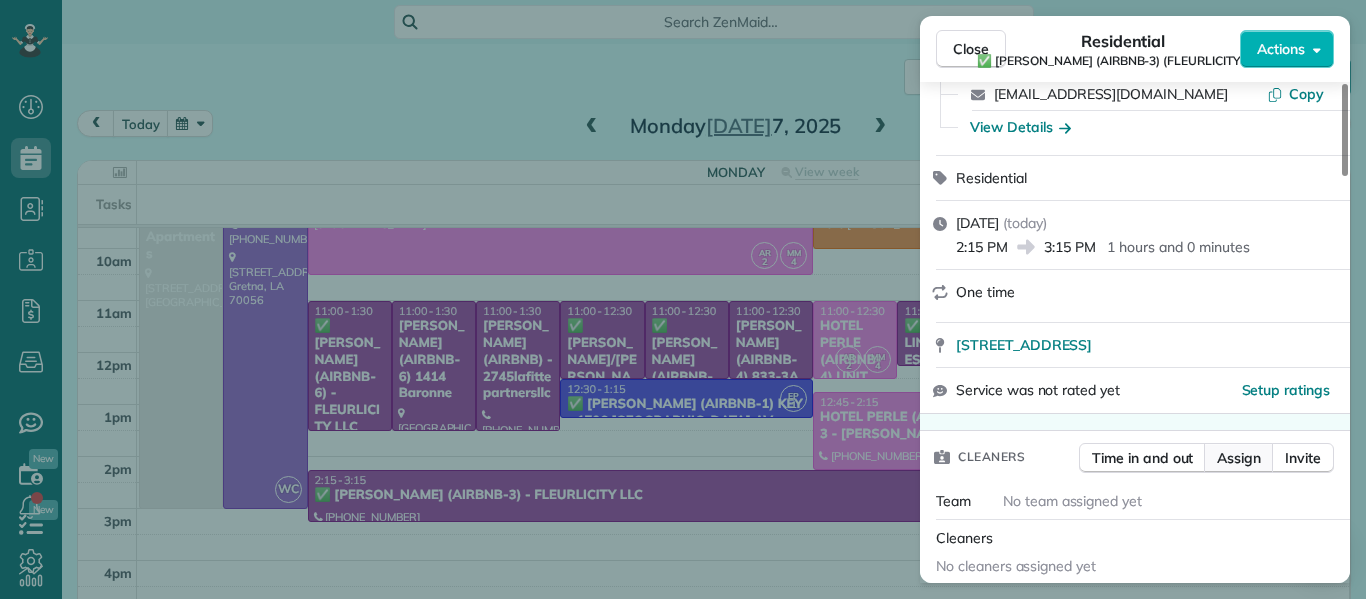 click on "Assign" at bounding box center (1239, 458) 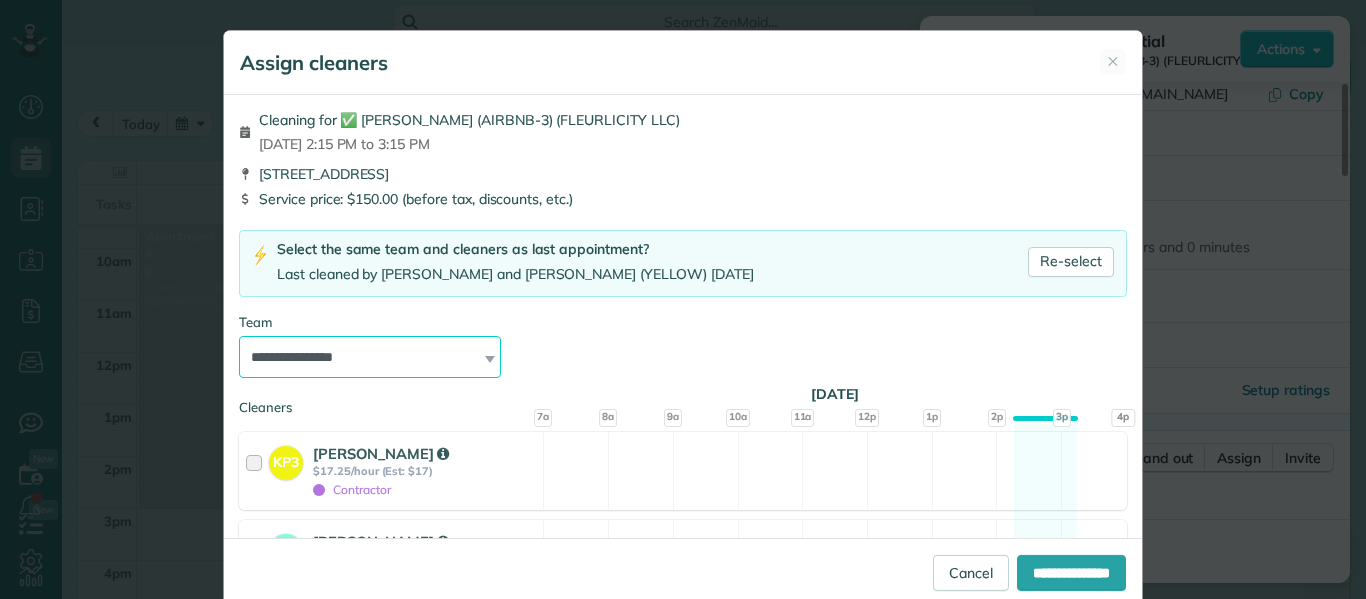 click on "**********" at bounding box center [370, 357] 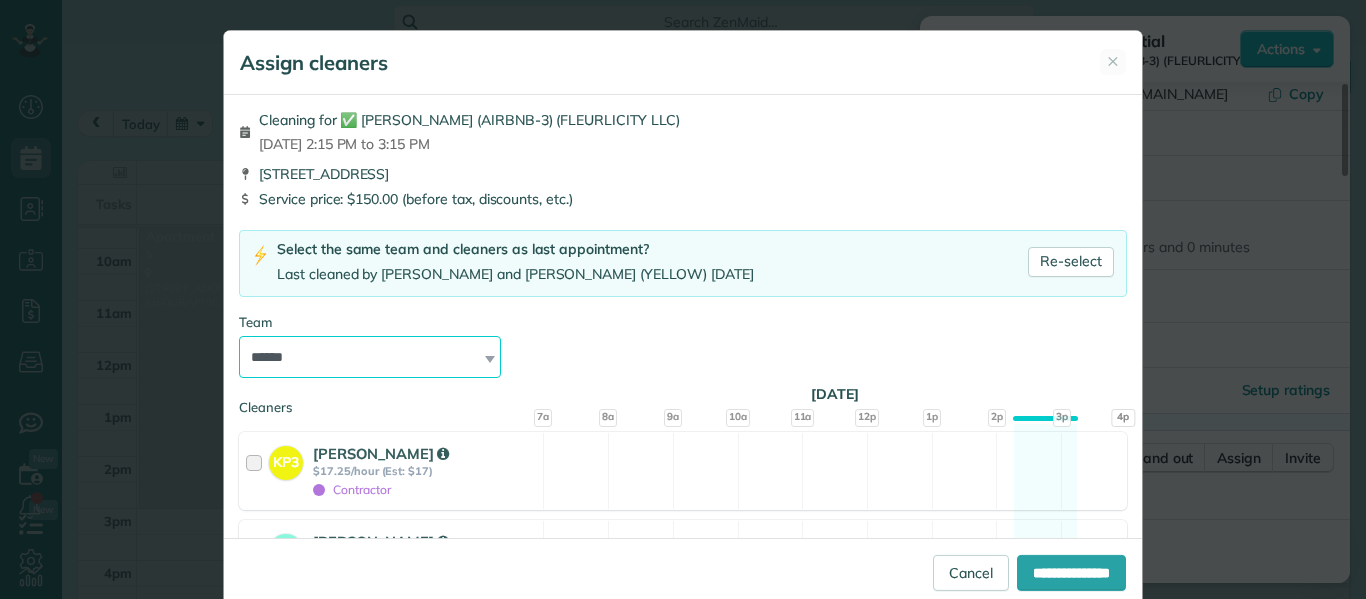 click on "**********" at bounding box center (370, 357) 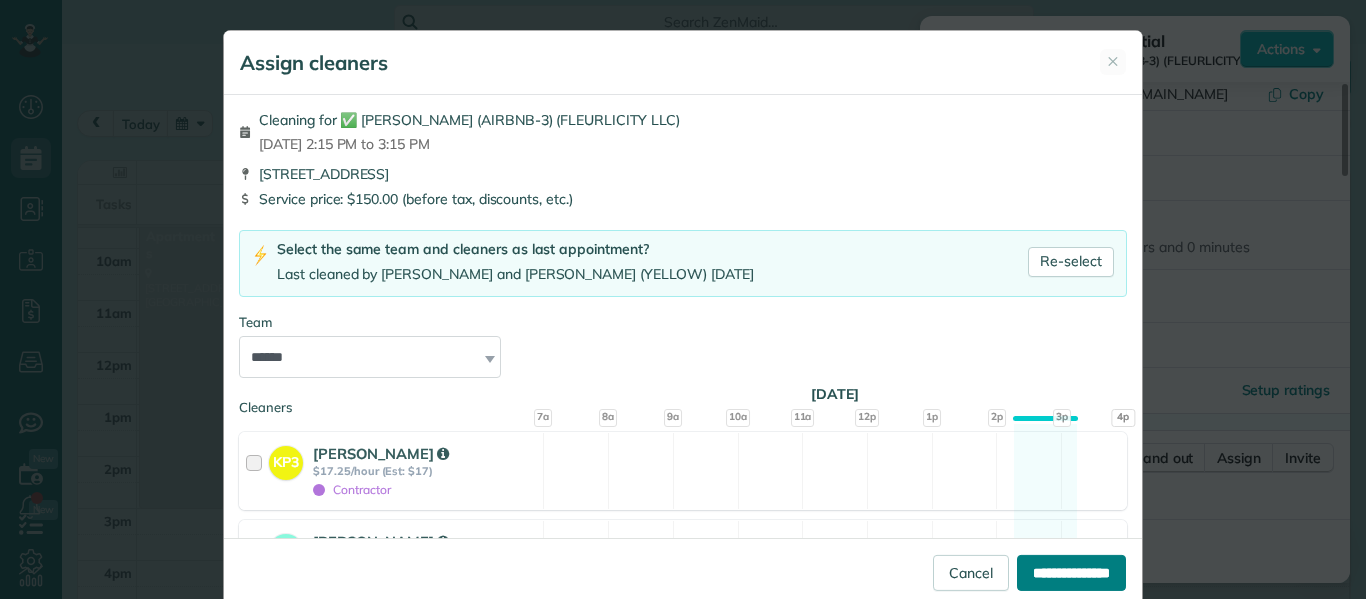 click on "**********" at bounding box center (1071, 573) 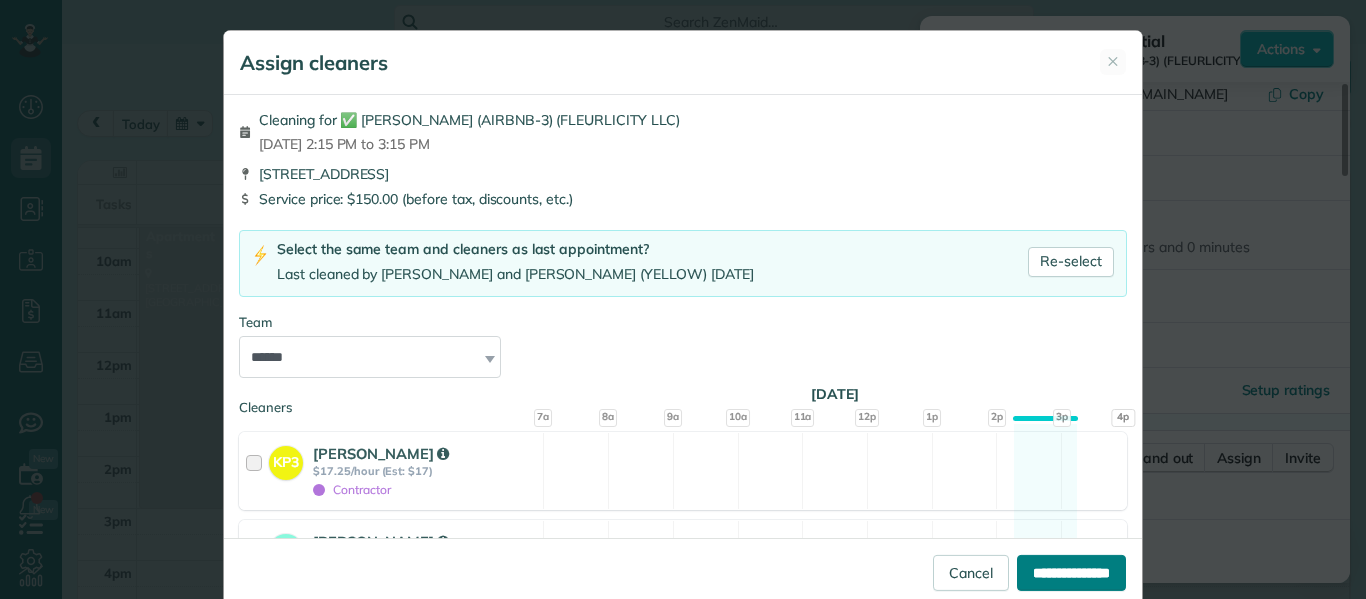 type on "**********" 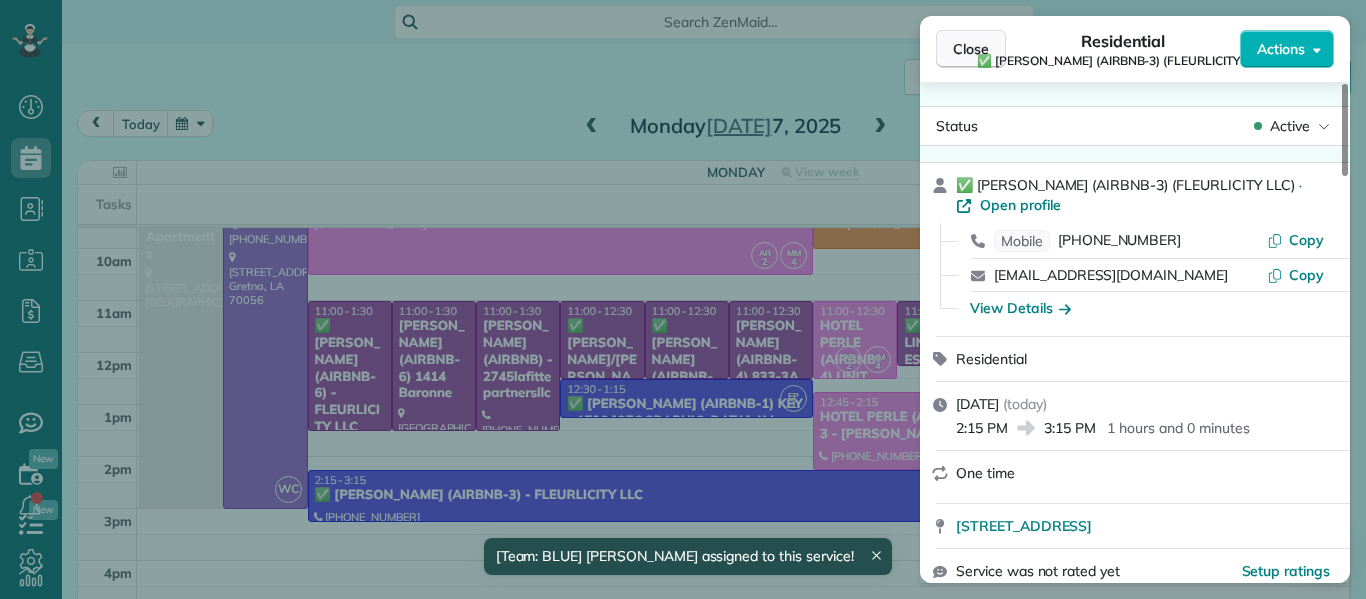 click on "Close" at bounding box center [971, 49] 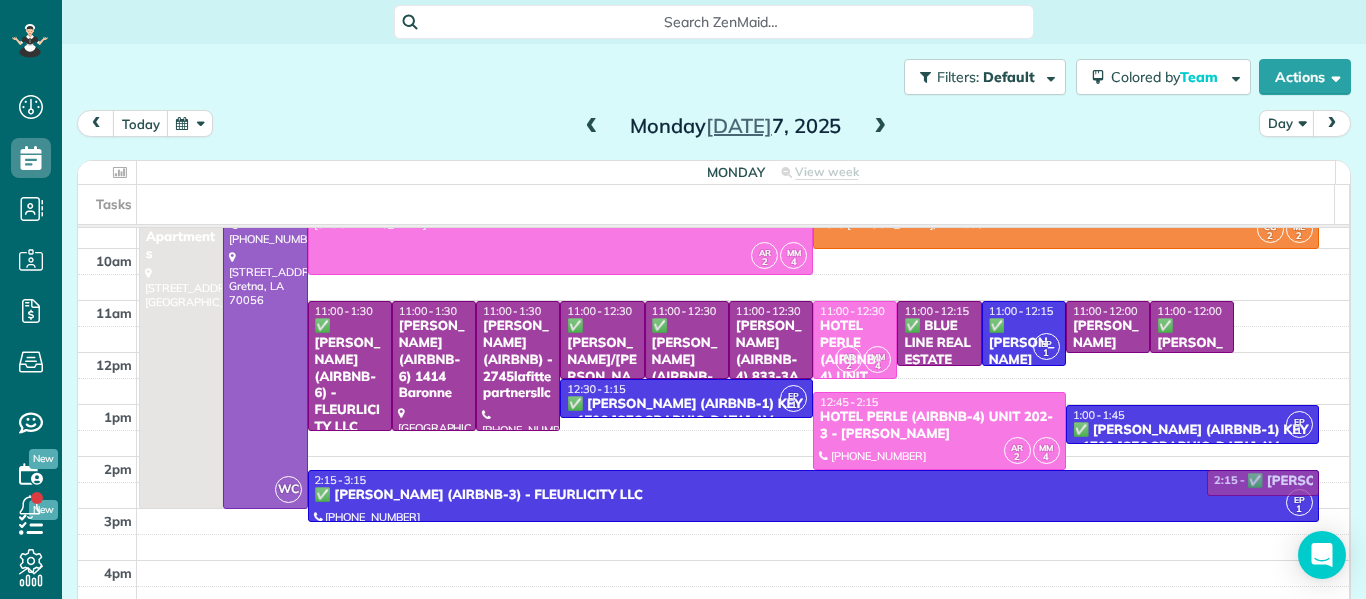 drag, startPoint x: 1241, startPoint y: 308, endPoint x: 1202, endPoint y: 483, distance: 179.29306 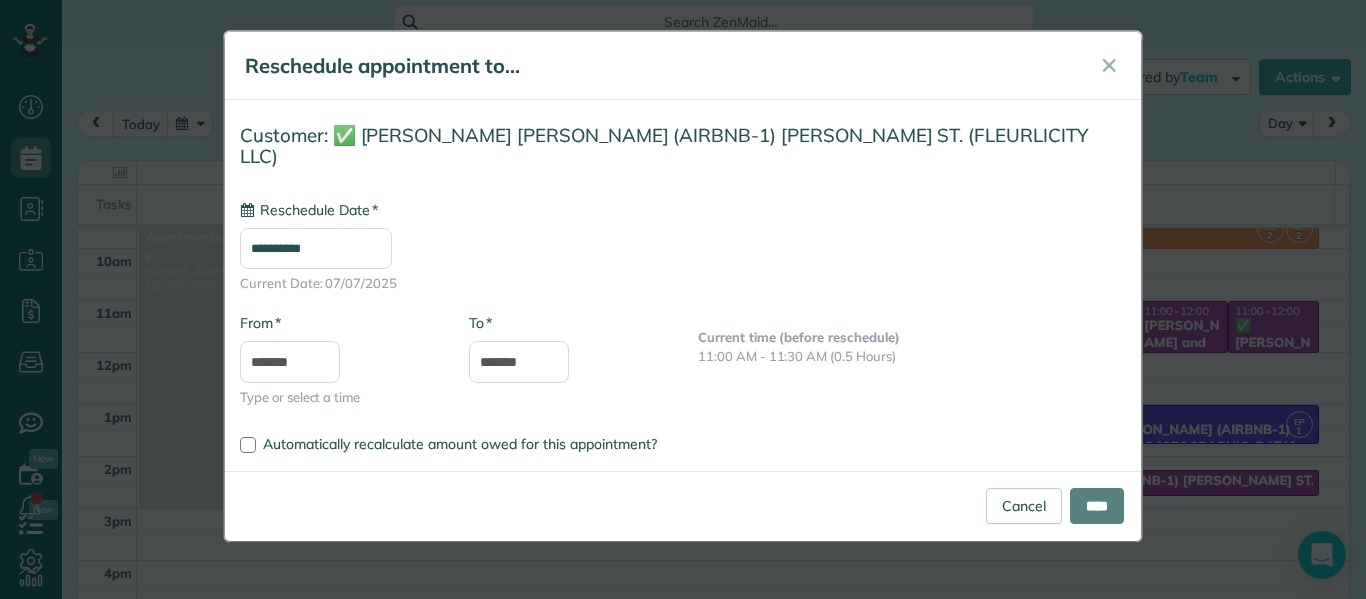 type on "**********" 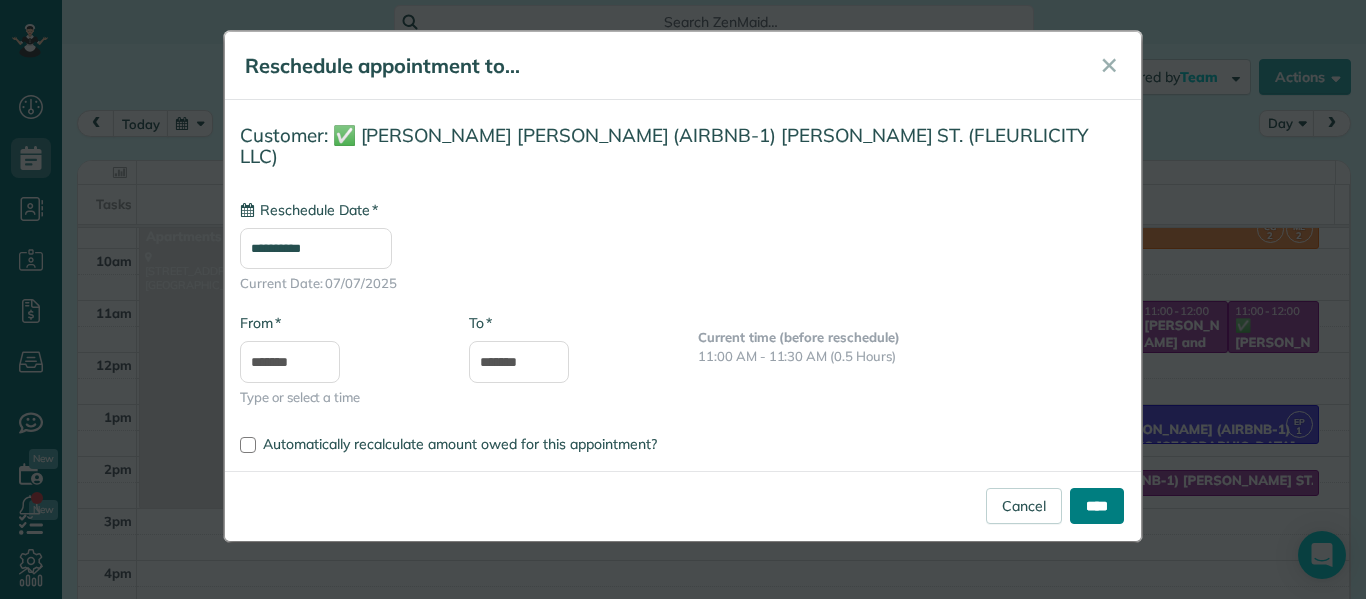 click on "****" at bounding box center [1097, 506] 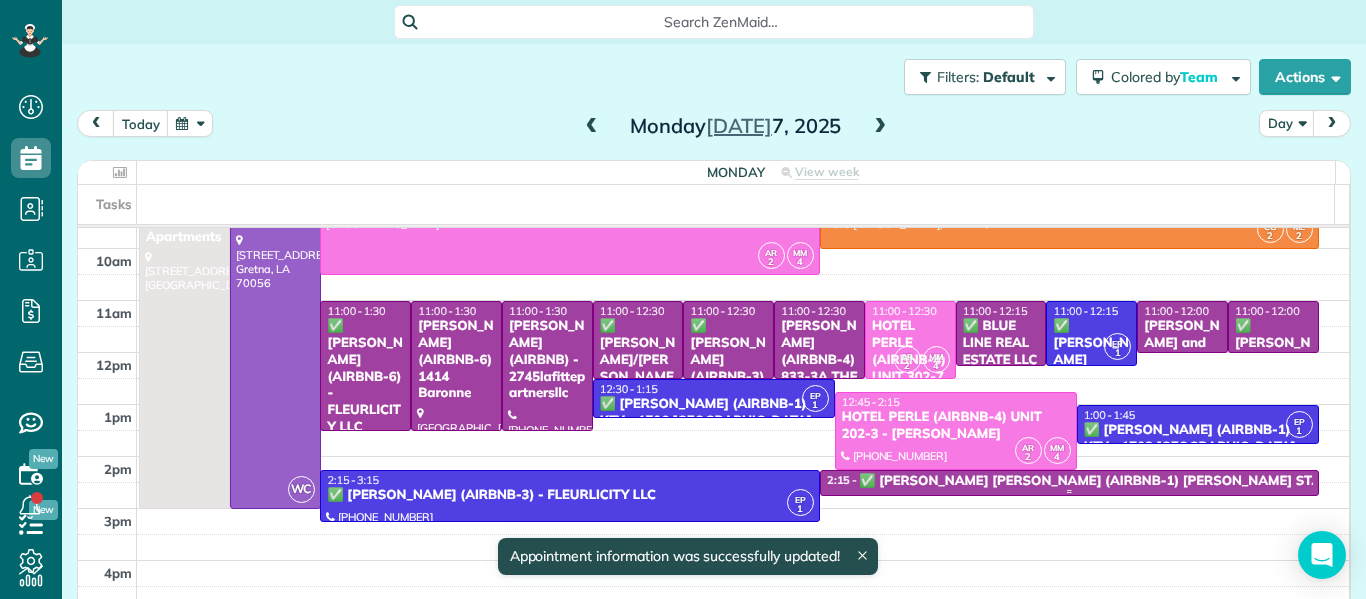 click on "✅ [PERSON_NAME] [PERSON_NAME] (AIRBNB-1) [PERSON_NAME] ST. - FLEURLICITY LLC" at bounding box center [1147, 481] 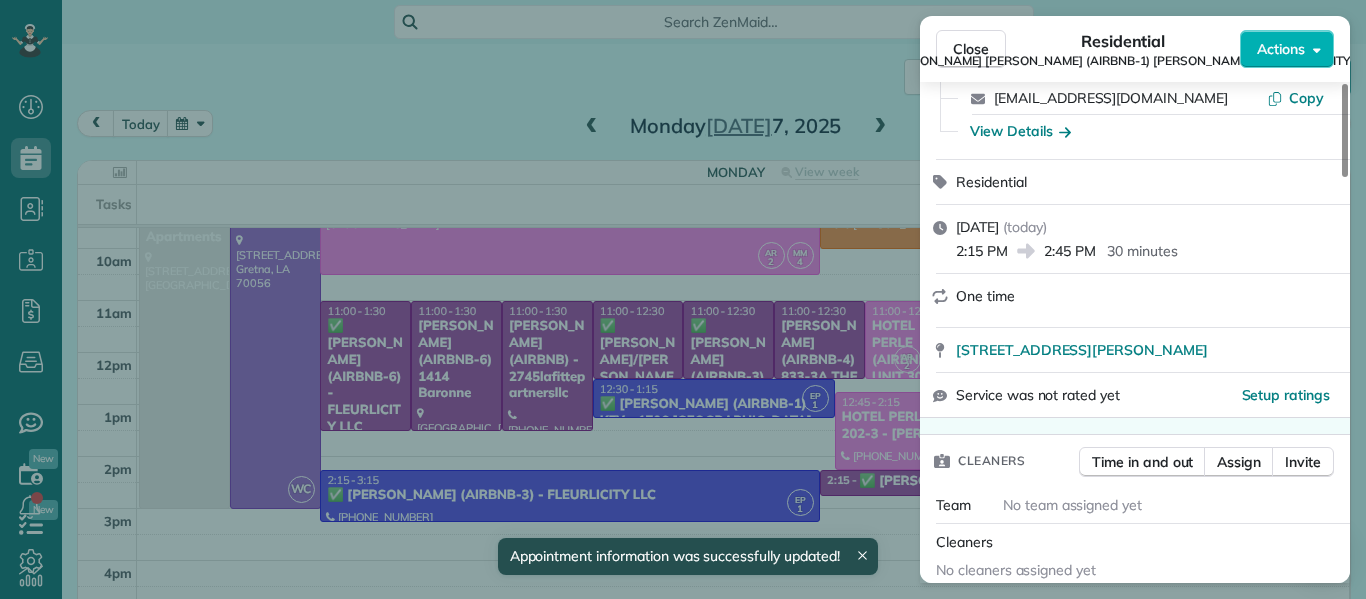 scroll, scrollTop: 212, scrollLeft: 0, axis: vertical 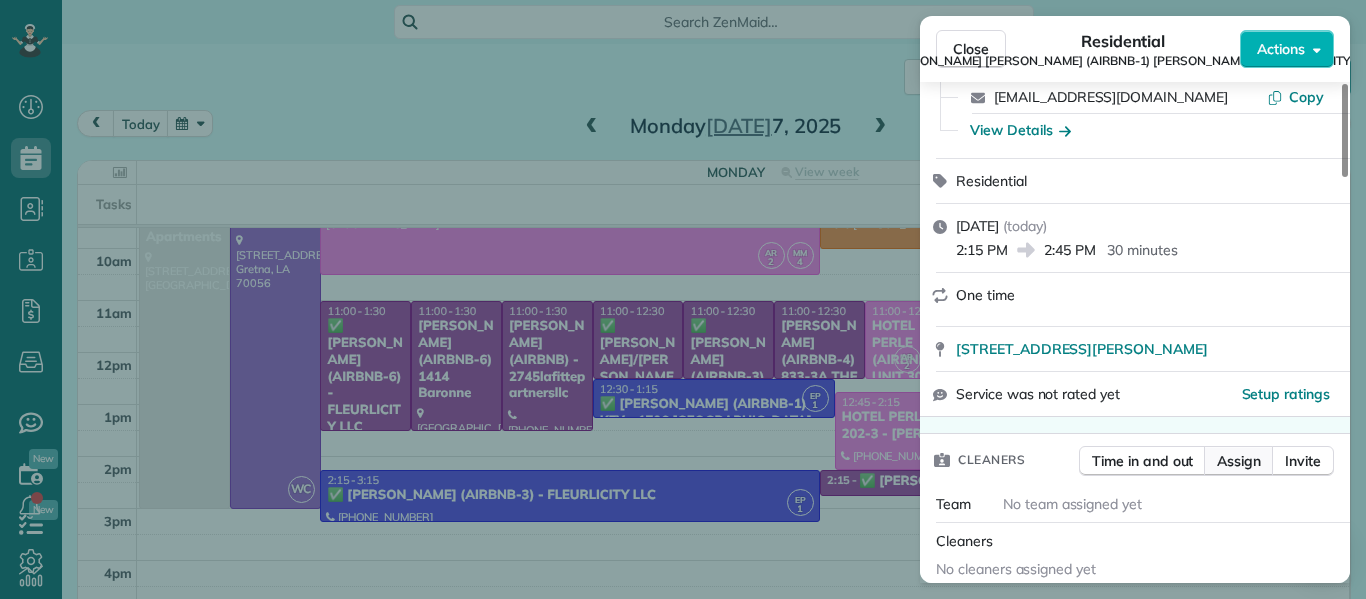 click on "Assign" at bounding box center (1239, 461) 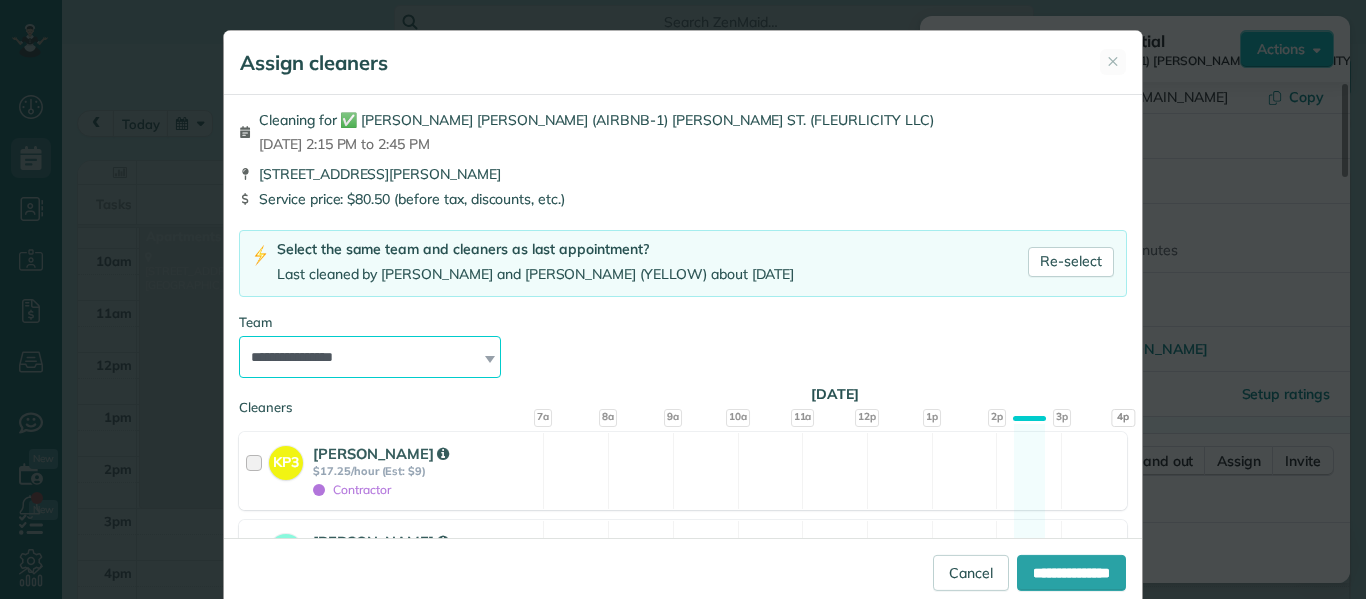 click on "**********" at bounding box center (370, 357) 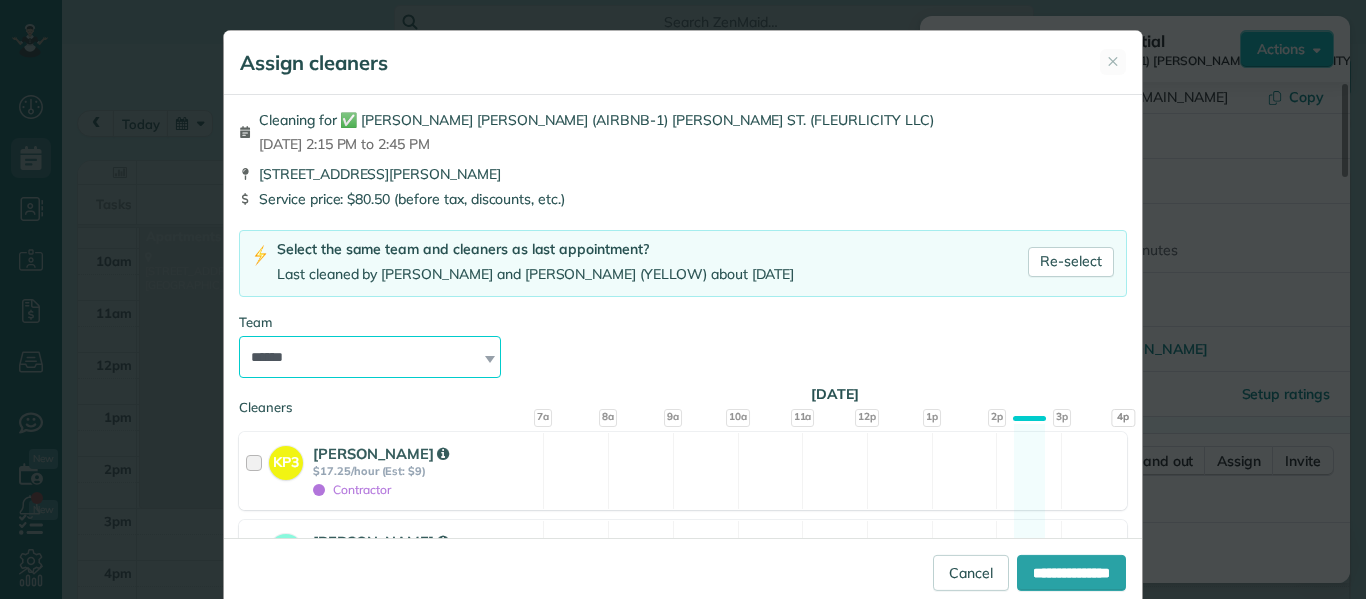 click on "**********" at bounding box center (370, 357) 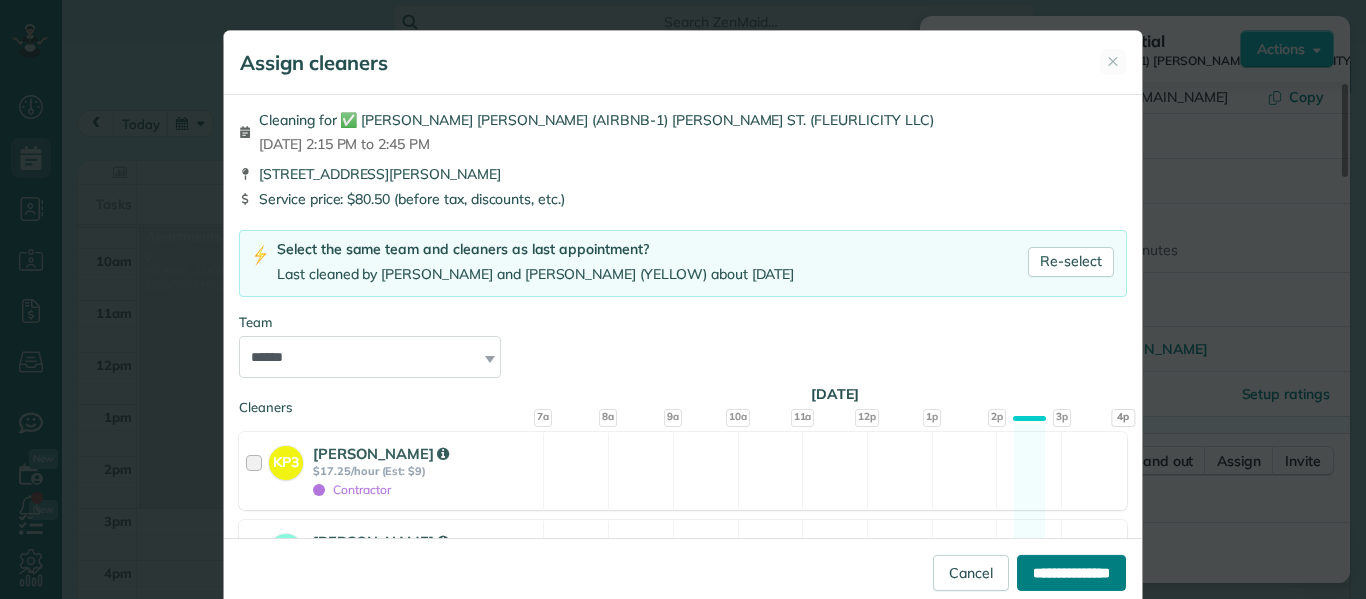 click on "**********" at bounding box center [1071, 573] 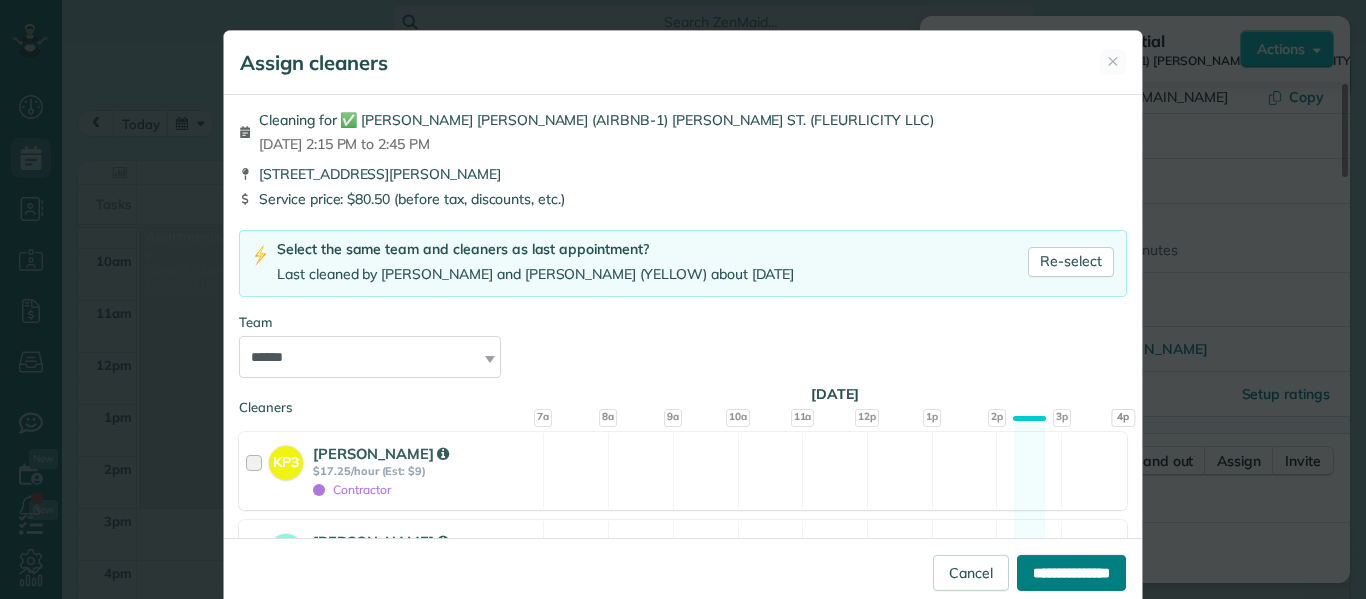 type on "**********" 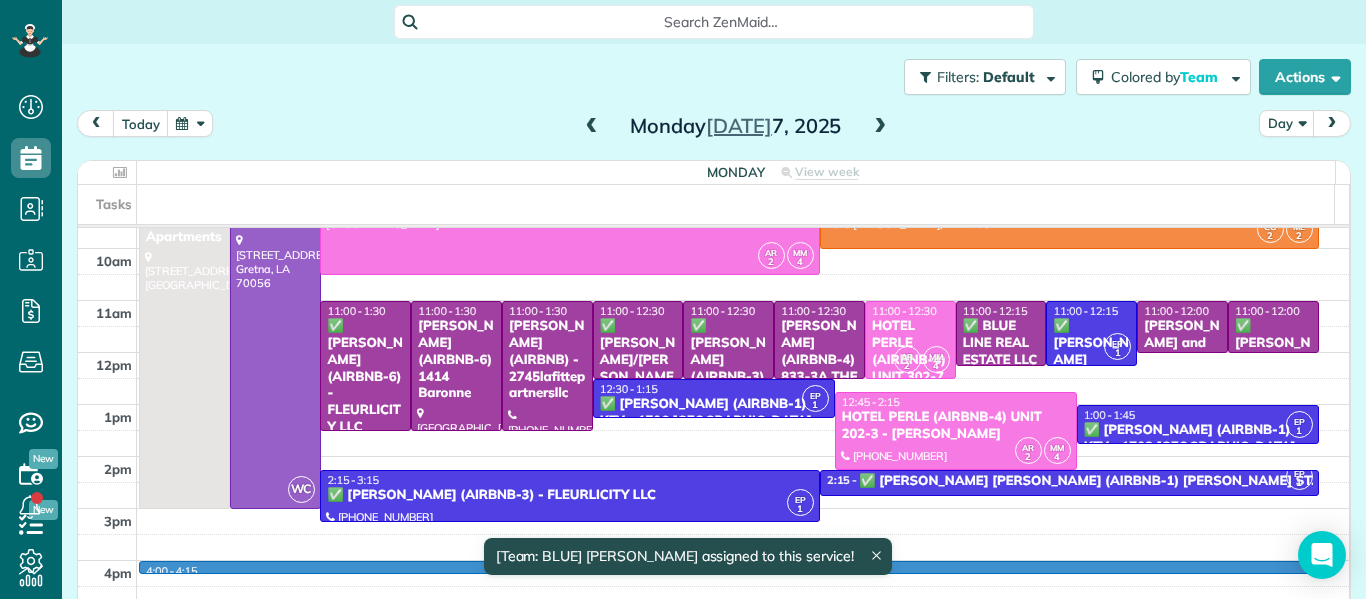 click on "Dashboard
Scheduling
Calendar View
List View
Dispatch View - Weekly scheduling (Beta)" at bounding box center (683, 299) 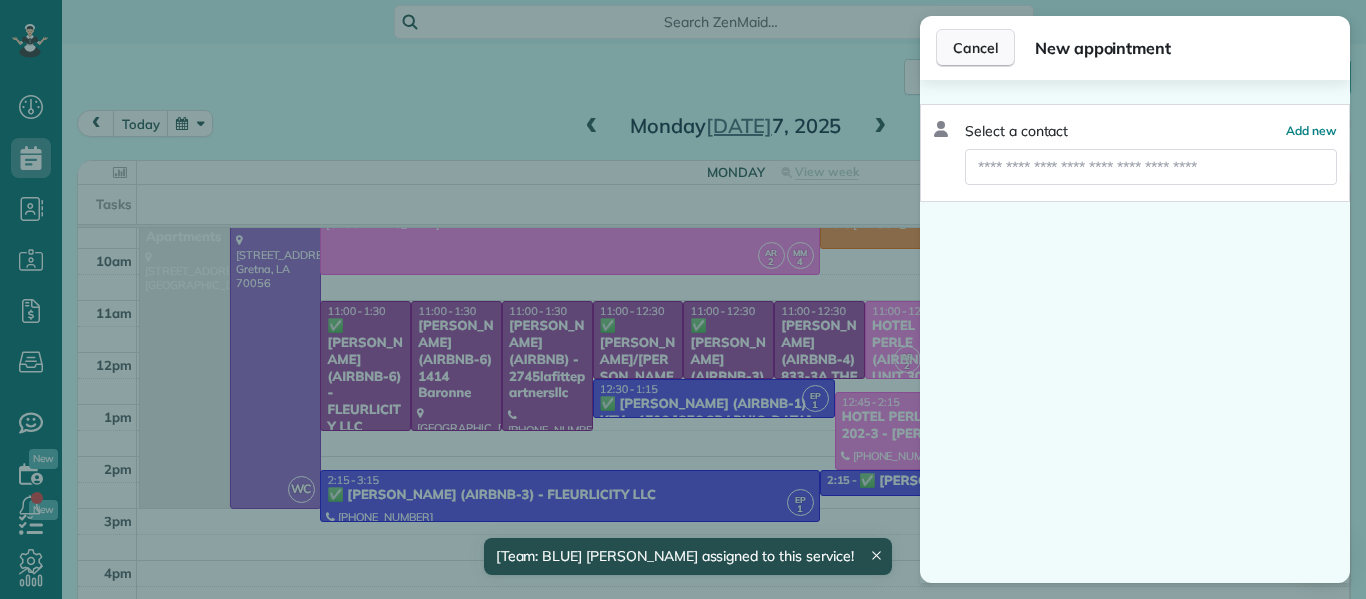 click on "Cancel" at bounding box center [975, 48] 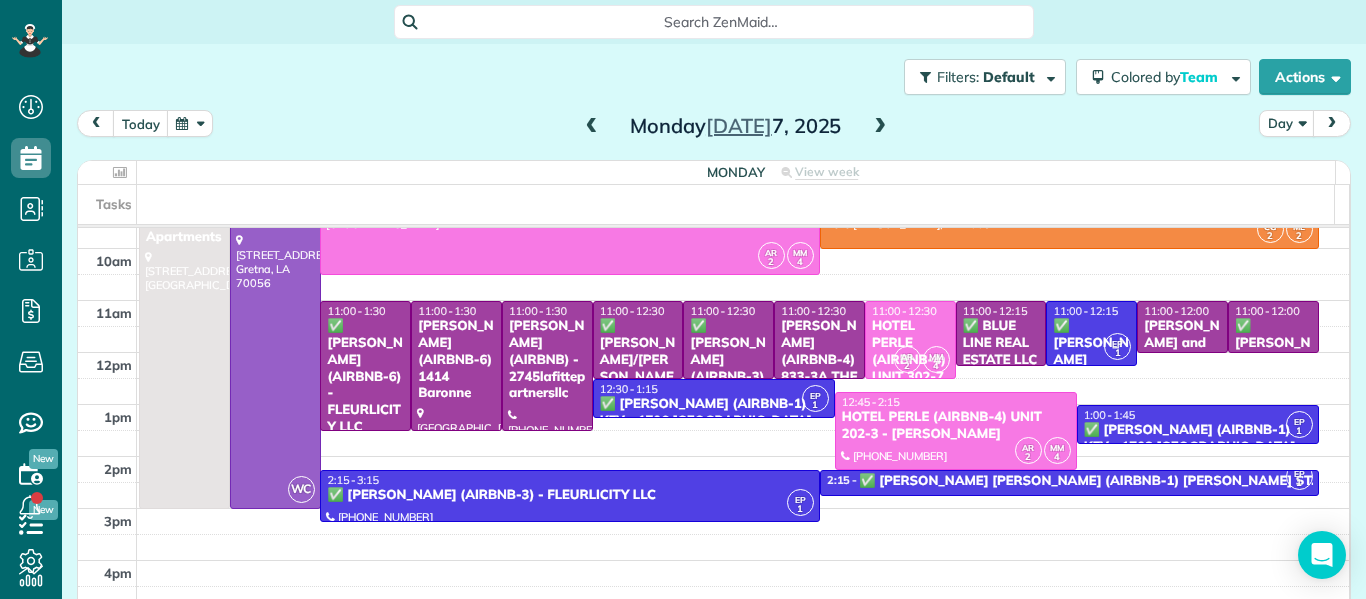scroll, scrollTop: 26, scrollLeft: 0, axis: vertical 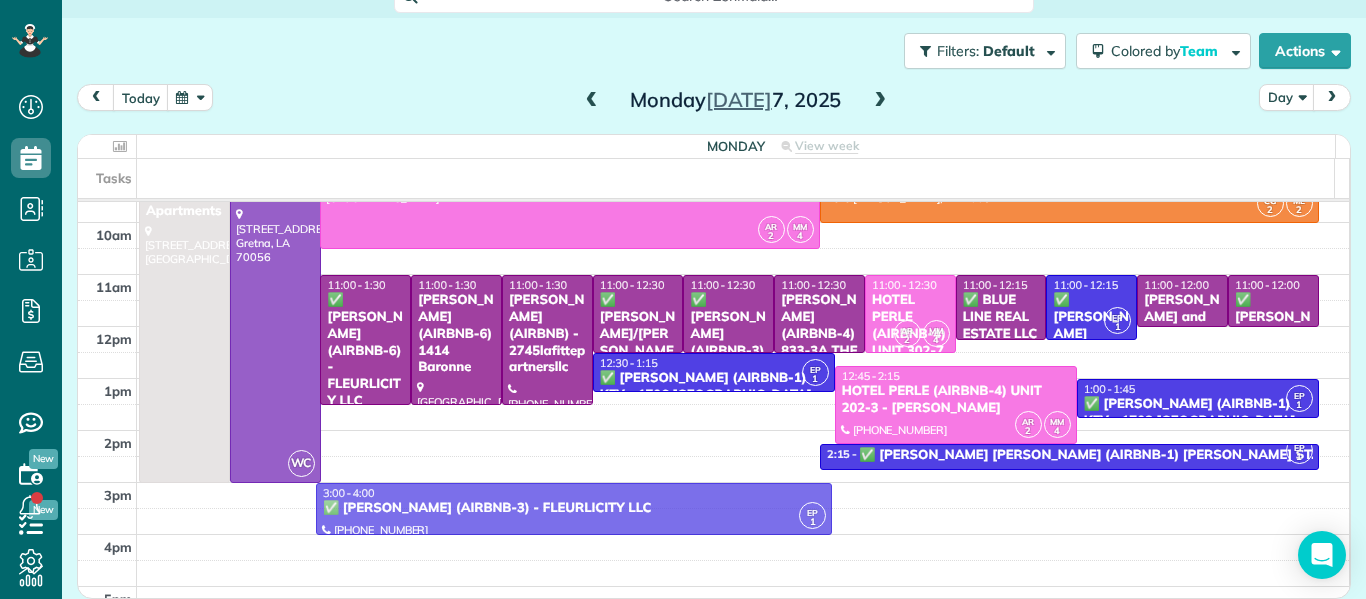 drag, startPoint x: 633, startPoint y: 450, endPoint x: 627, endPoint y: 492, distance: 42.426407 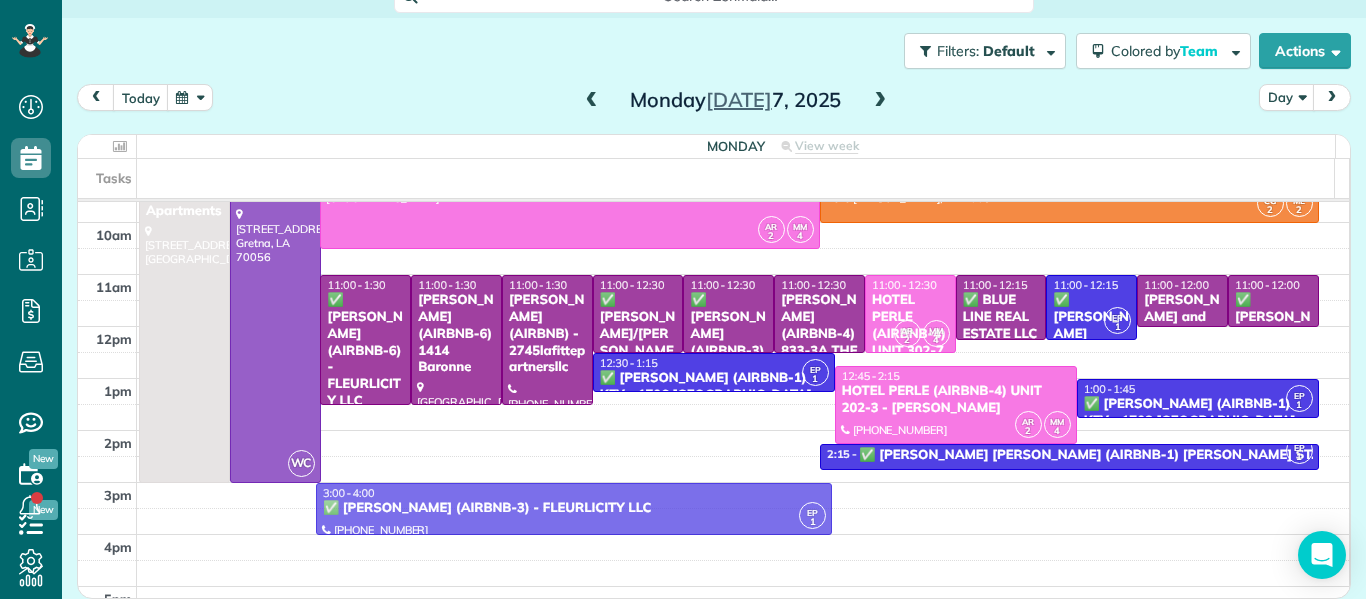 scroll, scrollTop: 24, scrollLeft: 0, axis: vertical 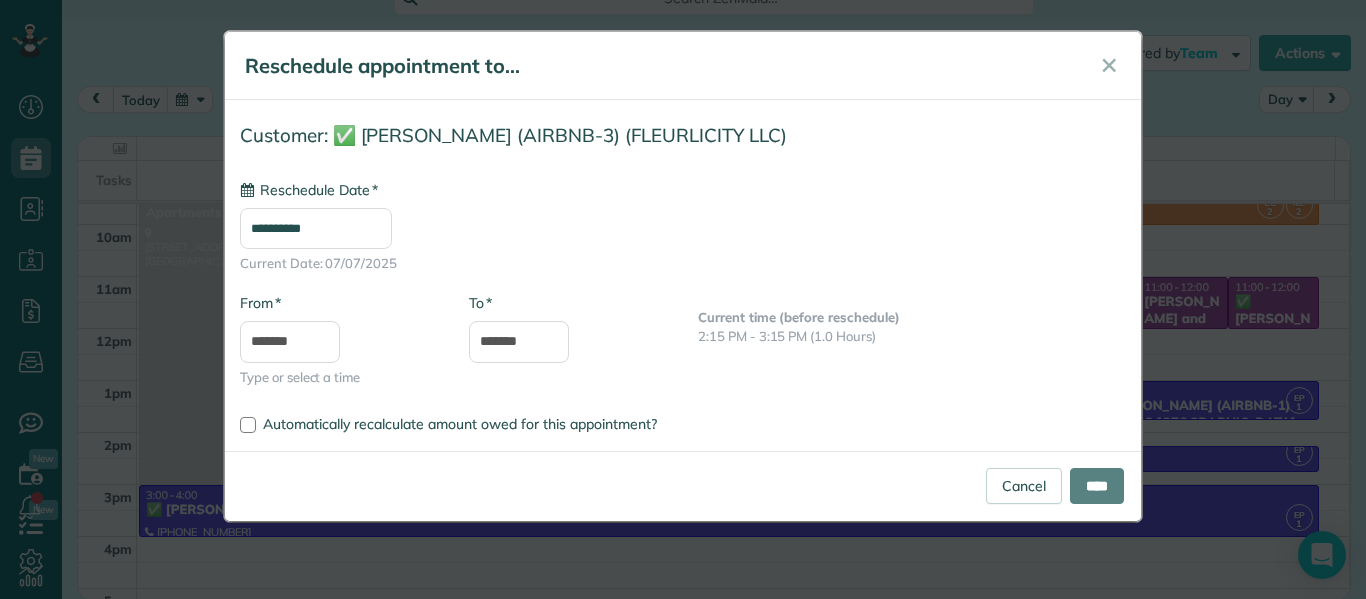 type on "**********" 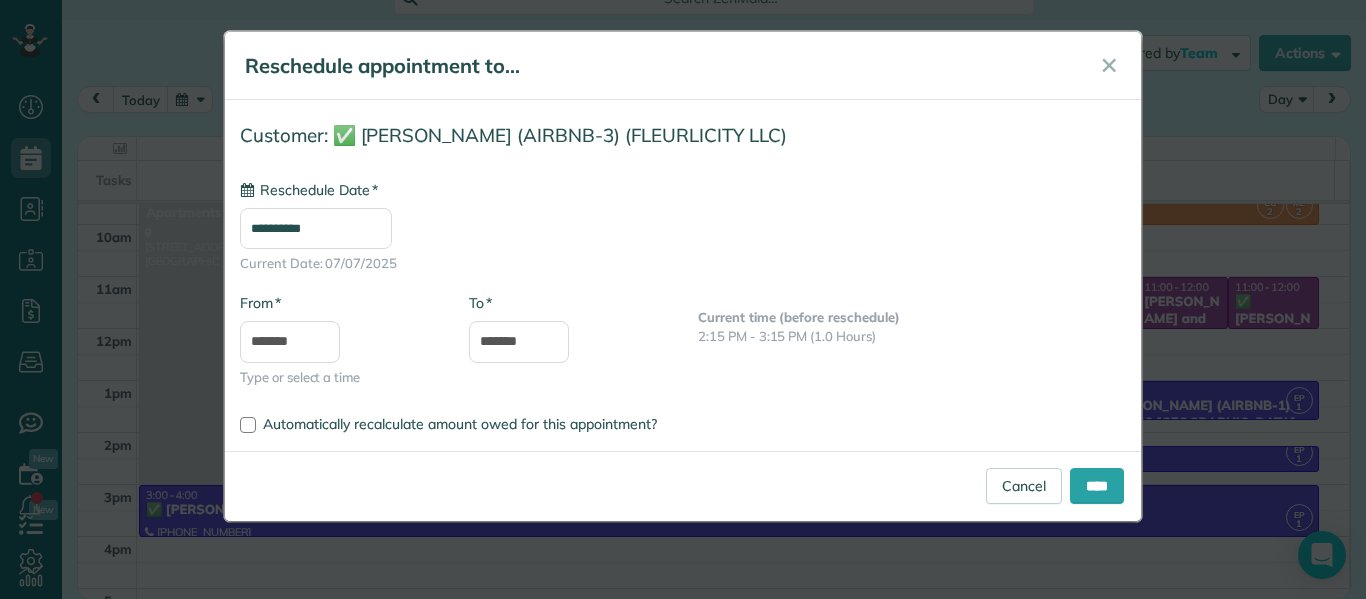 click on "Cancel
****" at bounding box center [683, 486] 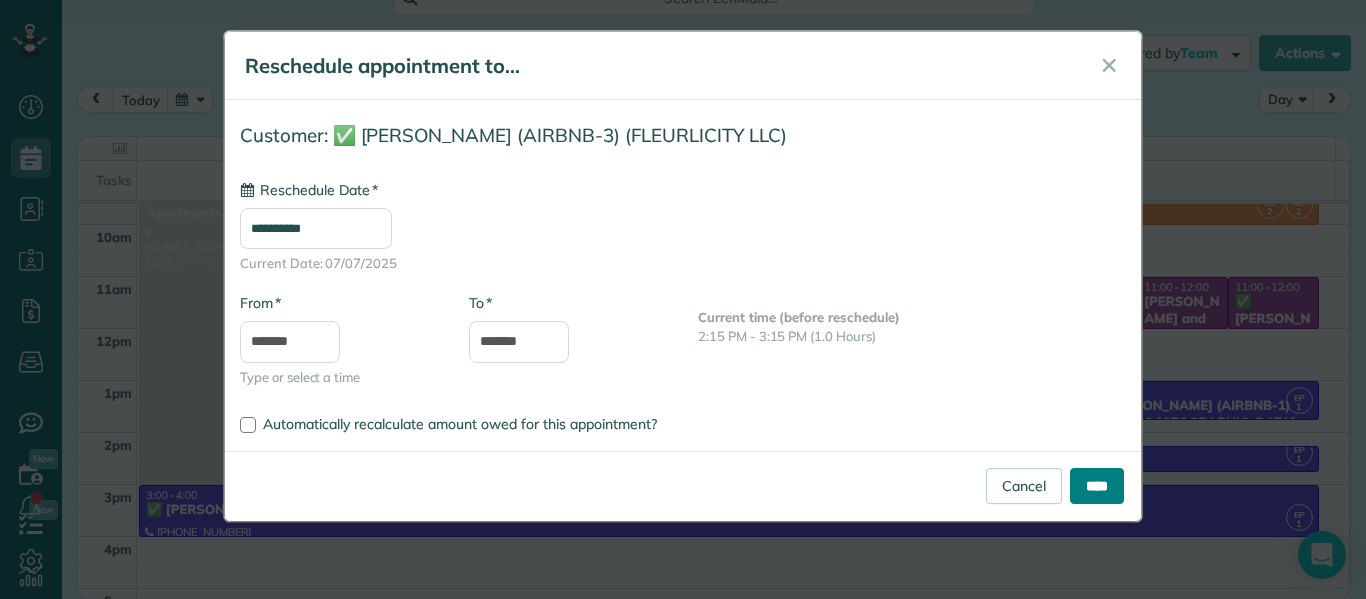 click on "****" at bounding box center [1097, 486] 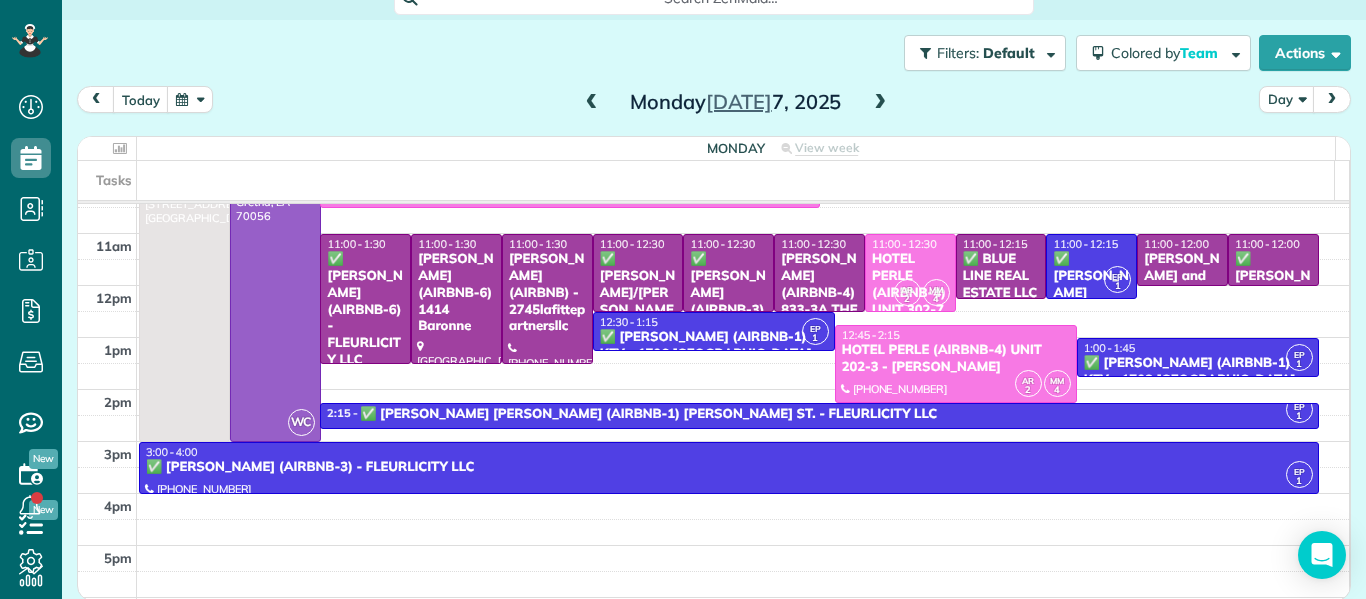 scroll, scrollTop: 177, scrollLeft: 0, axis: vertical 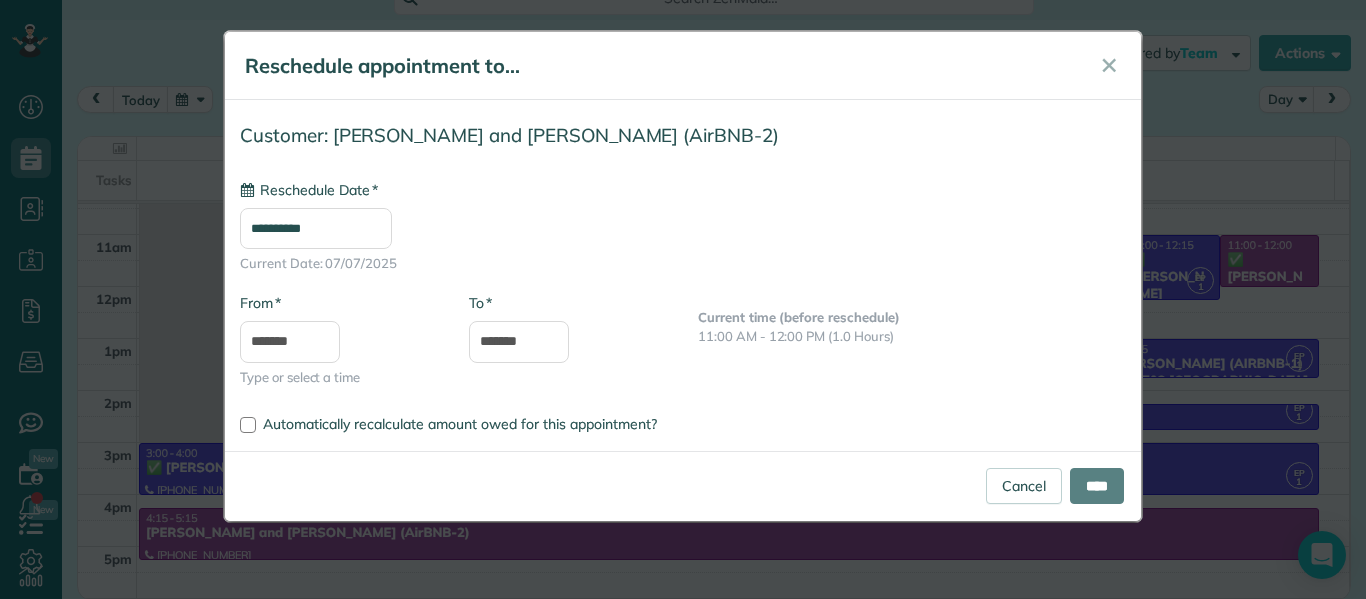type on "**********" 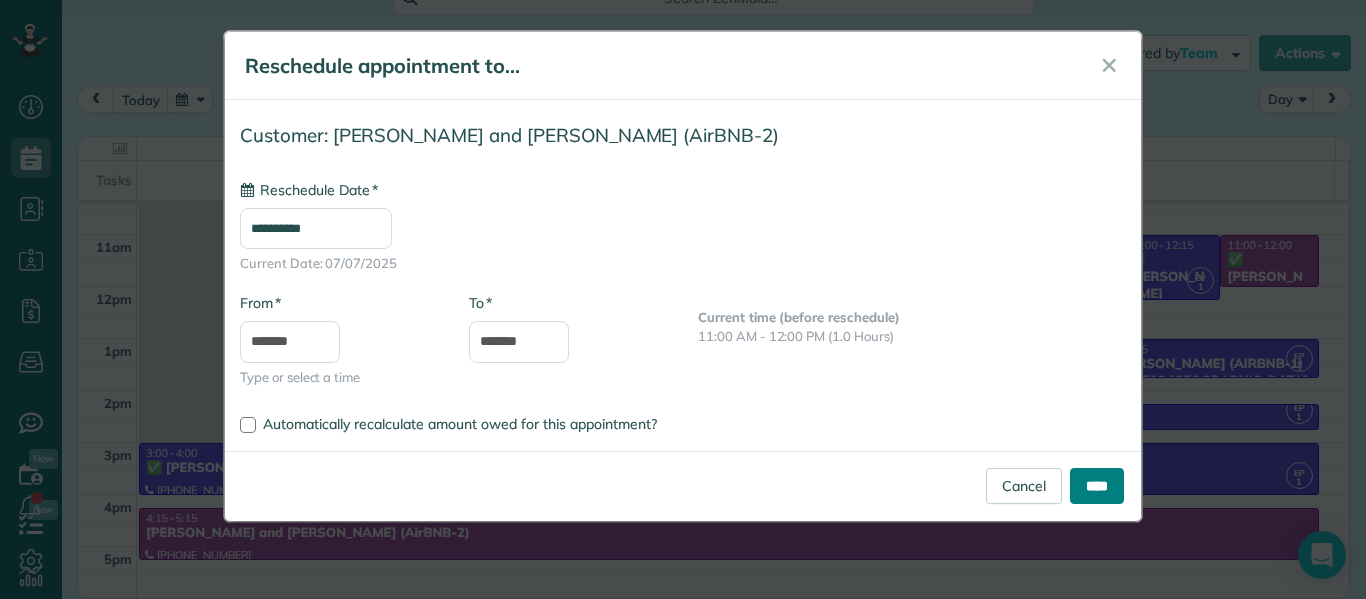 click on "****" at bounding box center (1097, 486) 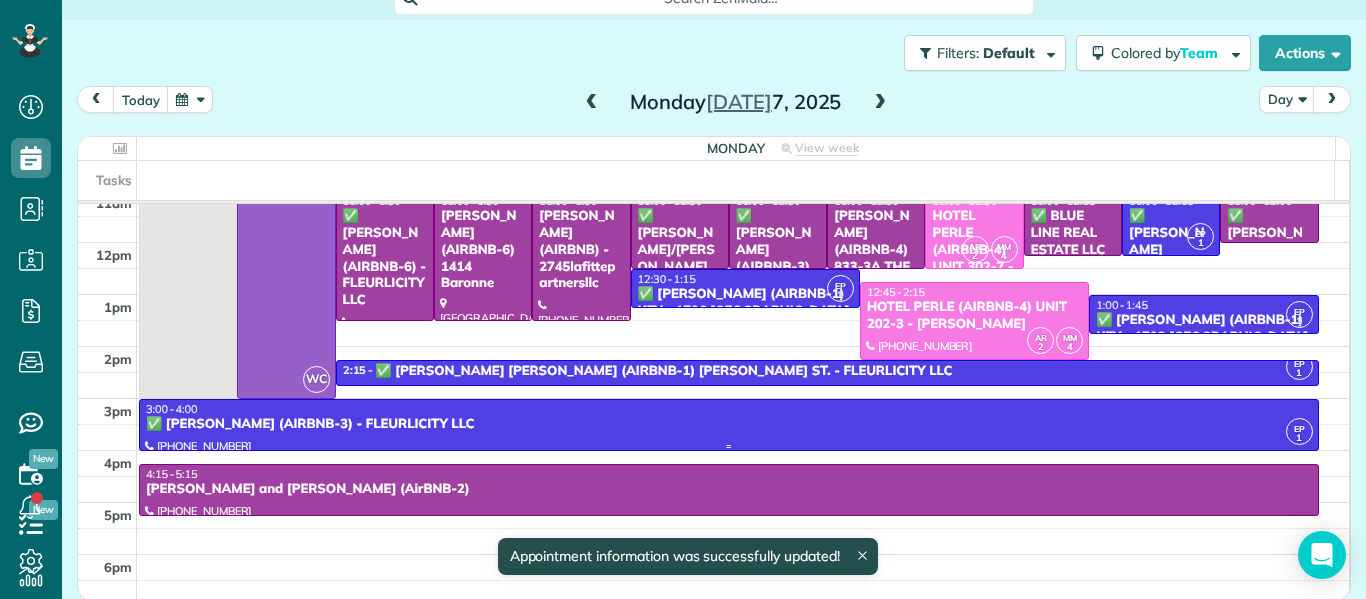 scroll, scrollTop: 222, scrollLeft: 0, axis: vertical 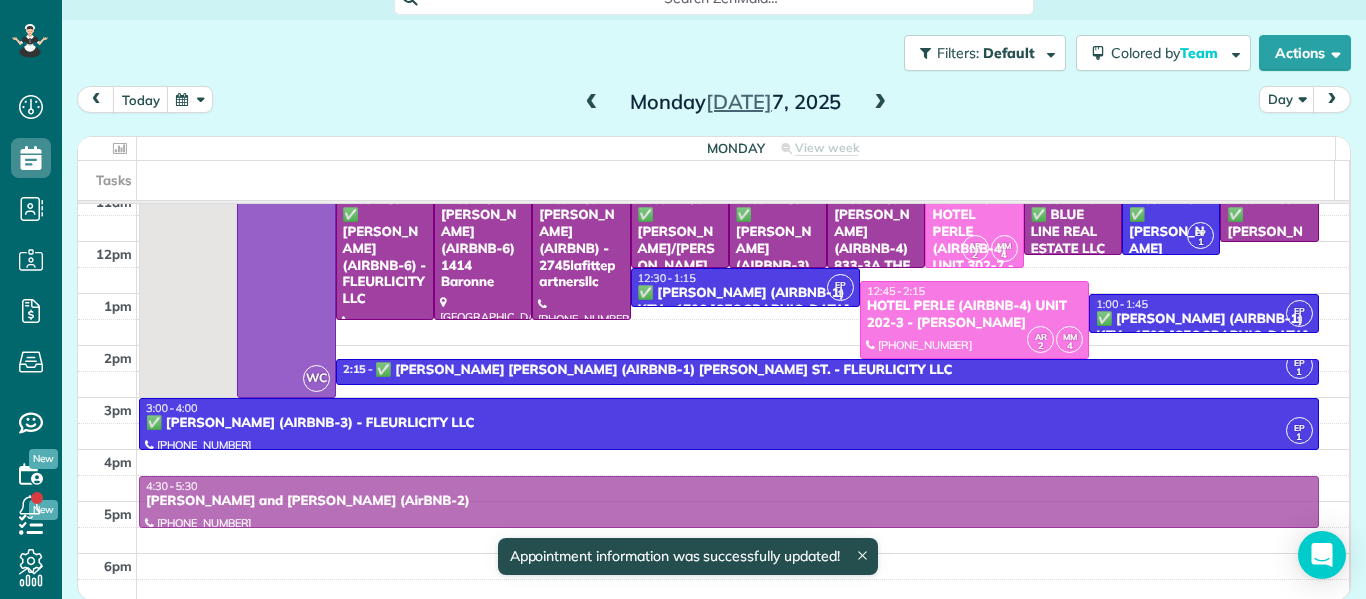 drag, startPoint x: 1014, startPoint y: 492, endPoint x: 1019, endPoint y: 505, distance: 13.928389 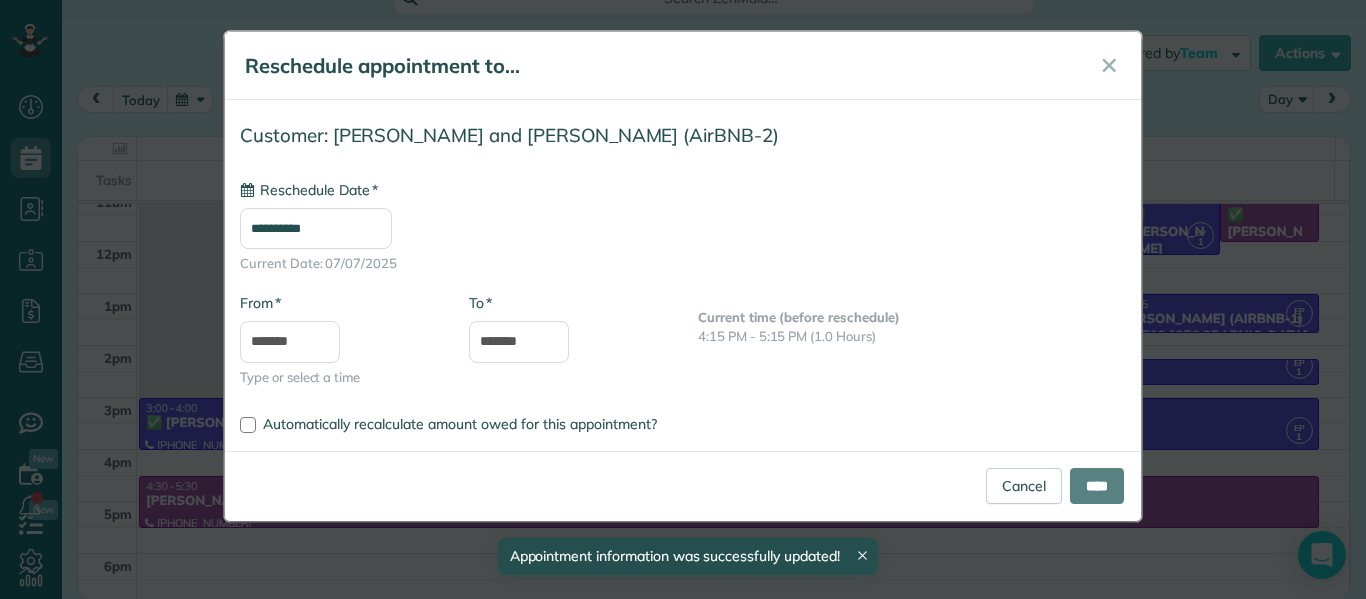 type on "**********" 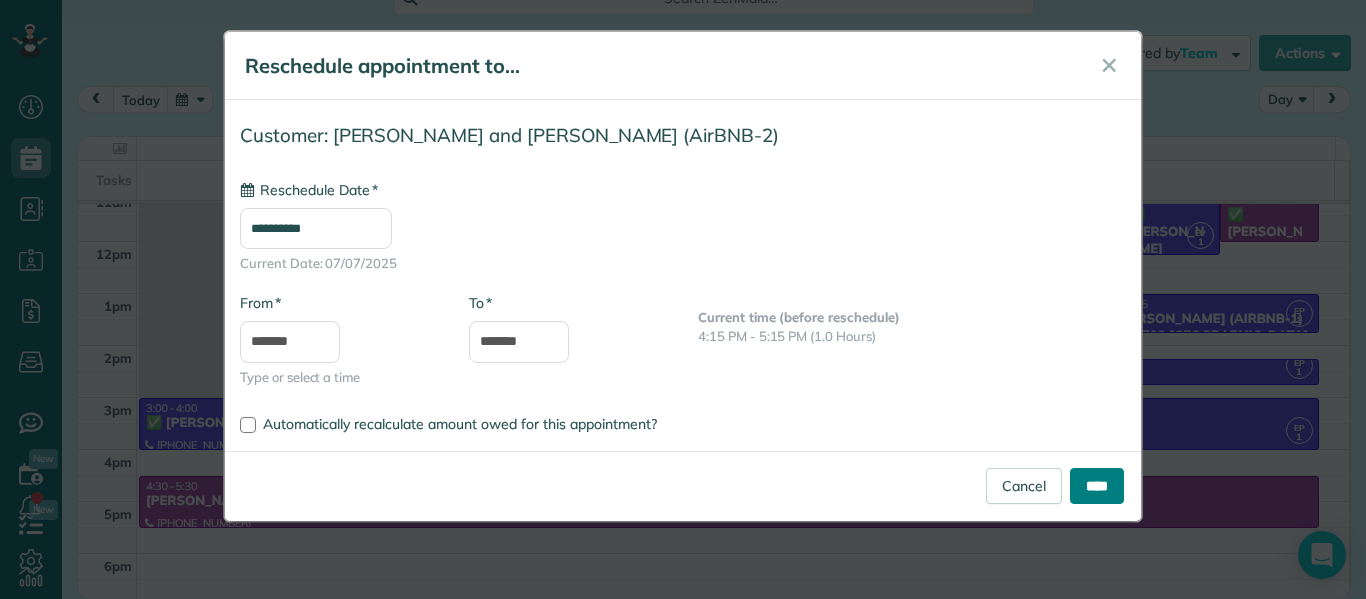 click on "****" at bounding box center [1097, 486] 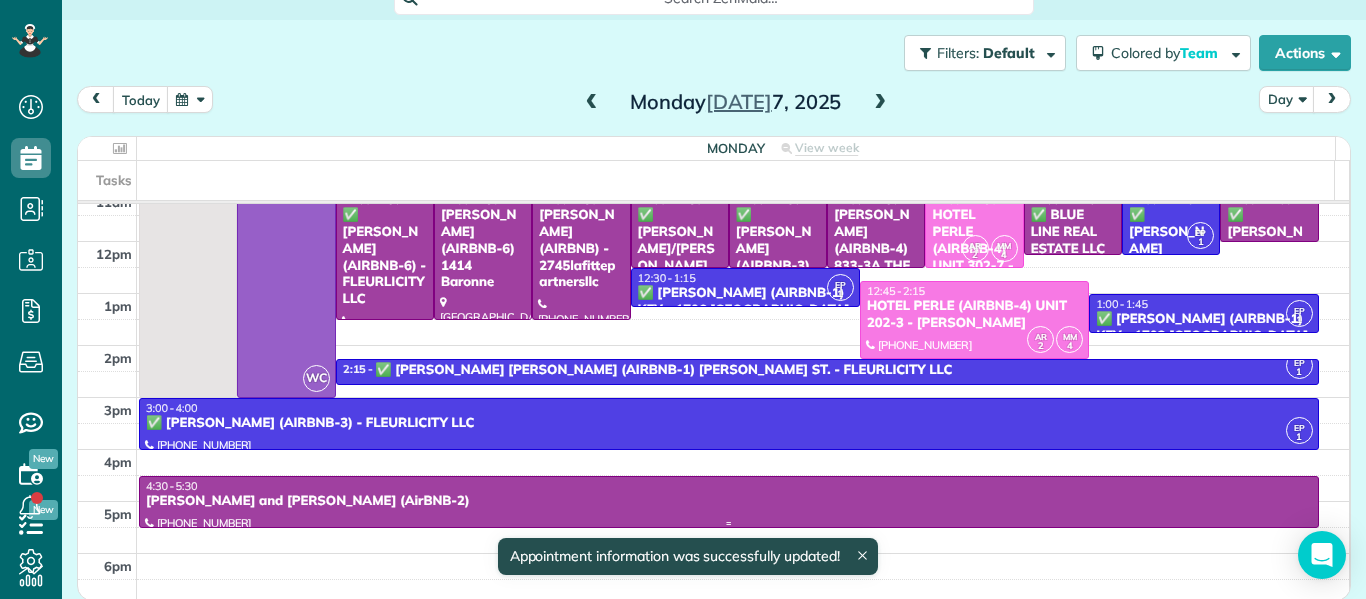 click on "[PERSON_NAME] and [PERSON_NAME] (AirBNB-2)" at bounding box center (729, 501) 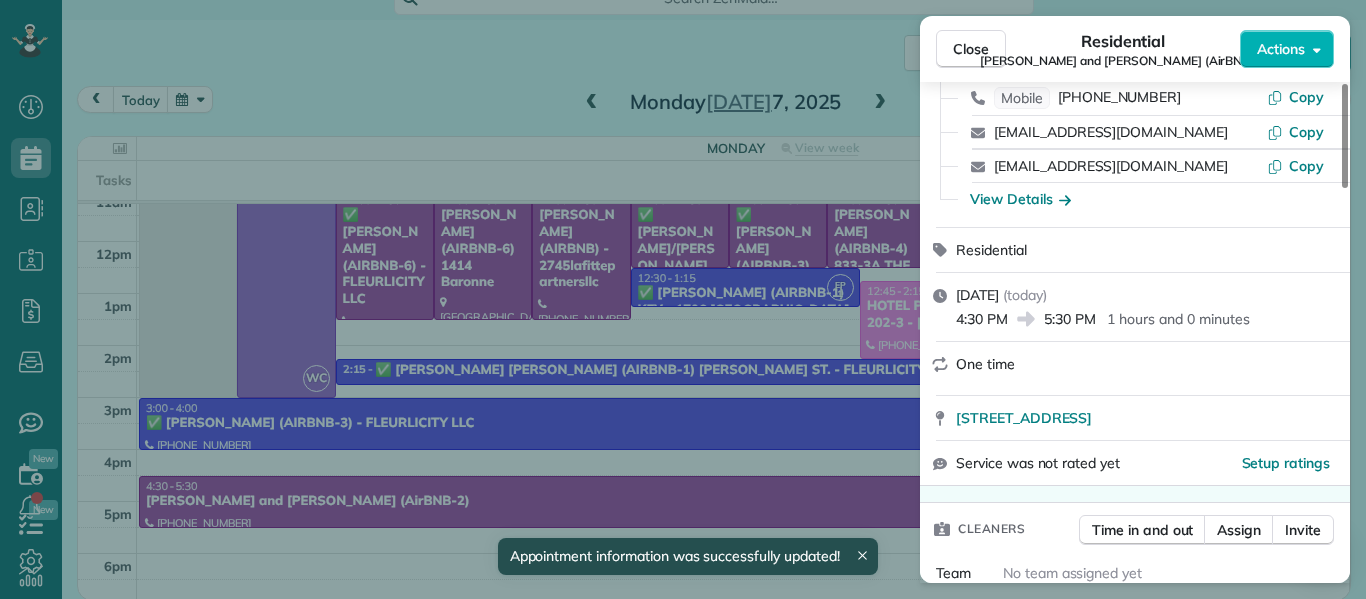 scroll, scrollTop: 155, scrollLeft: 0, axis: vertical 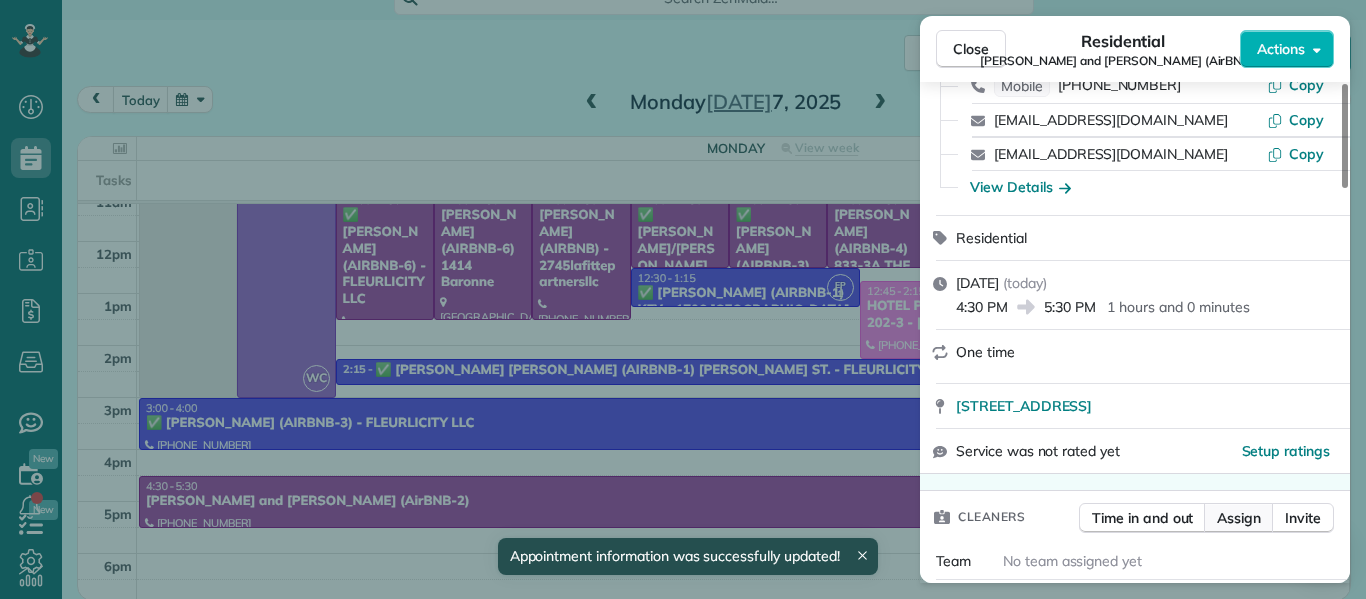 click on "Assign" at bounding box center (1239, 518) 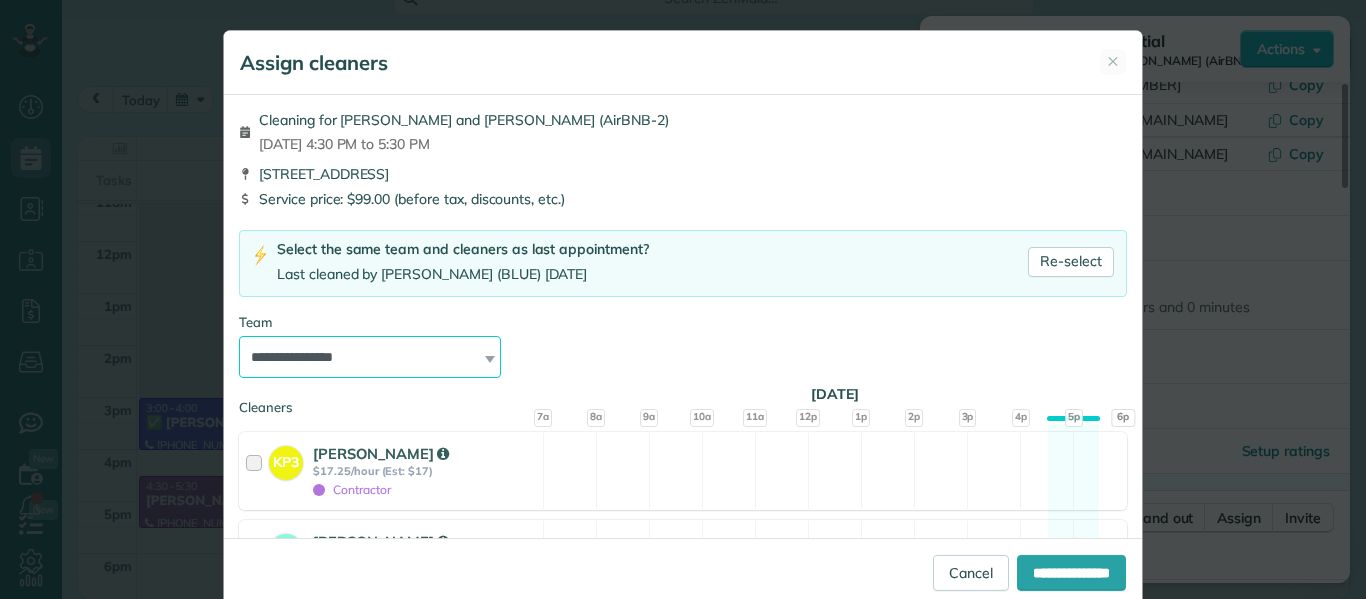 click on "**********" at bounding box center [370, 357] 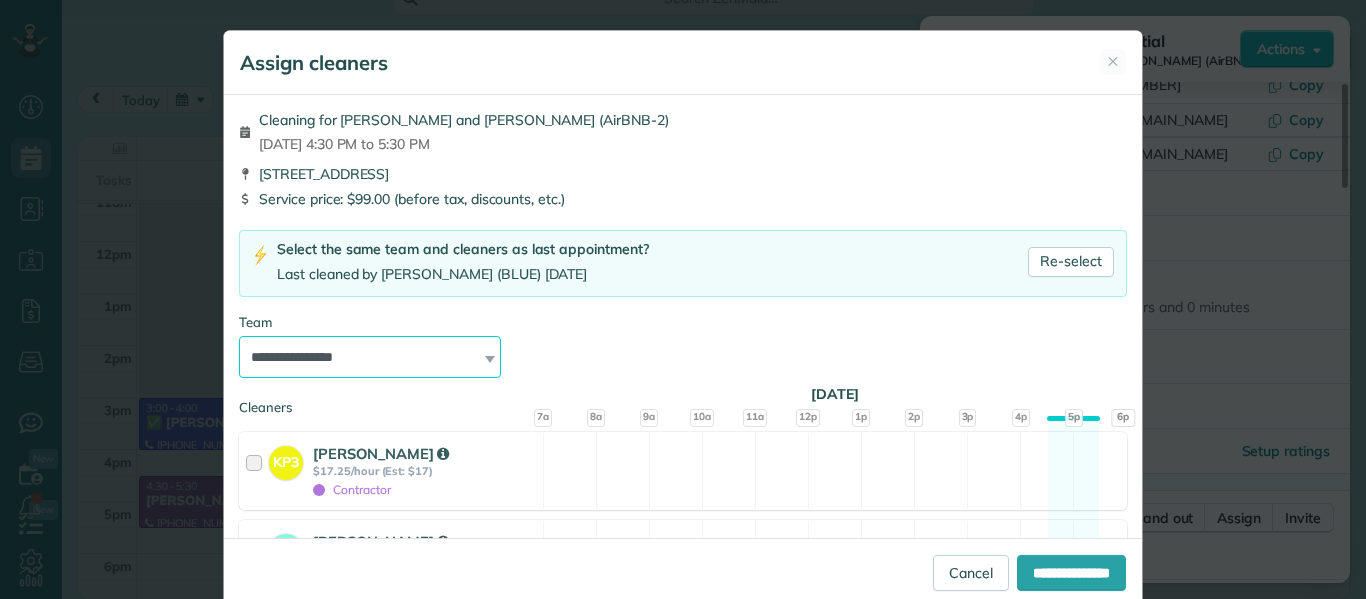 select on "*****" 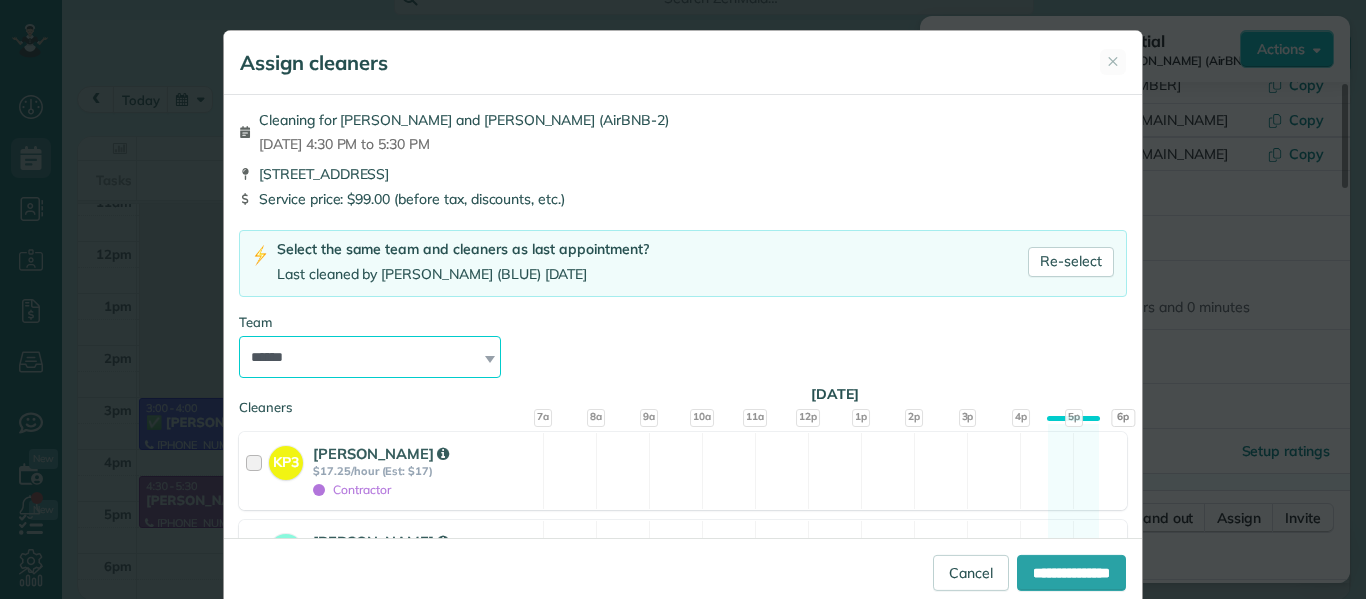 click on "**********" at bounding box center [370, 357] 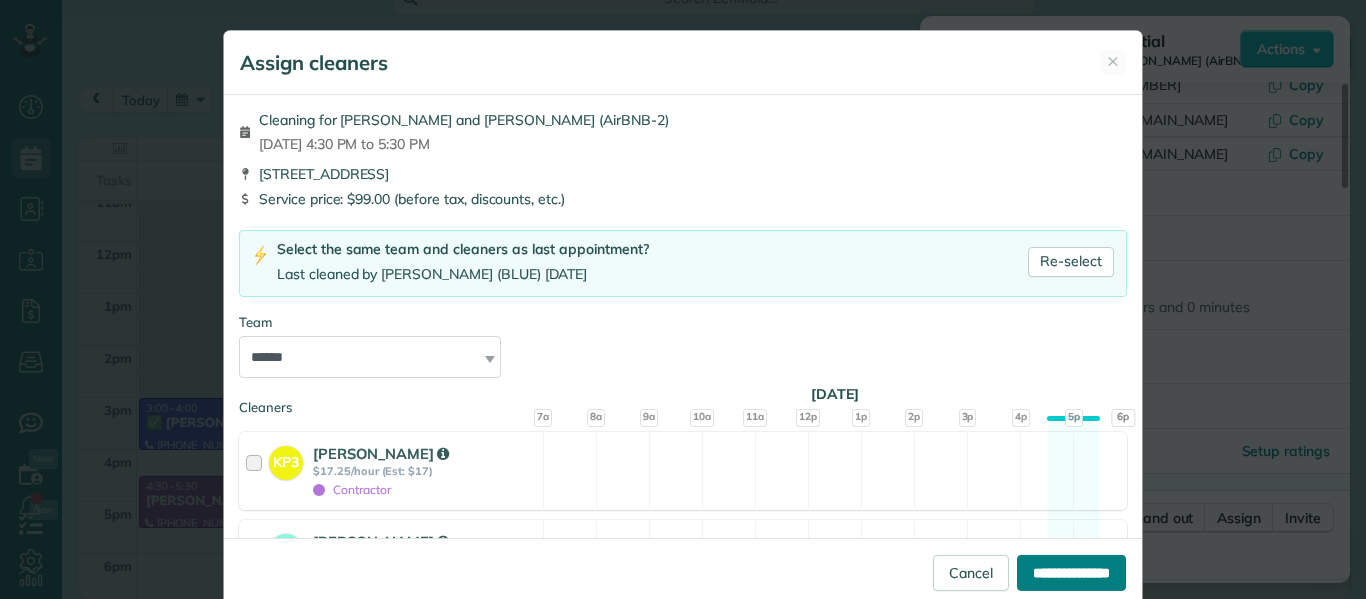 click on "**********" at bounding box center (1071, 573) 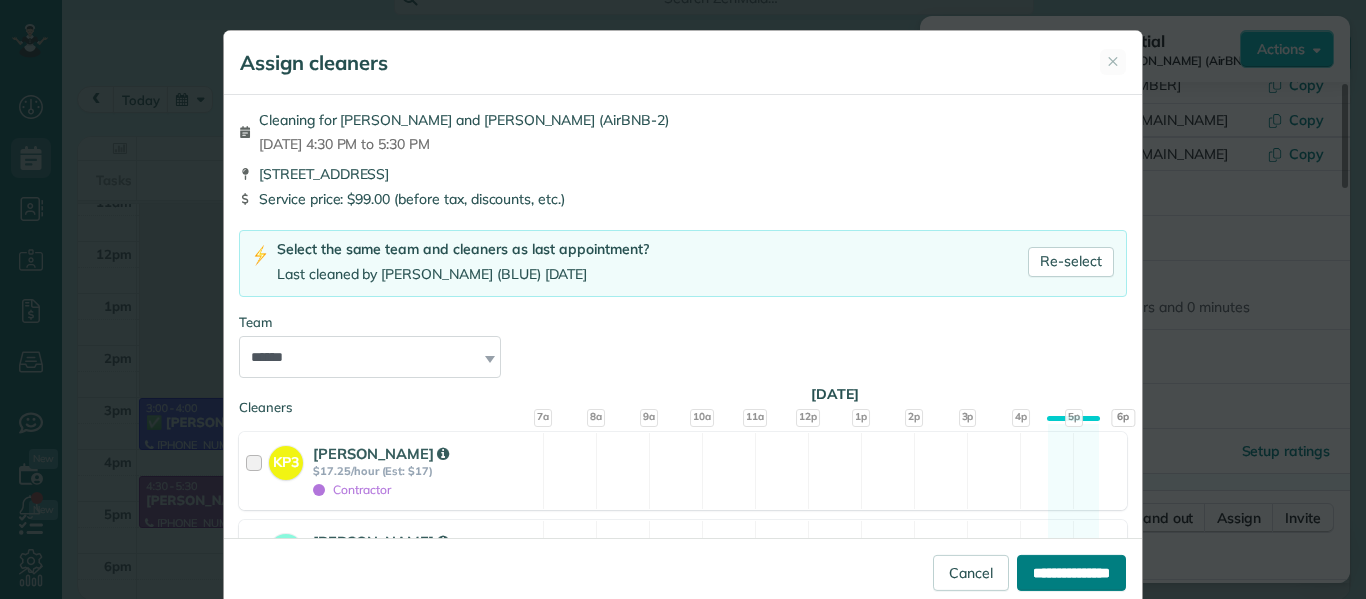 type on "**********" 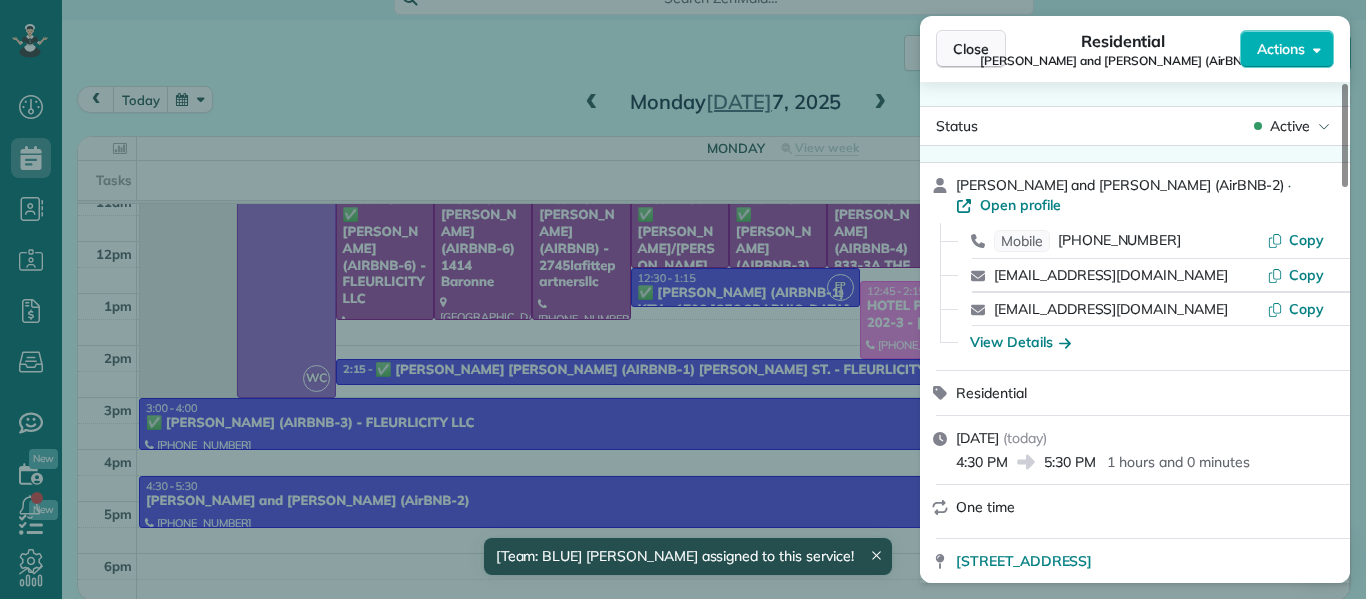 click on "Close" at bounding box center [971, 49] 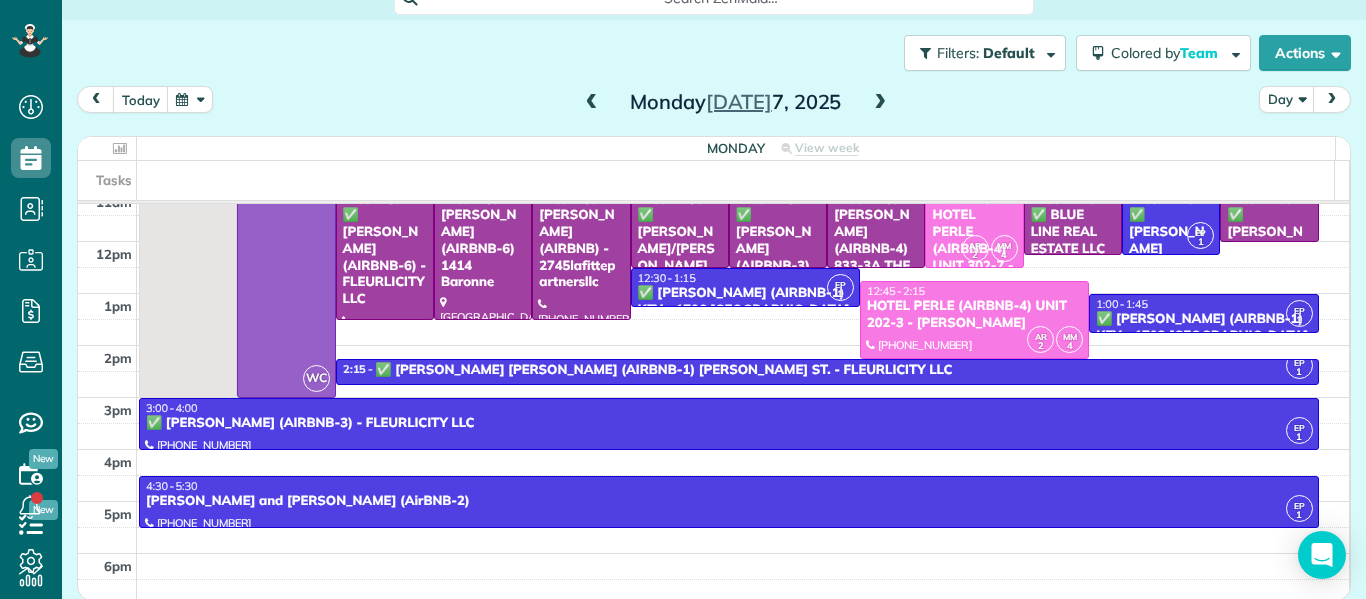click on "✅ [PERSON_NAME]/[PERSON_NAME] (AIRBNB-3) [PERSON_NAME] ST - FLEURLICITY LLC" at bounding box center [680, 283] 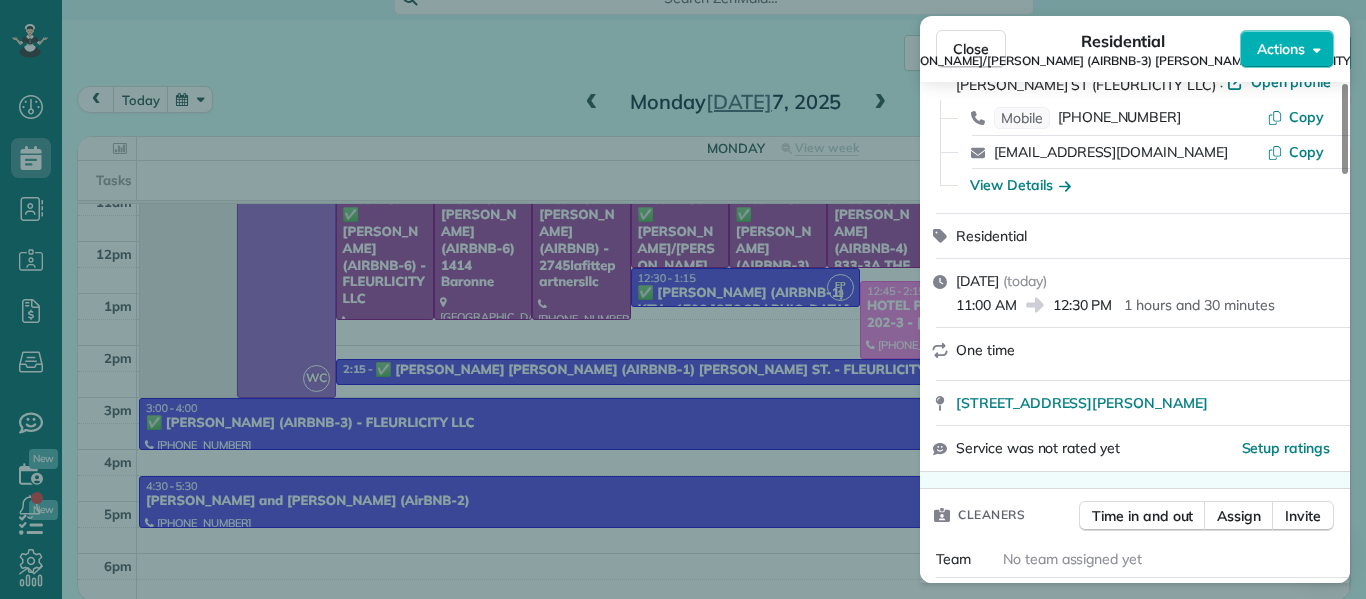 scroll, scrollTop: 141, scrollLeft: 0, axis: vertical 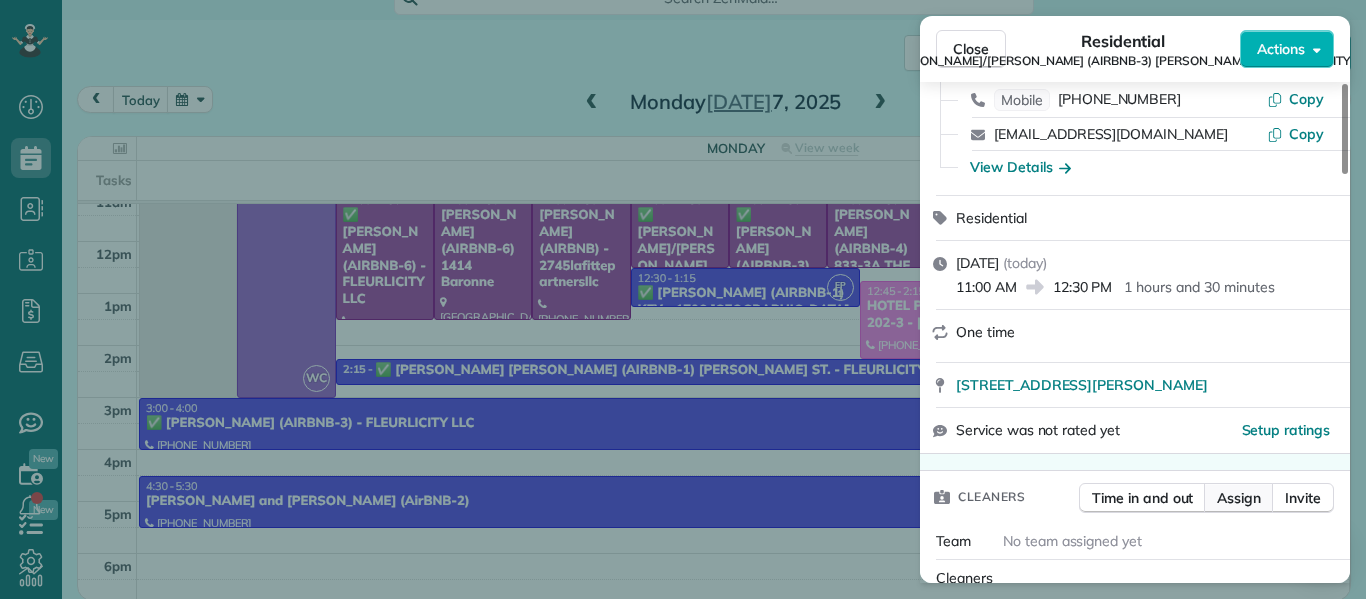 click on "Assign" at bounding box center (1239, 498) 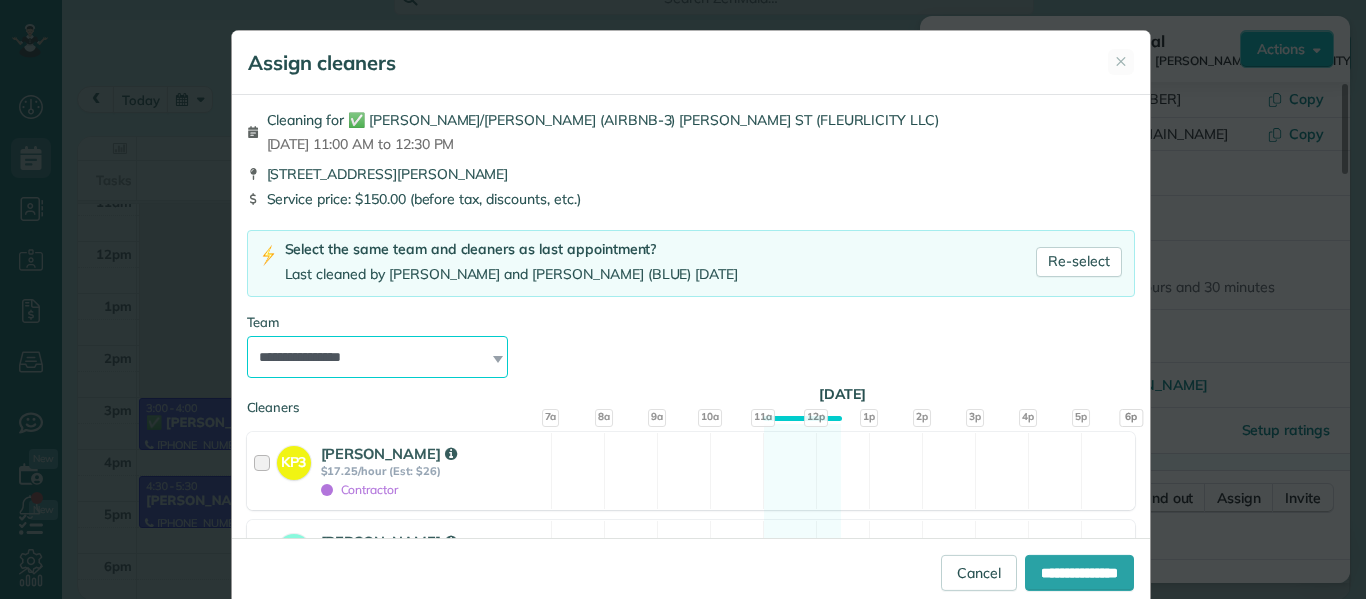 click on "**********" at bounding box center [378, 357] 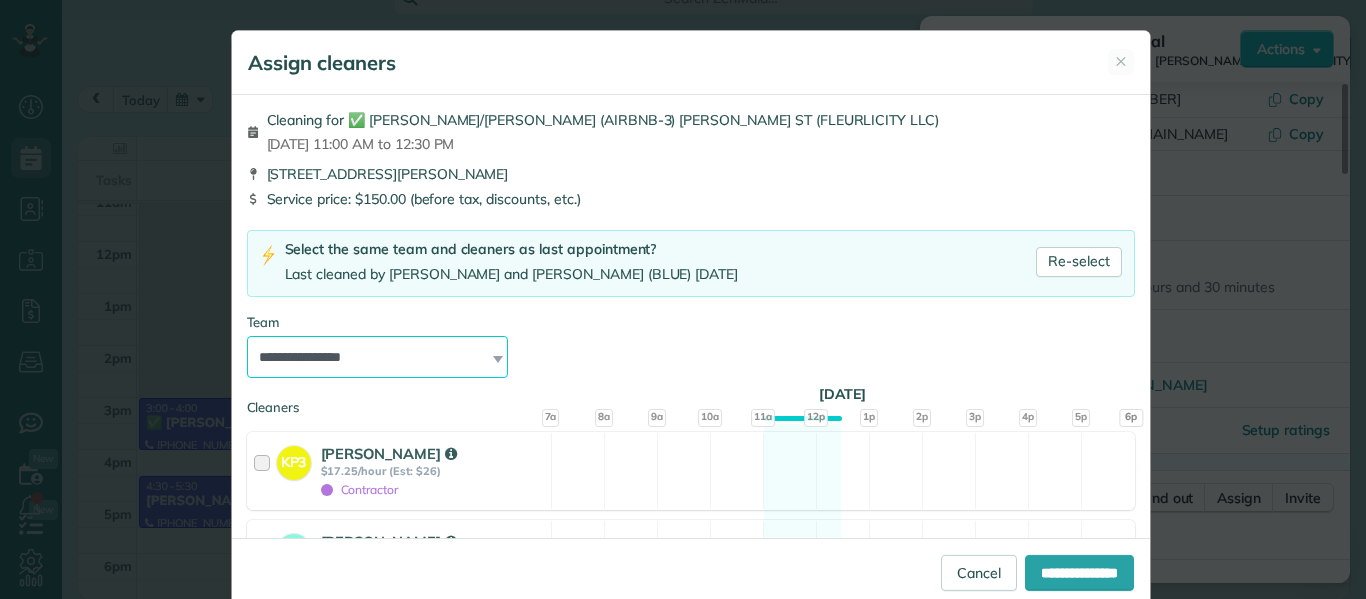 select on "****" 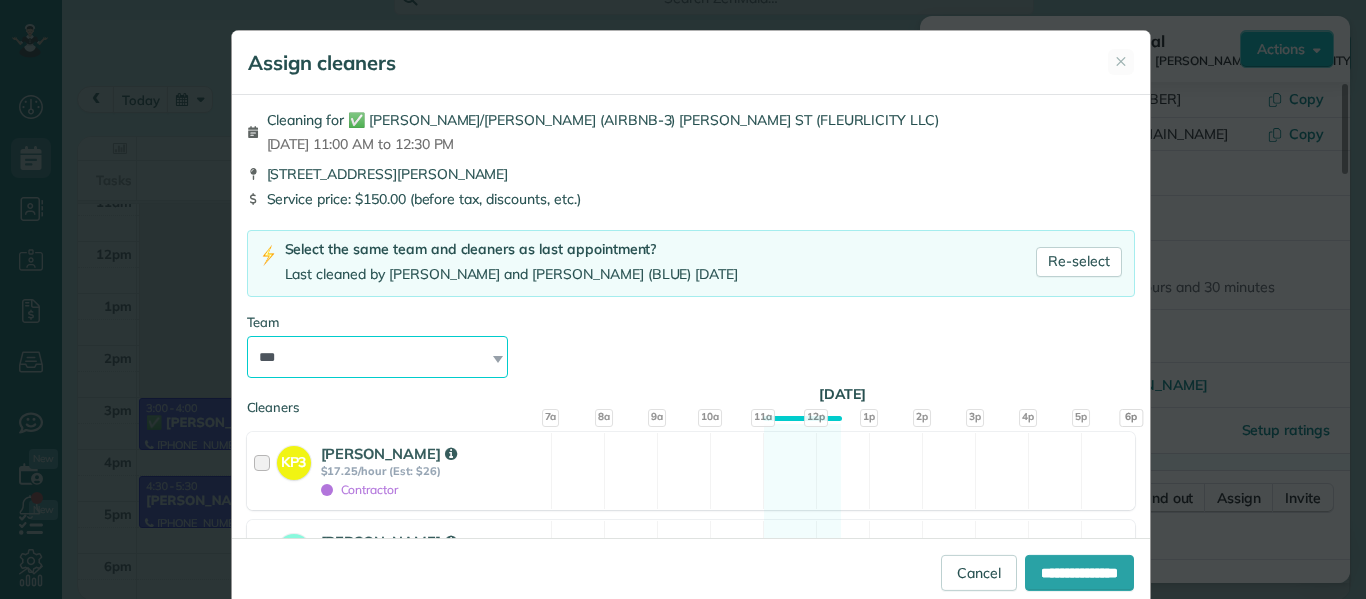 click on "**********" at bounding box center (378, 357) 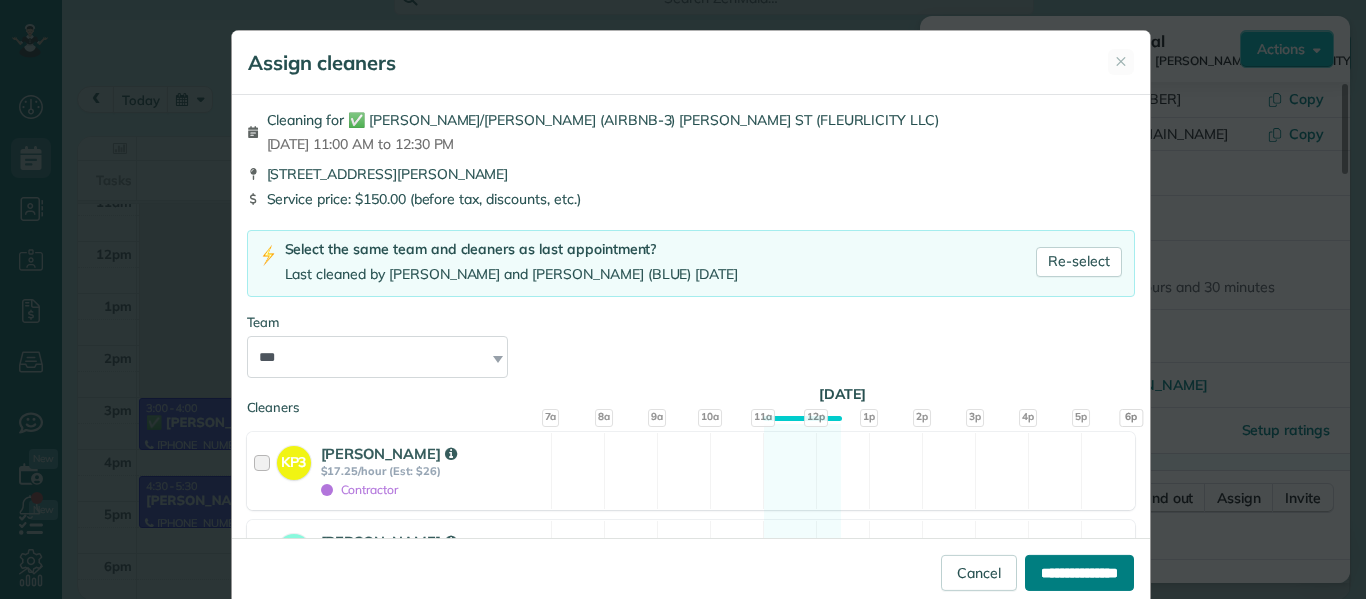 click on "**********" at bounding box center (1079, 573) 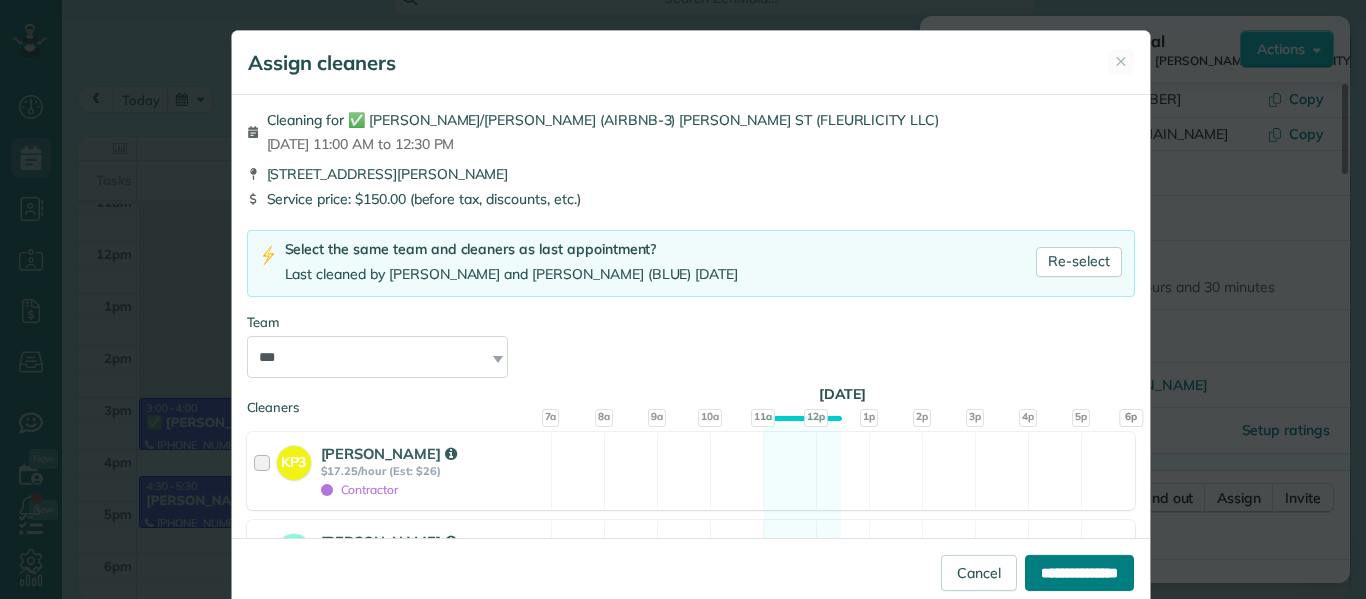 type on "**********" 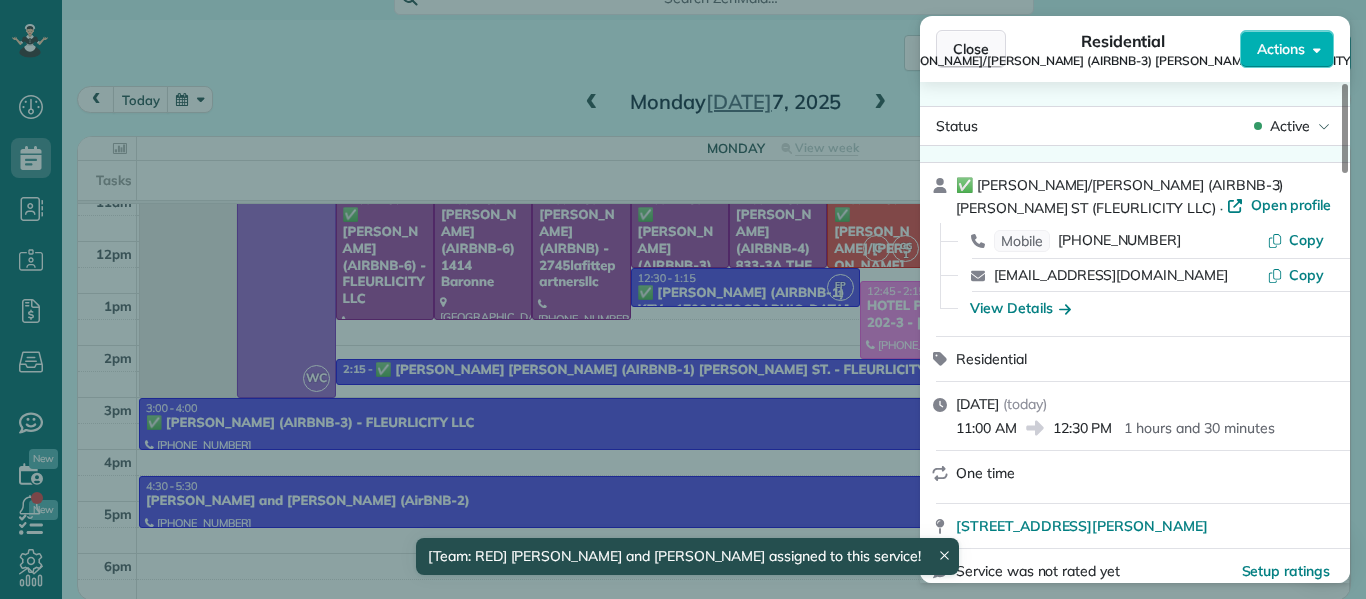 click on "Close" at bounding box center (971, 49) 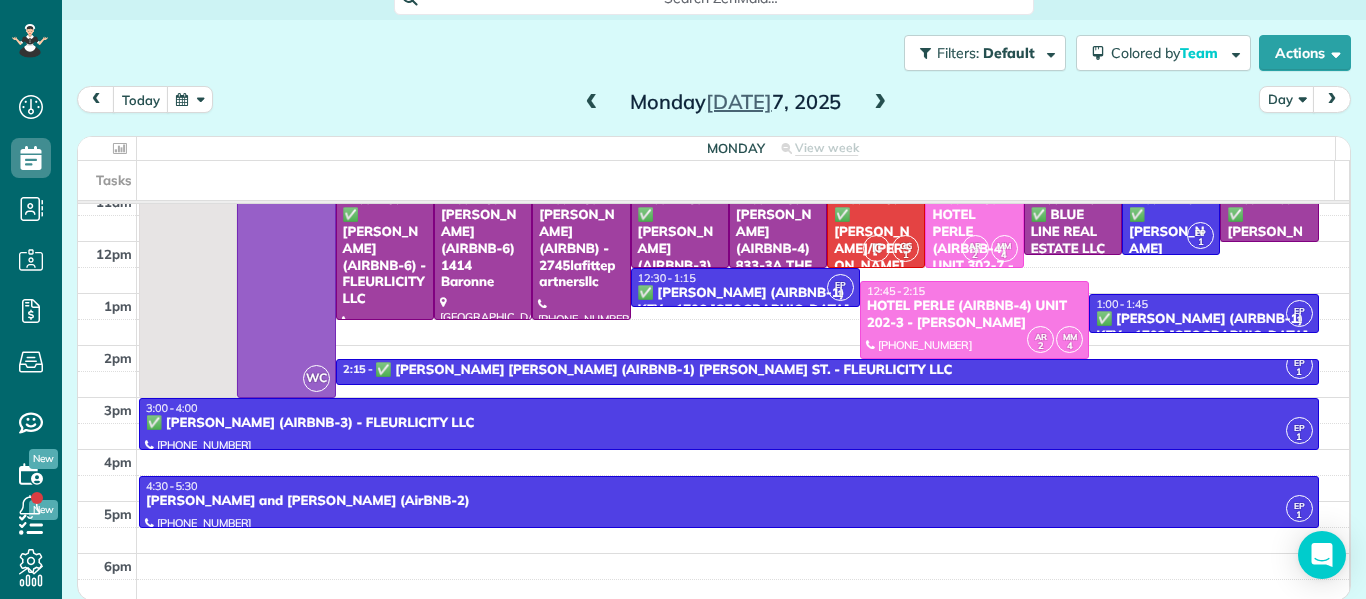 scroll, scrollTop: 0, scrollLeft: 0, axis: both 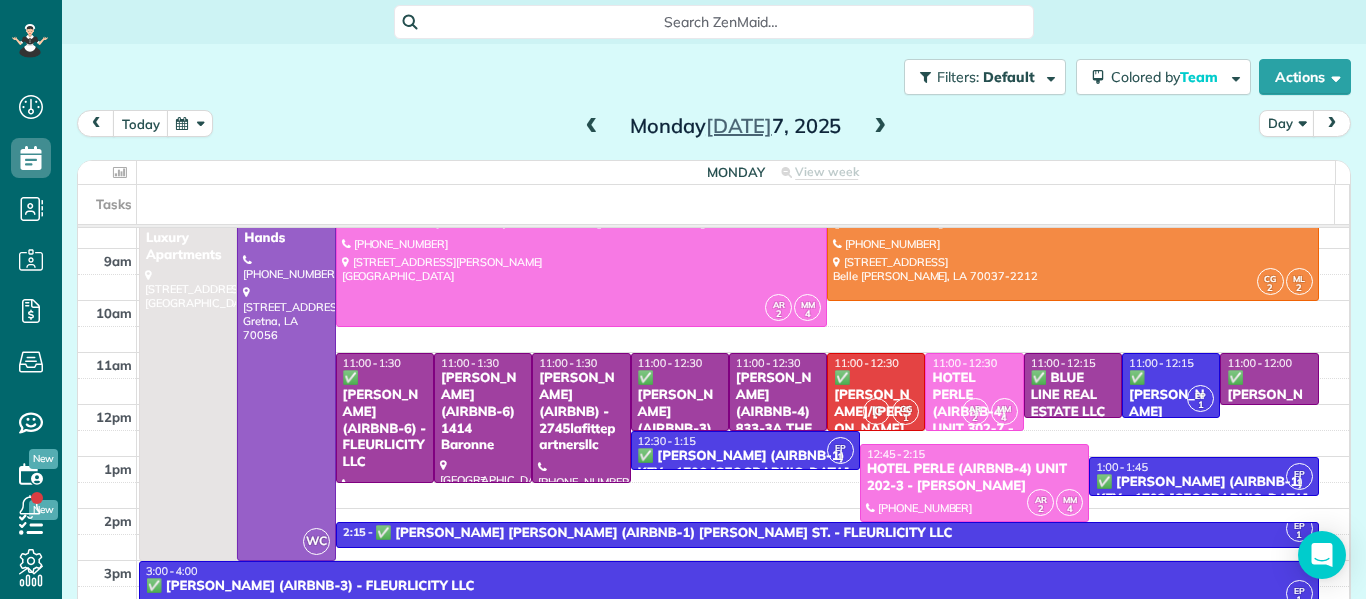 click on "[PERSON_NAME] (AIRBNB-6) 1414 Baronne" at bounding box center [483, 412] 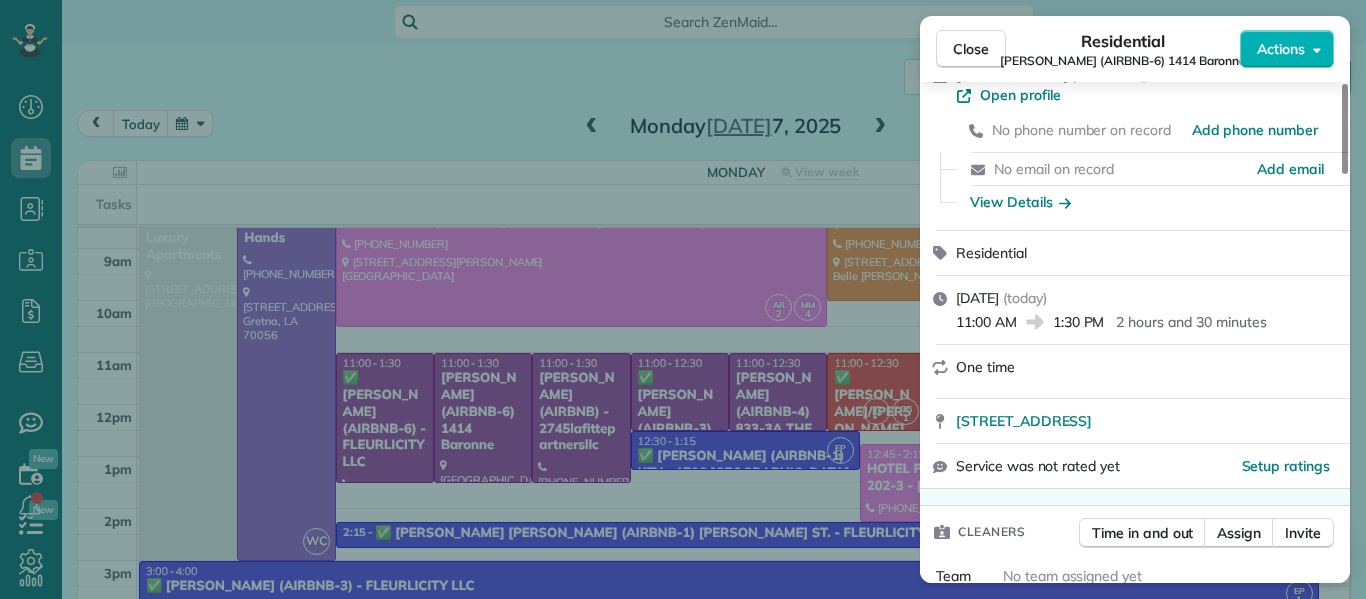 scroll, scrollTop: 111, scrollLeft: 0, axis: vertical 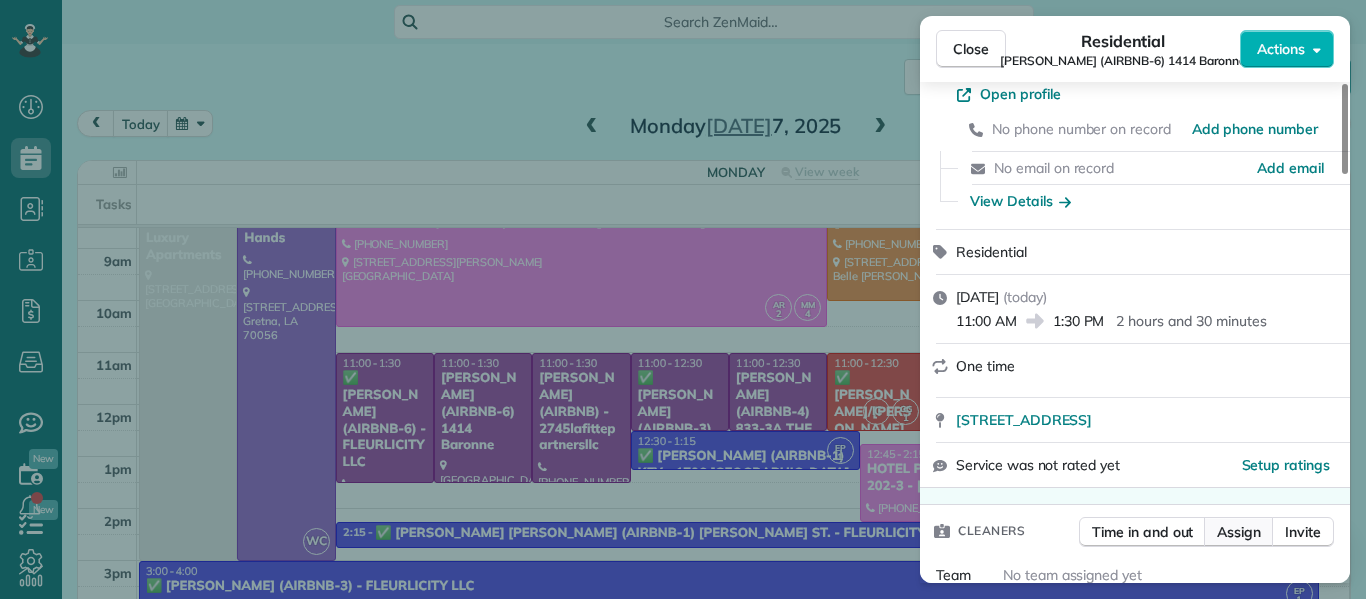 click on "Assign" at bounding box center [1239, 532] 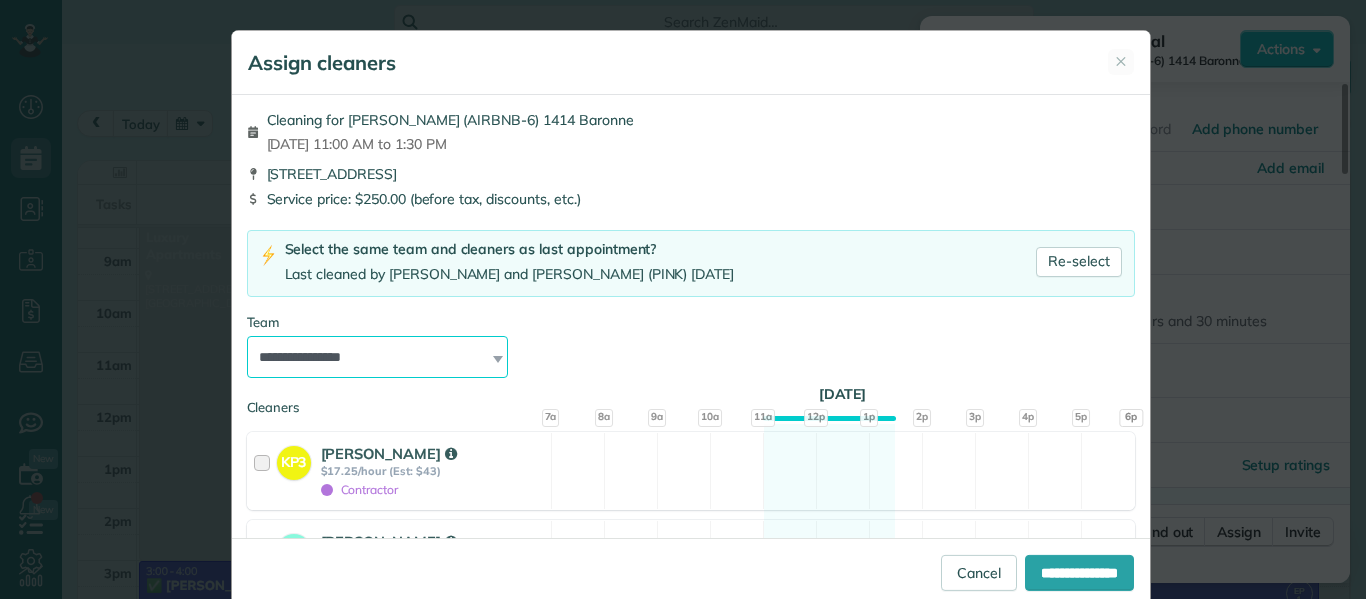 click on "**********" at bounding box center (378, 357) 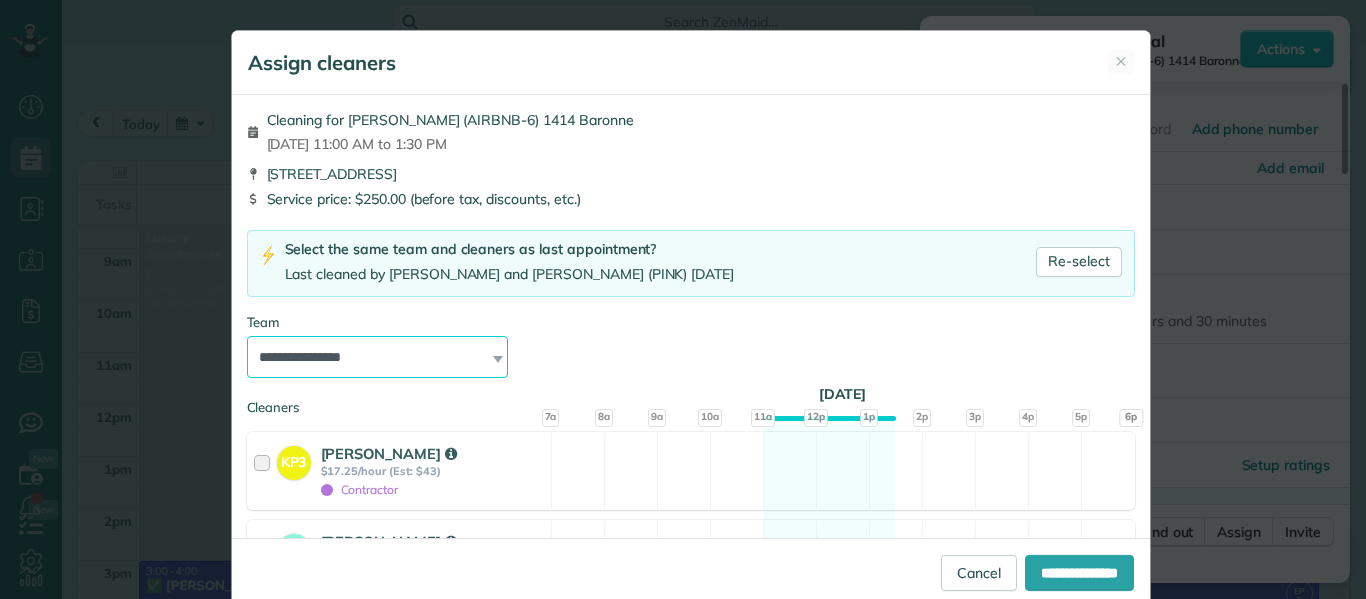 select on "*****" 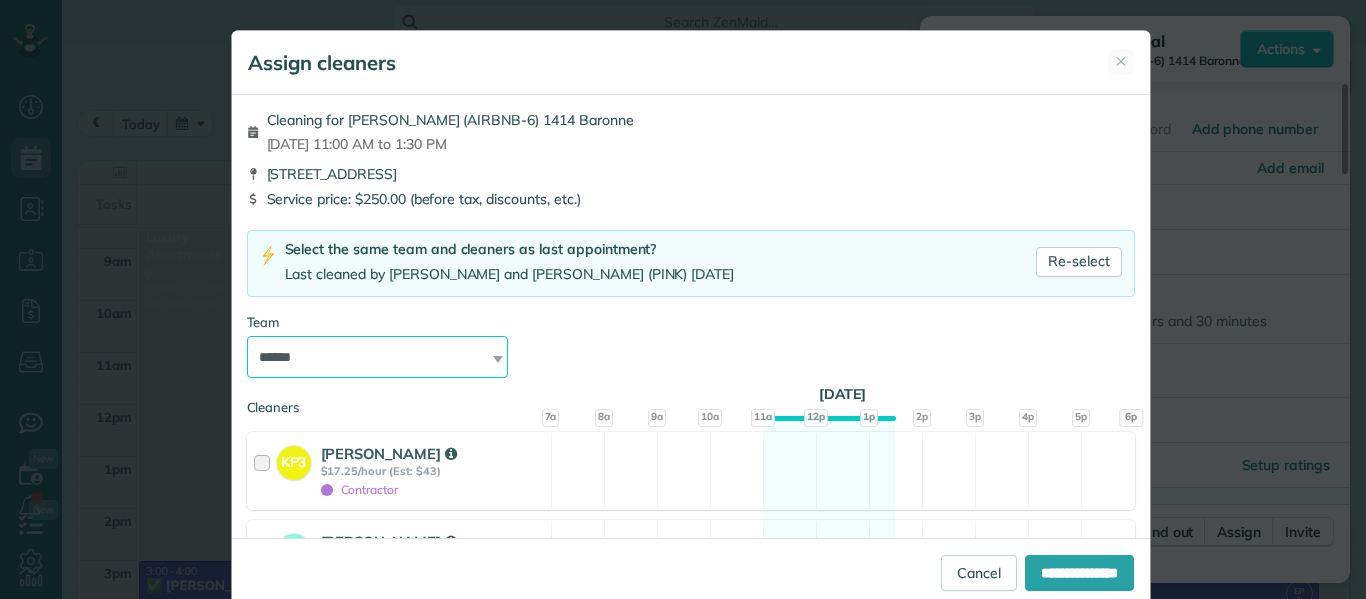 click on "**********" at bounding box center (378, 357) 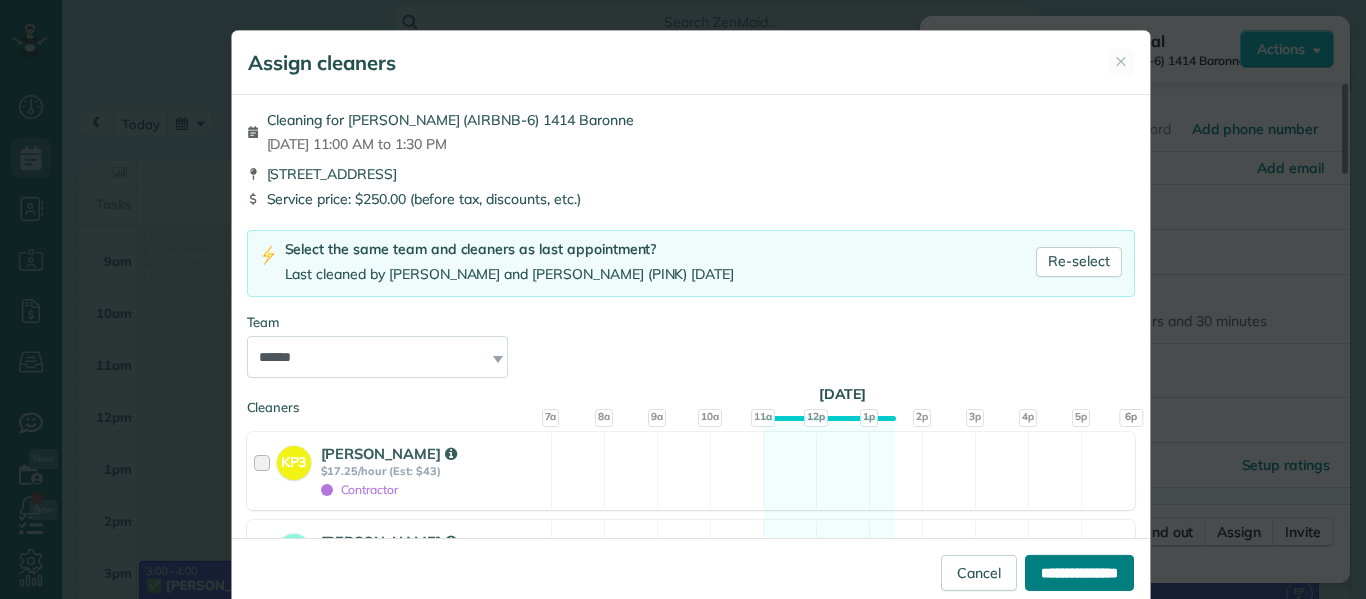 click on "**********" at bounding box center (1079, 573) 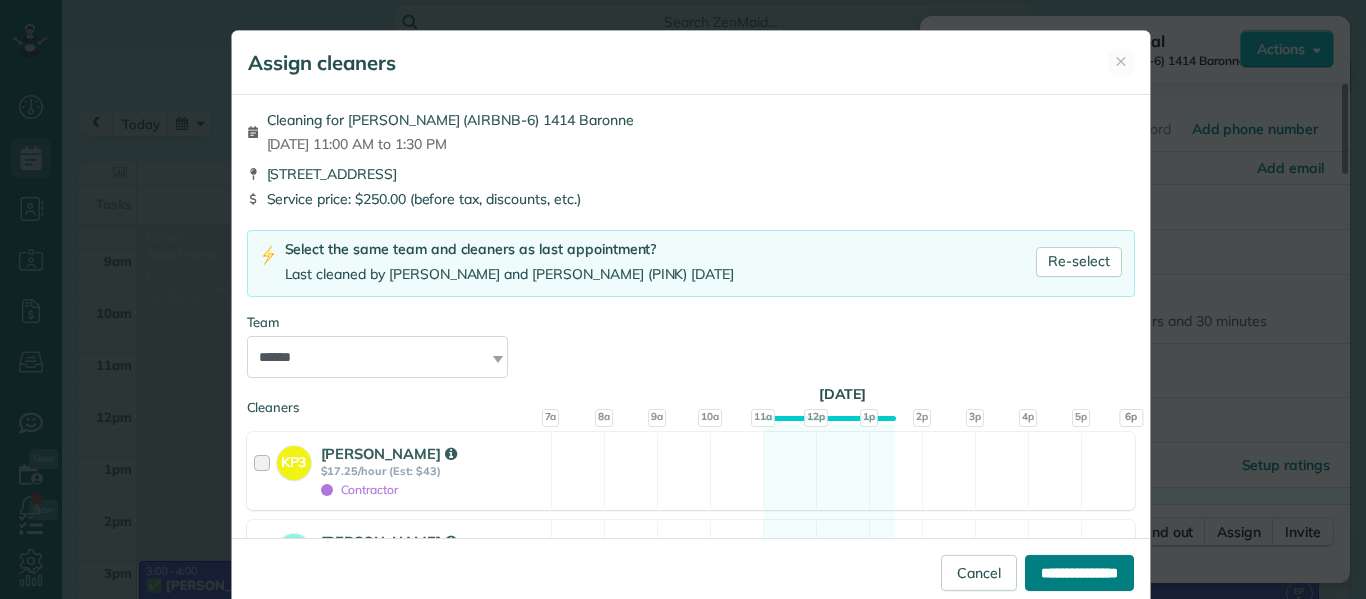 type on "**********" 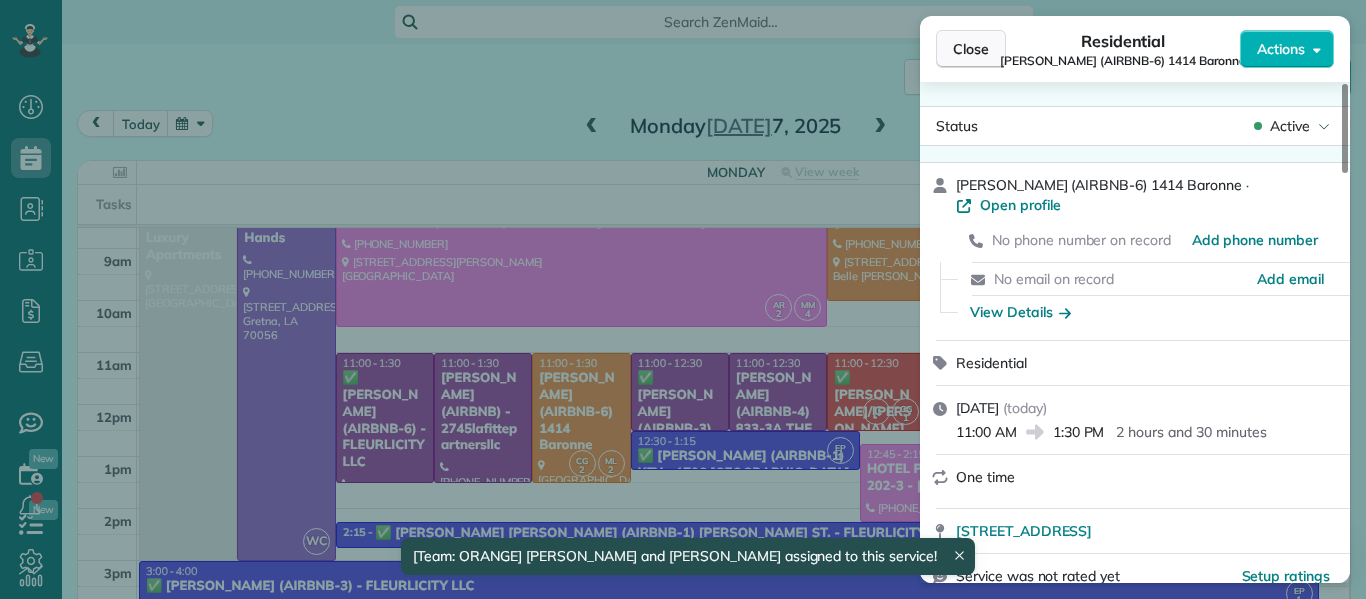 click on "Close" at bounding box center [971, 49] 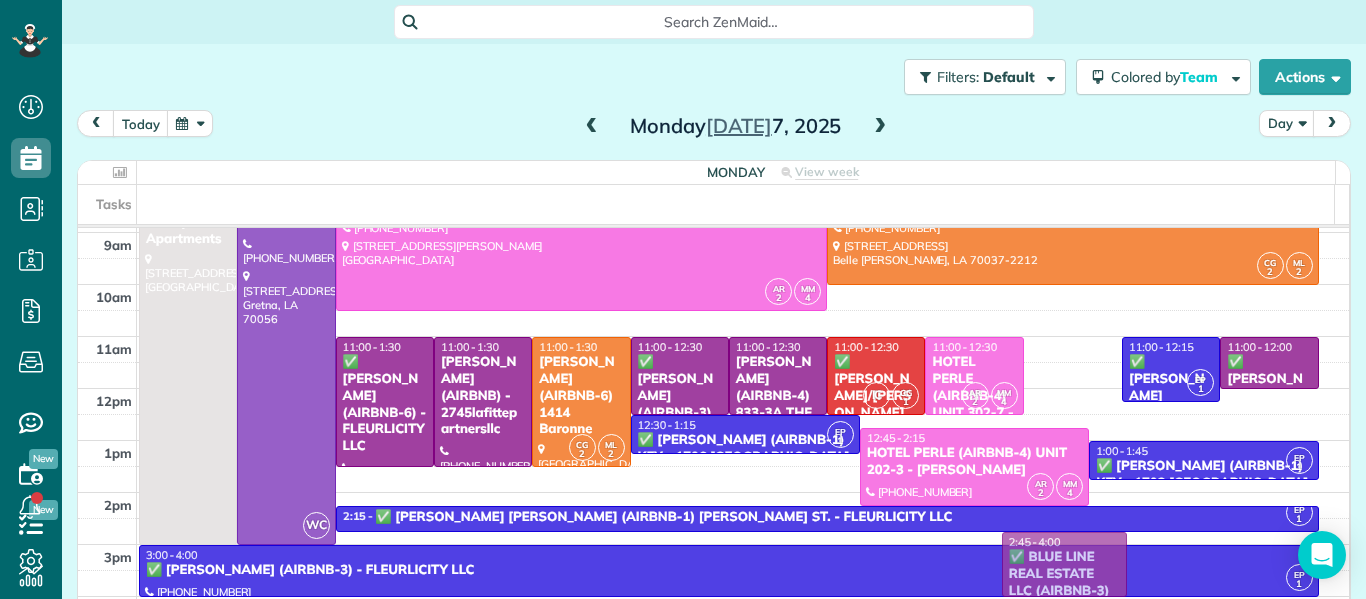 scroll, scrollTop: 100, scrollLeft: 0, axis: vertical 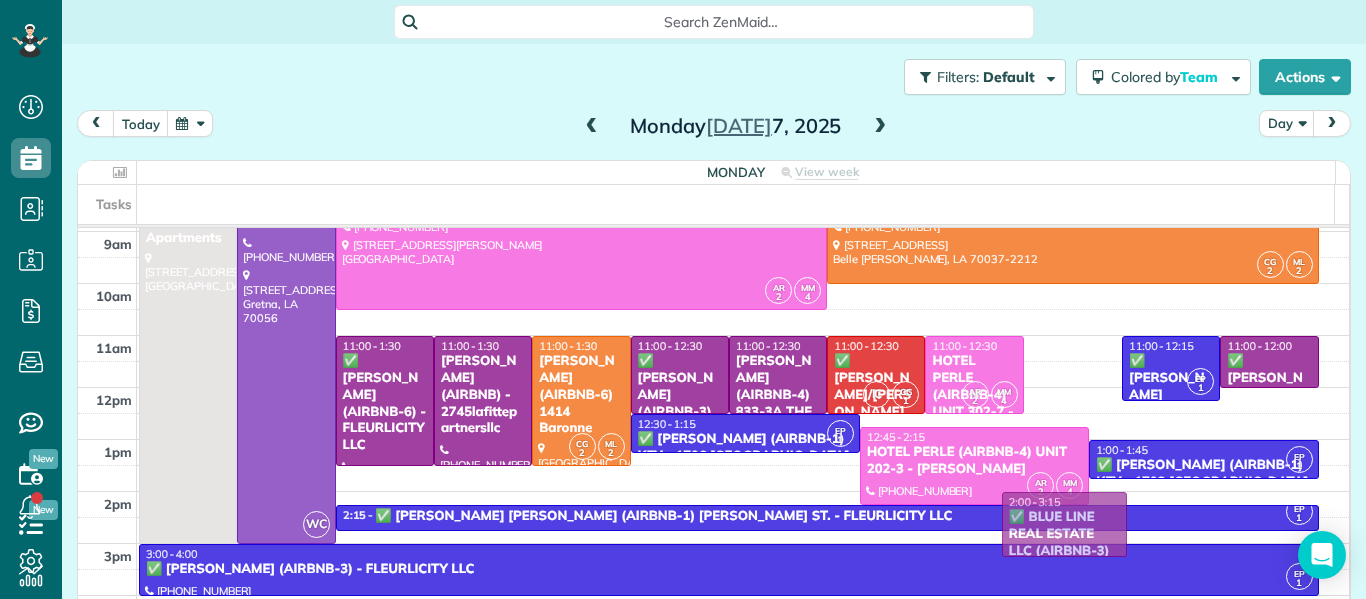 drag, startPoint x: 1024, startPoint y: 391, endPoint x: 985, endPoint y: 544, distance: 157.89236 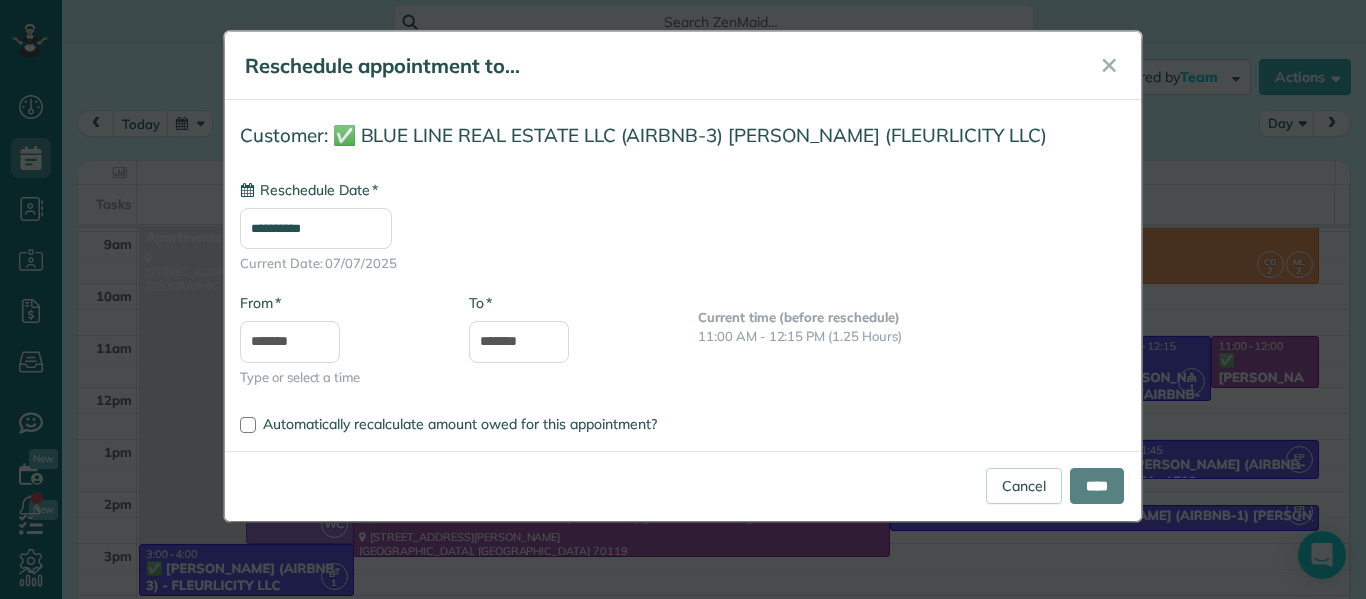 type on "**********" 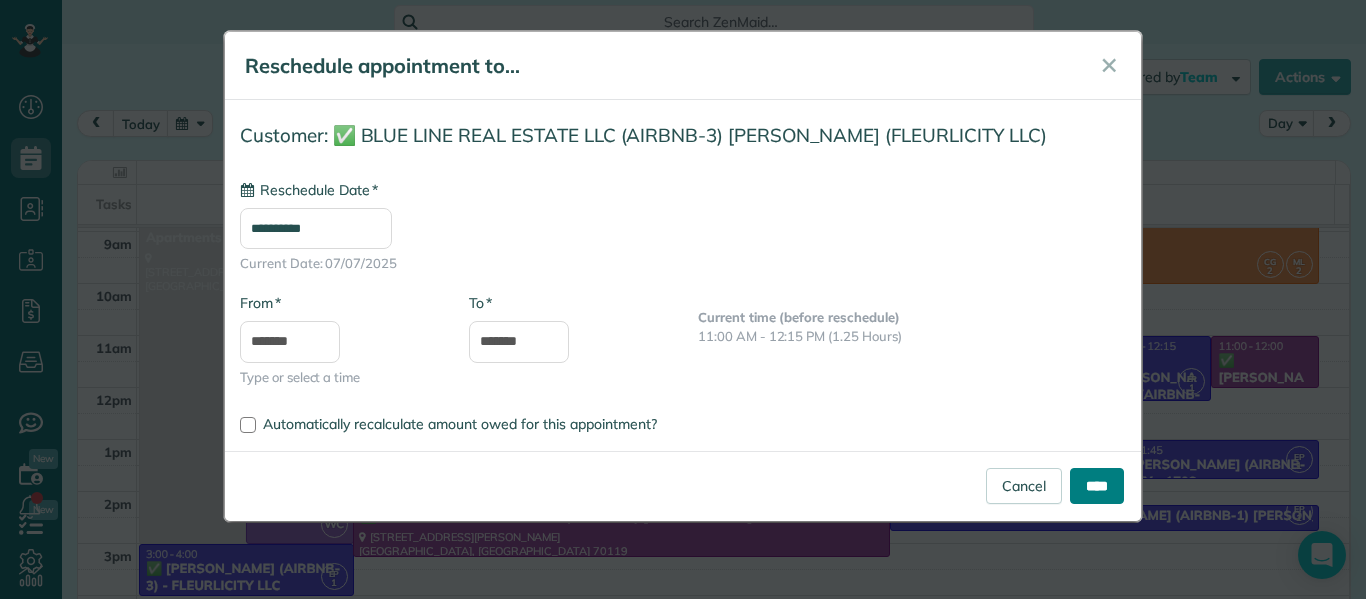 click on "****" at bounding box center (1097, 486) 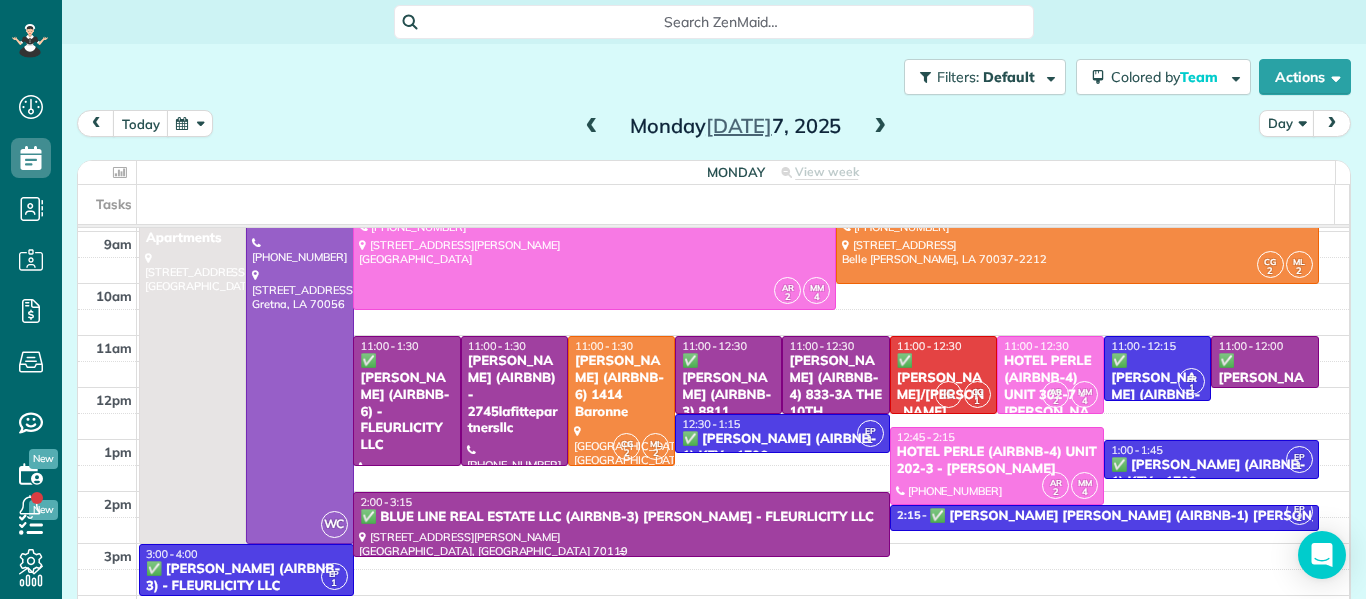 click on "2:00 - 3:15" at bounding box center [621, 502] 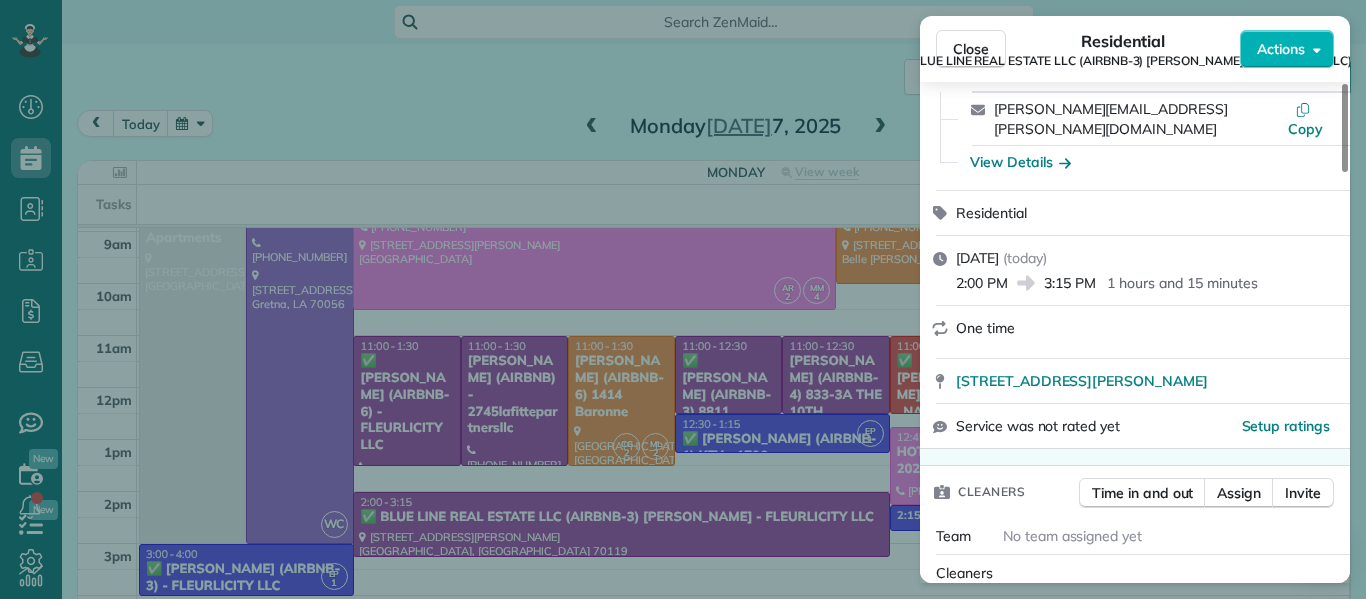 scroll, scrollTop: 173, scrollLeft: 0, axis: vertical 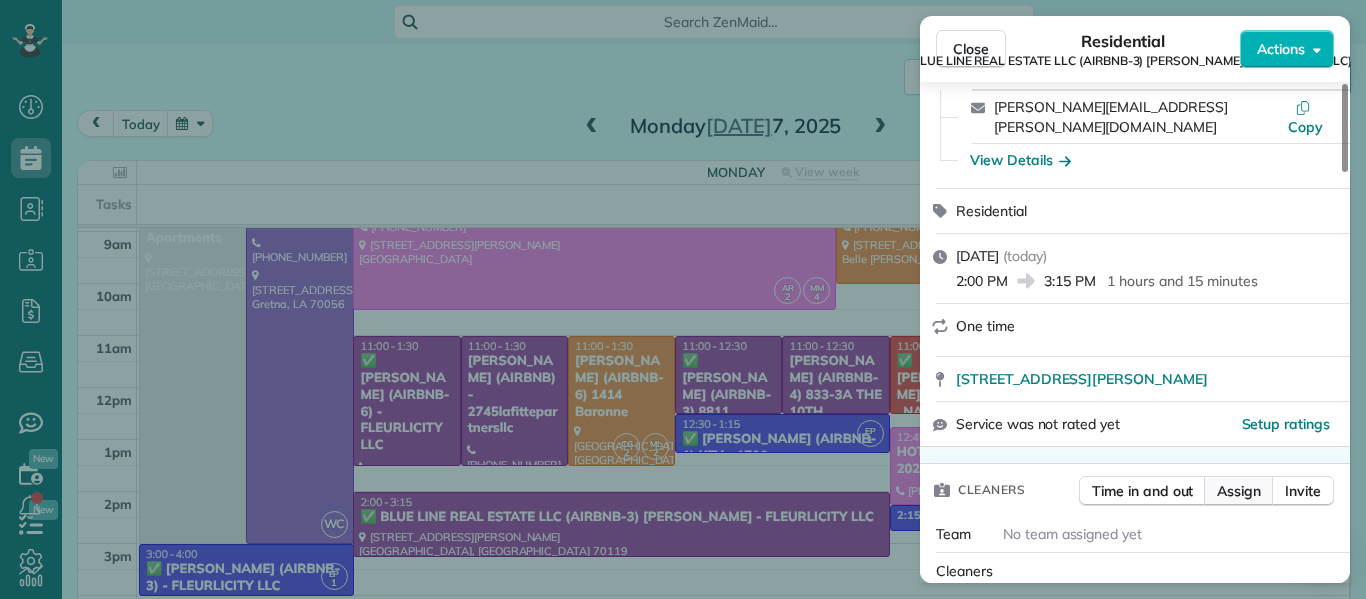 click on "Assign" at bounding box center (1239, 491) 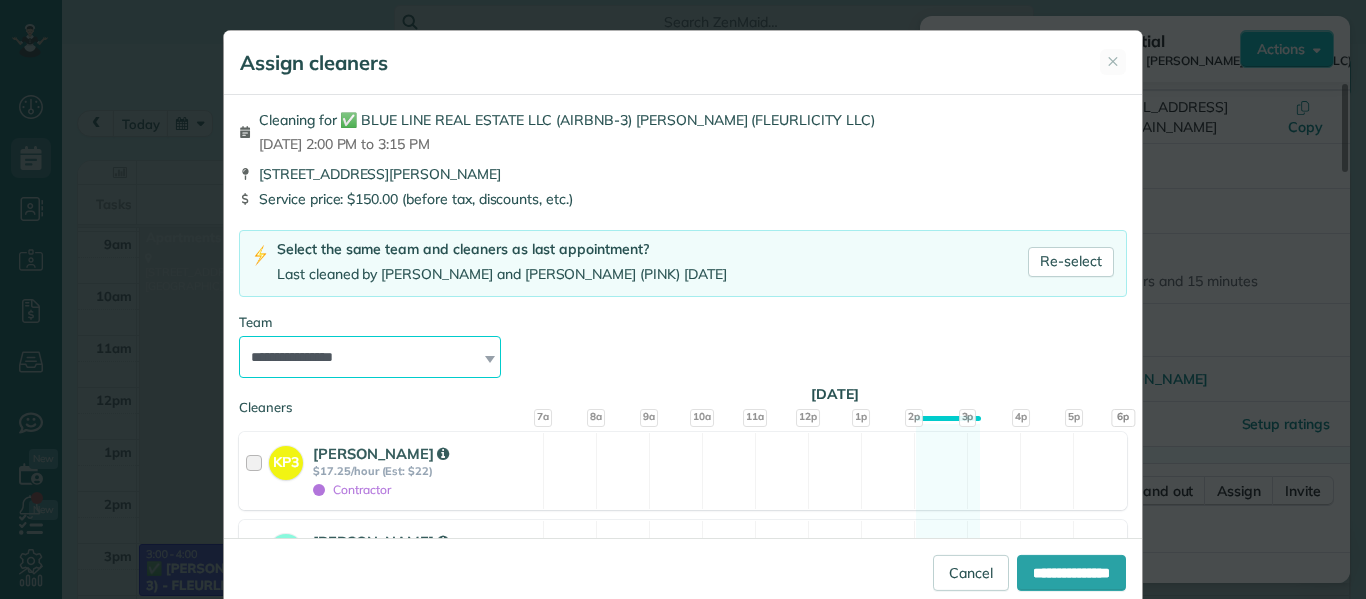 click on "**********" at bounding box center (370, 357) 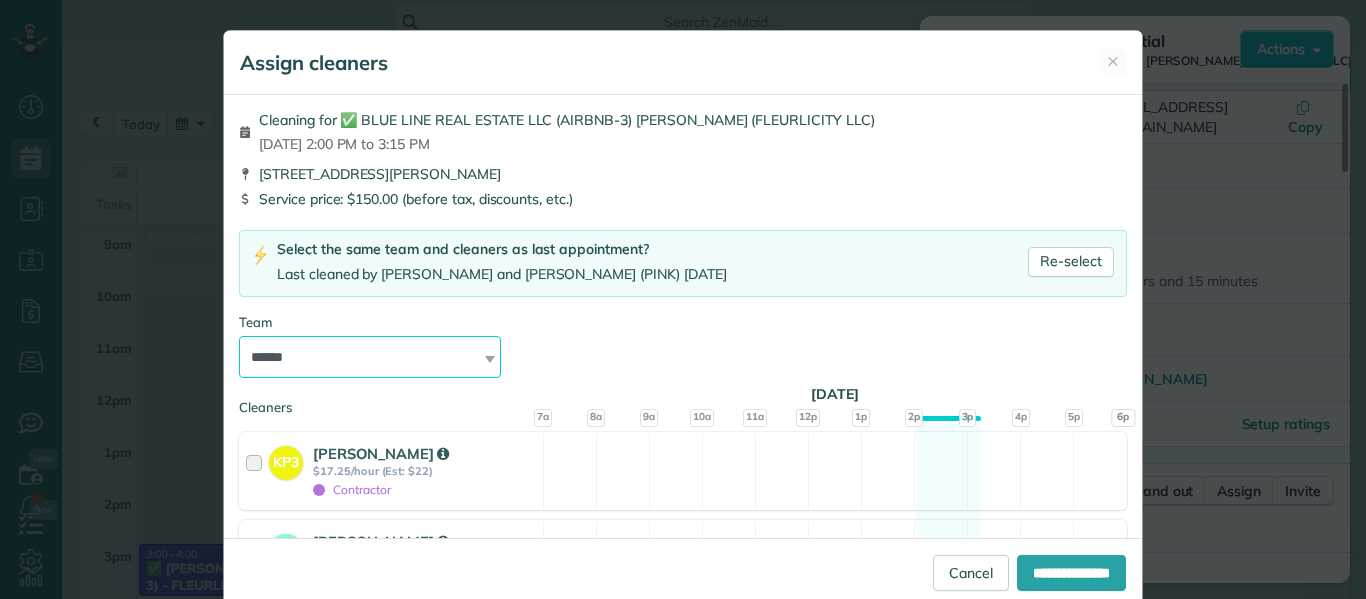 click on "**********" at bounding box center (370, 357) 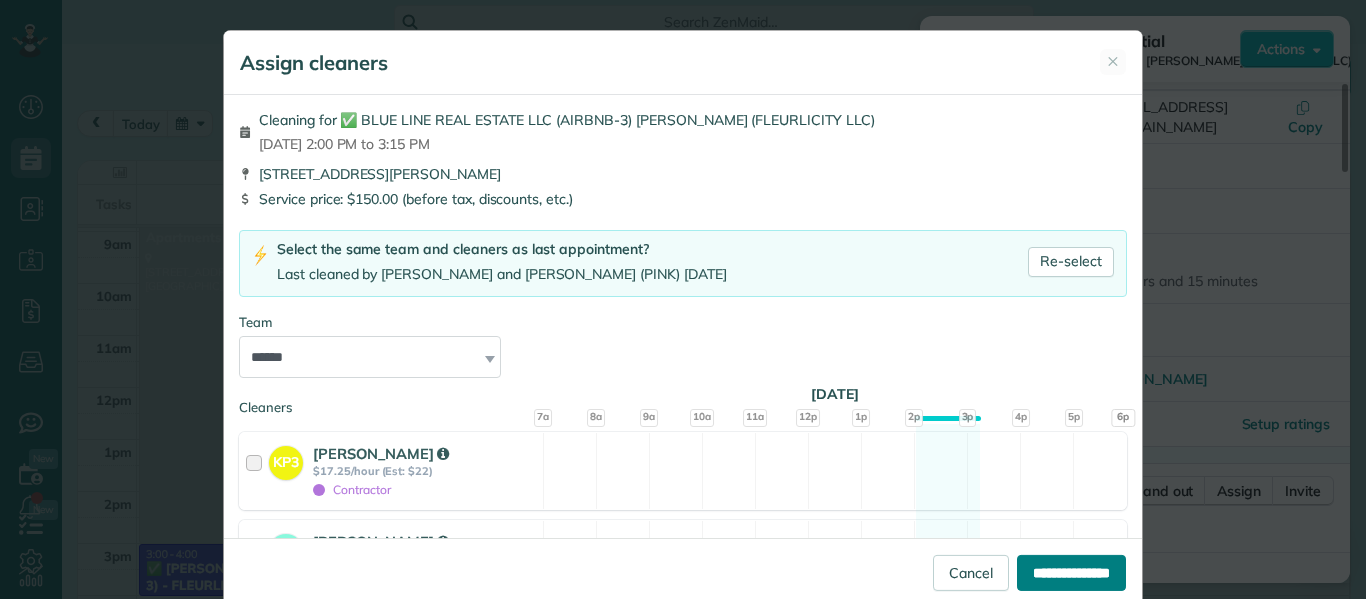 click on "**********" at bounding box center (1071, 573) 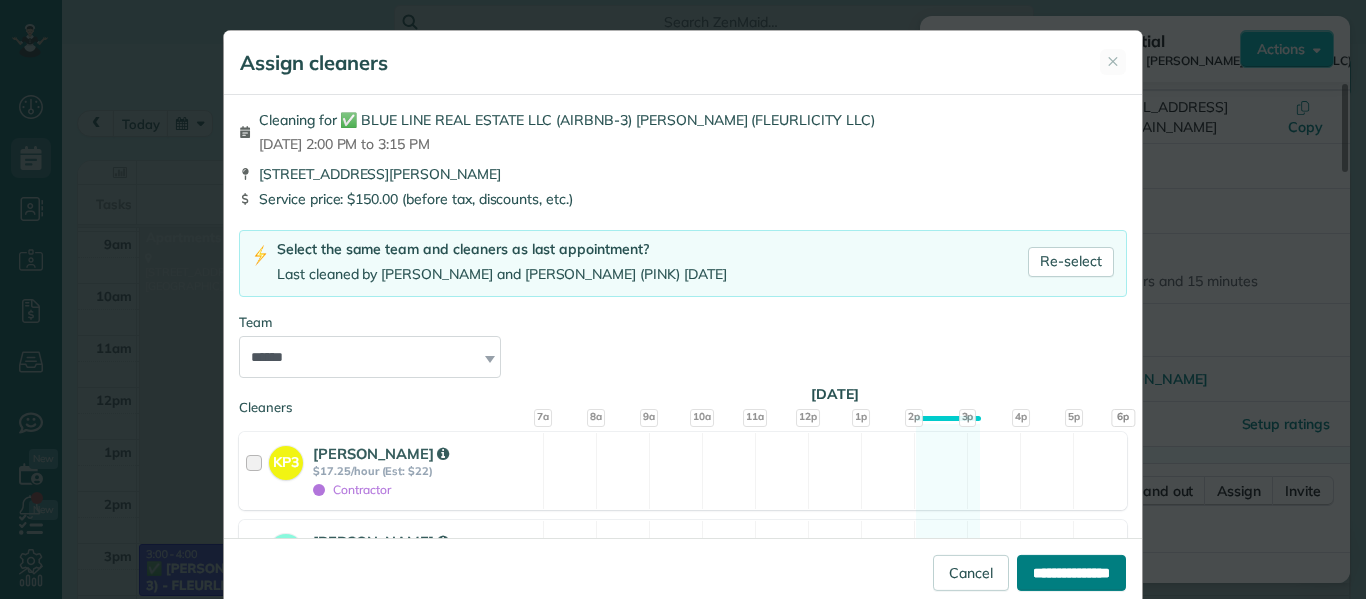 type on "**********" 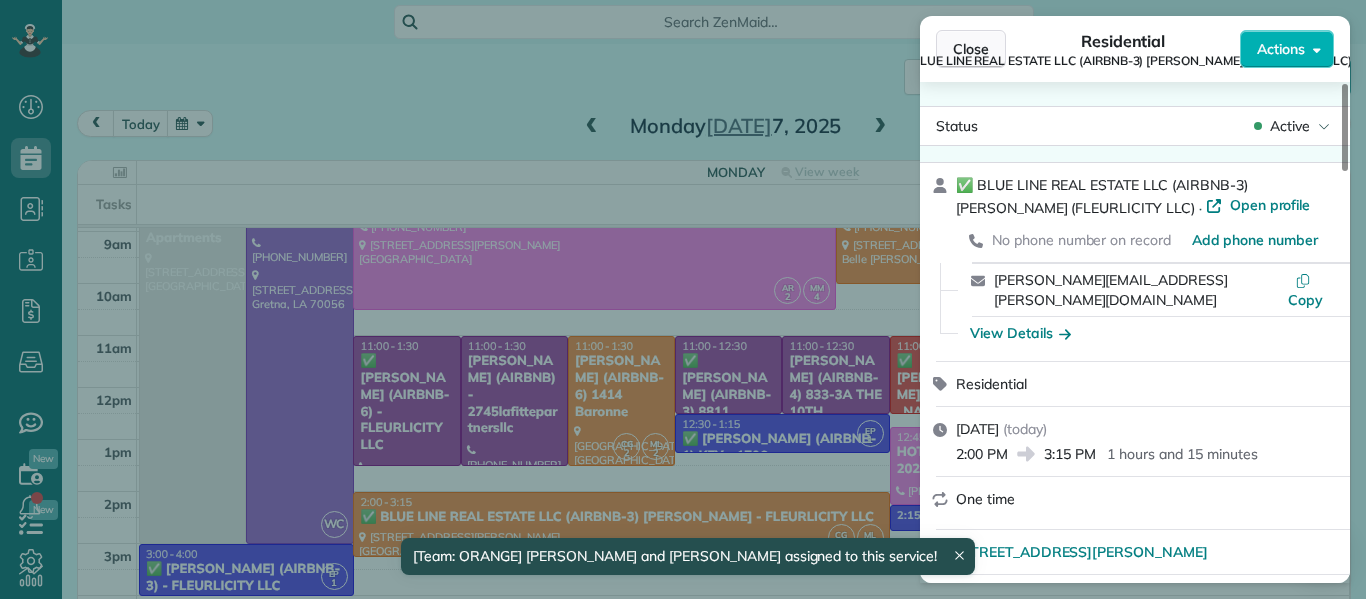 click on "Close" at bounding box center (971, 49) 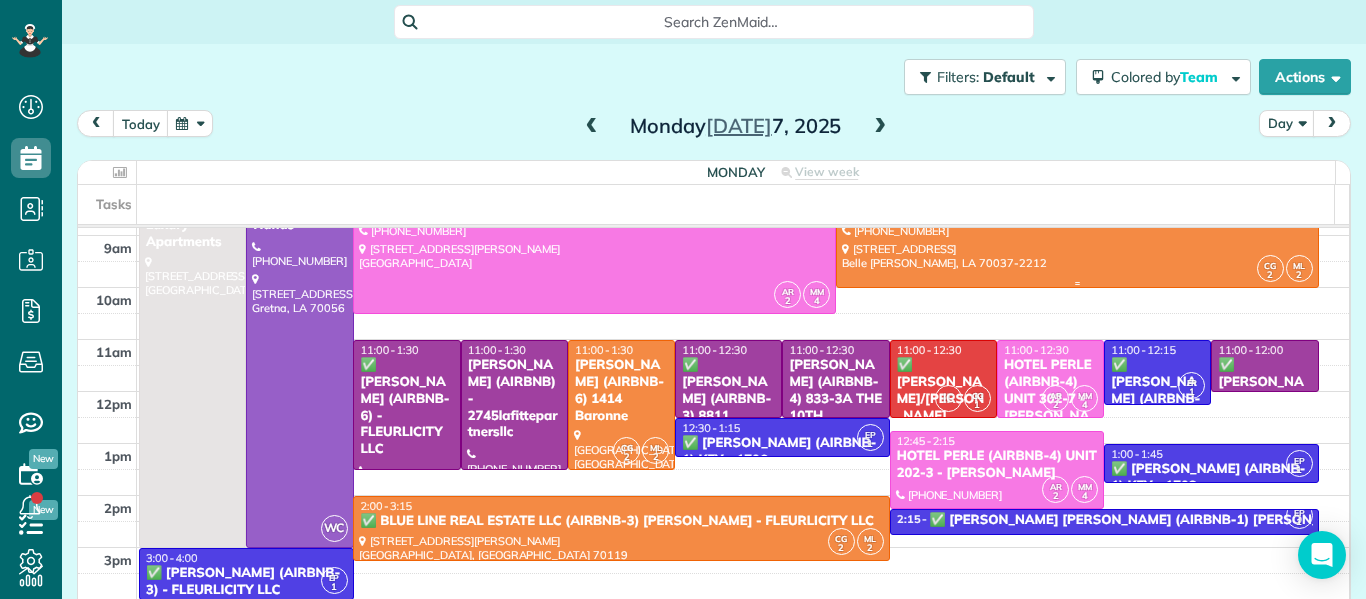 scroll, scrollTop: 96, scrollLeft: 0, axis: vertical 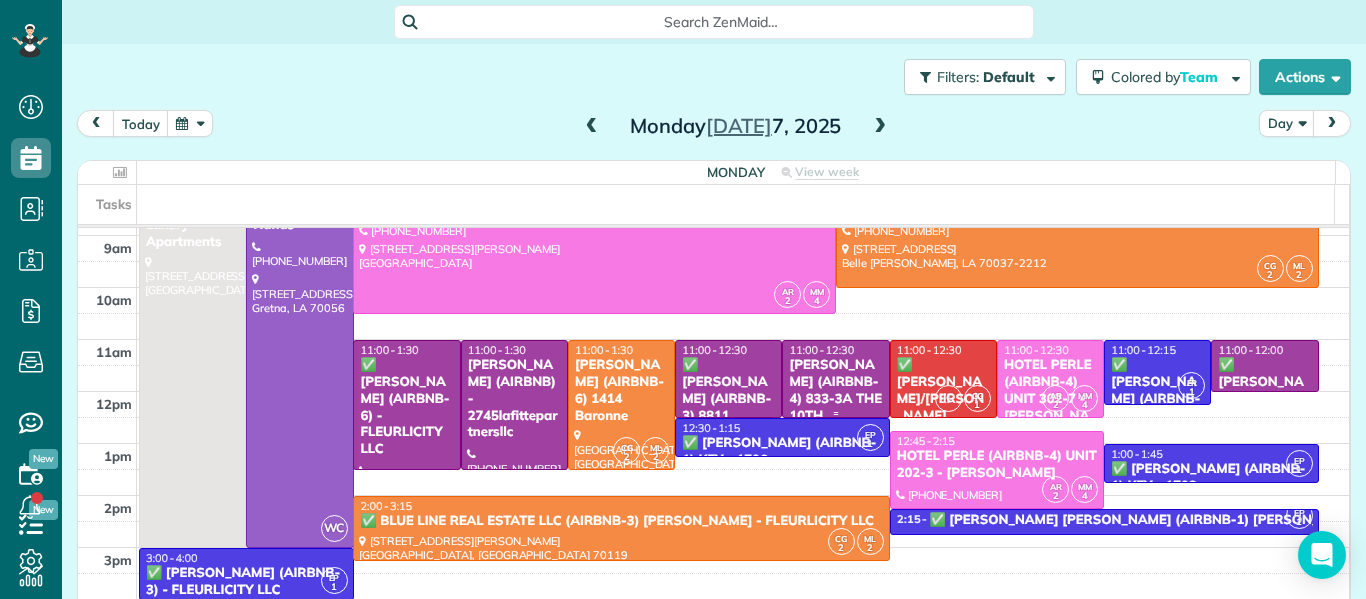 click on "[PERSON_NAME] (AIRBNB-4) 833-3A THE 10TH [MEDICAL_DATA]" at bounding box center [835, 407] 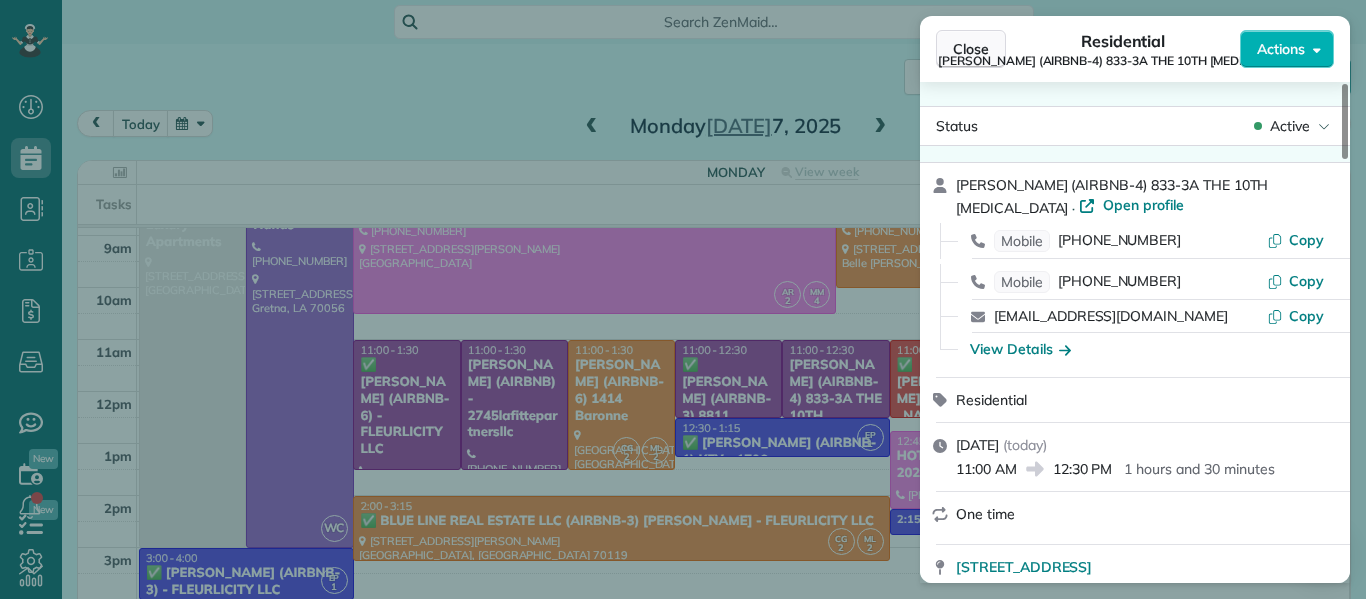 click on "Close" at bounding box center (971, 49) 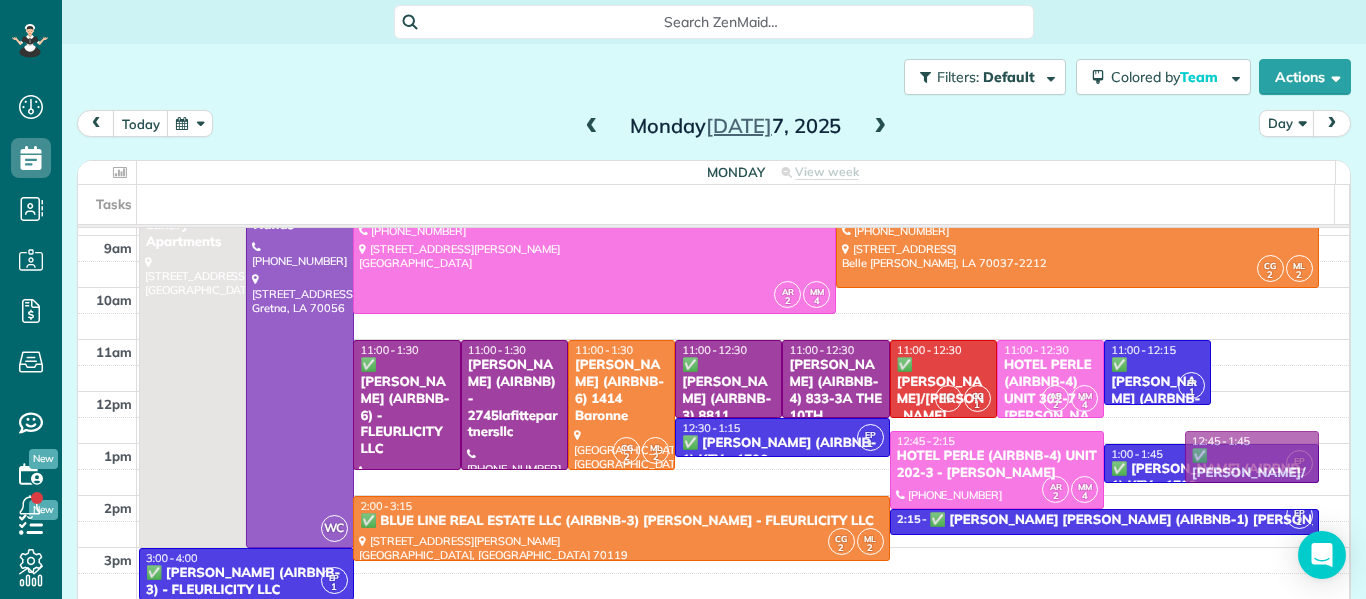 drag, startPoint x: 1247, startPoint y: 354, endPoint x: 1222, endPoint y: 441, distance: 90.52071 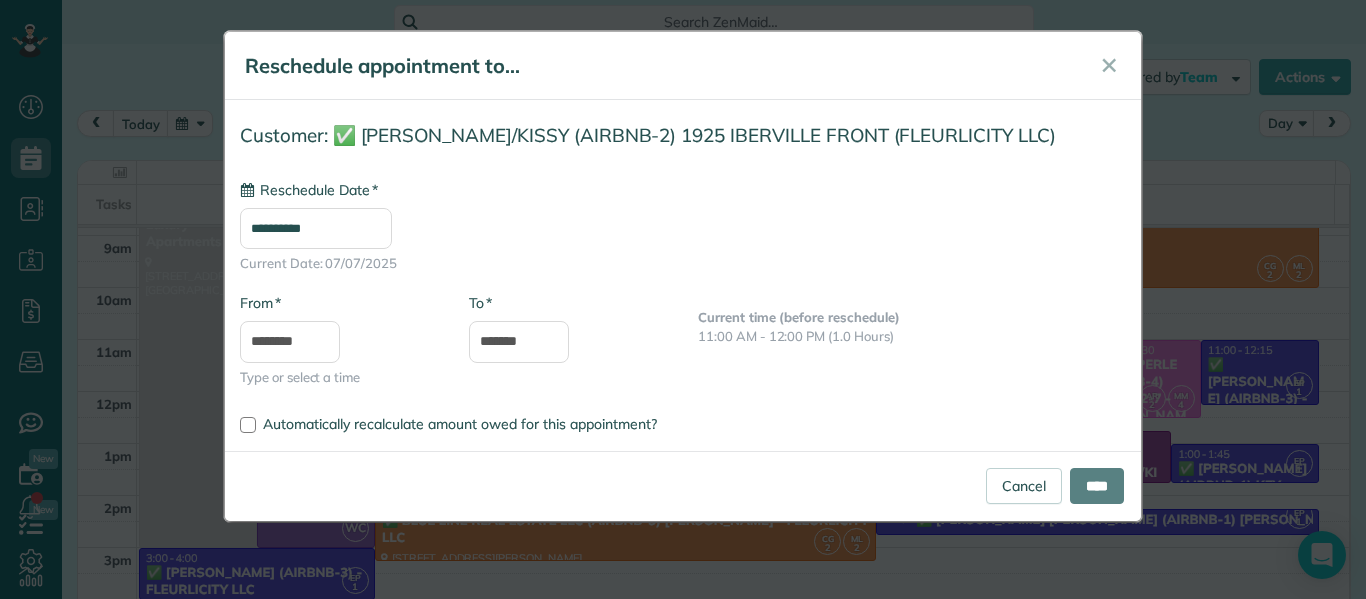 type on "**********" 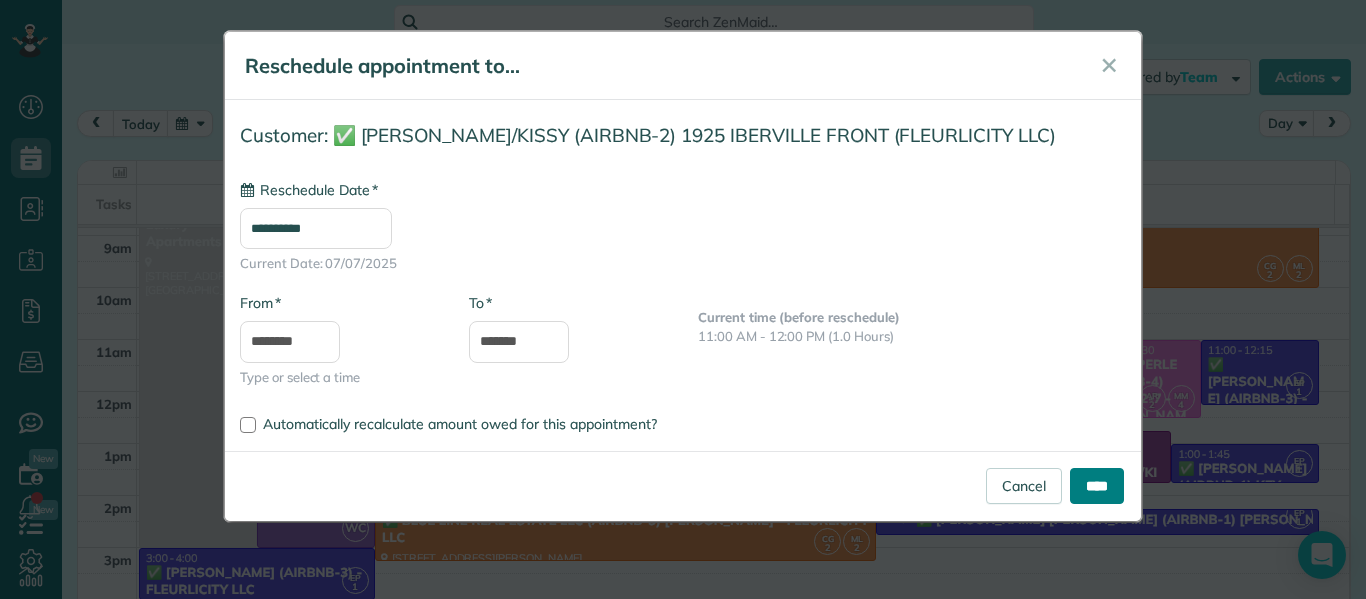click on "****" at bounding box center [1097, 486] 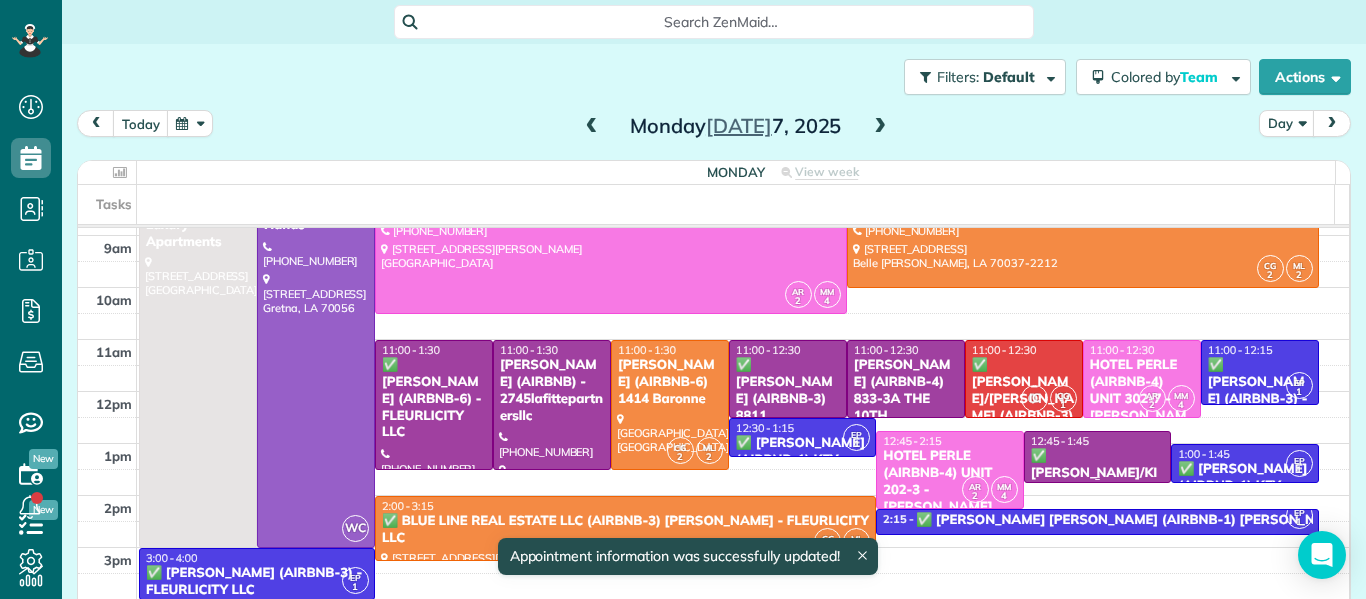 click on "12:45 - 1:45" at bounding box center (1097, 441) 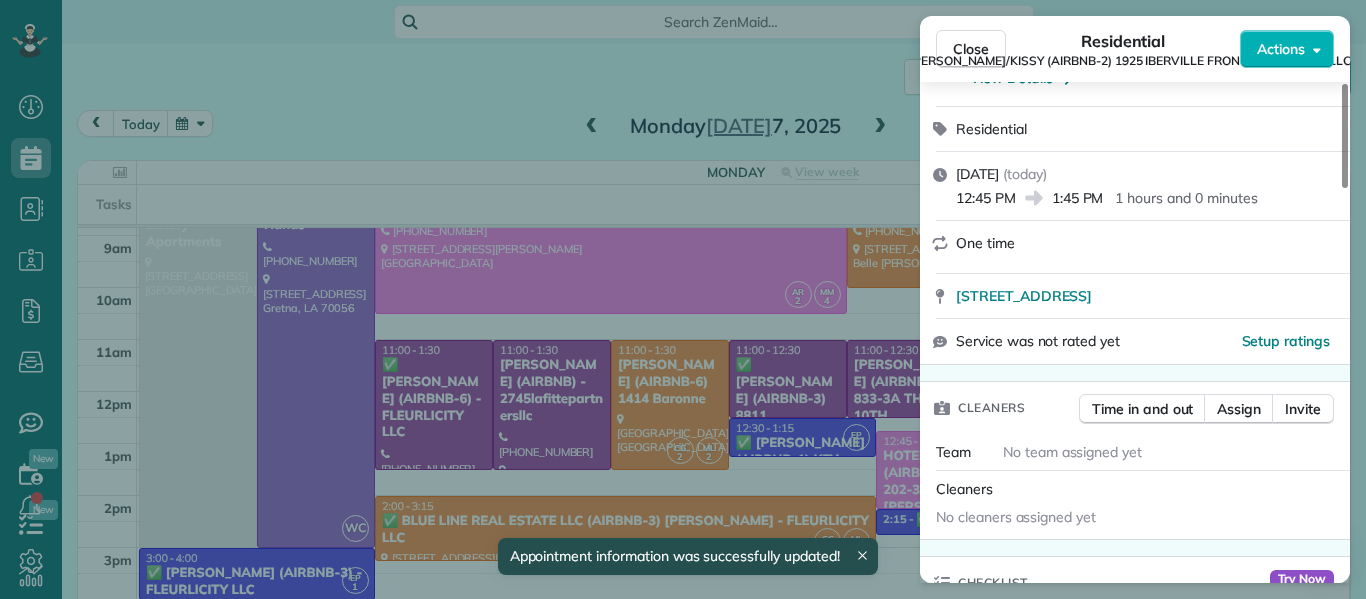 scroll, scrollTop: 231, scrollLeft: 0, axis: vertical 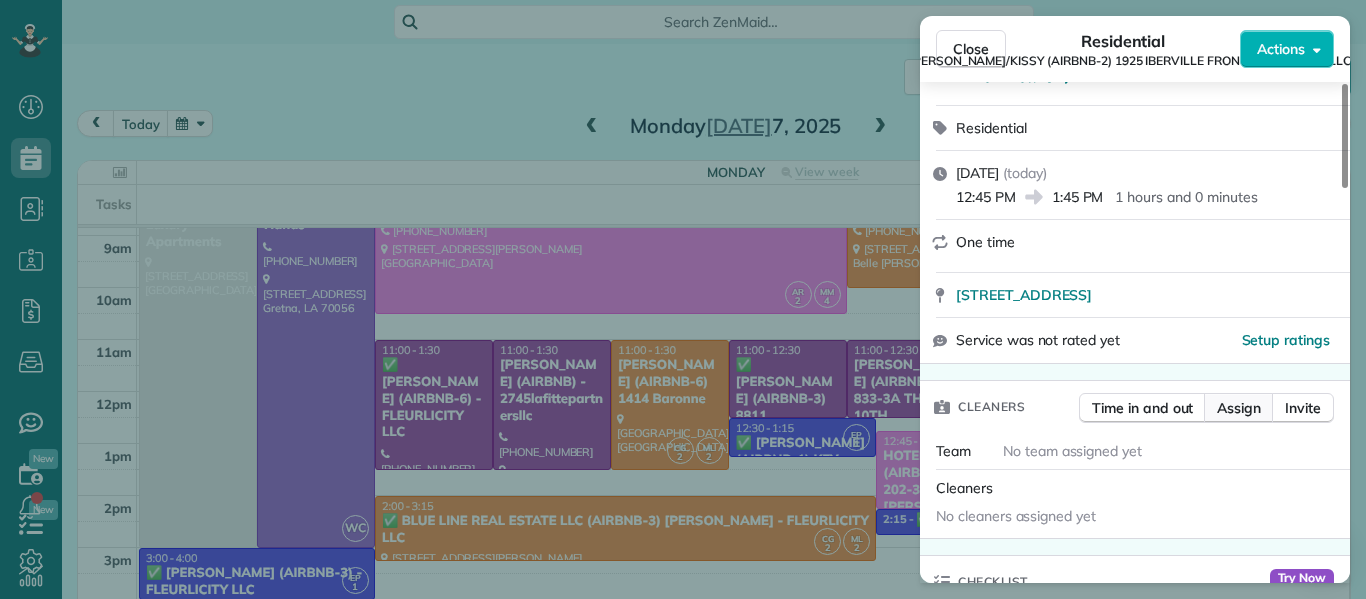 click on "Assign" at bounding box center [1239, 408] 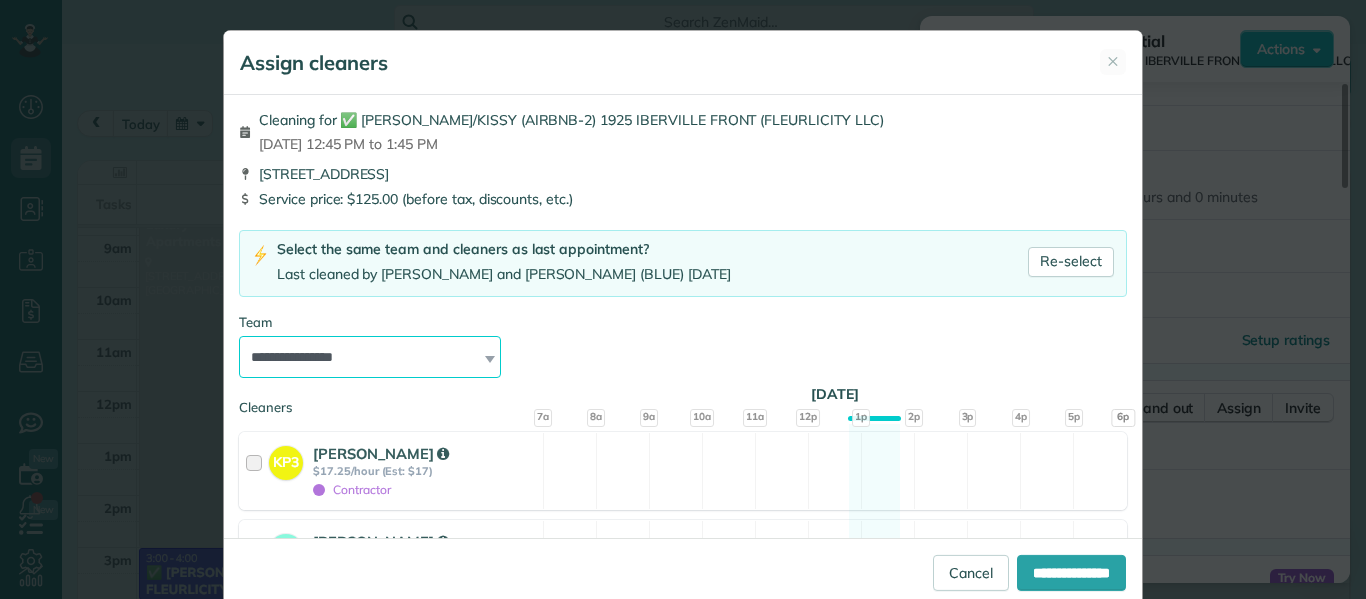 click on "**********" at bounding box center [370, 357] 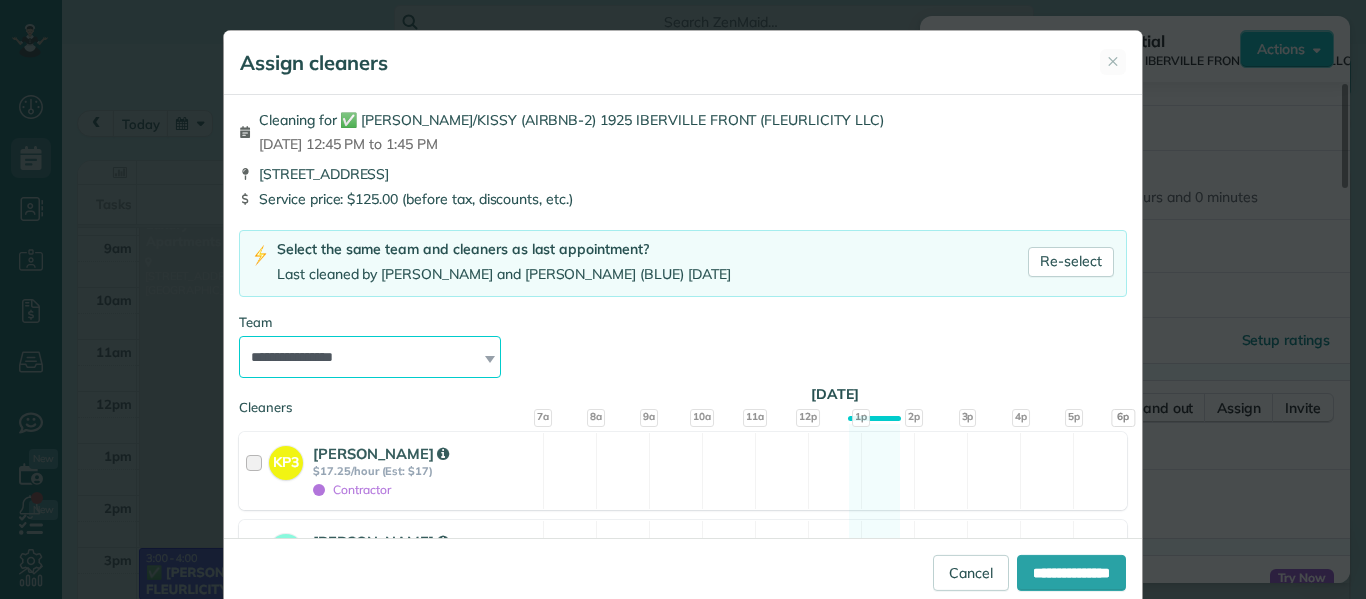 select on "****" 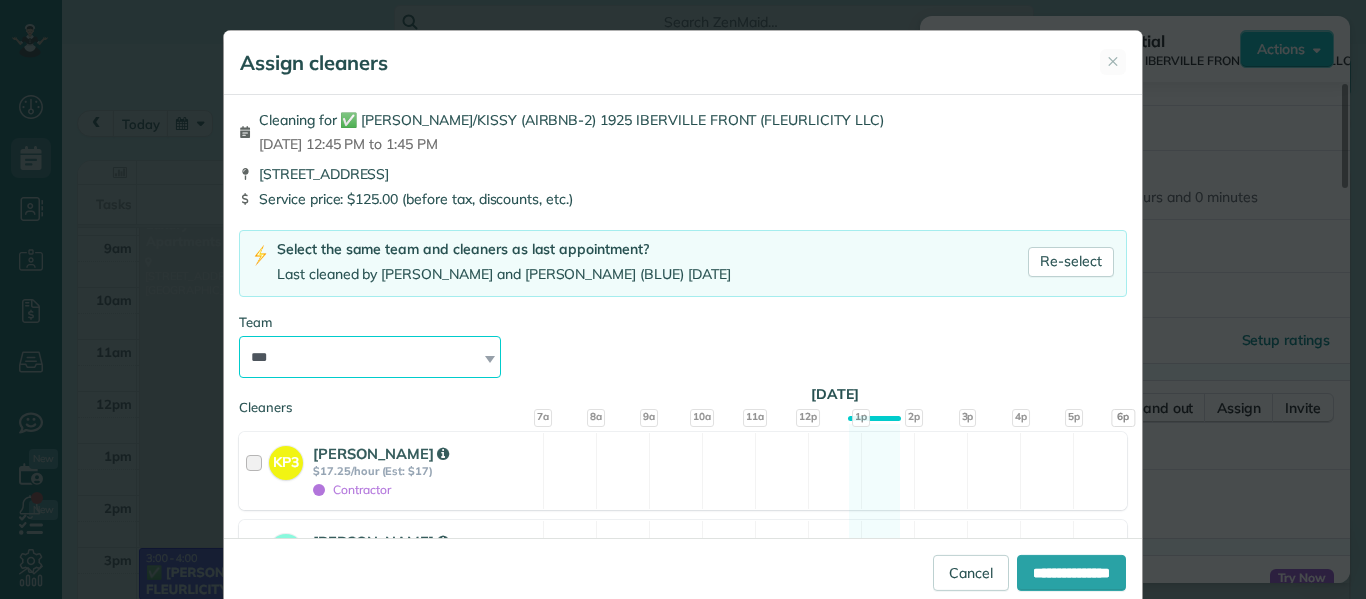 click on "**********" at bounding box center [370, 357] 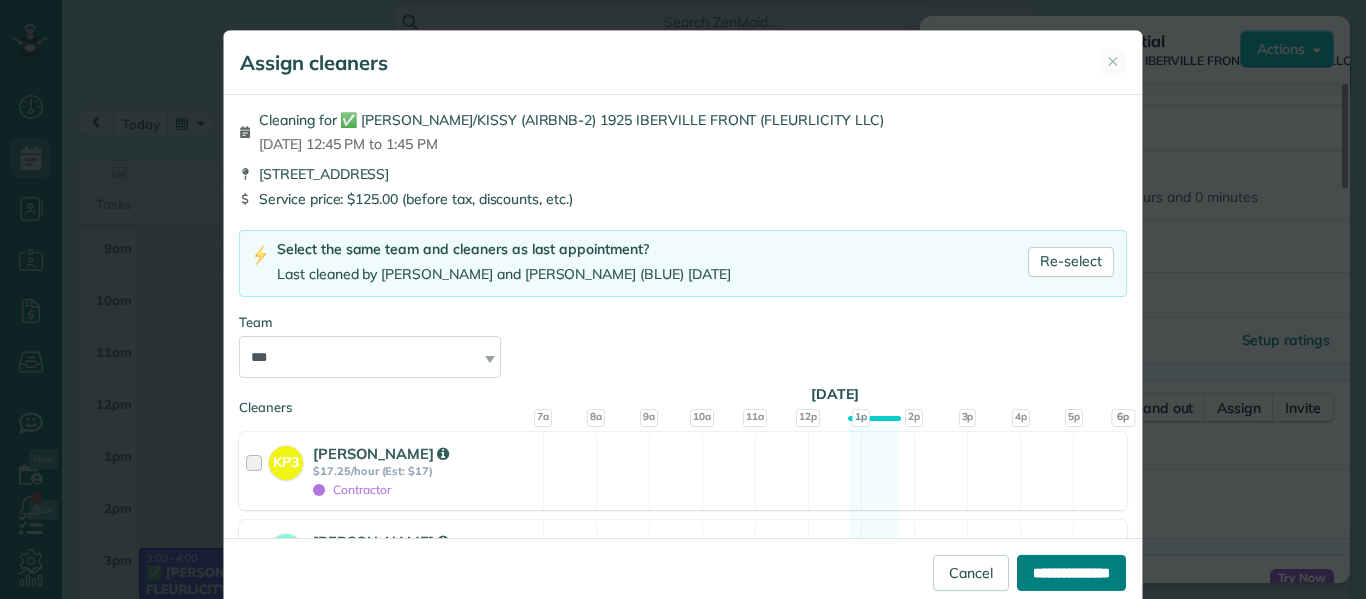 click on "**********" at bounding box center [1071, 573] 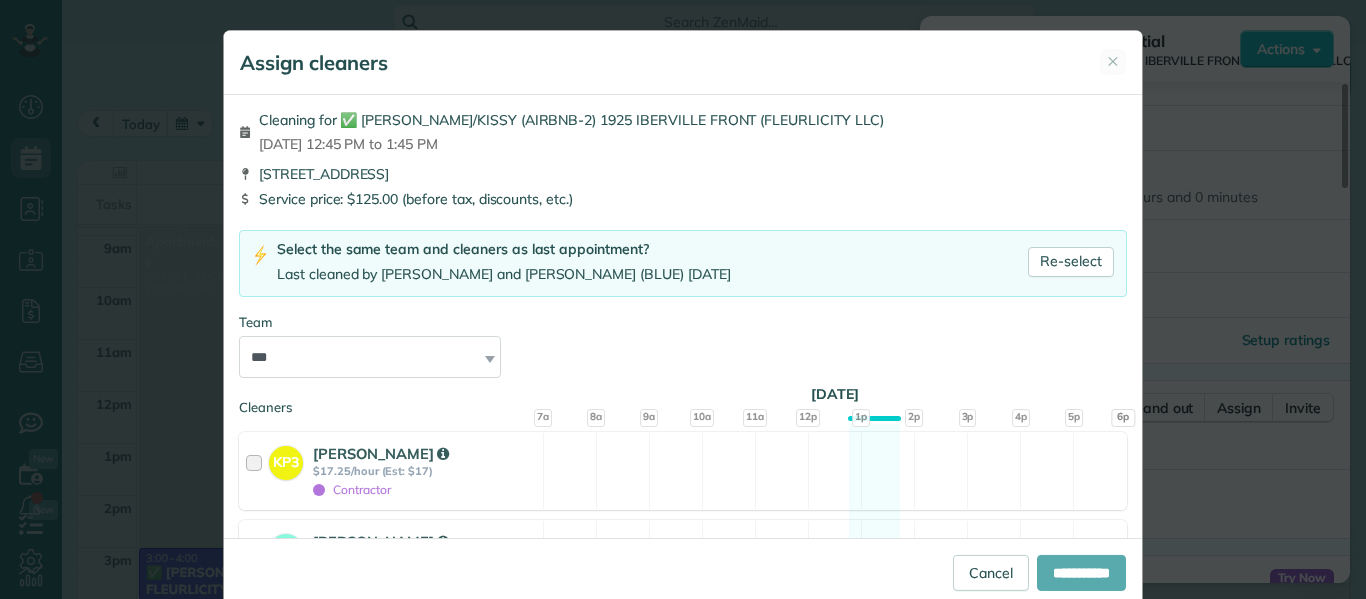 type on "**********" 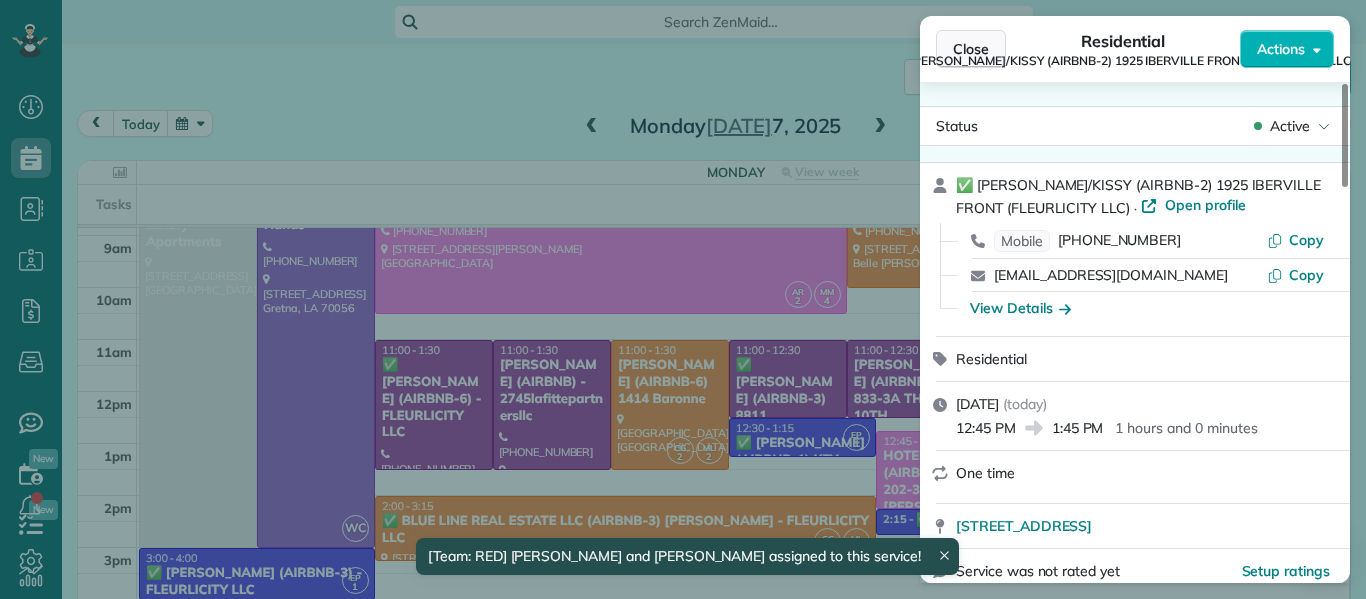 click on "Close" at bounding box center (971, 49) 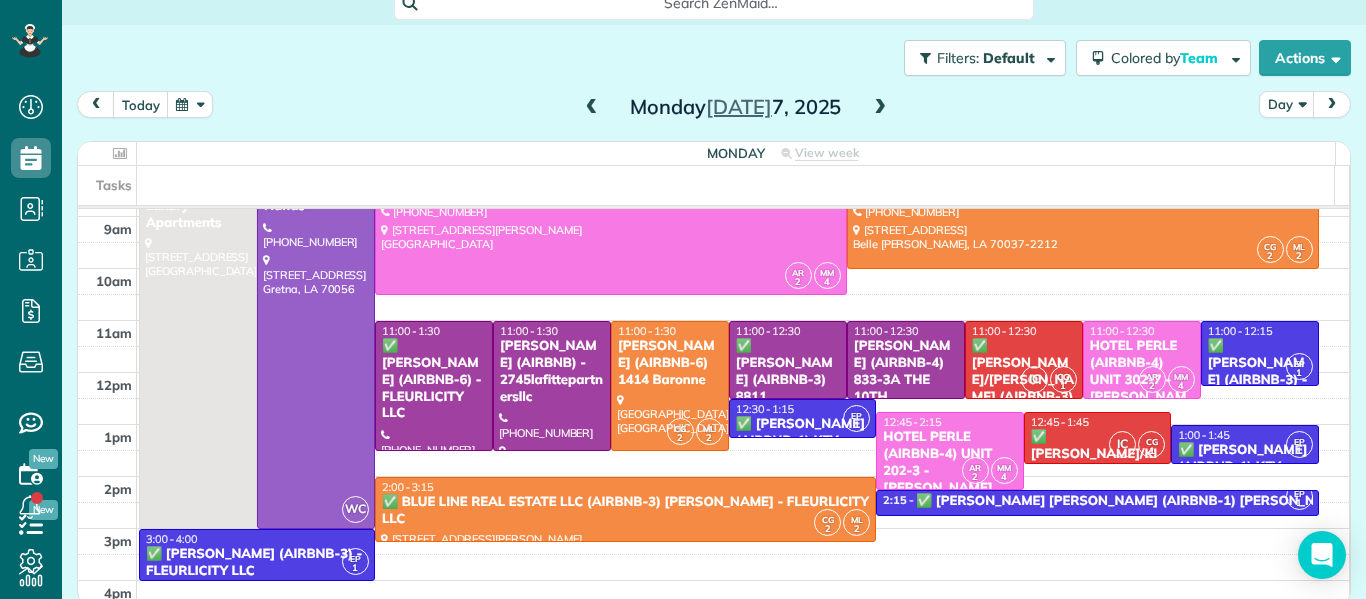 scroll, scrollTop: 26, scrollLeft: 0, axis: vertical 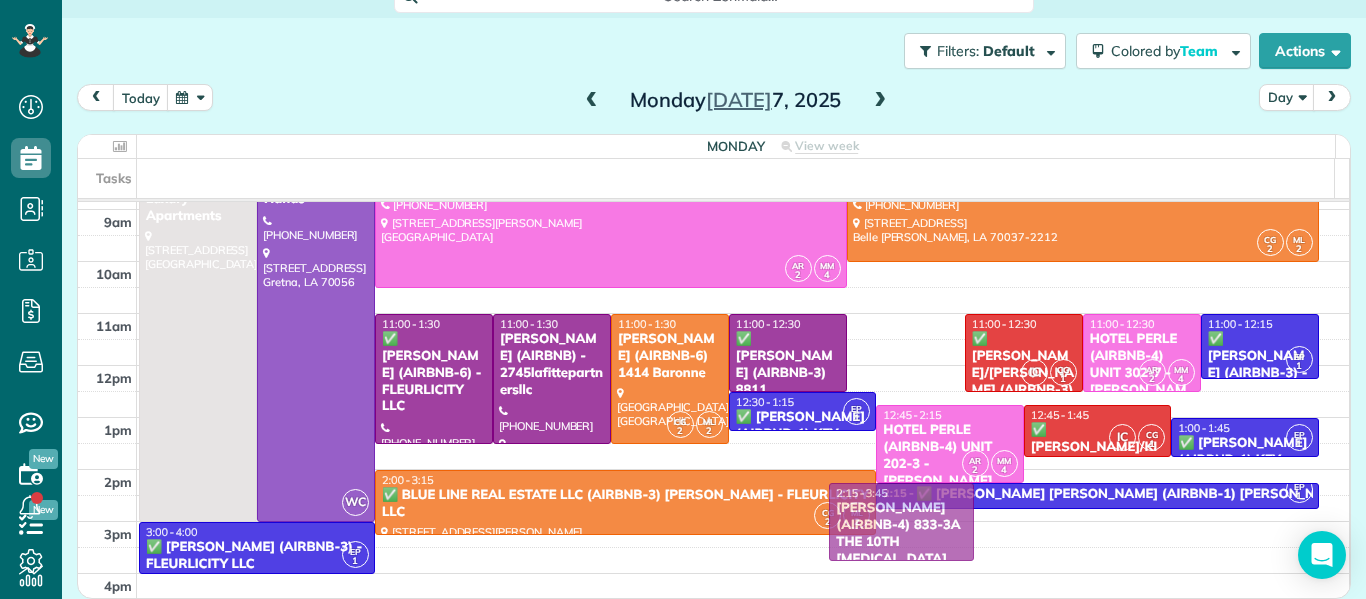 drag, startPoint x: 862, startPoint y: 358, endPoint x: 876, endPoint y: 524, distance: 166.58931 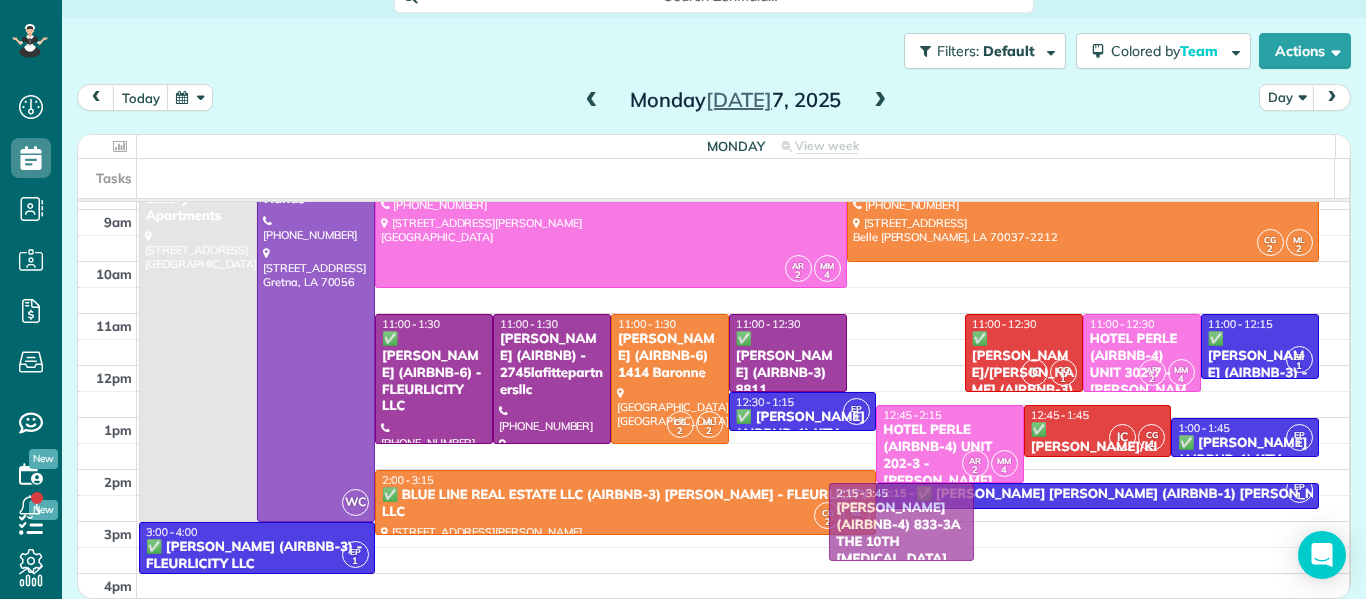 scroll, scrollTop: 24, scrollLeft: 0, axis: vertical 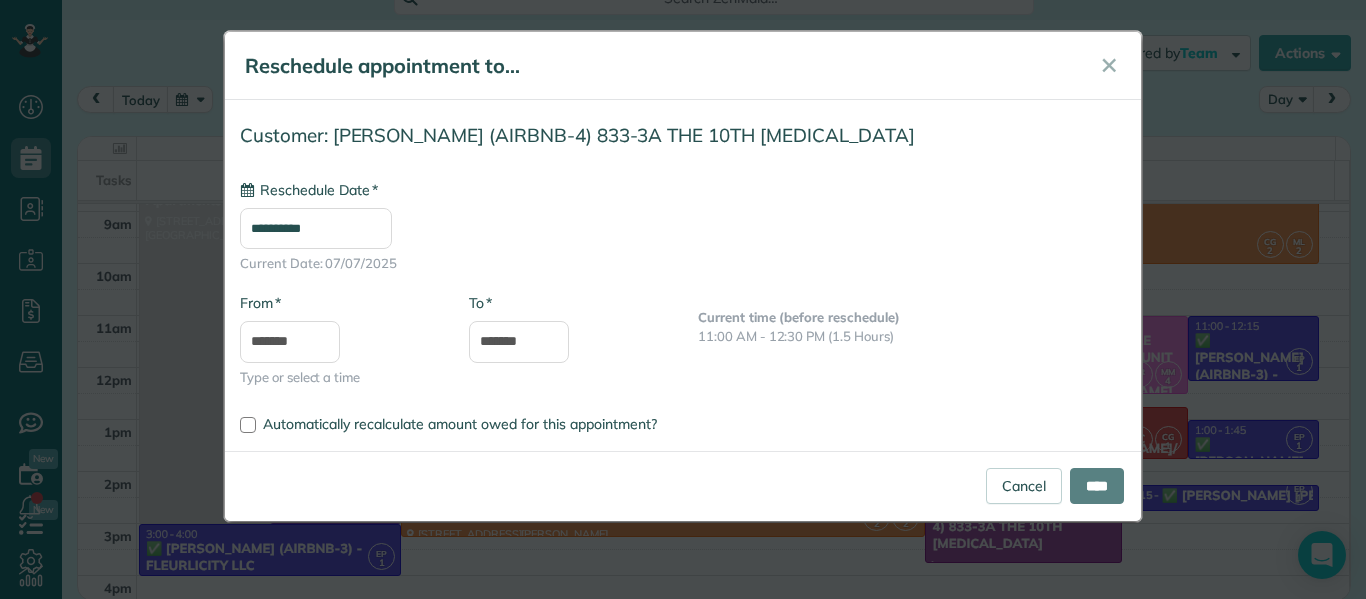 type on "**********" 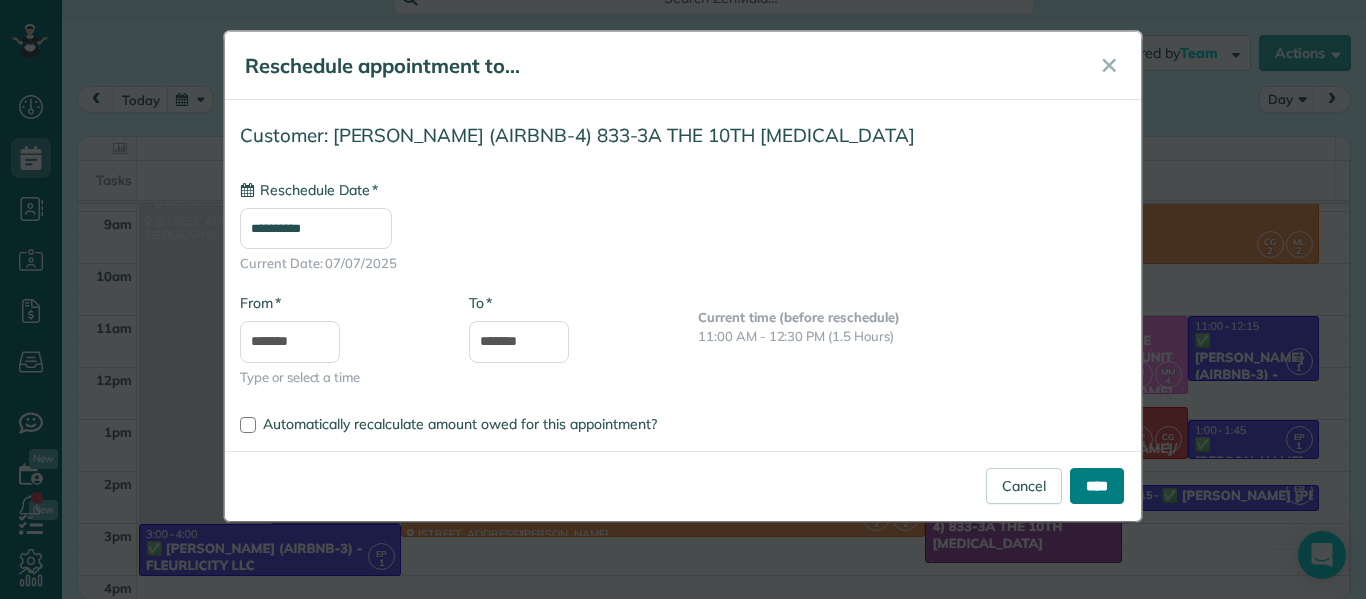 click on "****" at bounding box center (1097, 486) 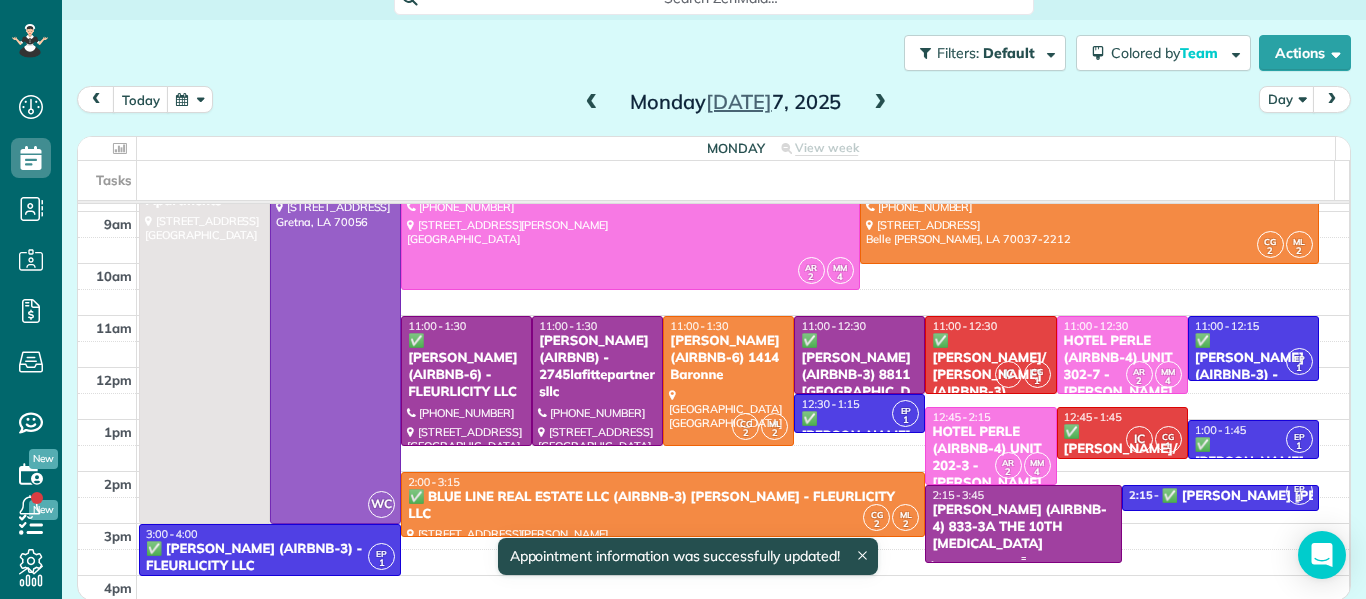 click on "[PERSON_NAME] (AIRBNB-4) 833-3A THE 10TH [MEDICAL_DATA]" at bounding box center (1023, 527) 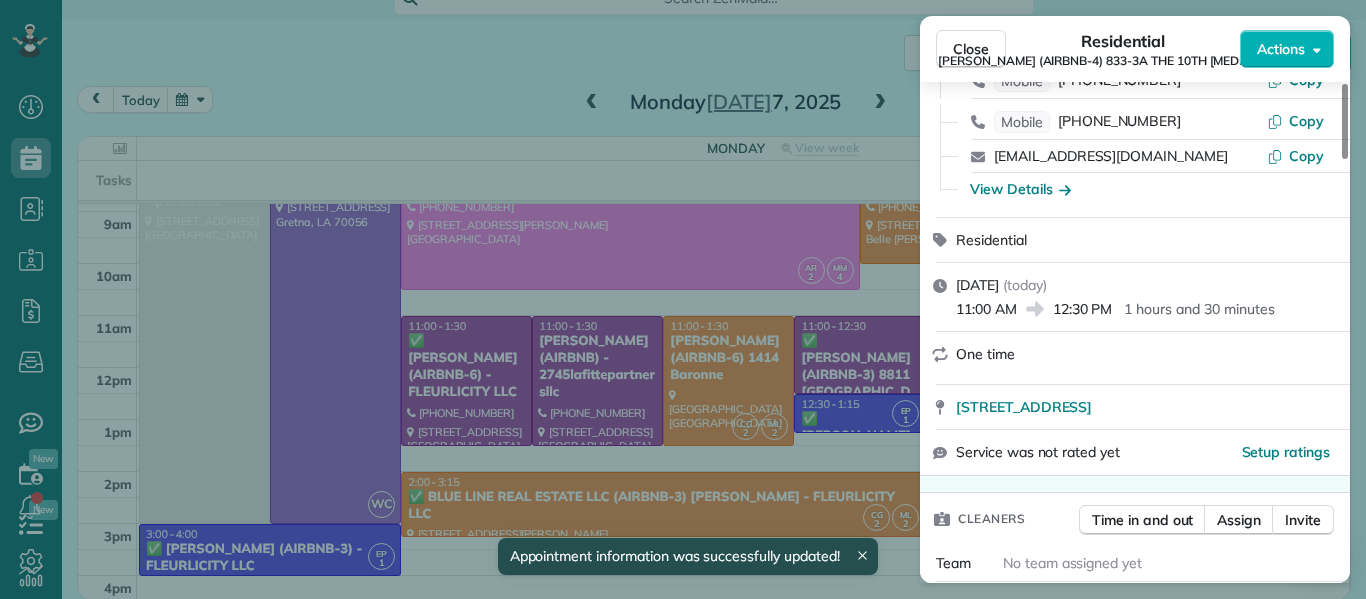 scroll, scrollTop: 161, scrollLeft: 0, axis: vertical 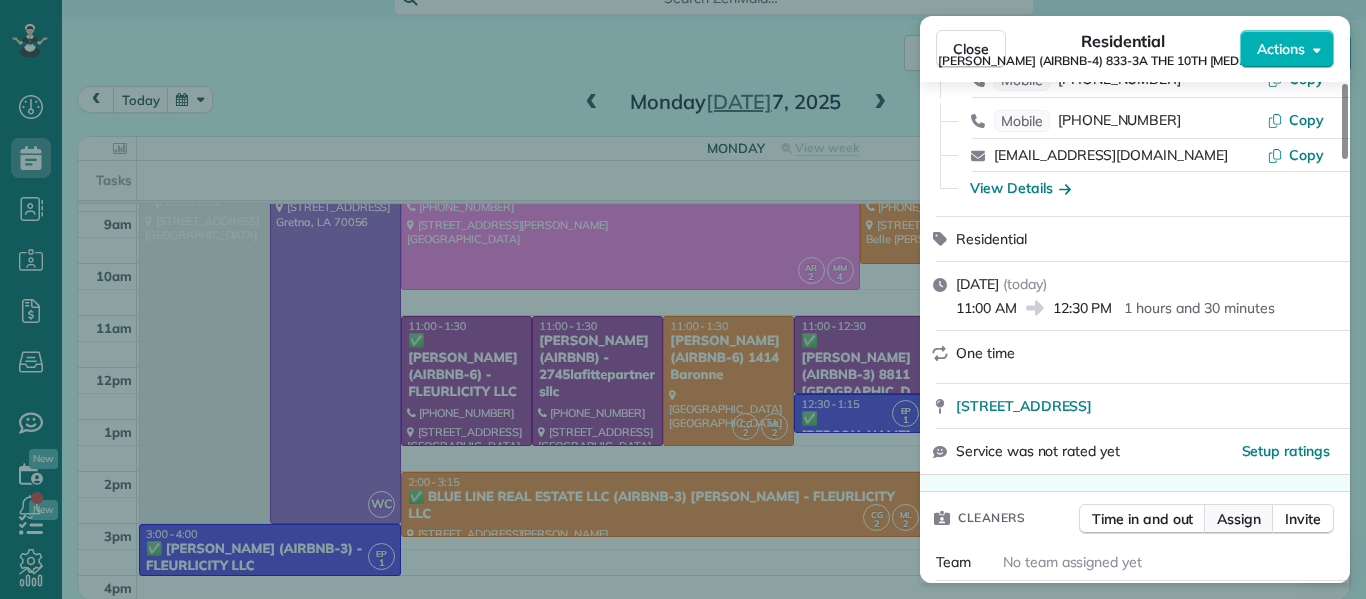 click on "Assign" at bounding box center [1239, 519] 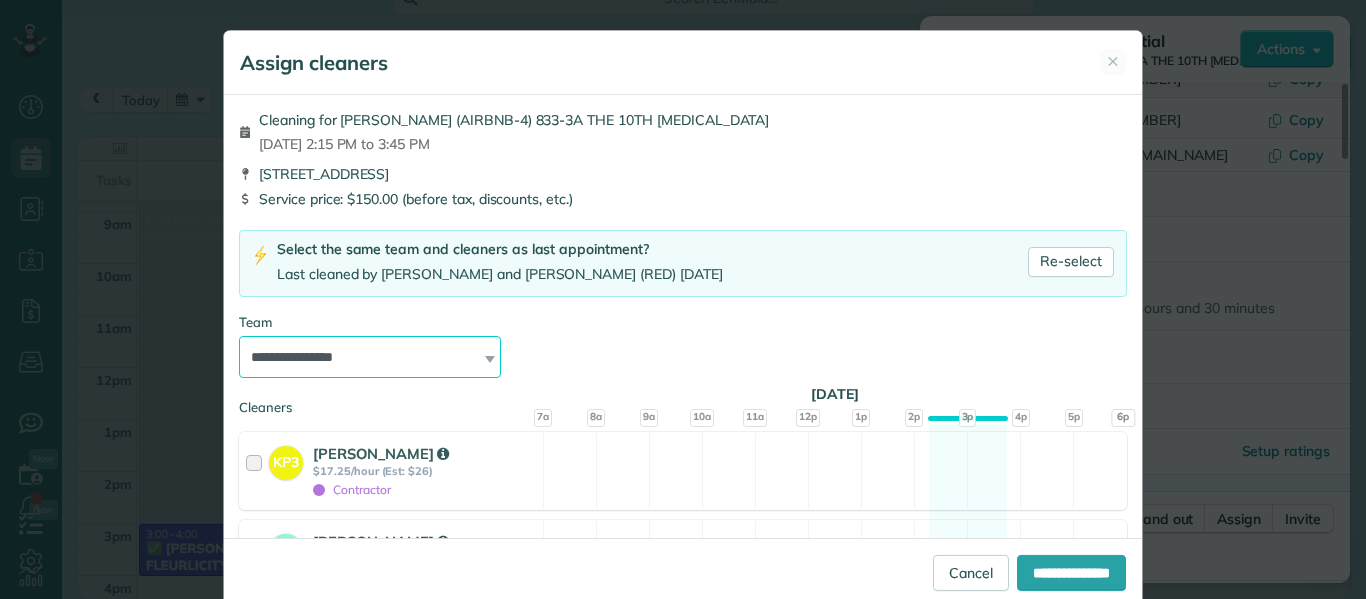 click on "**********" at bounding box center (370, 357) 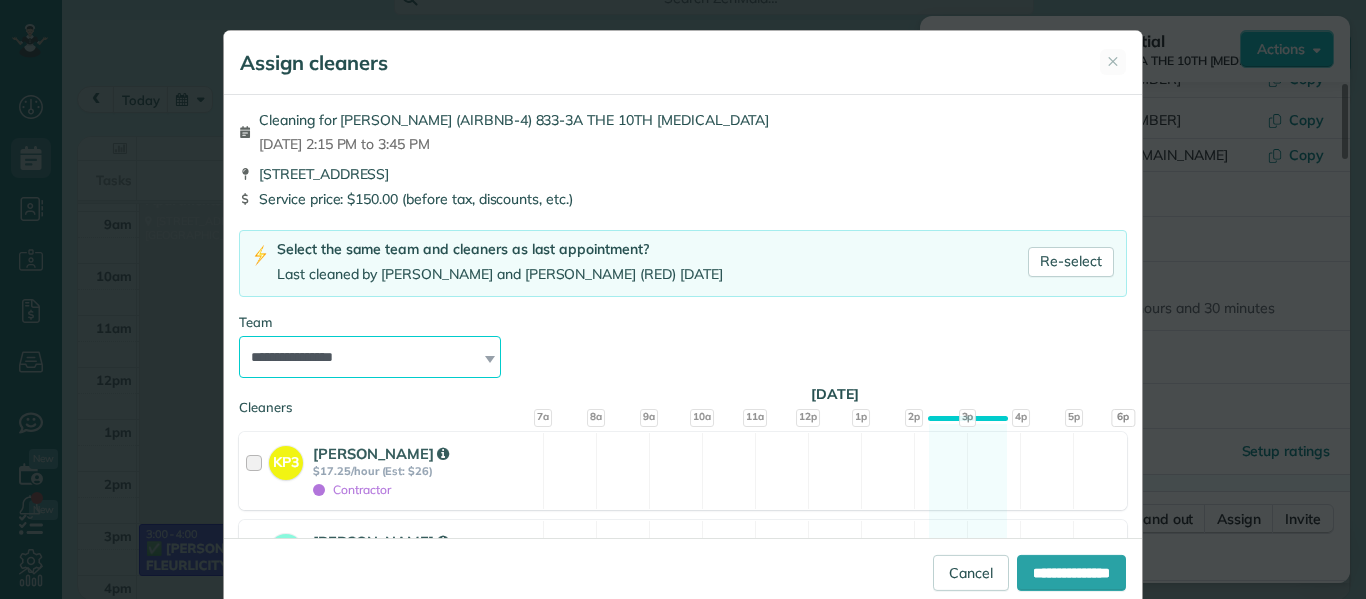 select on "****" 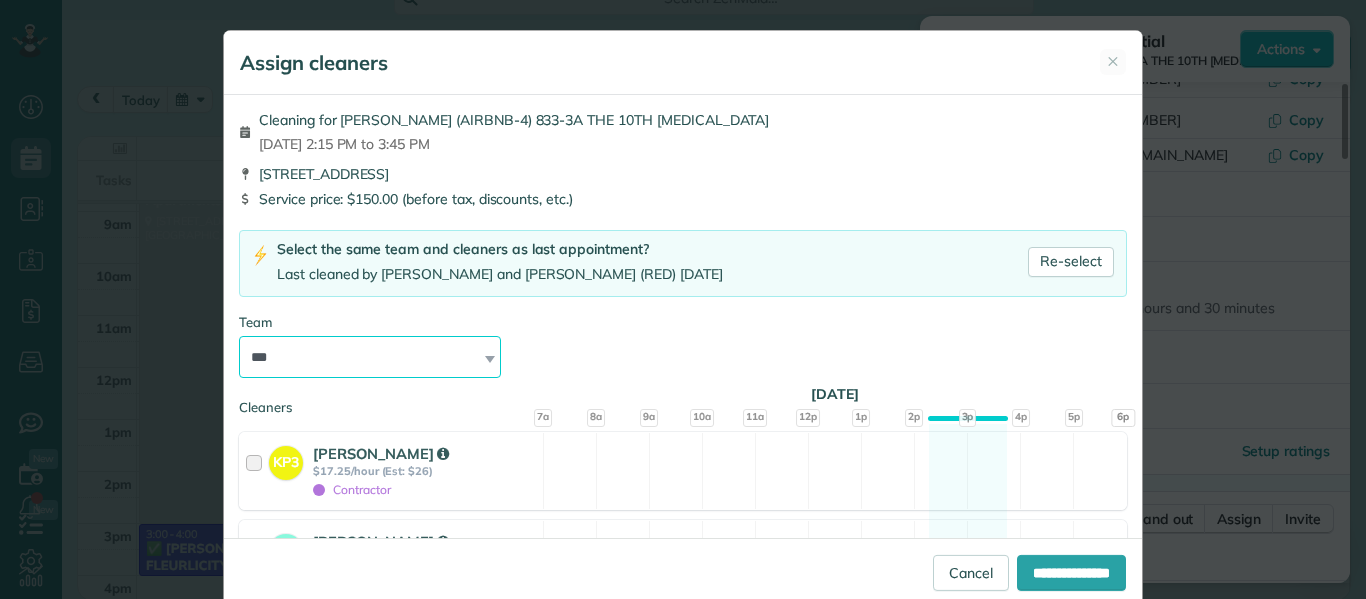 click on "**********" at bounding box center [370, 357] 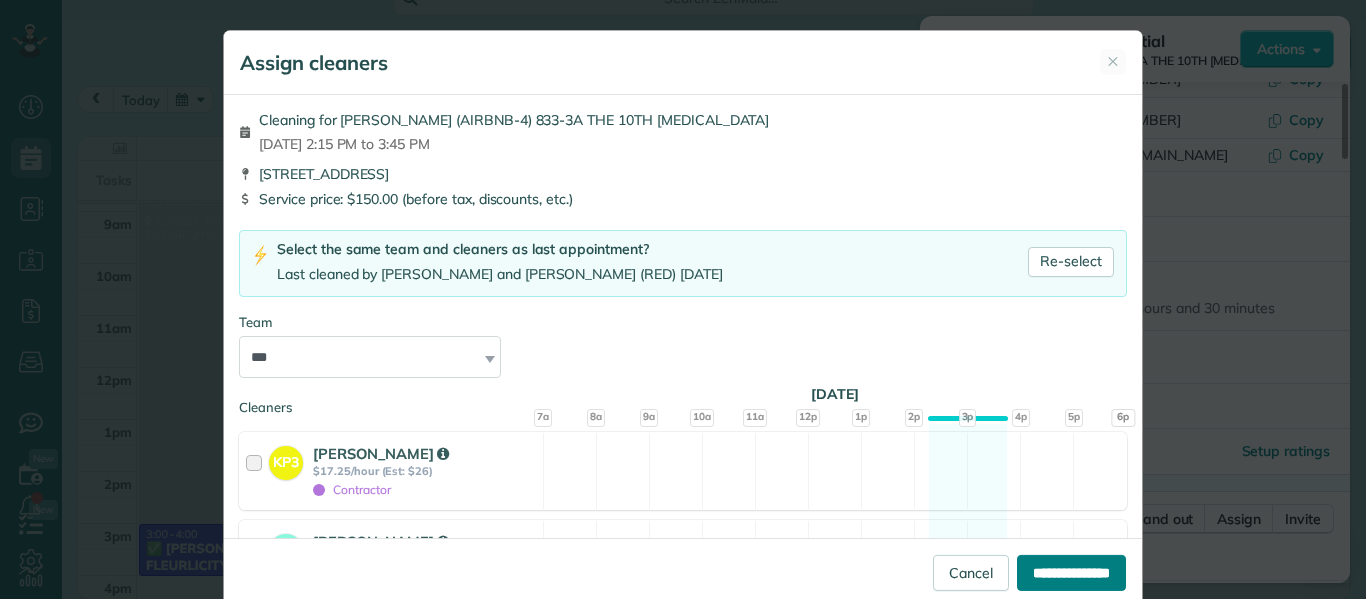 click on "**********" at bounding box center (1071, 573) 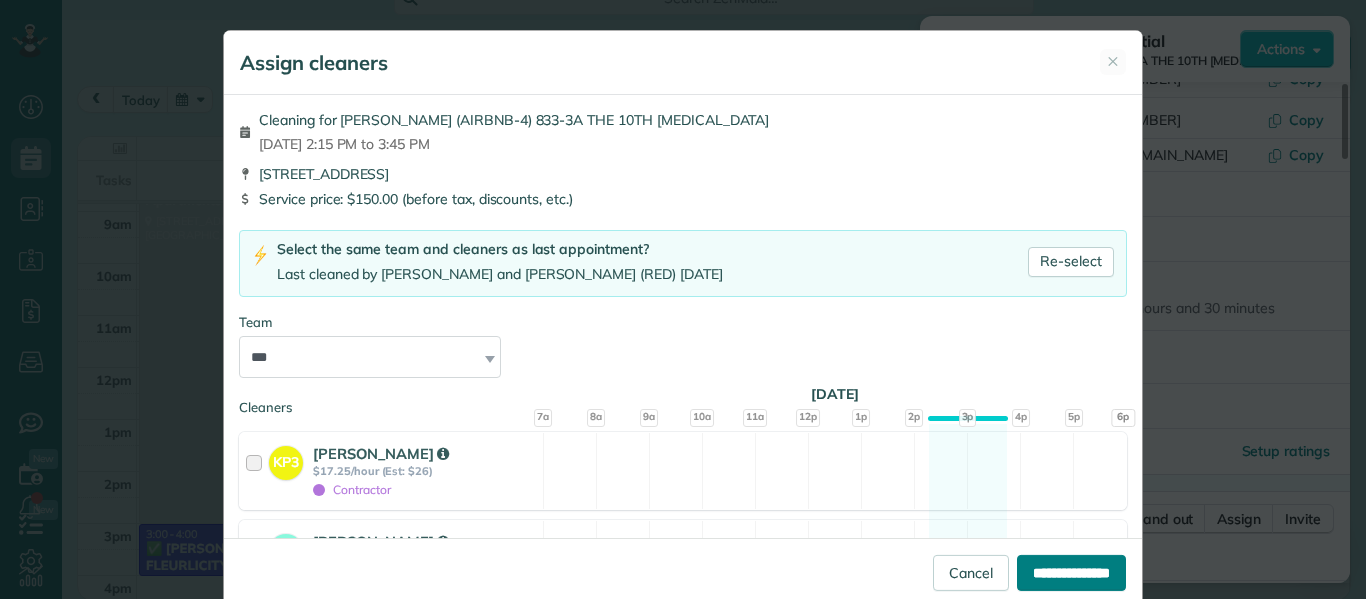 type on "**********" 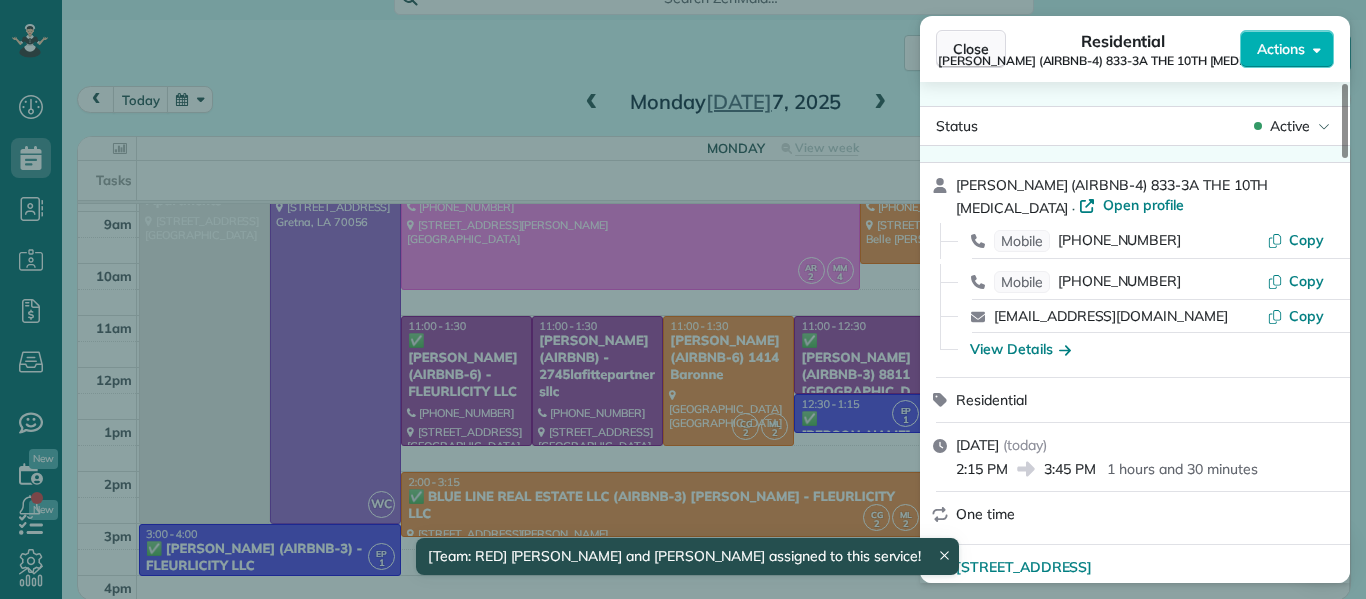 click on "Close" at bounding box center (971, 49) 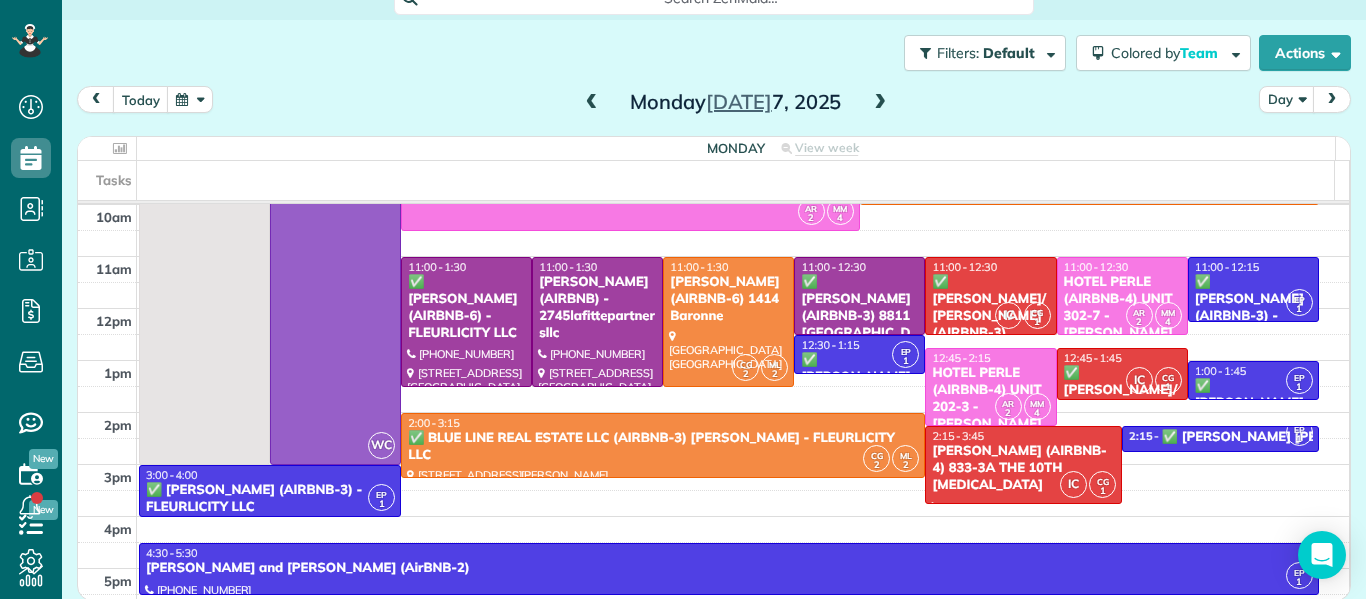 scroll, scrollTop: 156, scrollLeft: 0, axis: vertical 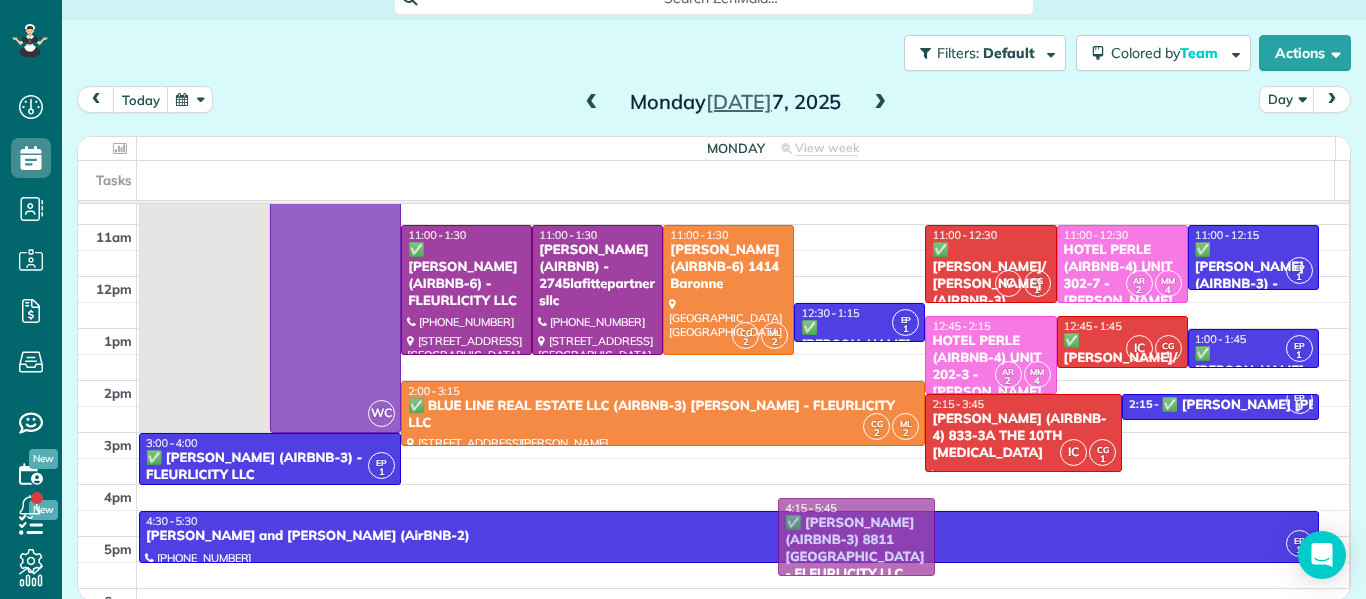 drag, startPoint x: 815, startPoint y: 296, endPoint x: 795, endPoint y: 567, distance: 271.737 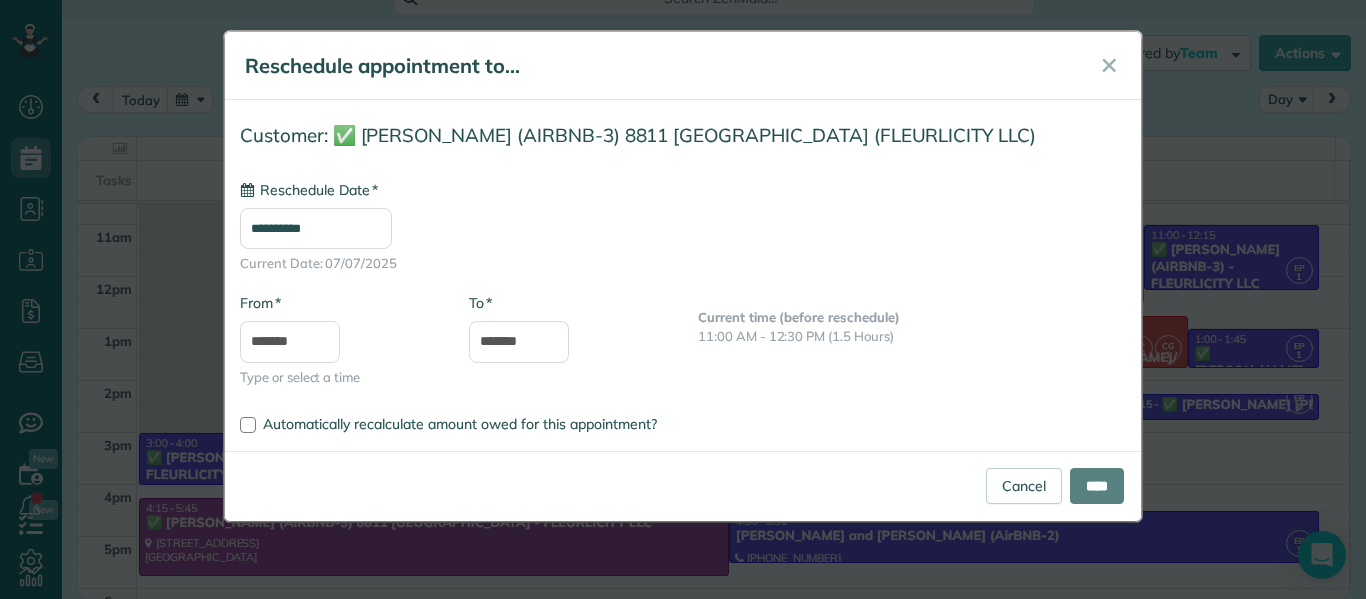 type on "**********" 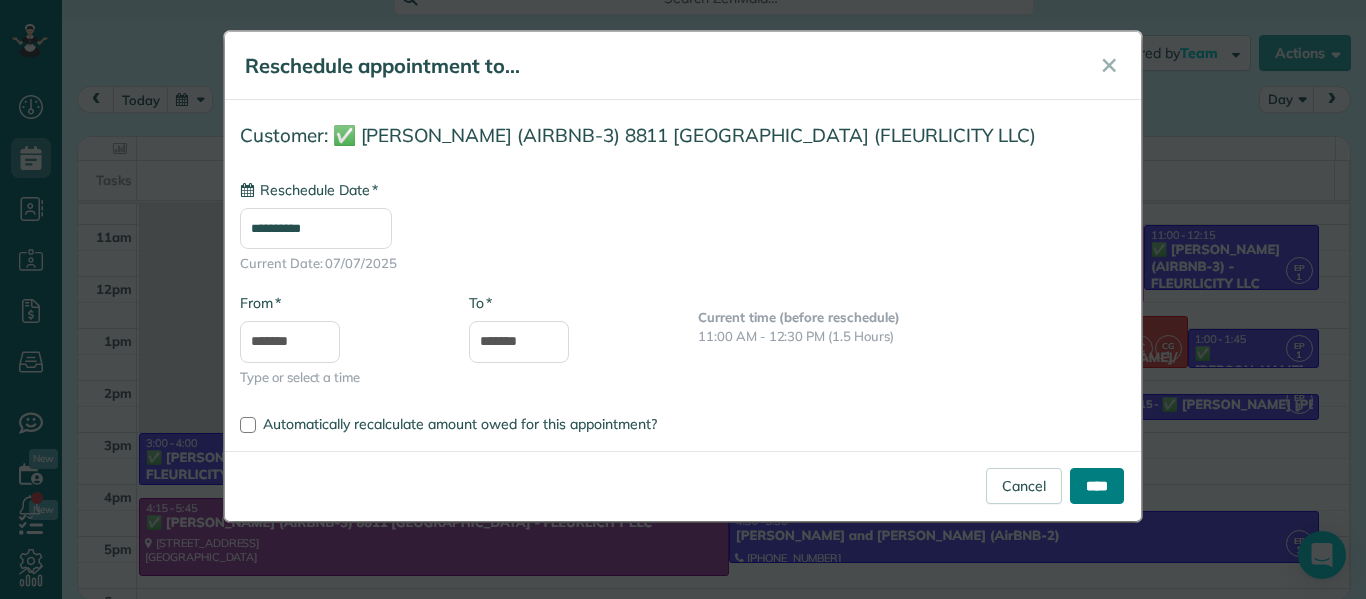 click on "****" at bounding box center [1097, 486] 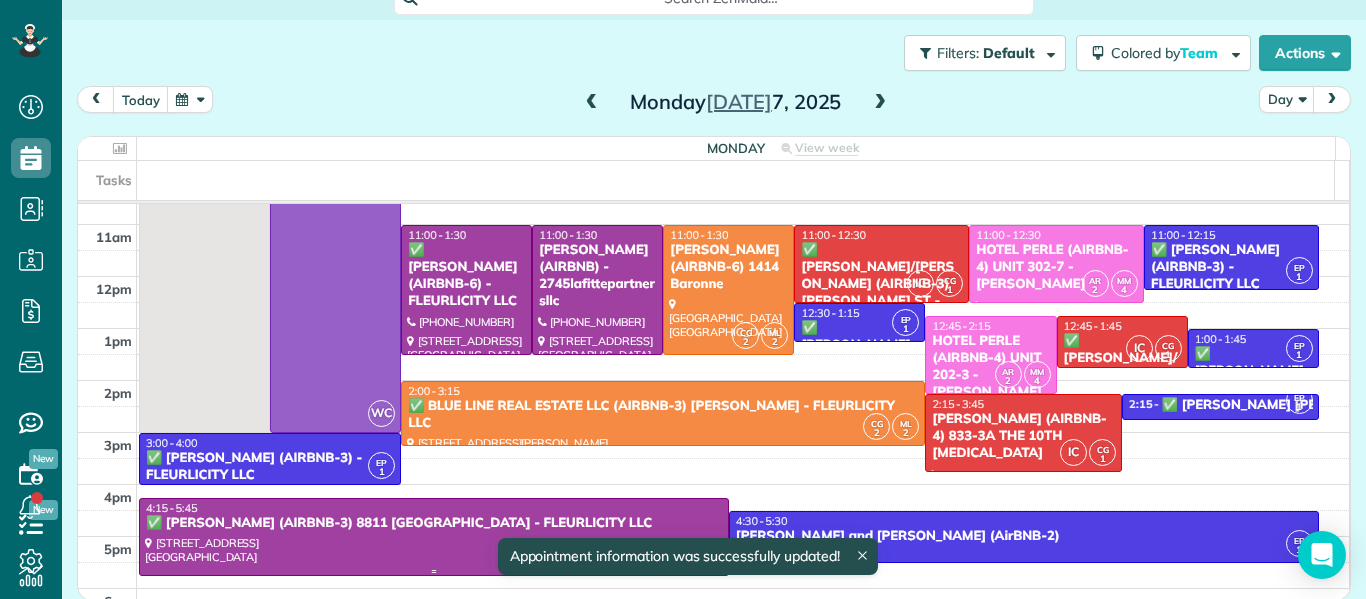 click at bounding box center (434, 537) 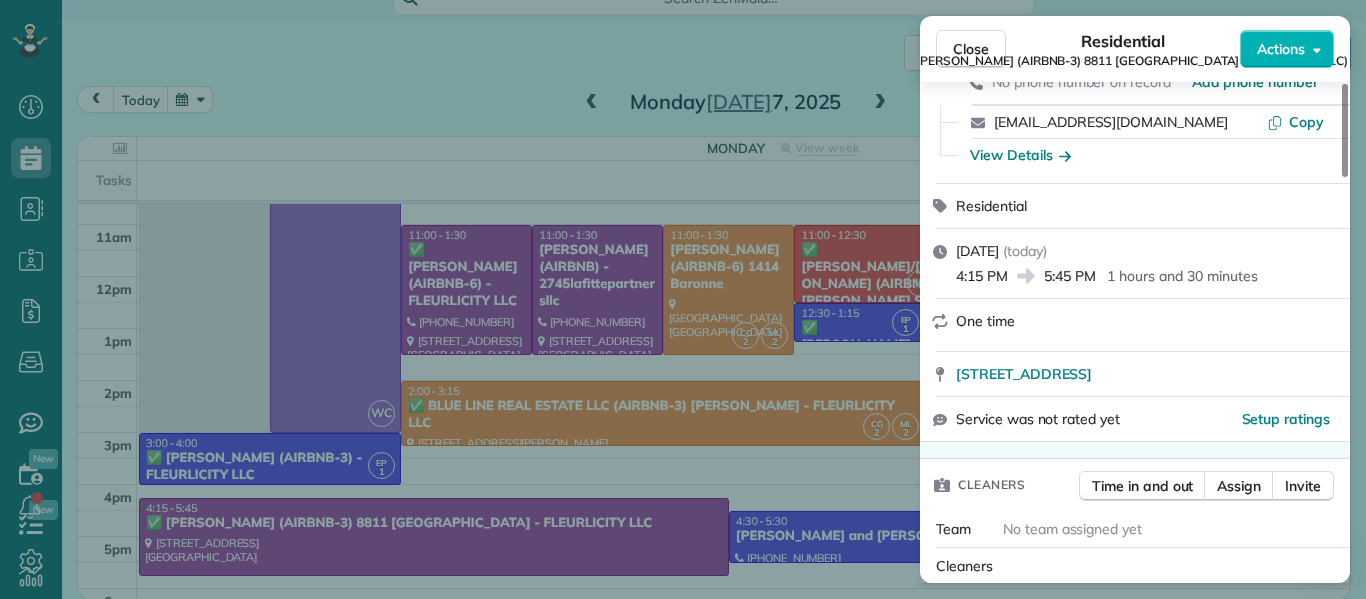scroll, scrollTop: 261, scrollLeft: 0, axis: vertical 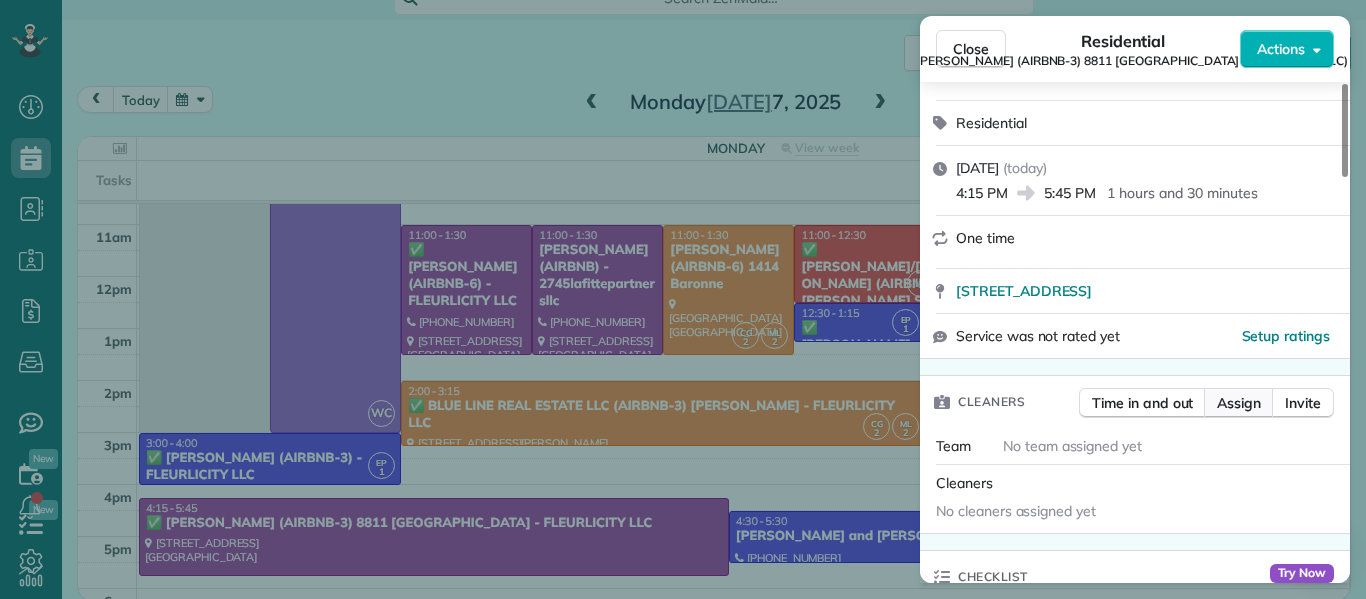 click on "Assign" at bounding box center [1239, 403] 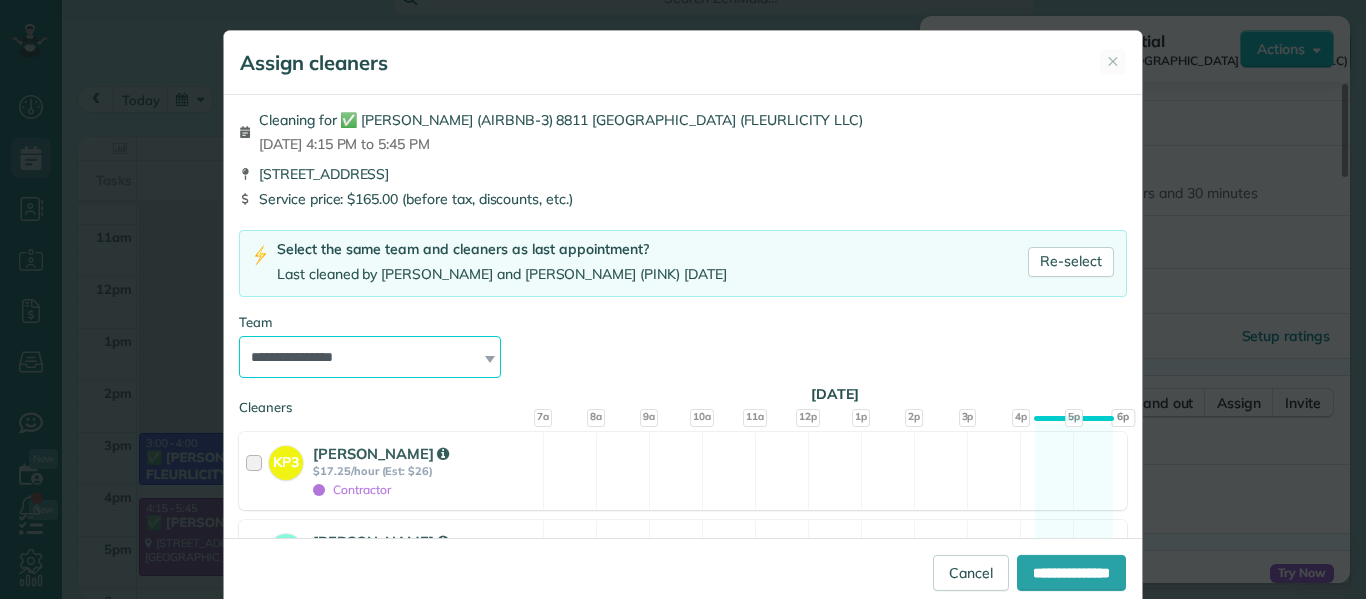 click on "**********" at bounding box center [370, 357] 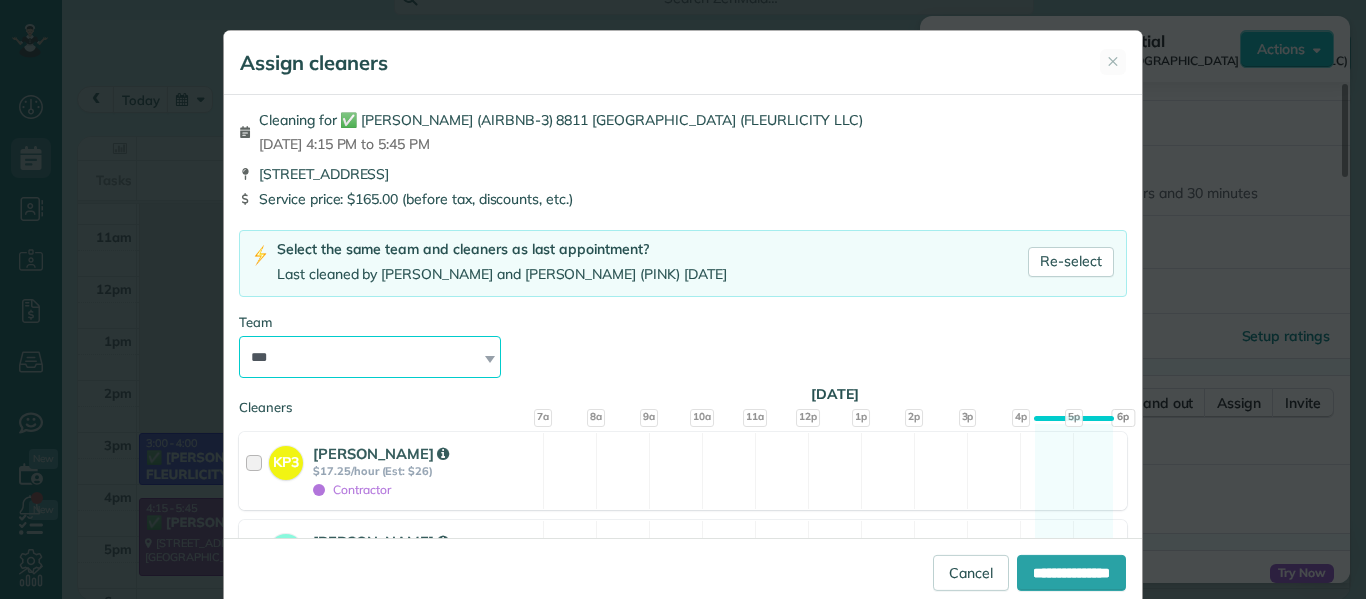 click on "**********" at bounding box center [370, 357] 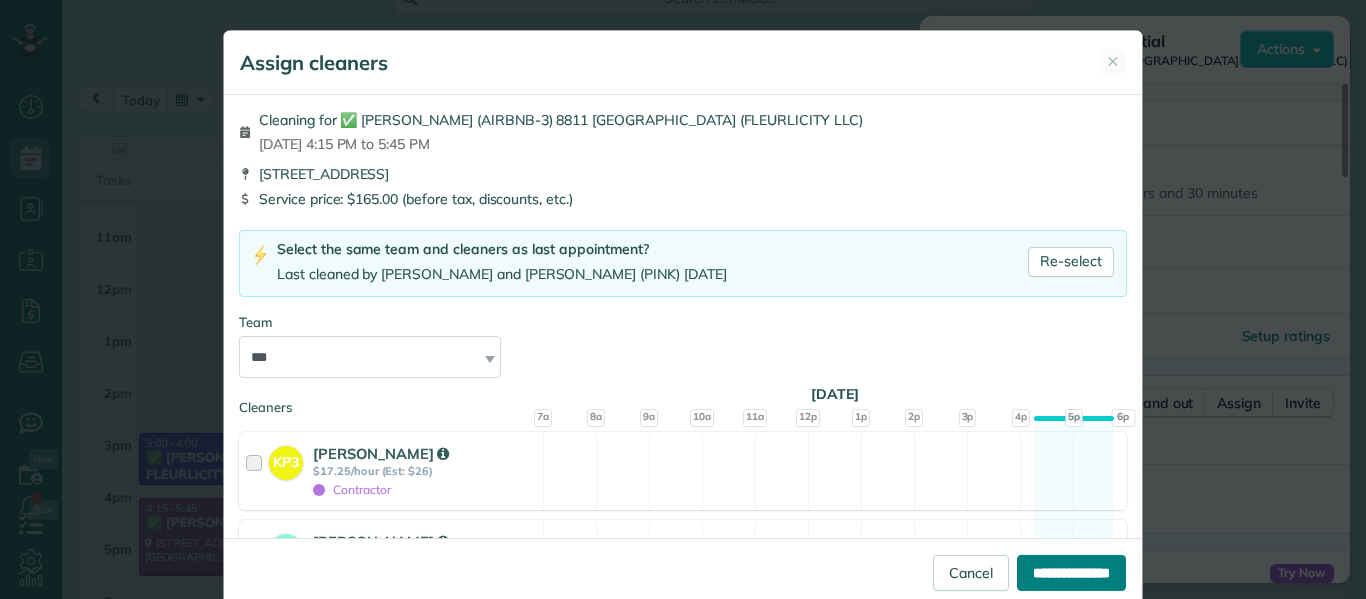click on "**********" at bounding box center [1071, 573] 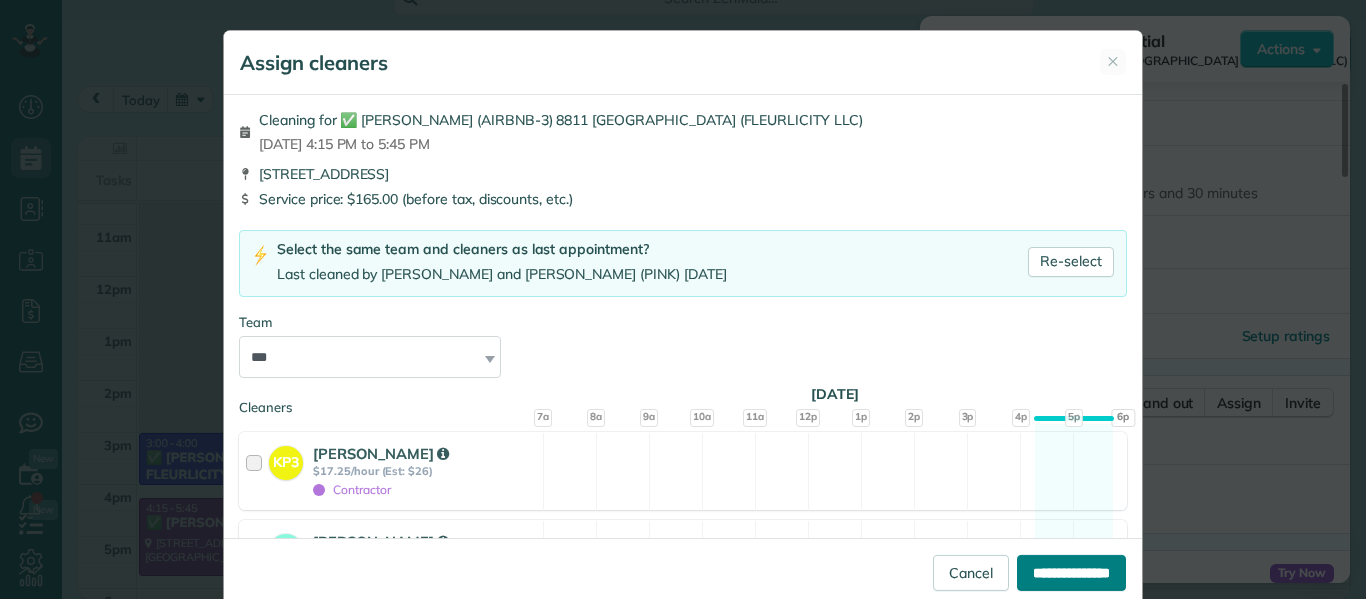type on "**********" 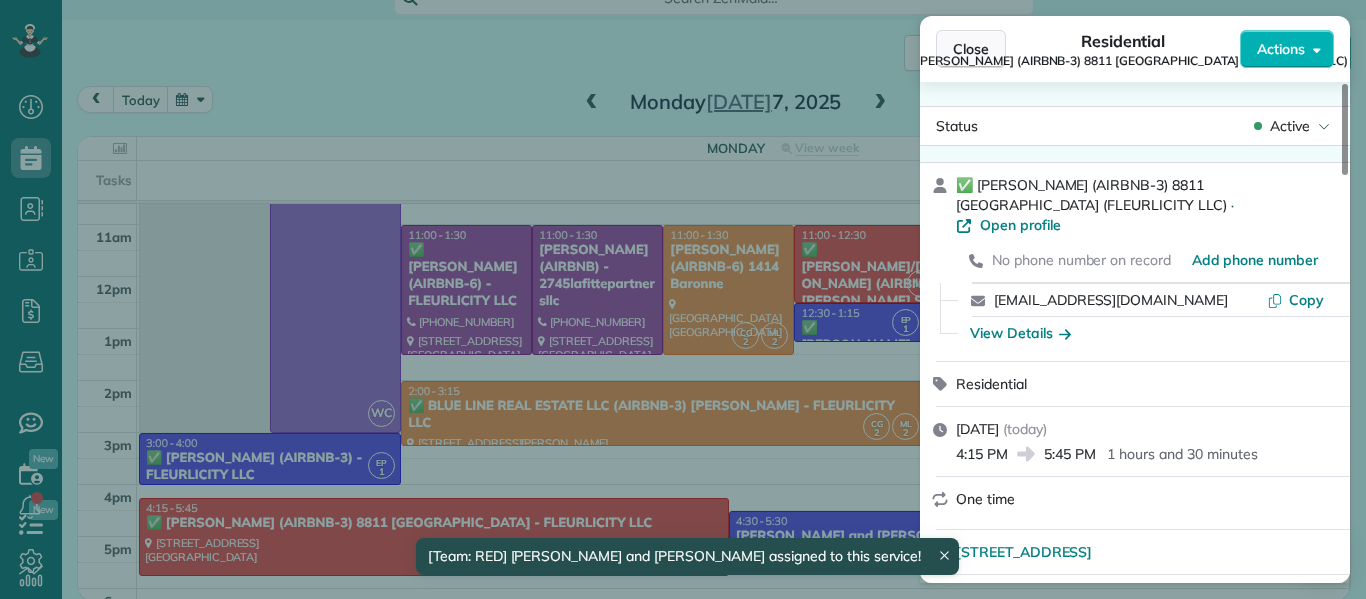 click on "Close" at bounding box center (971, 49) 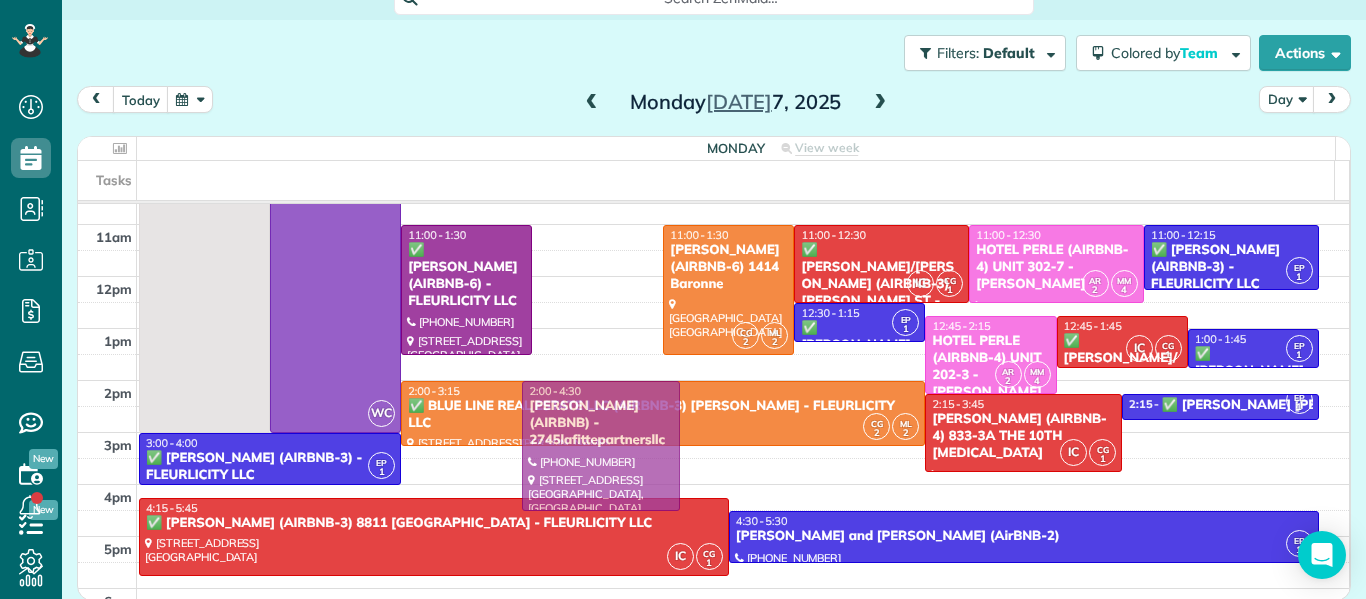 drag, startPoint x: 619, startPoint y: 289, endPoint x: 649, endPoint y: 439, distance: 152.97058 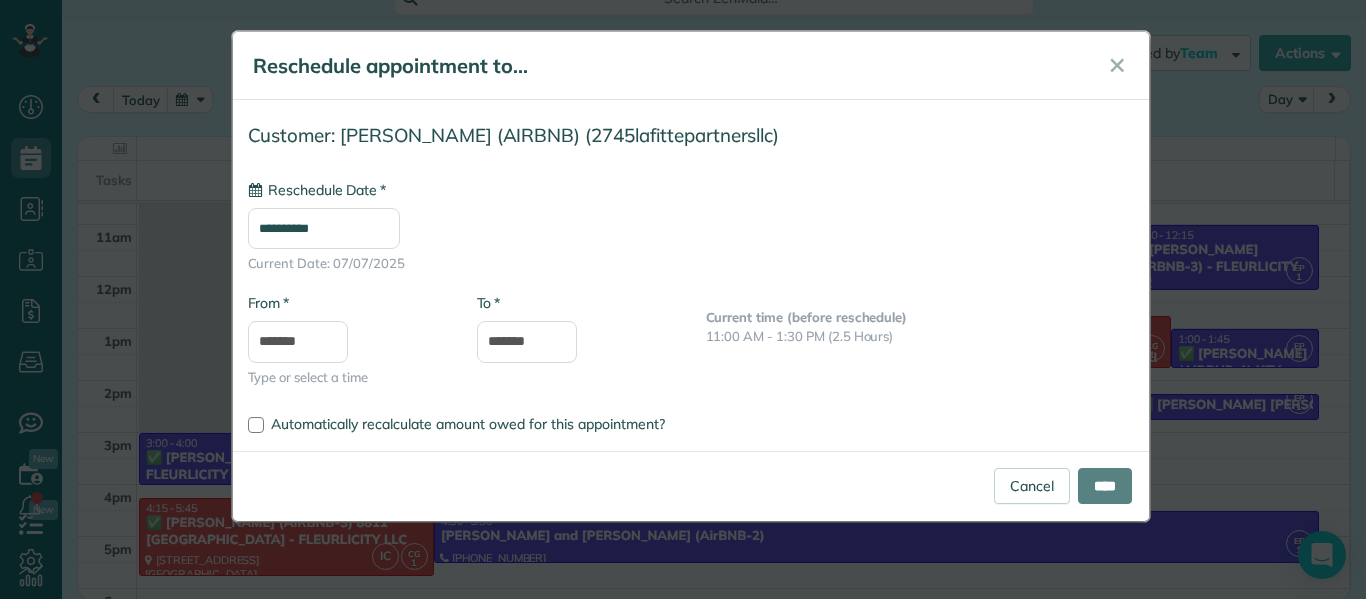 type on "**********" 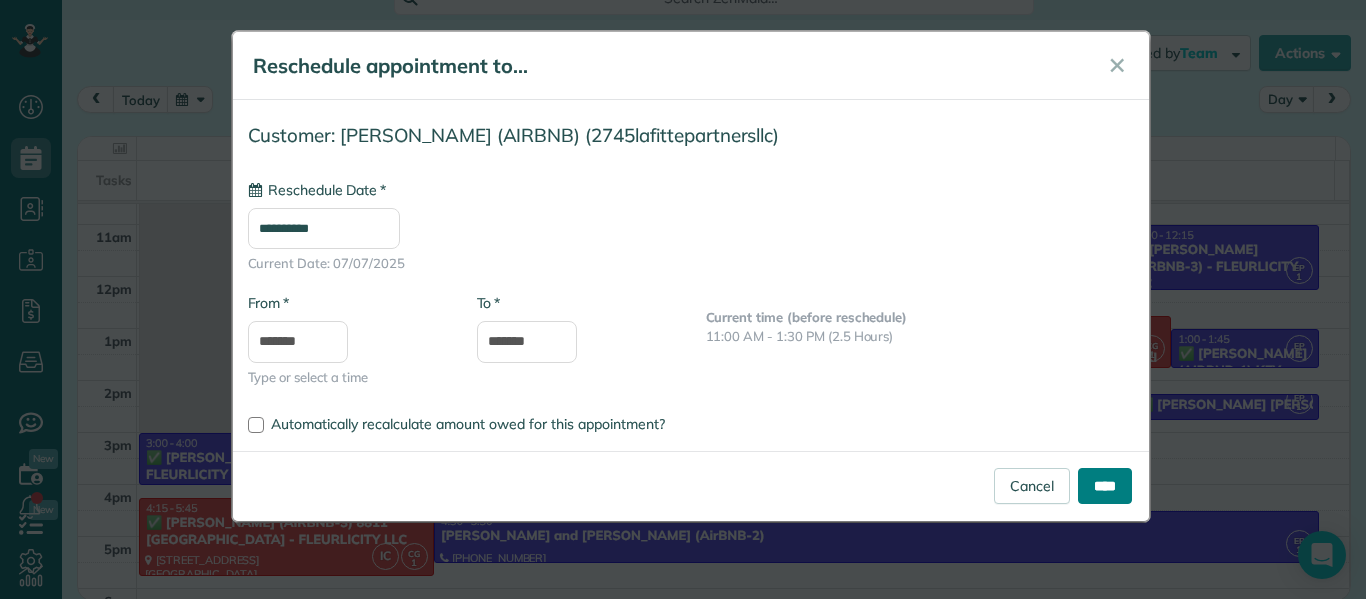 click on "****" at bounding box center (1105, 486) 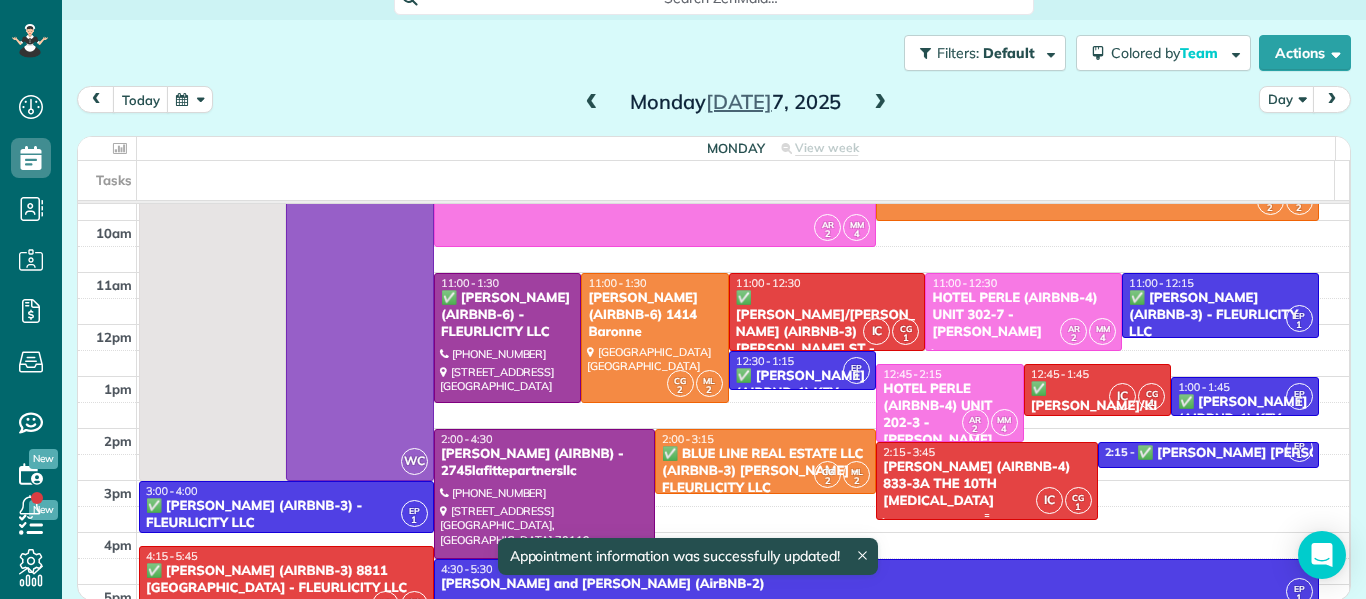 scroll, scrollTop: 138, scrollLeft: 0, axis: vertical 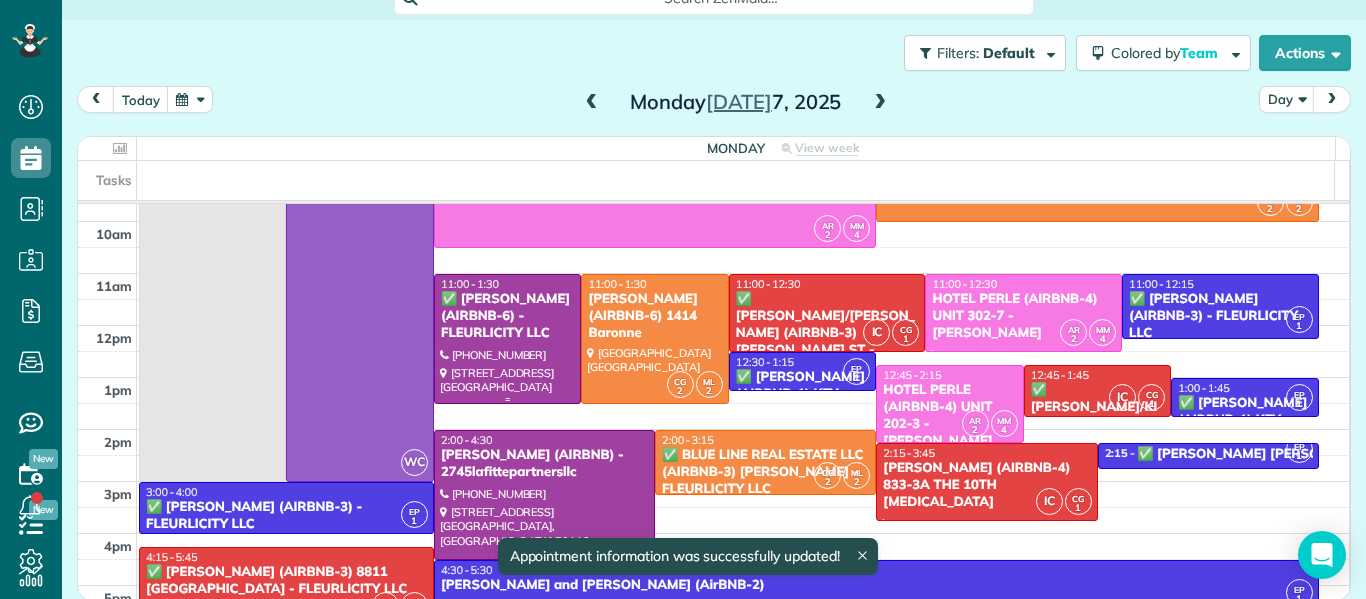click on "✅ [PERSON_NAME] (AIRBNB-6) - FLEURLICITY LLC" at bounding box center (507, 316) 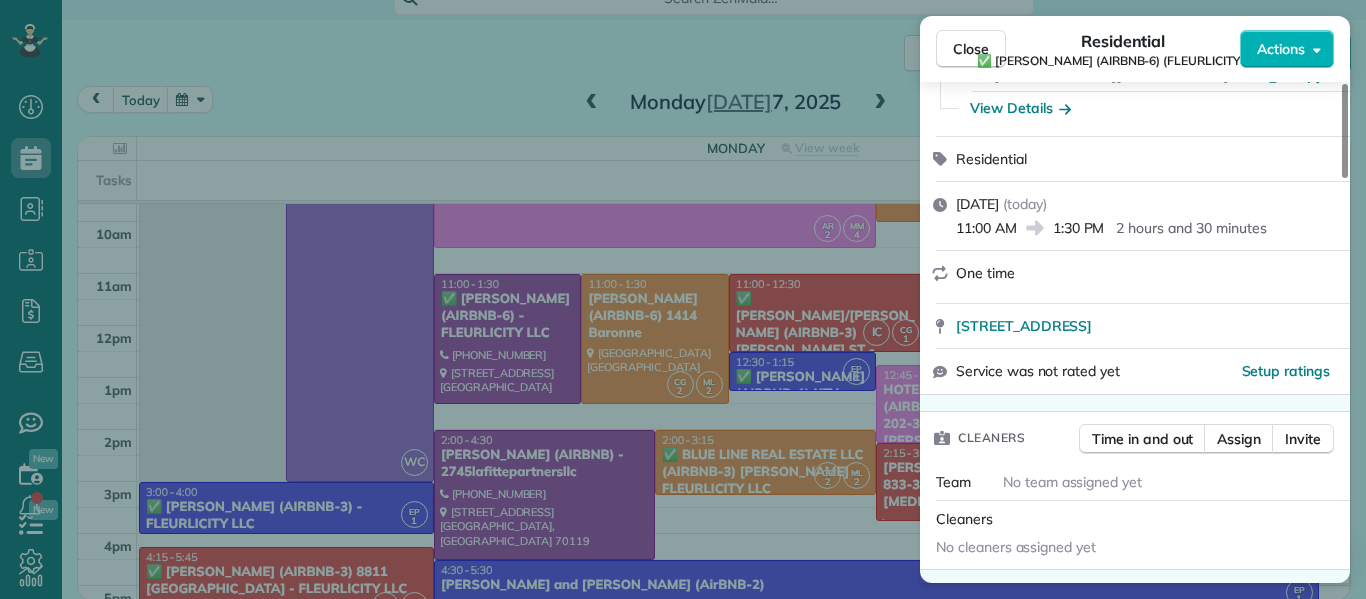 scroll, scrollTop: 202, scrollLeft: 0, axis: vertical 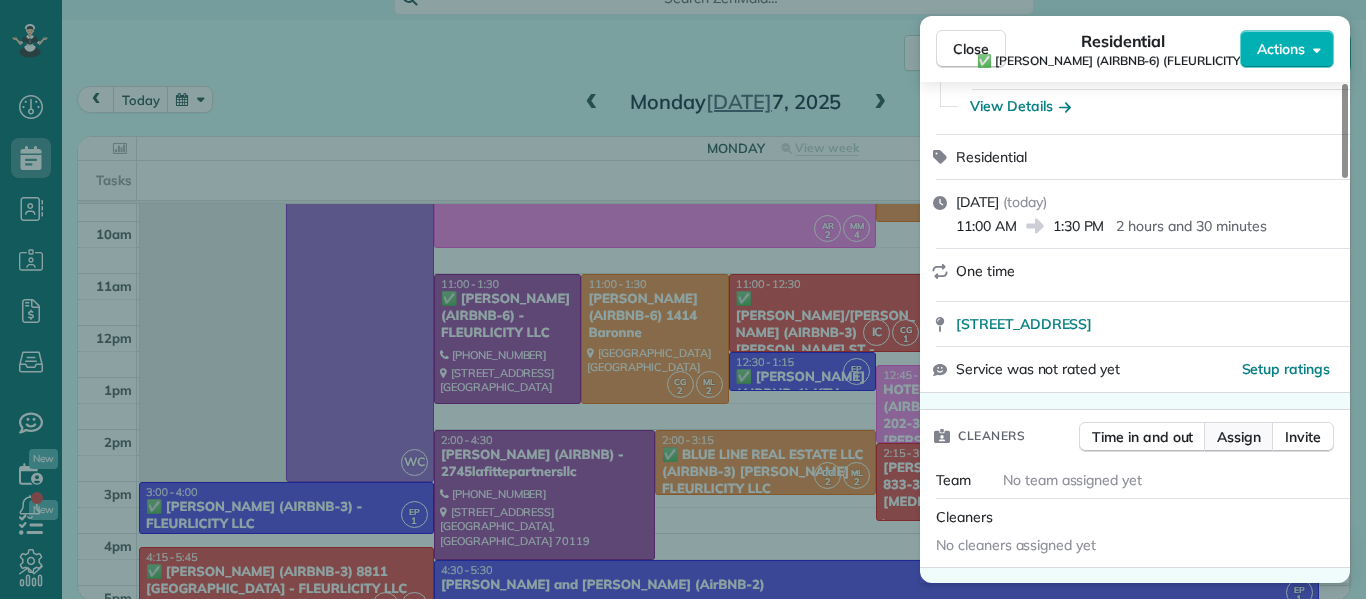 click on "Assign" at bounding box center (1239, 437) 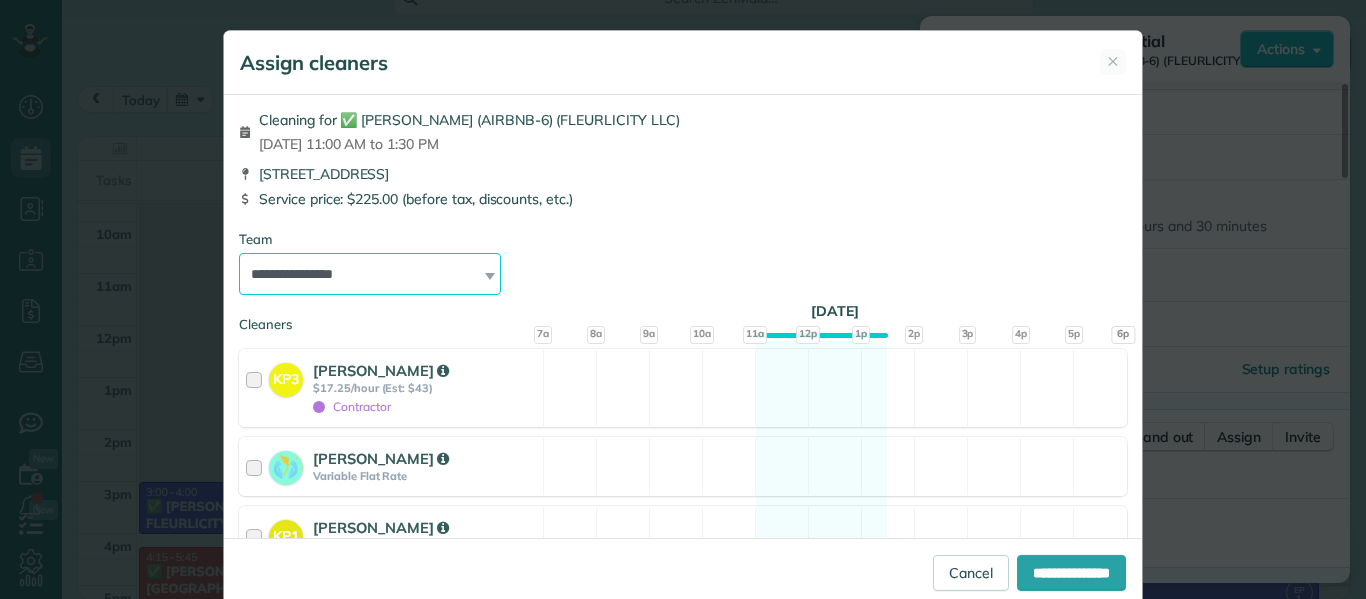 click on "**********" at bounding box center (370, 274) 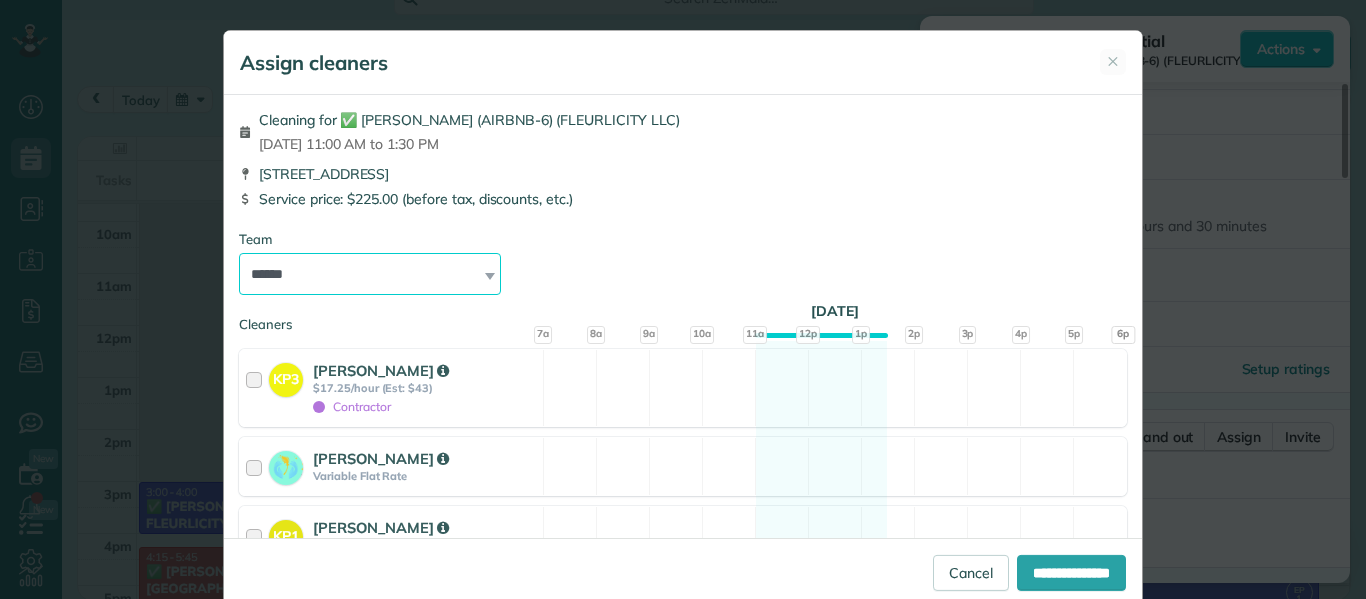 click on "**********" at bounding box center (370, 274) 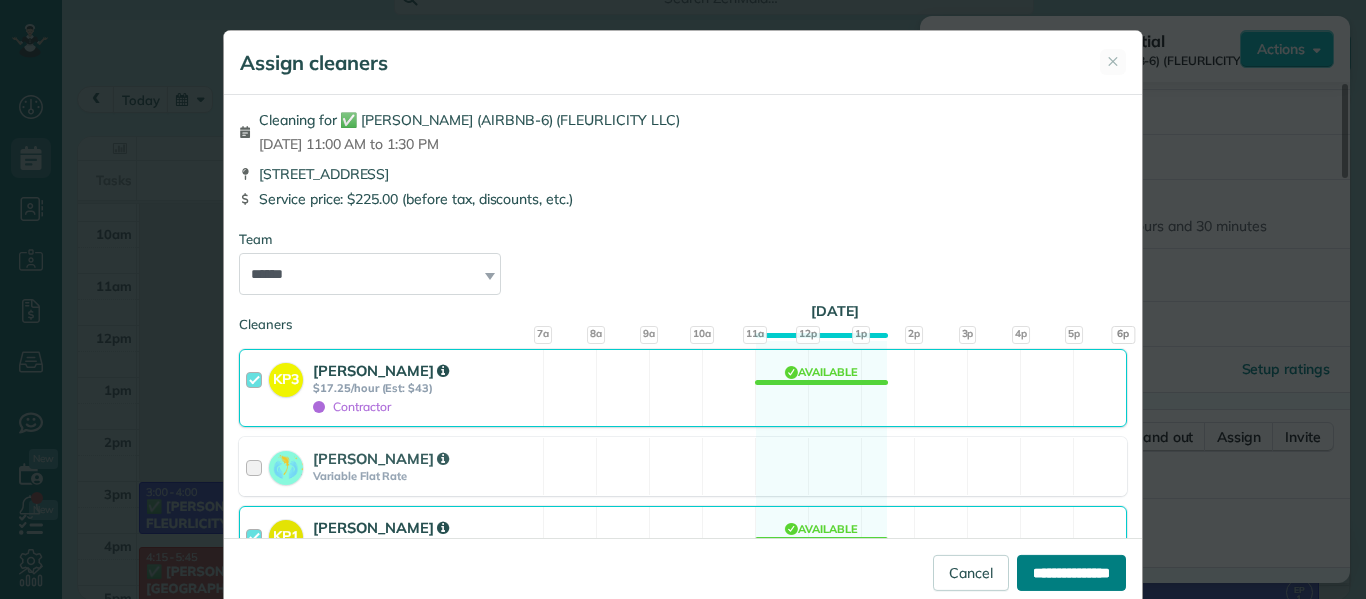 click on "**********" at bounding box center [1071, 573] 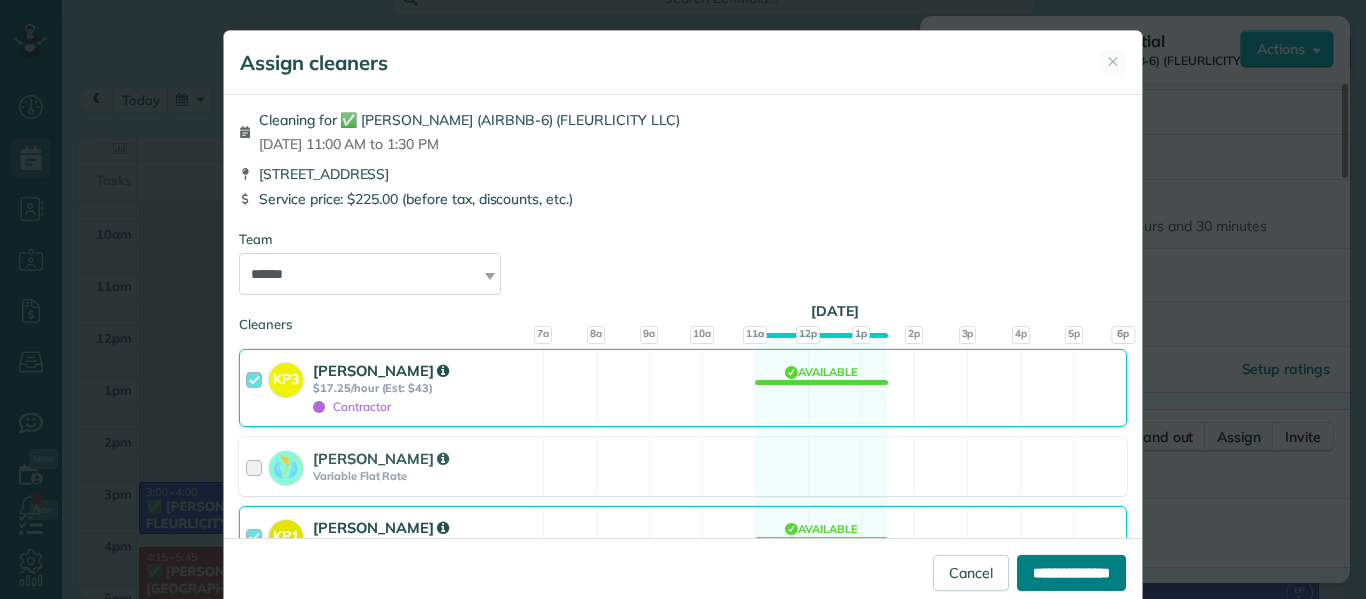 type on "**********" 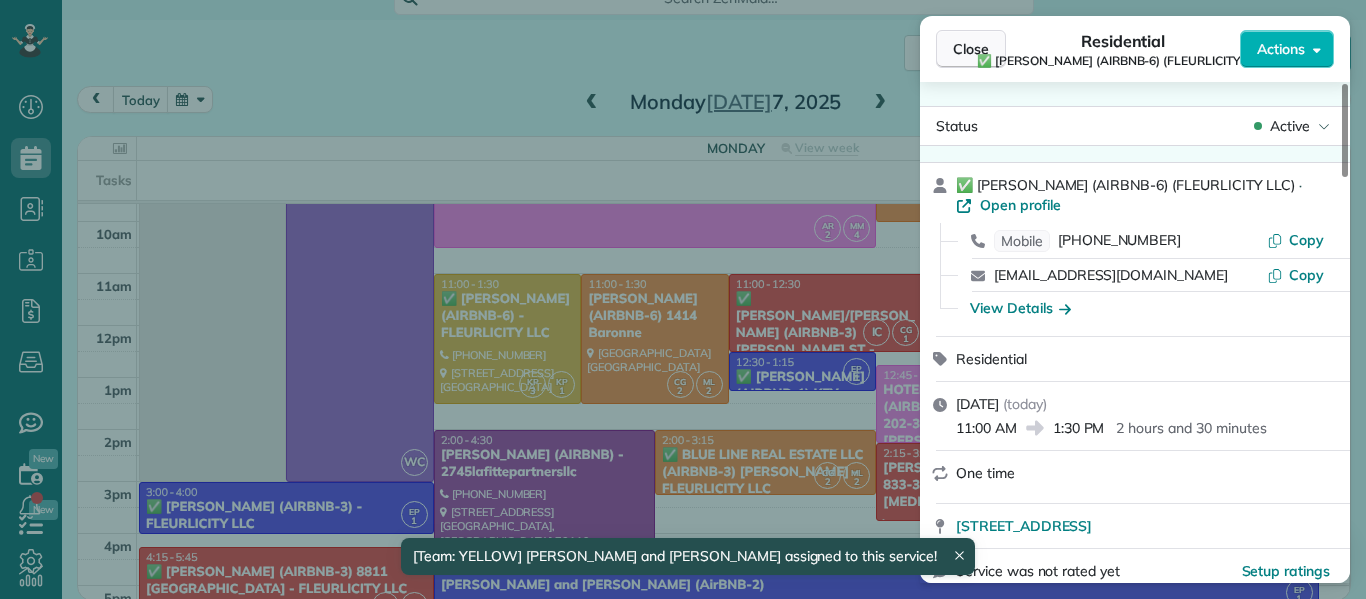 click on "Close" at bounding box center (971, 49) 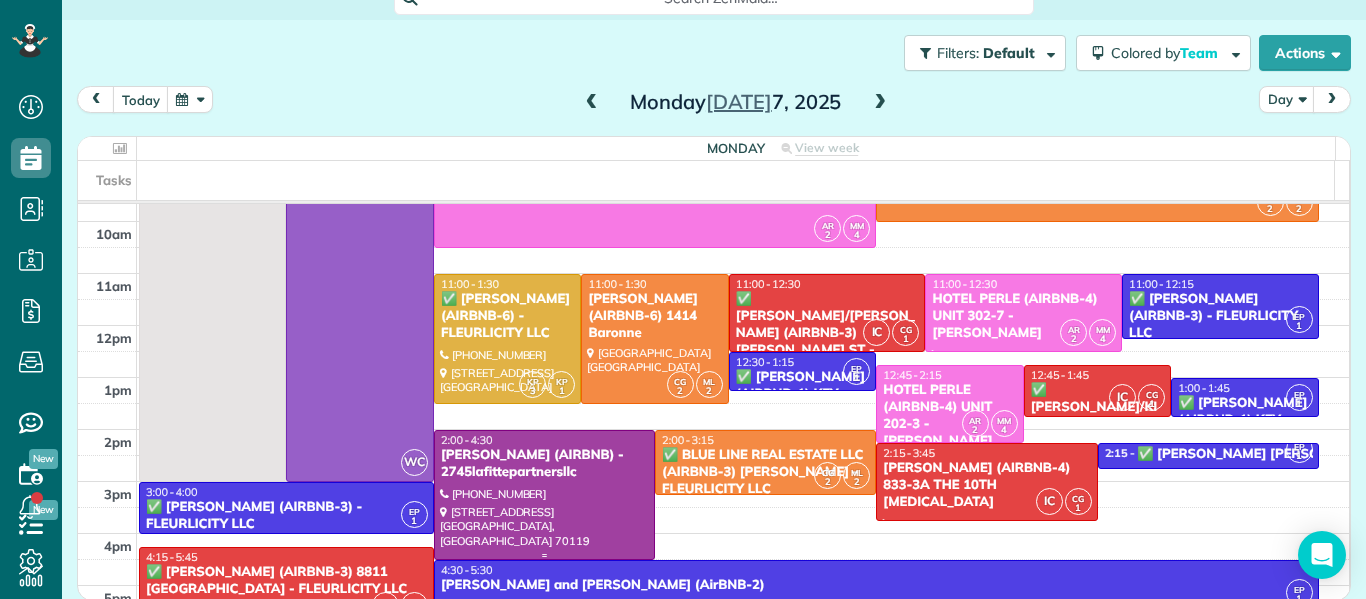 click on "[PERSON_NAME] (AIRBNB) - 2745lafittepartnersllc" at bounding box center (544, 464) 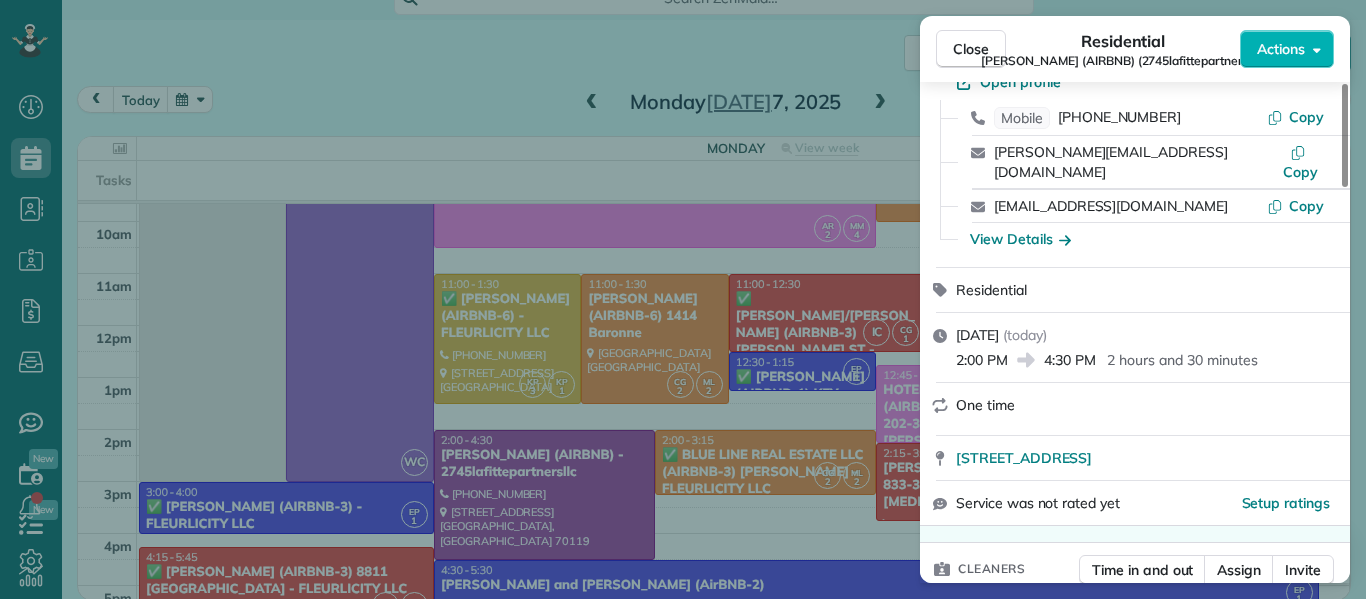 scroll, scrollTop: 173, scrollLeft: 0, axis: vertical 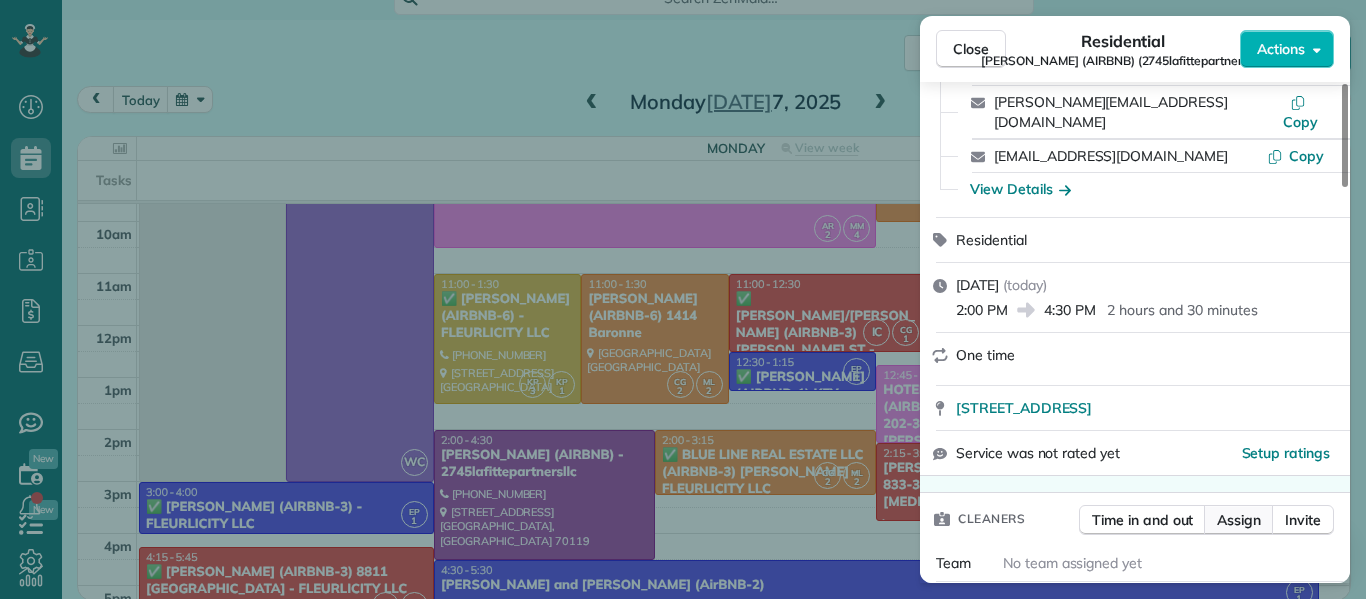 click on "Assign" at bounding box center (1239, 520) 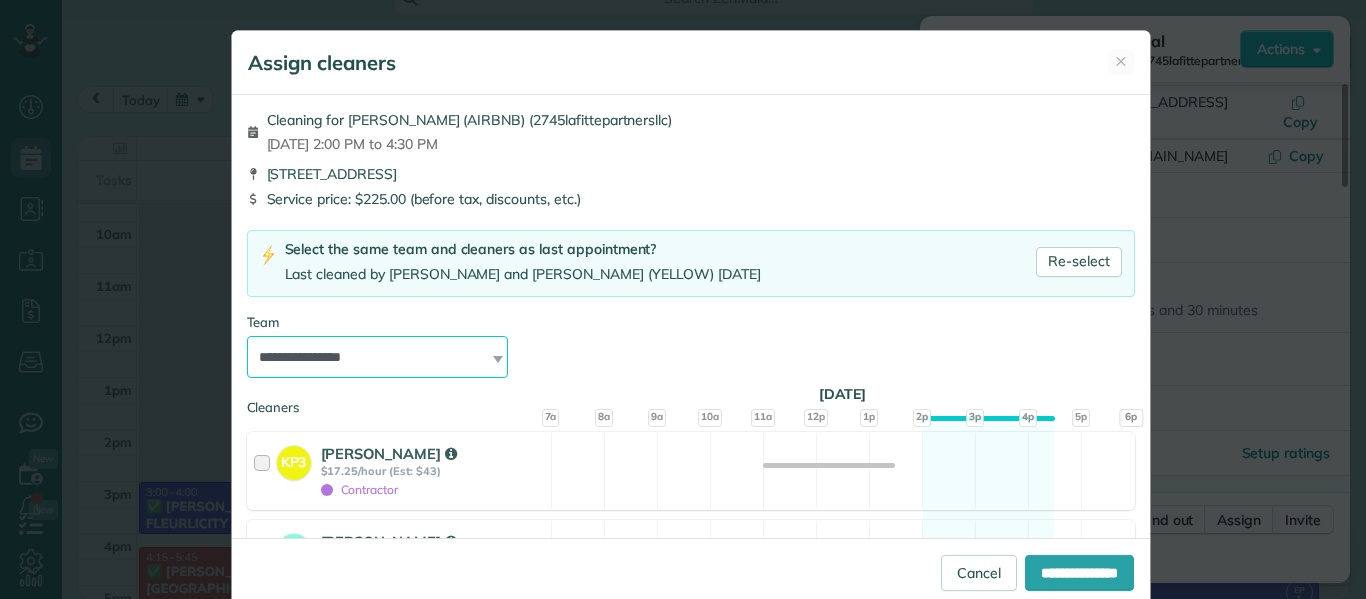 click on "**********" at bounding box center [378, 357] 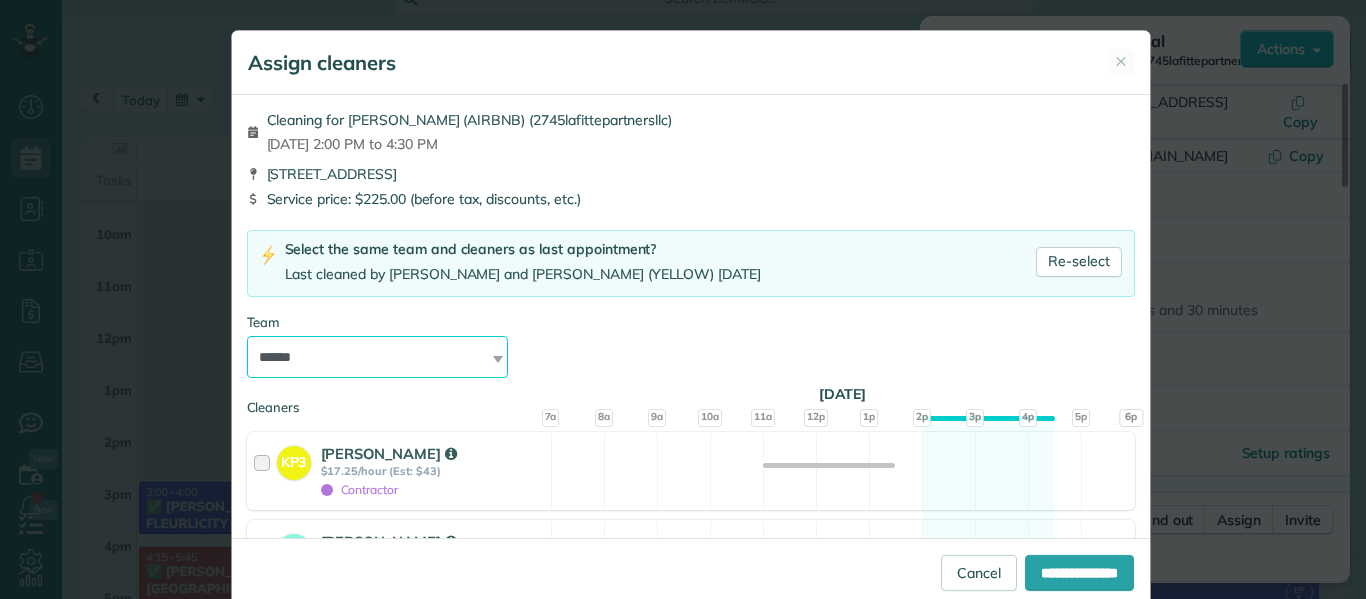 click on "**********" at bounding box center [378, 357] 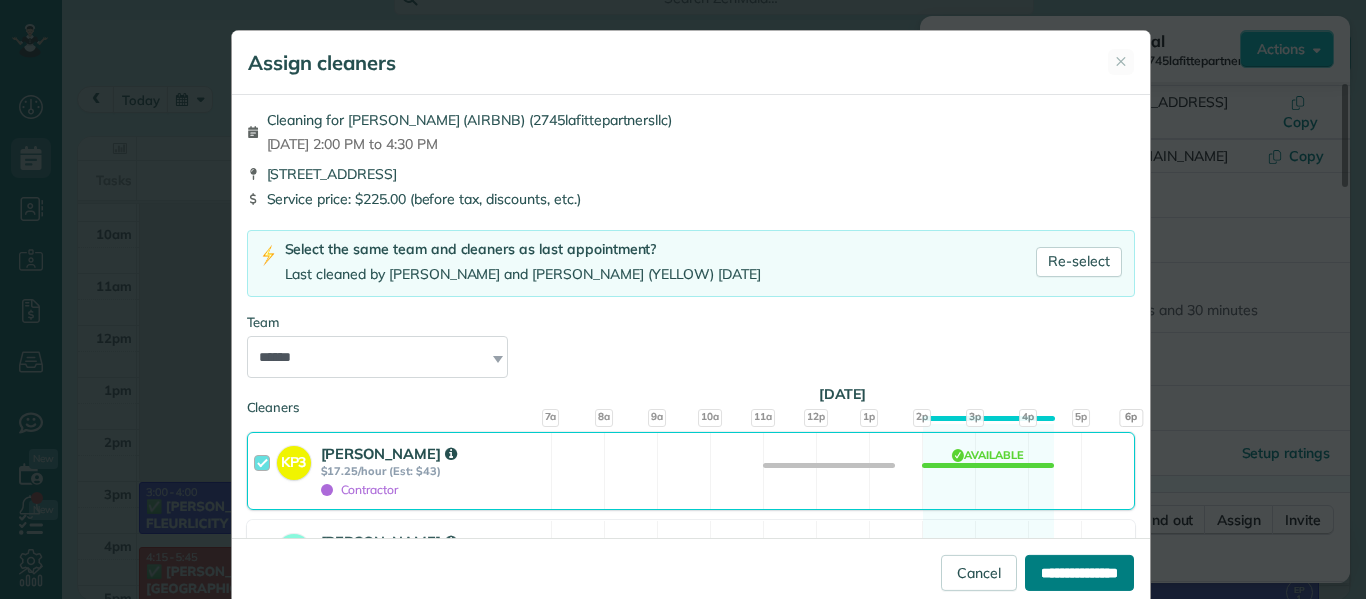 click on "**********" at bounding box center [1079, 573] 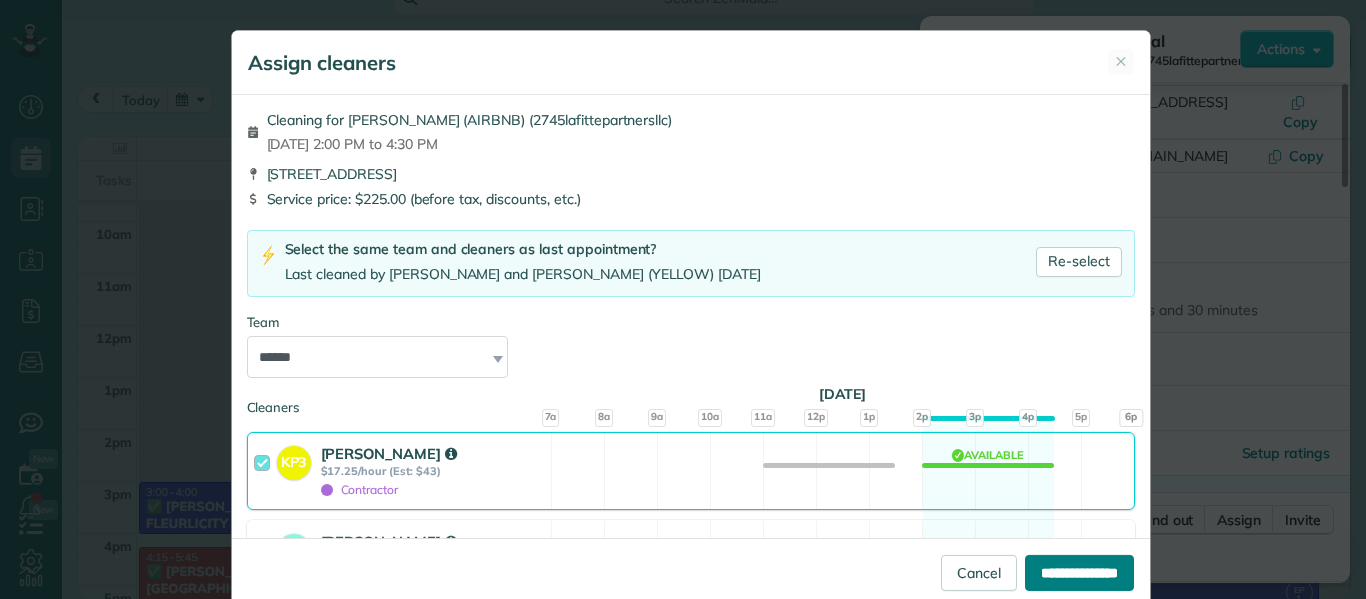 type on "**********" 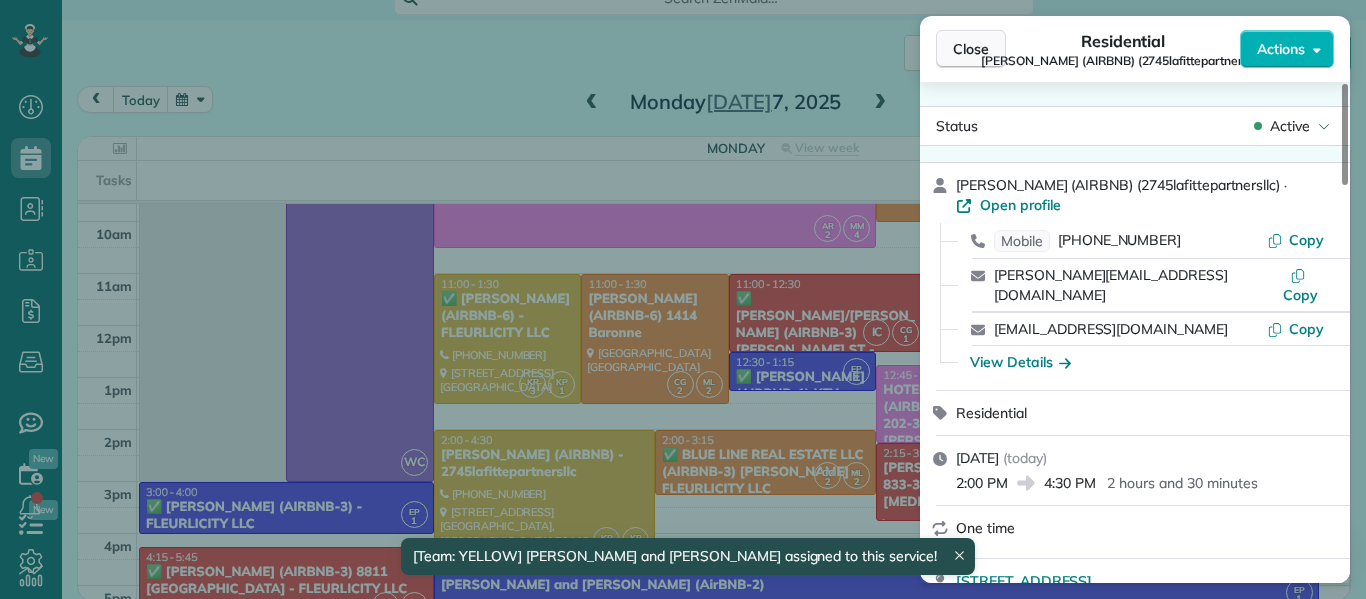 click on "Close" at bounding box center [971, 49] 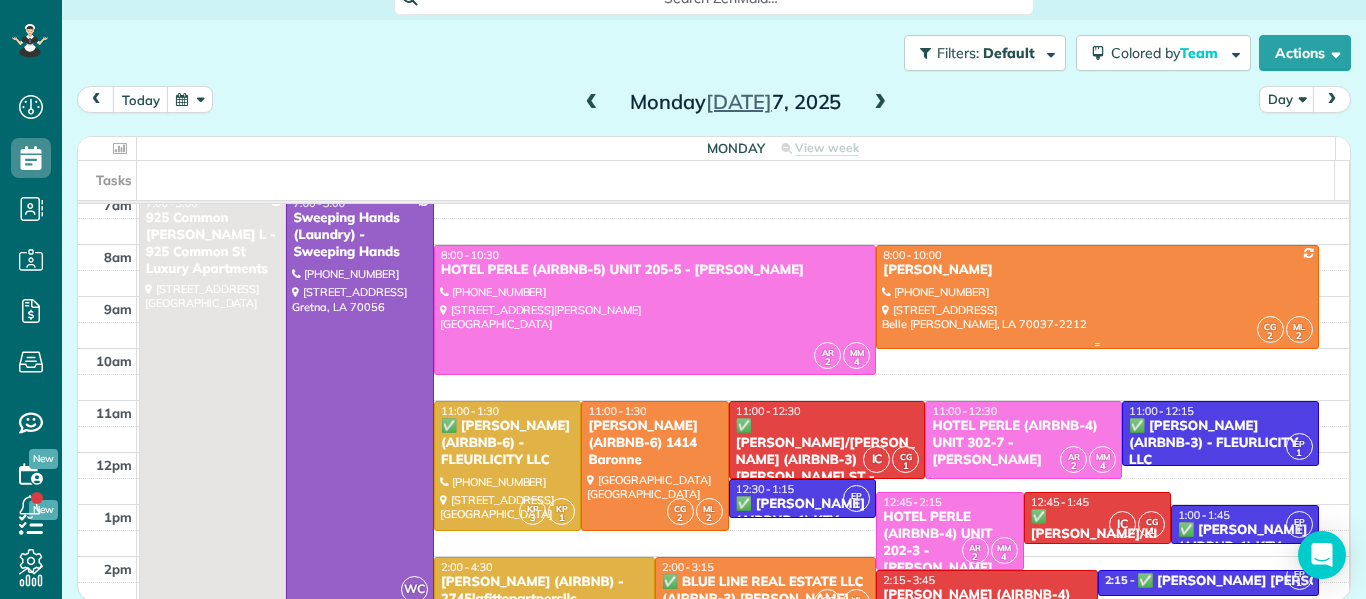 scroll, scrollTop: 1, scrollLeft: 0, axis: vertical 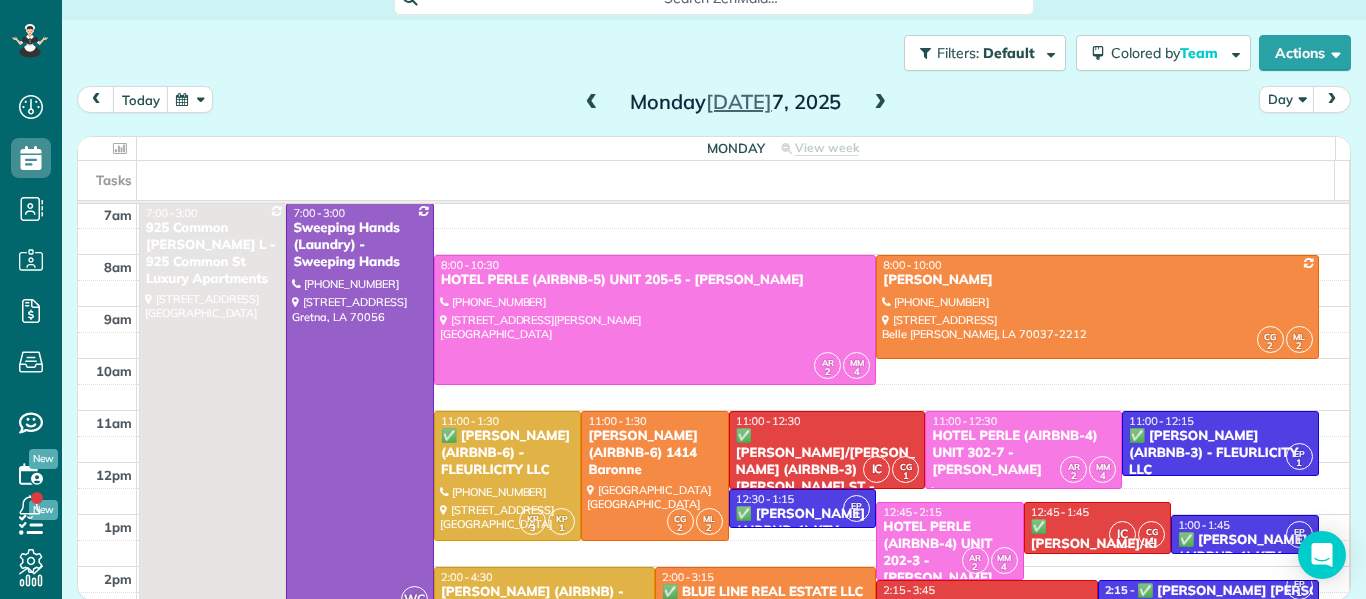 click at bounding box center [880, 103] 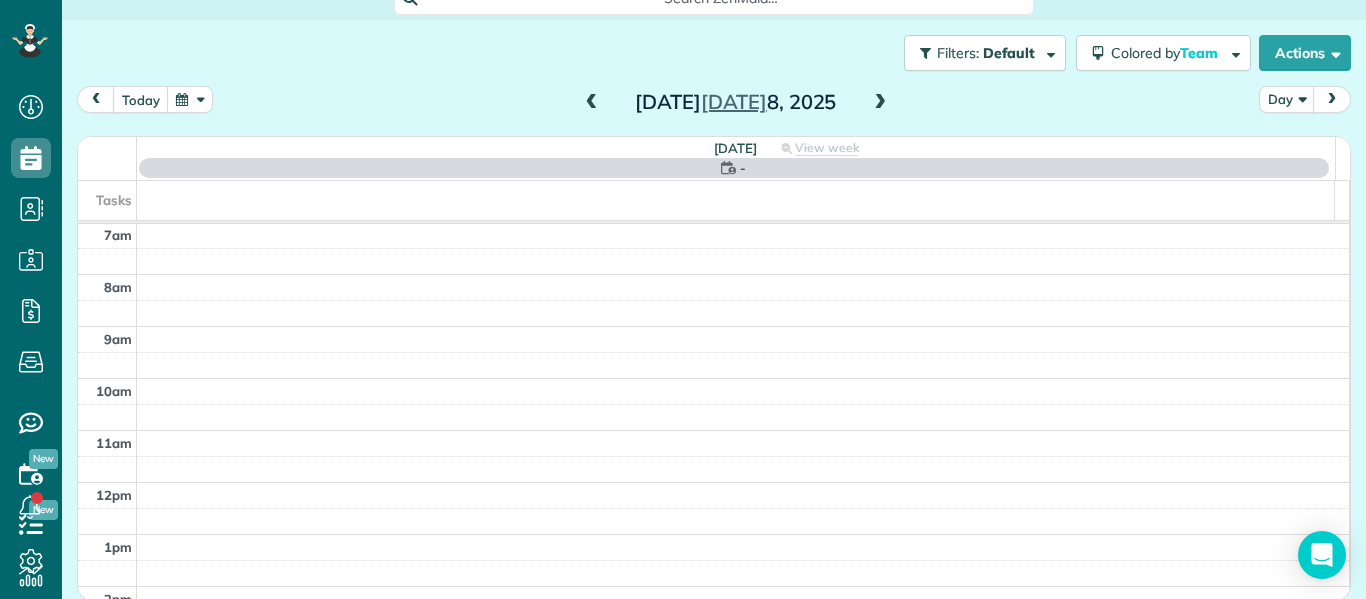 scroll, scrollTop: 0, scrollLeft: 0, axis: both 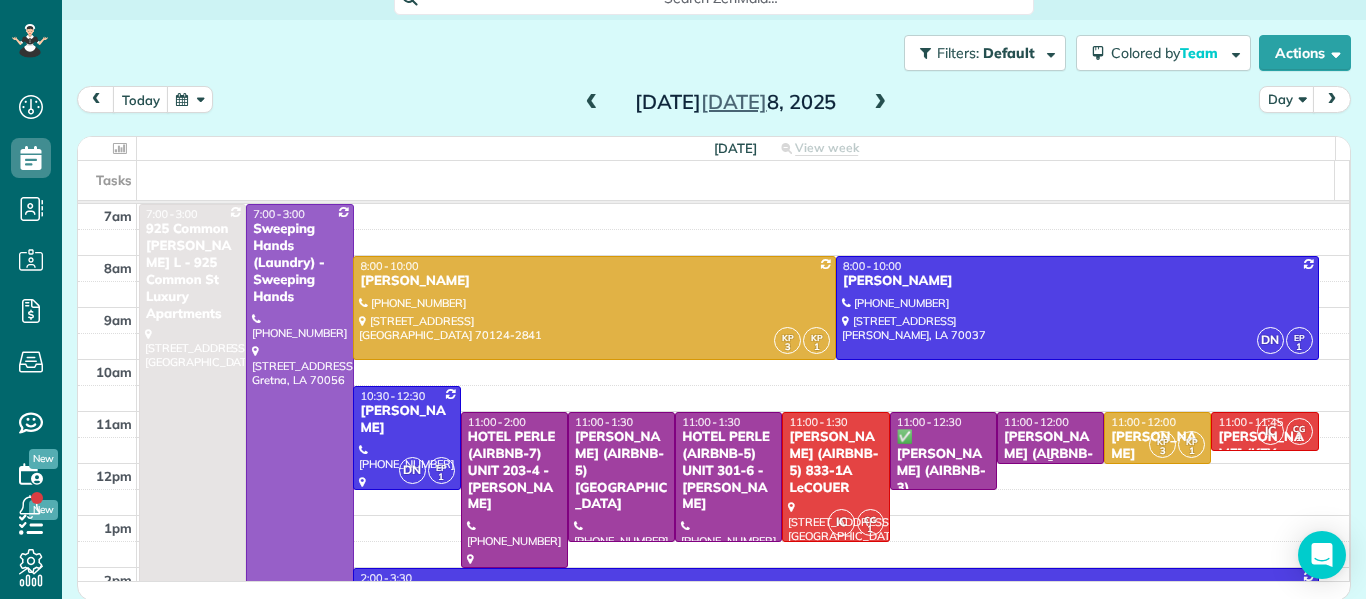 click on "[PERSON_NAME] (AIRBNB-2) 833-2A THE [PERSON_NAME]" at bounding box center (1050, 471) 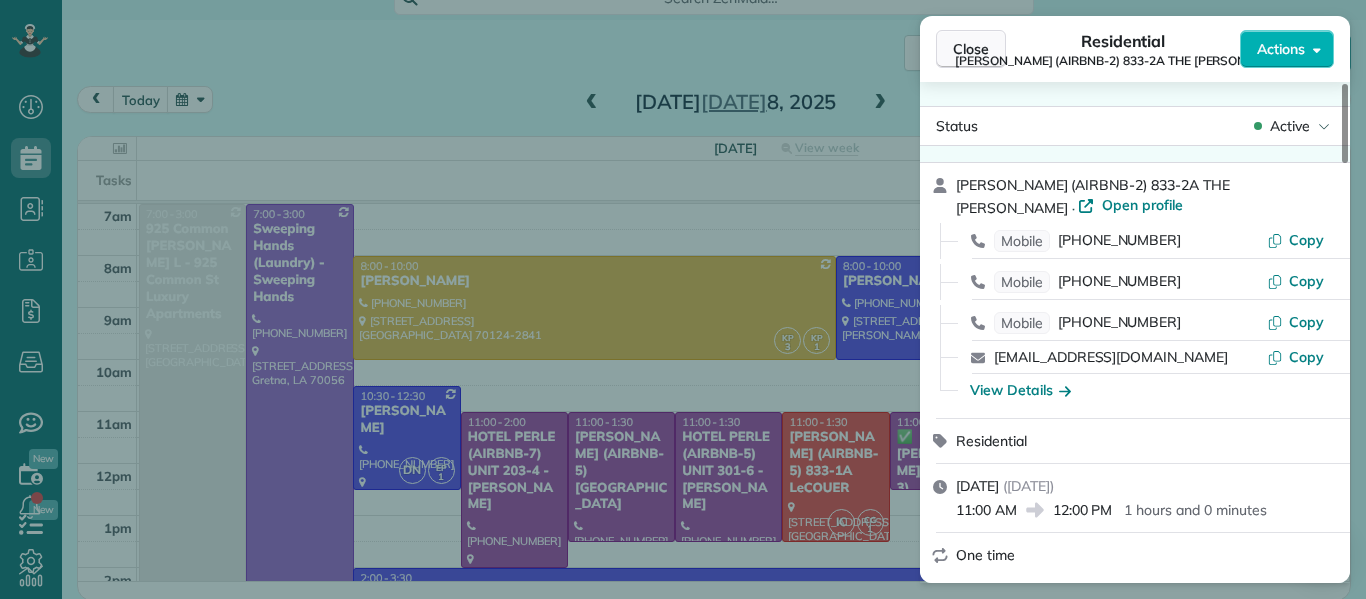 click on "Close" at bounding box center [971, 49] 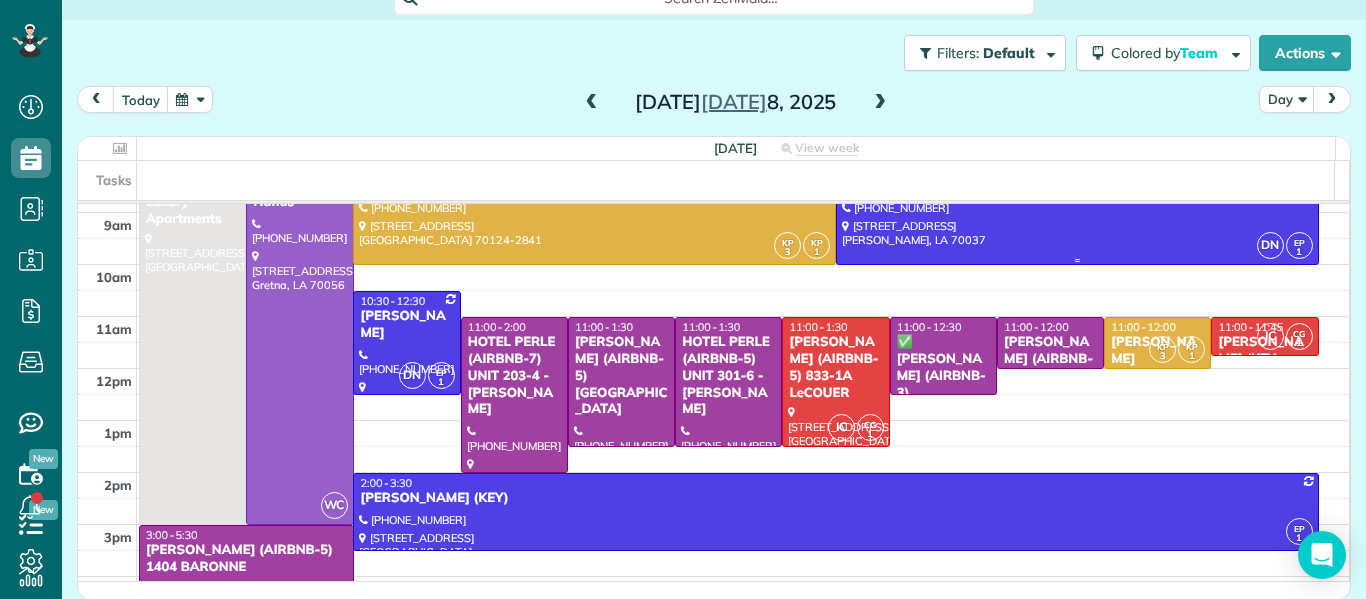 scroll, scrollTop: 96, scrollLeft: 0, axis: vertical 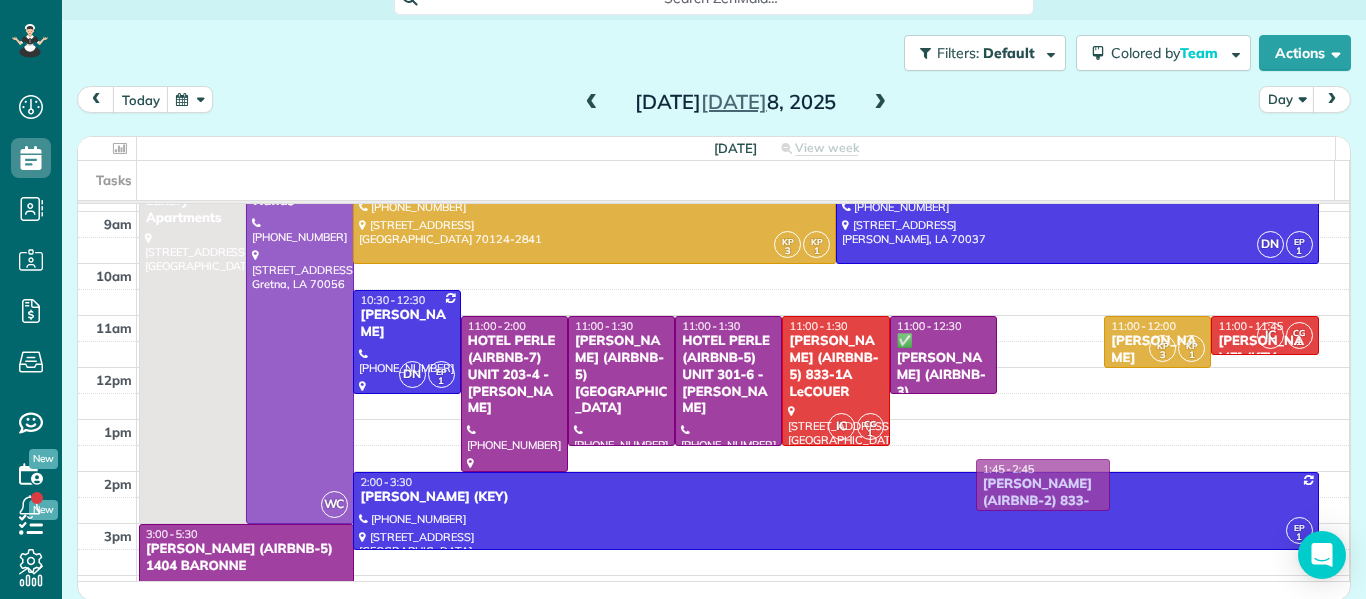 drag, startPoint x: 1034, startPoint y: 340, endPoint x: 1037, endPoint y: 477, distance: 137.03284 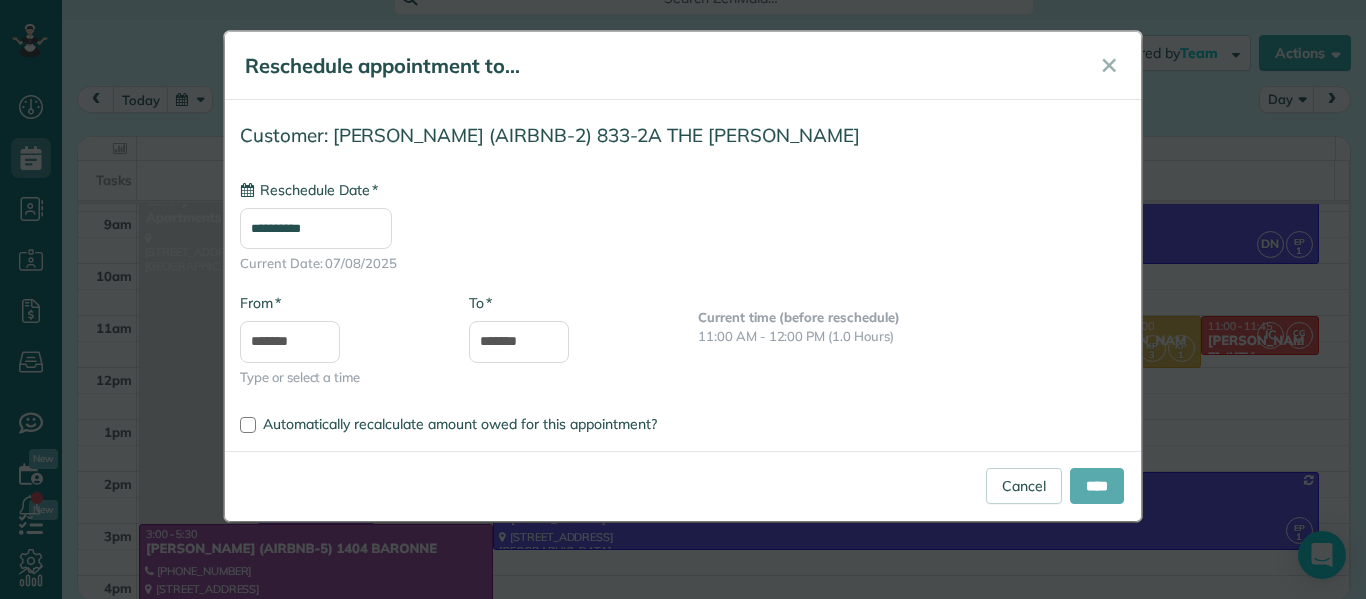 type on "**********" 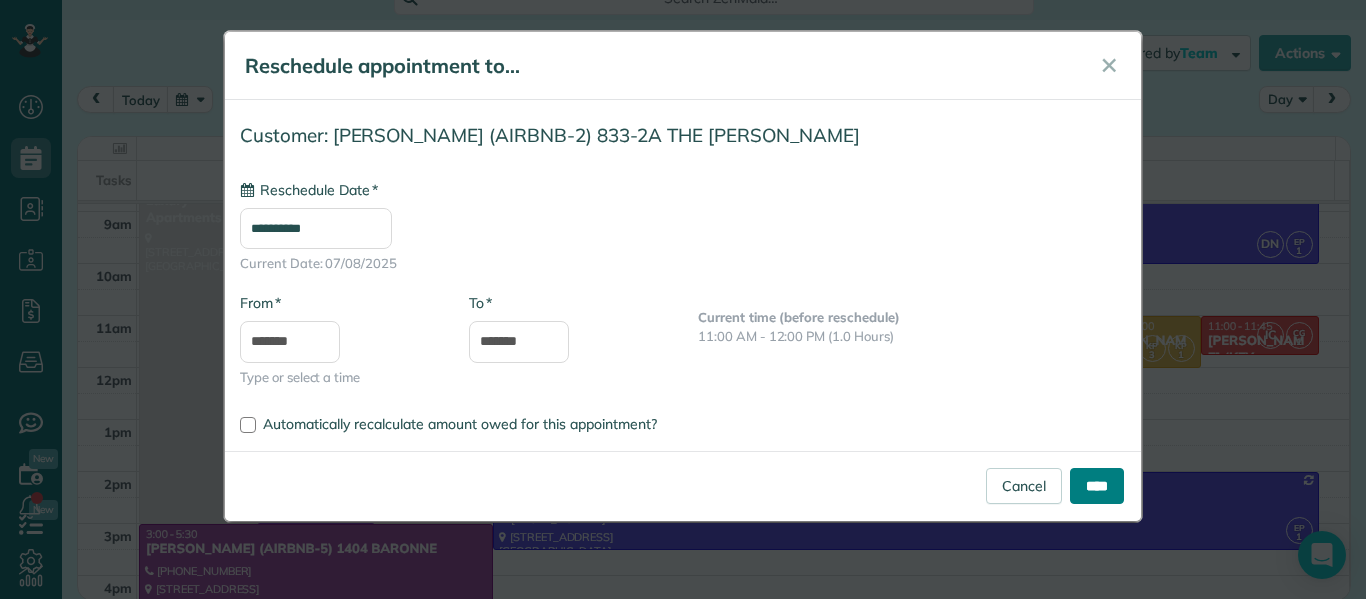 click on "****" at bounding box center (1097, 486) 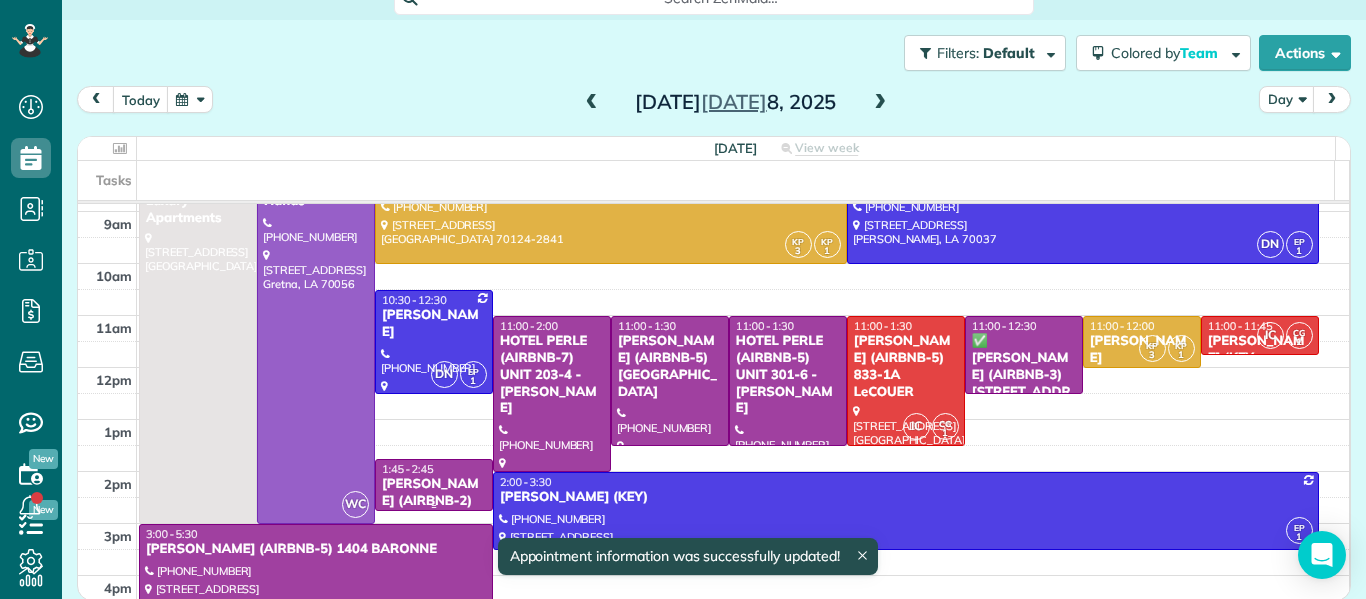 click on "1:45 - 2:45" at bounding box center (434, 469) 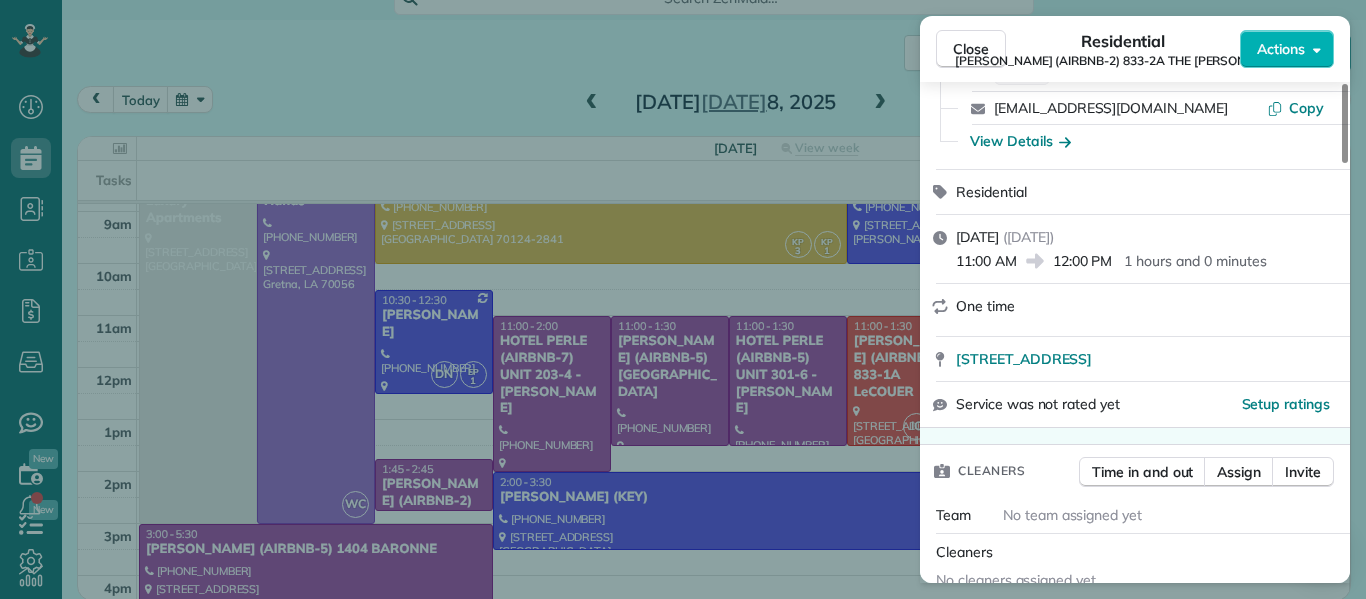 scroll, scrollTop: 250, scrollLeft: 0, axis: vertical 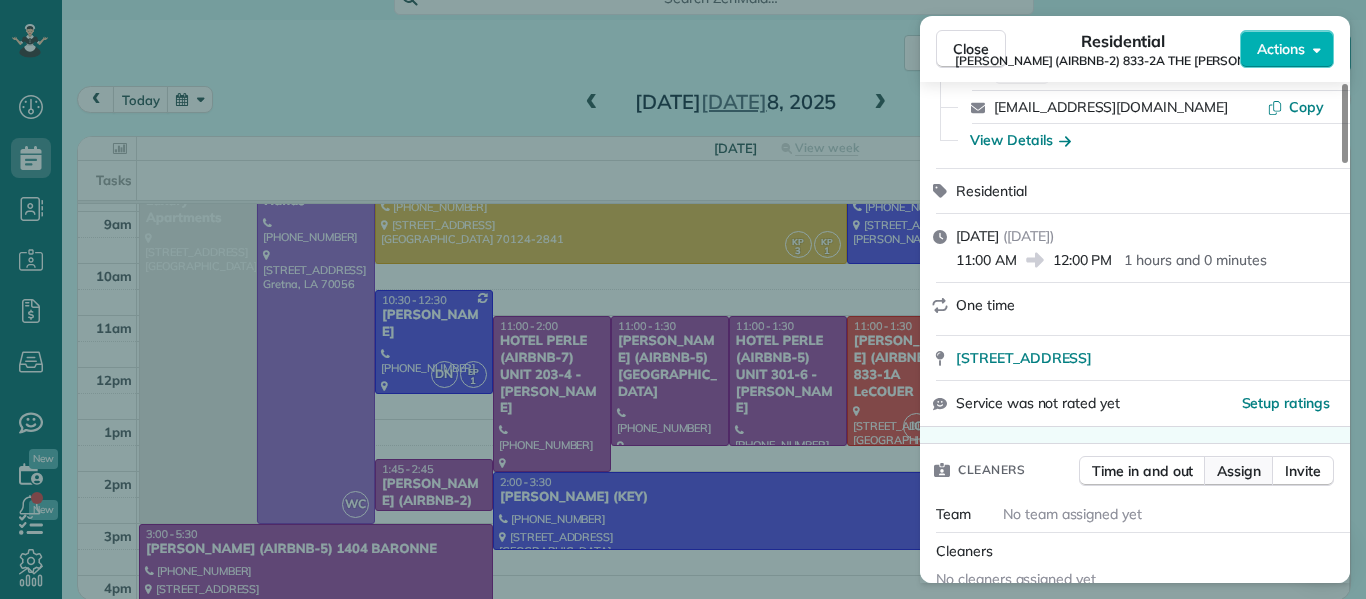 click on "Assign" at bounding box center (1239, 471) 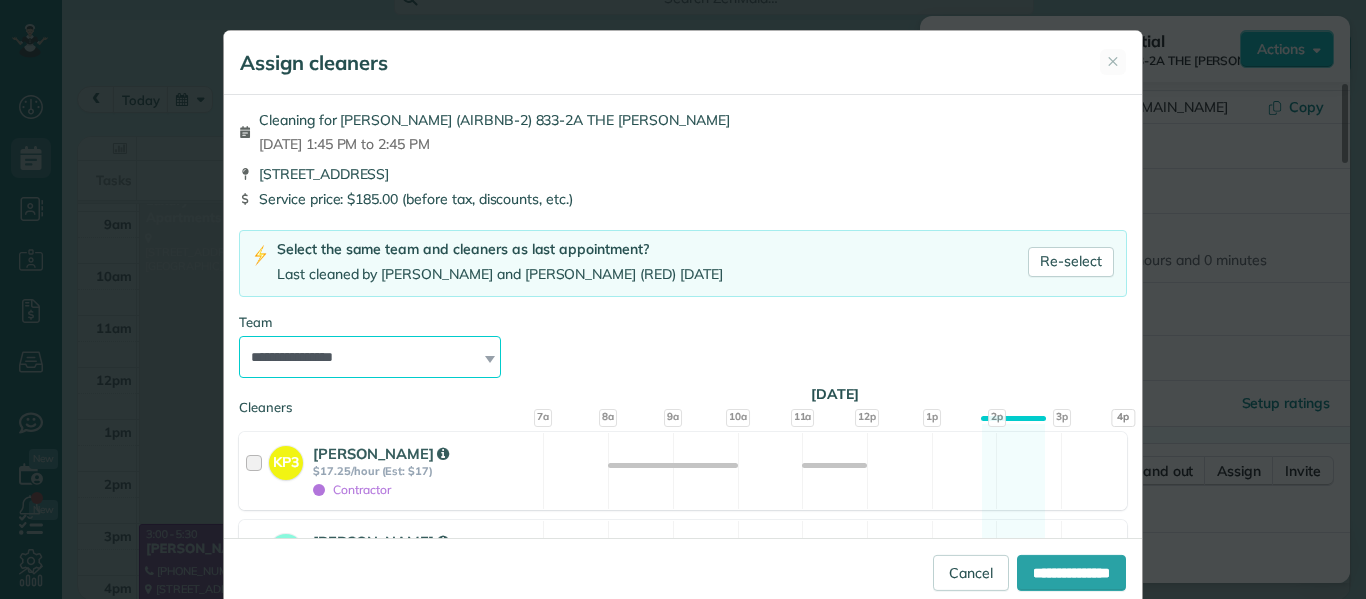click on "**********" at bounding box center [370, 357] 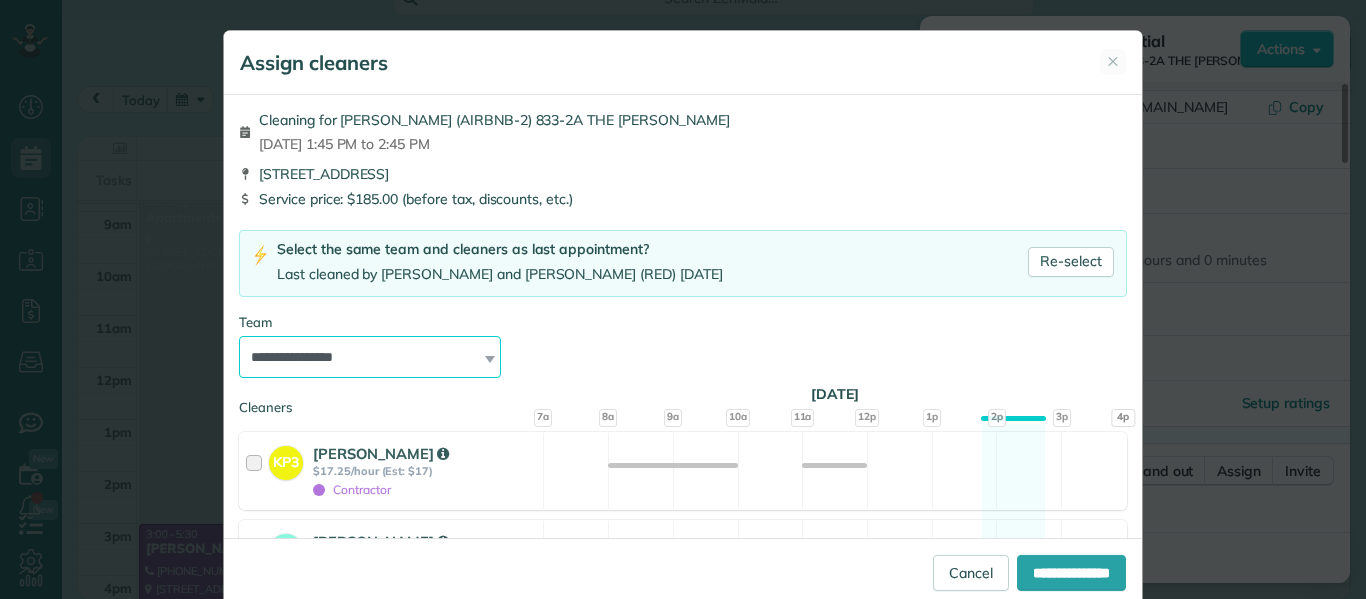 select on "****" 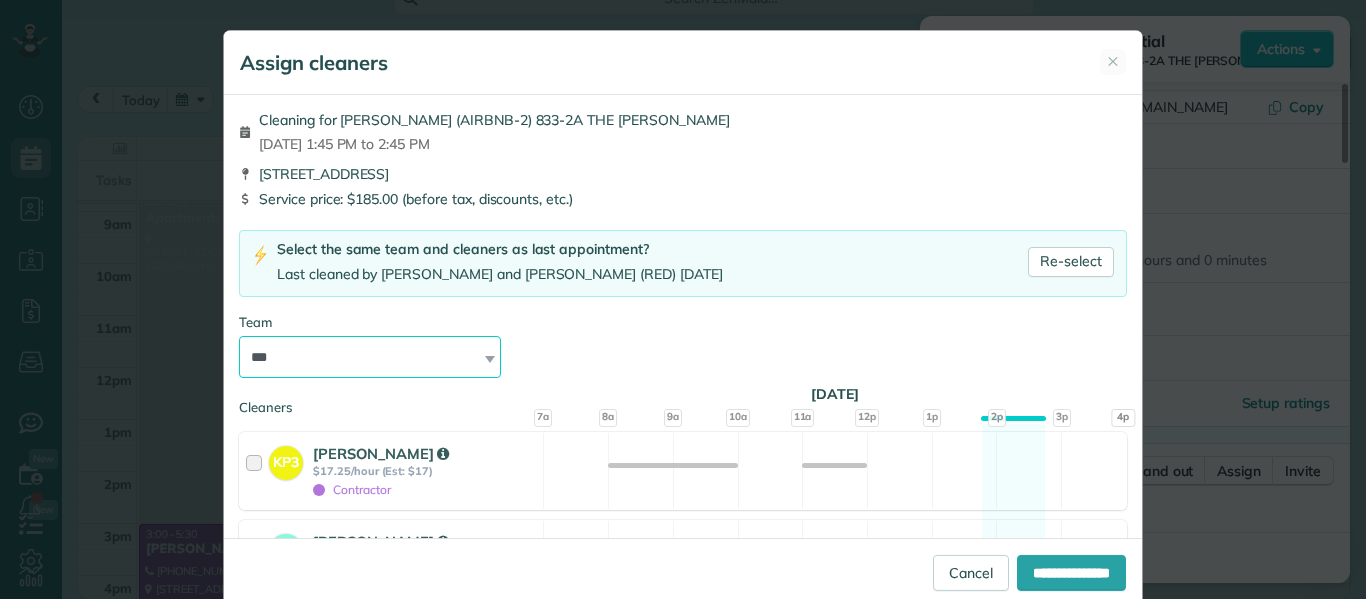 click on "**********" at bounding box center (370, 357) 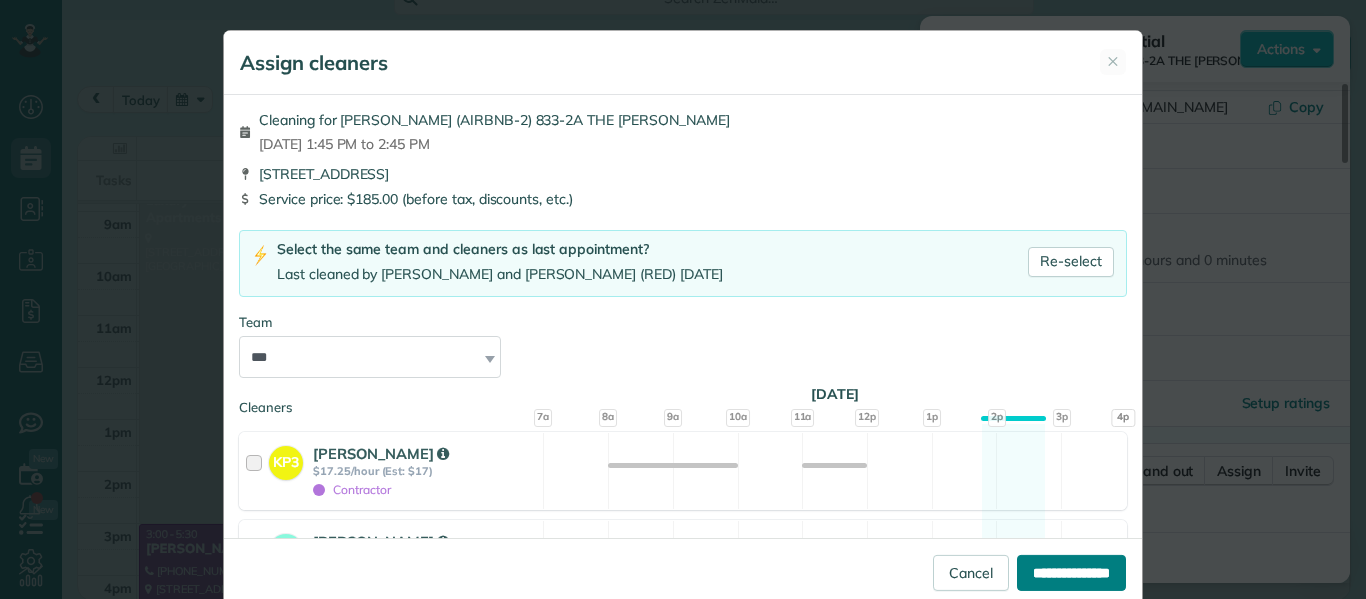 click on "**********" at bounding box center (1071, 573) 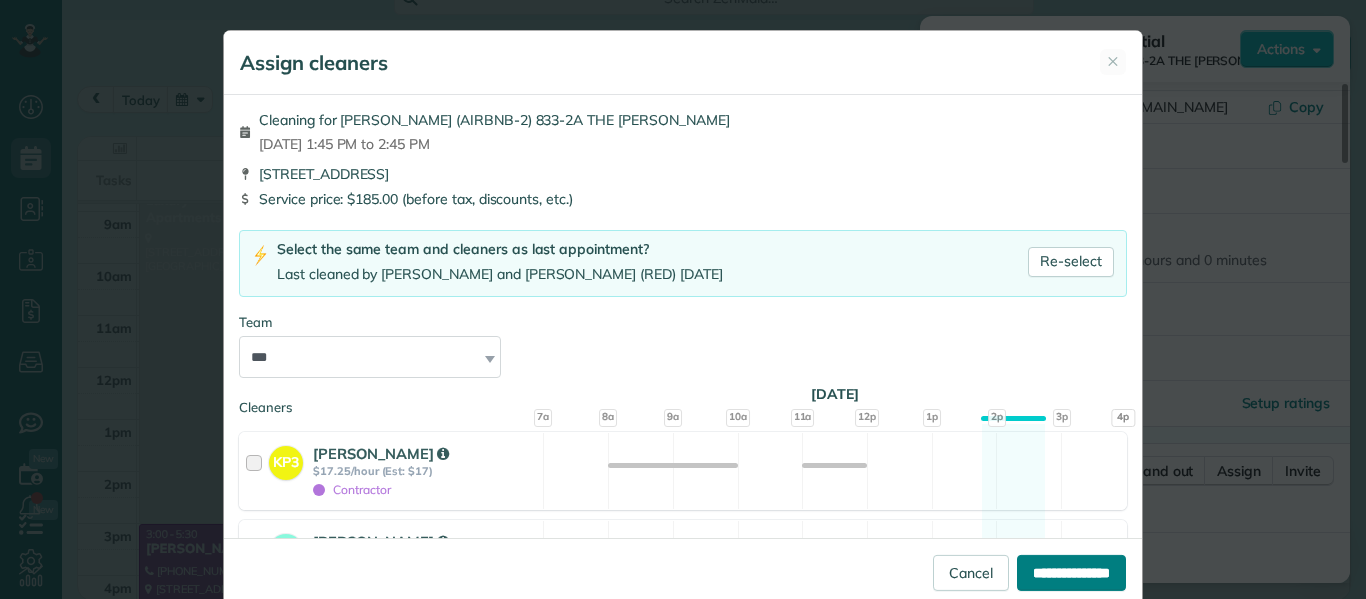 type on "**********" 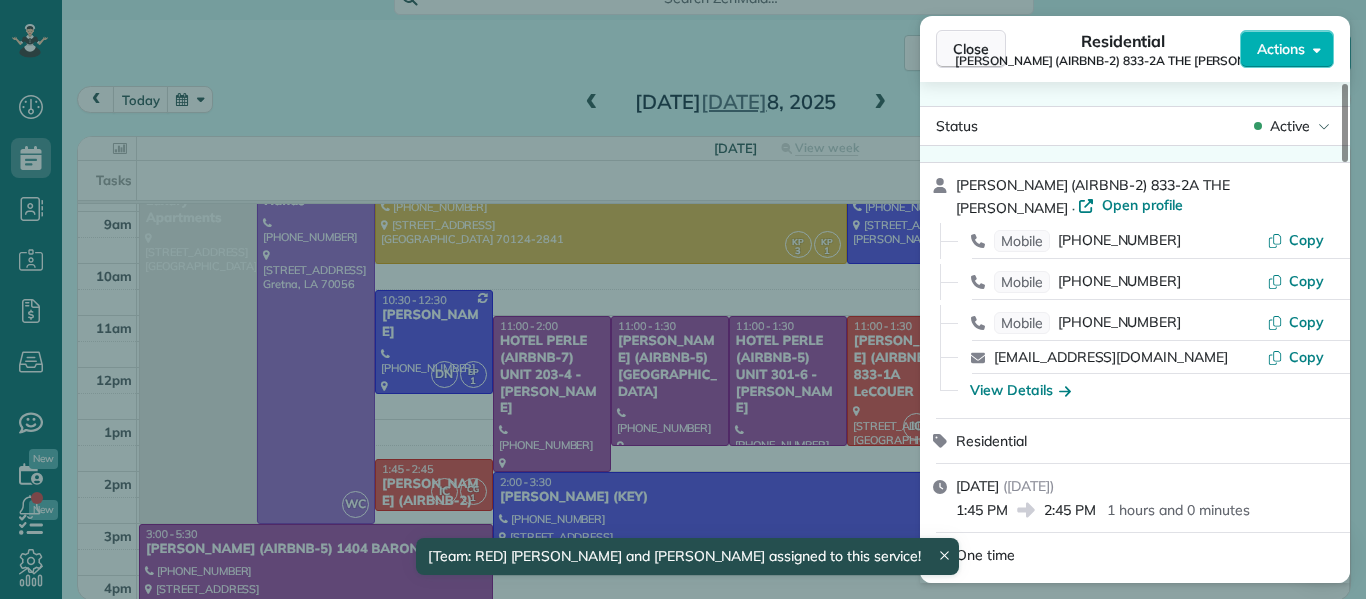 click on "Close" at bounding box center (971, 49) 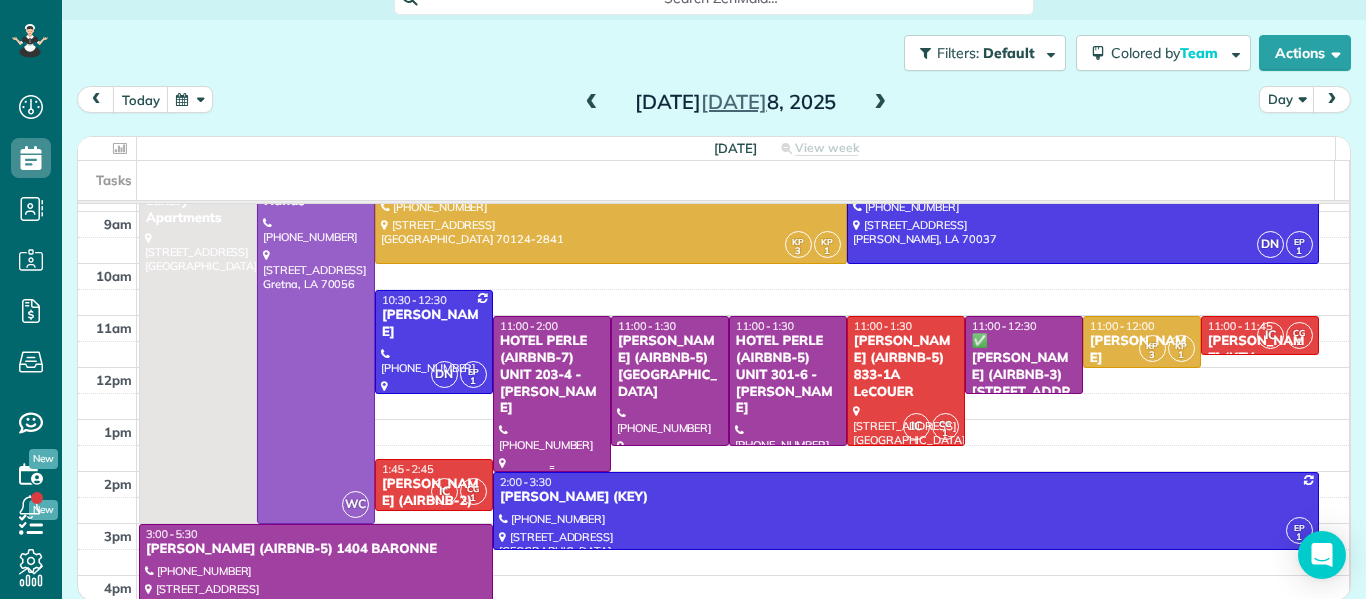click on "HOTEL PERLE (AIRBNB-7) UNIT 203-4 - [PERSON_NAME]" at bounding box center [552, 375] 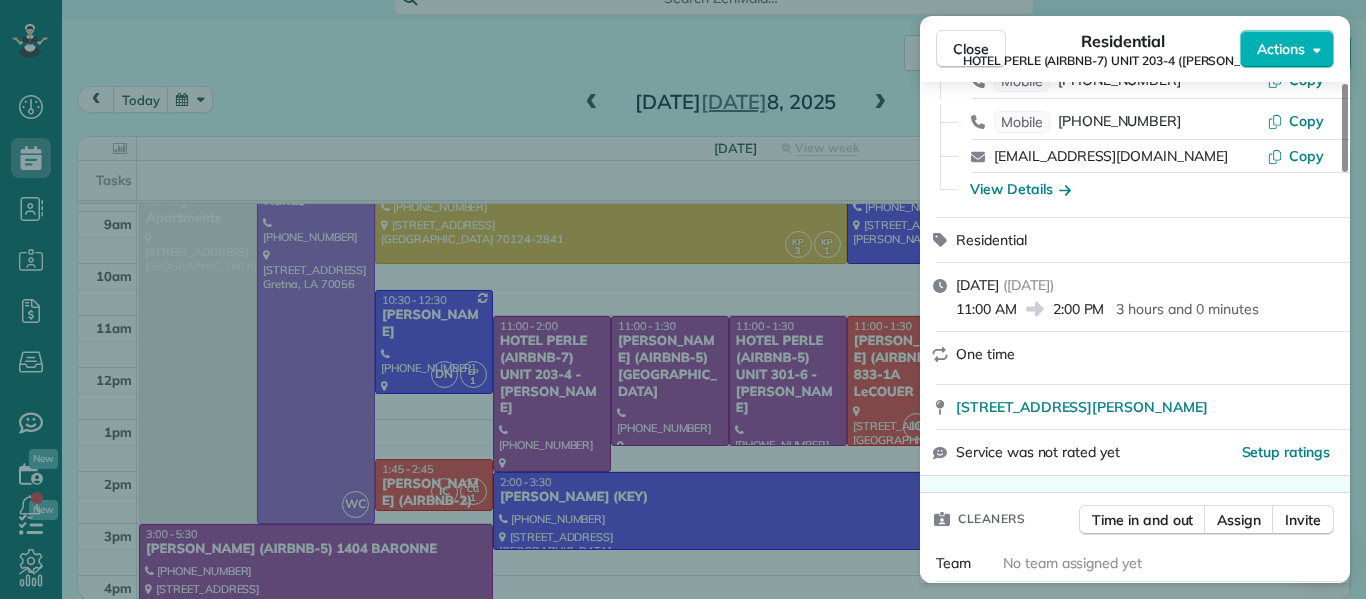 scroll, scrollTop: 167, scrollLeft: 0, axis: vertical 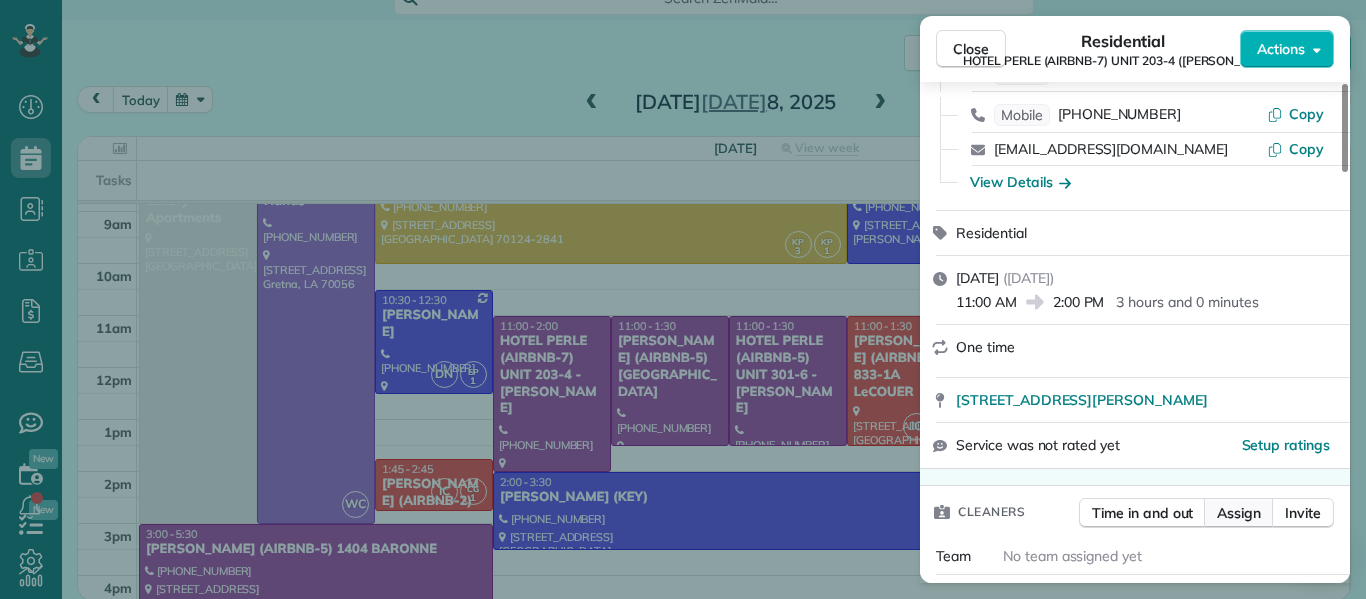click on "Assign" at bounding box center (1239, 513) 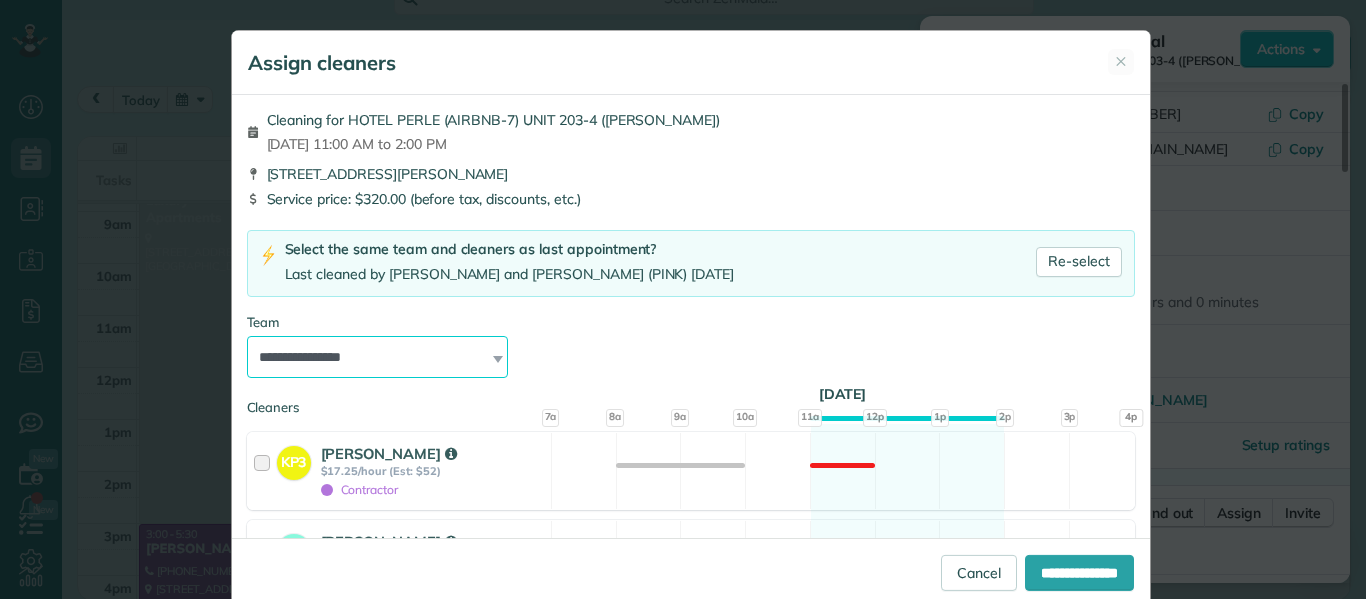click on "**********" at bounding box center (378, 357) 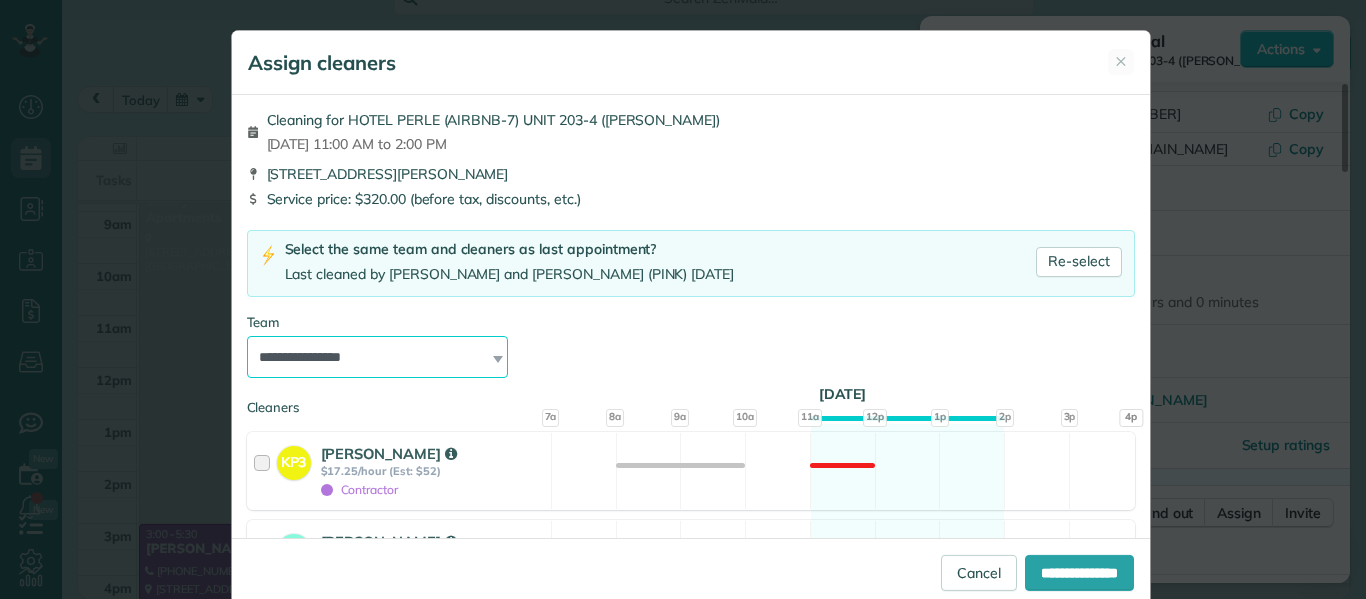 select on "*****" 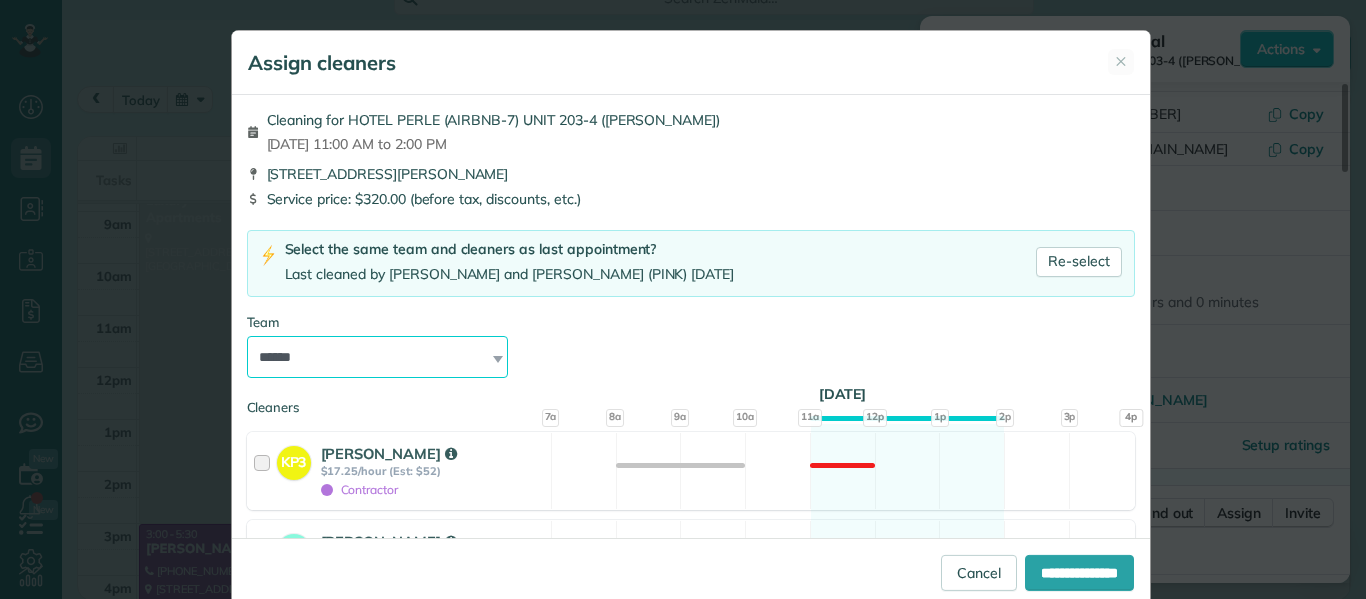 click on "**********" at bounding box center (378, 357) 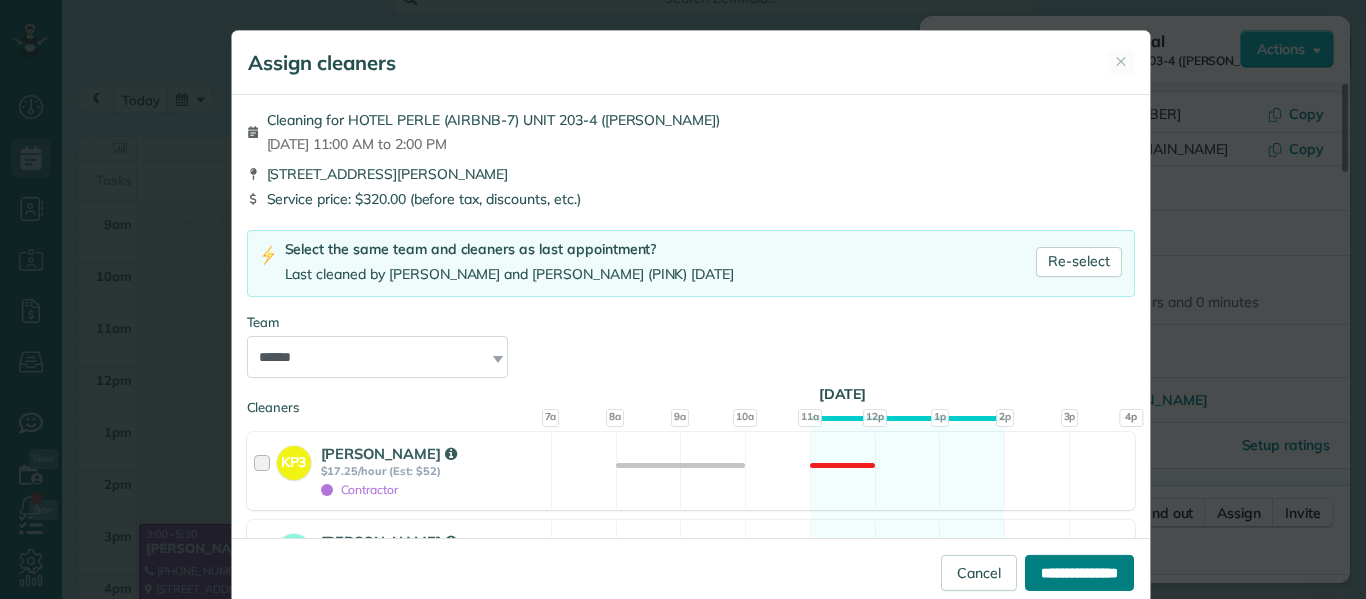click on "**********" at bounding box center (1079, 573) 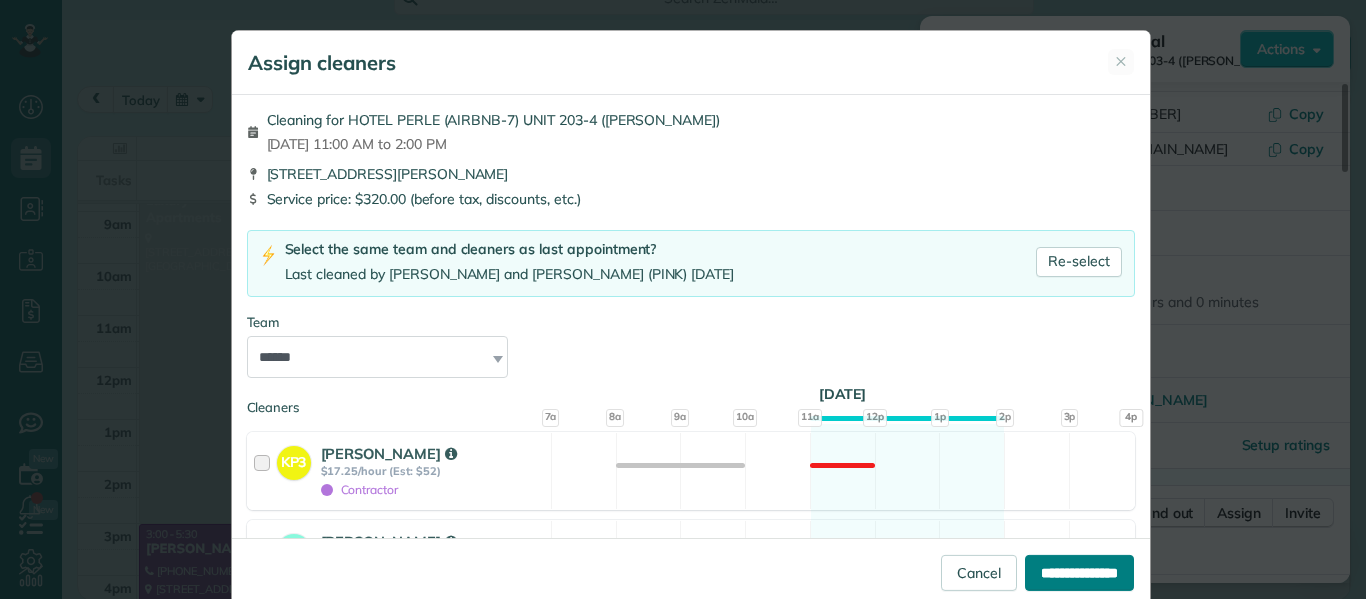 type on "**********" 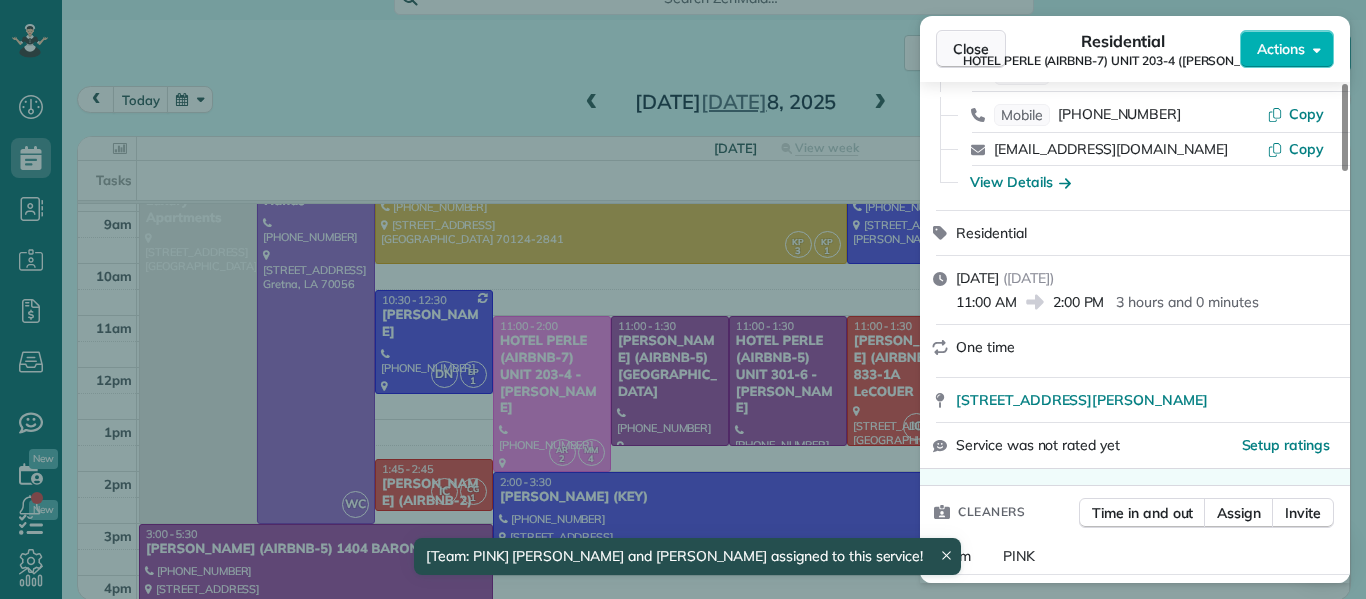 click on "Close" at bounding box center (971, 49) 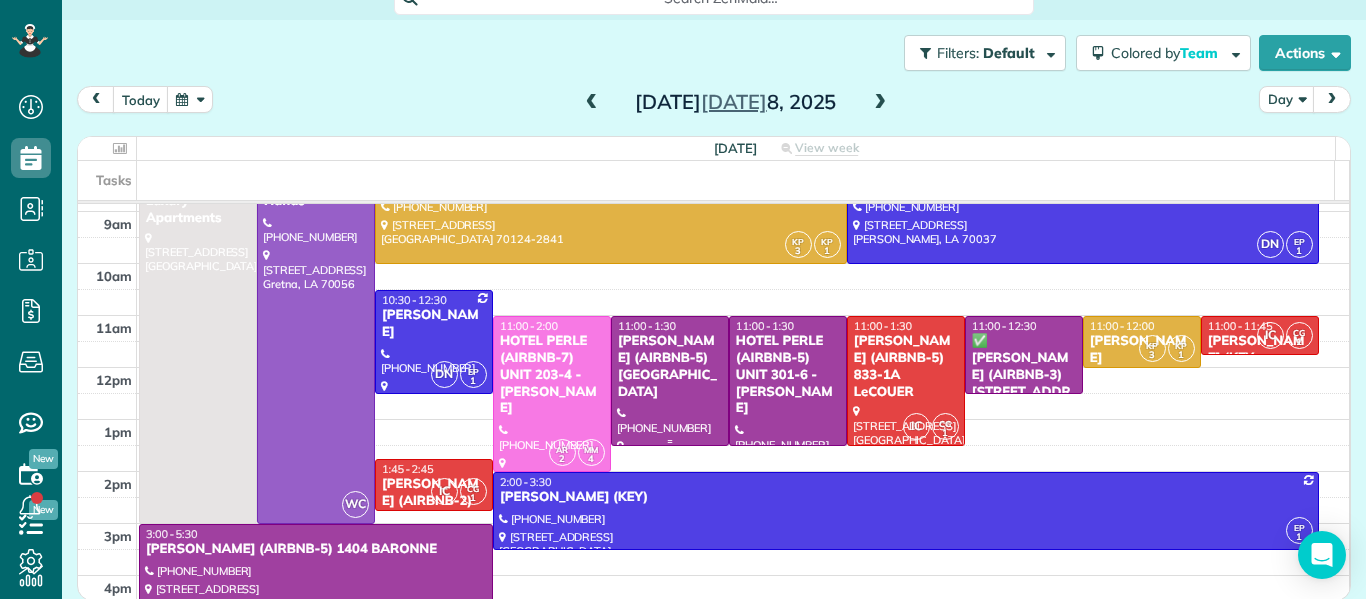 click on "[PERSON_NAME] (AIRBNB-5) [GEOGRAPHIC_DATA]" at bounding box center [670, 367] 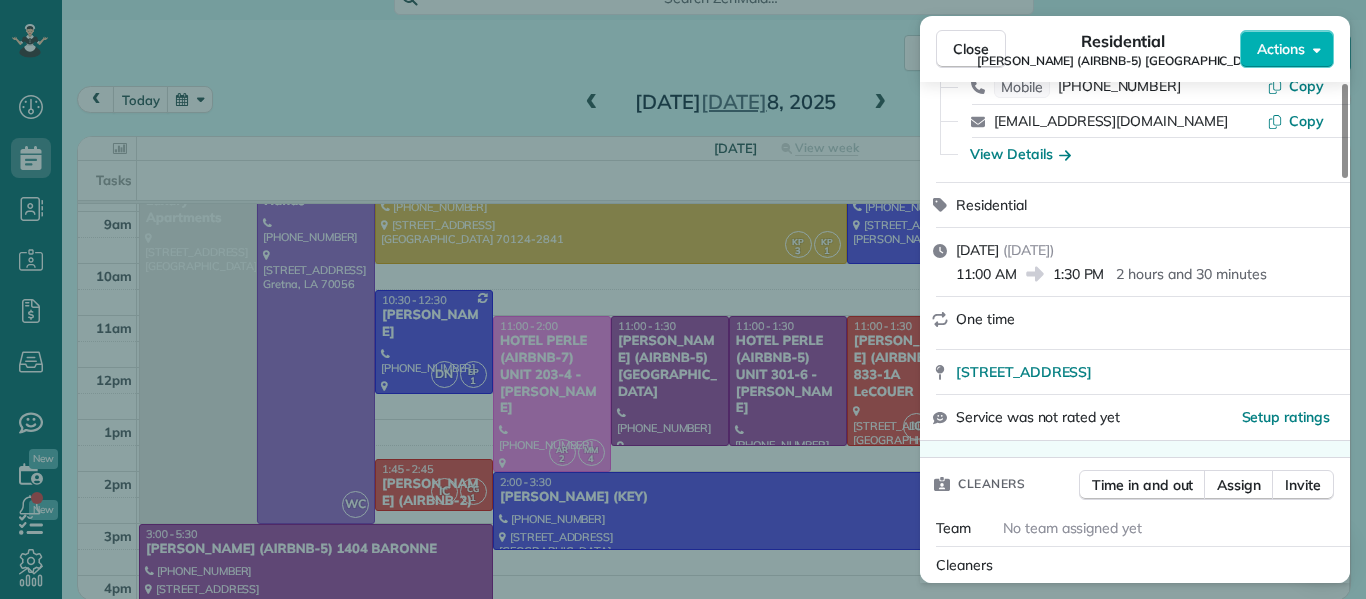 scroll, scrollTop: 163, scrollLeft: 0, axis: vertical 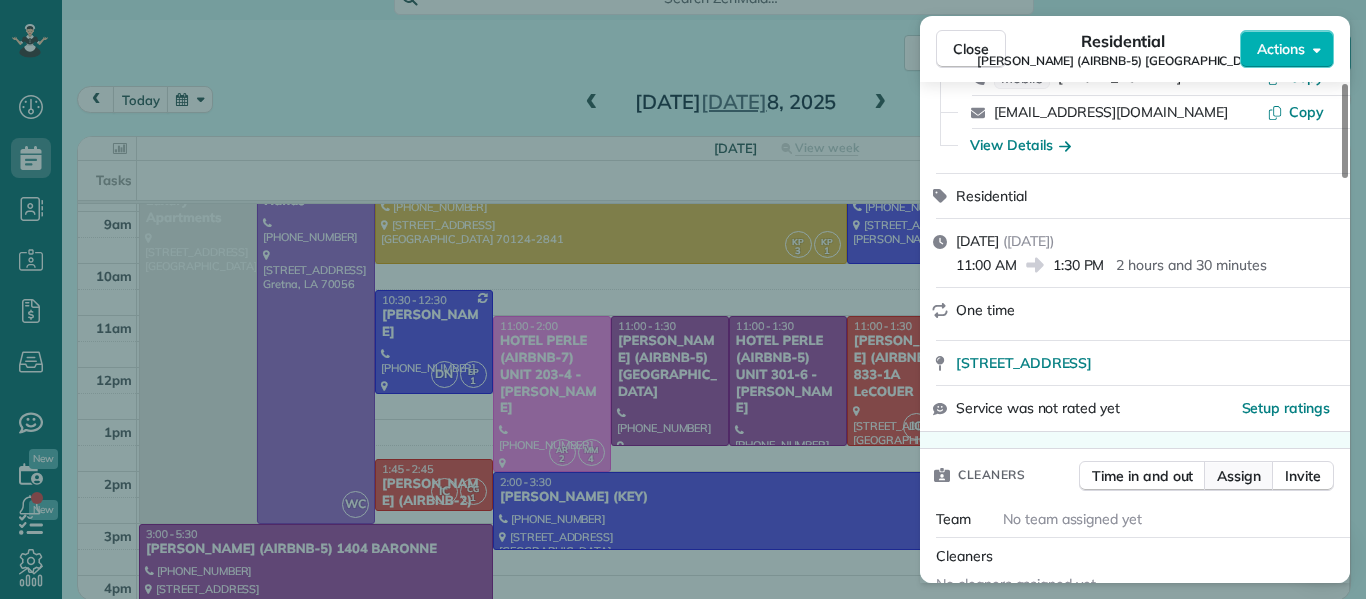 click on "Assign" at bounding box center (1239, 476) 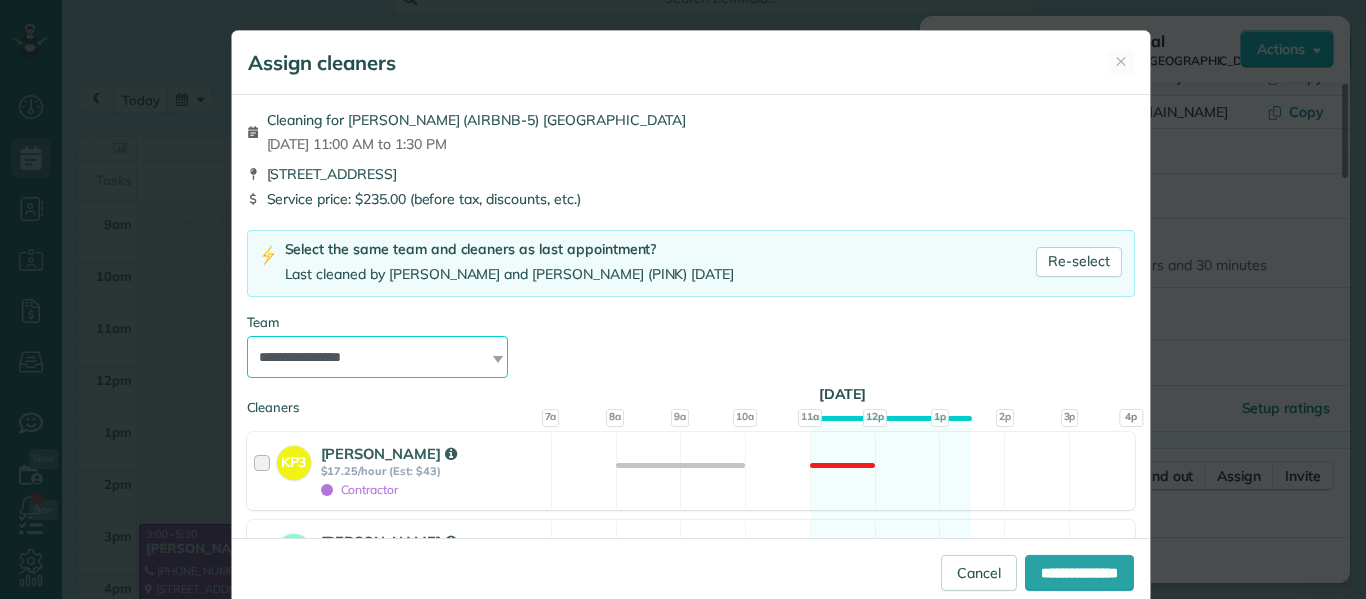 click on "**********" at bounding box center (378, 357) 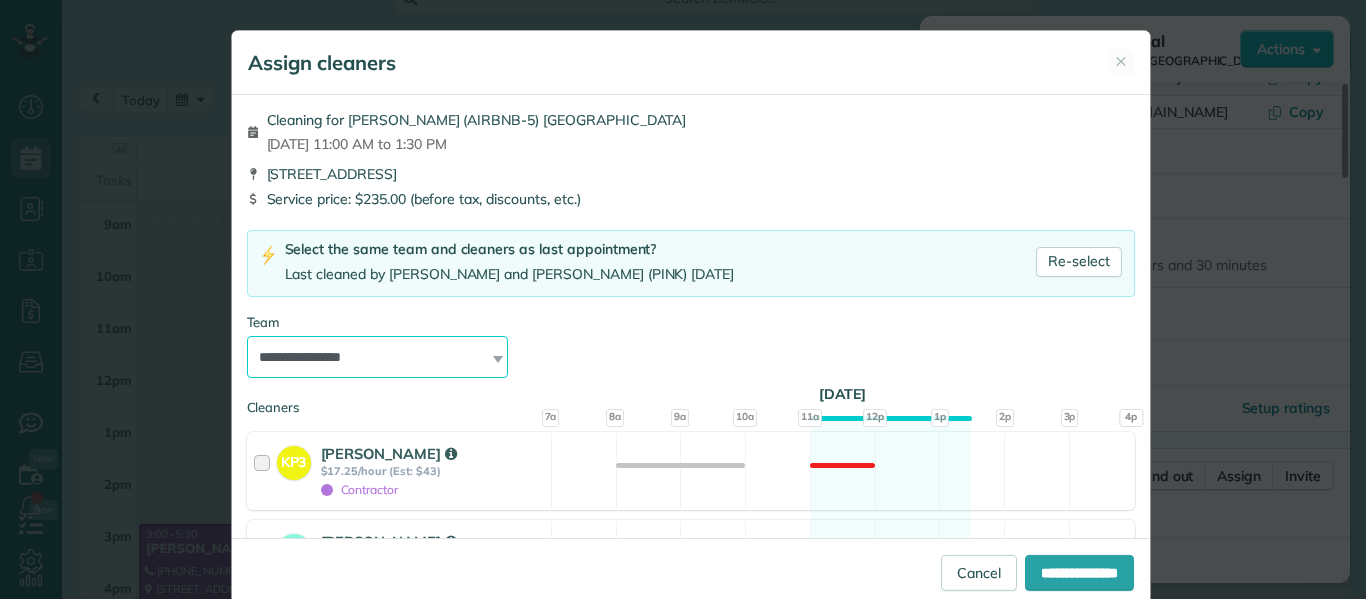 select on "*****" 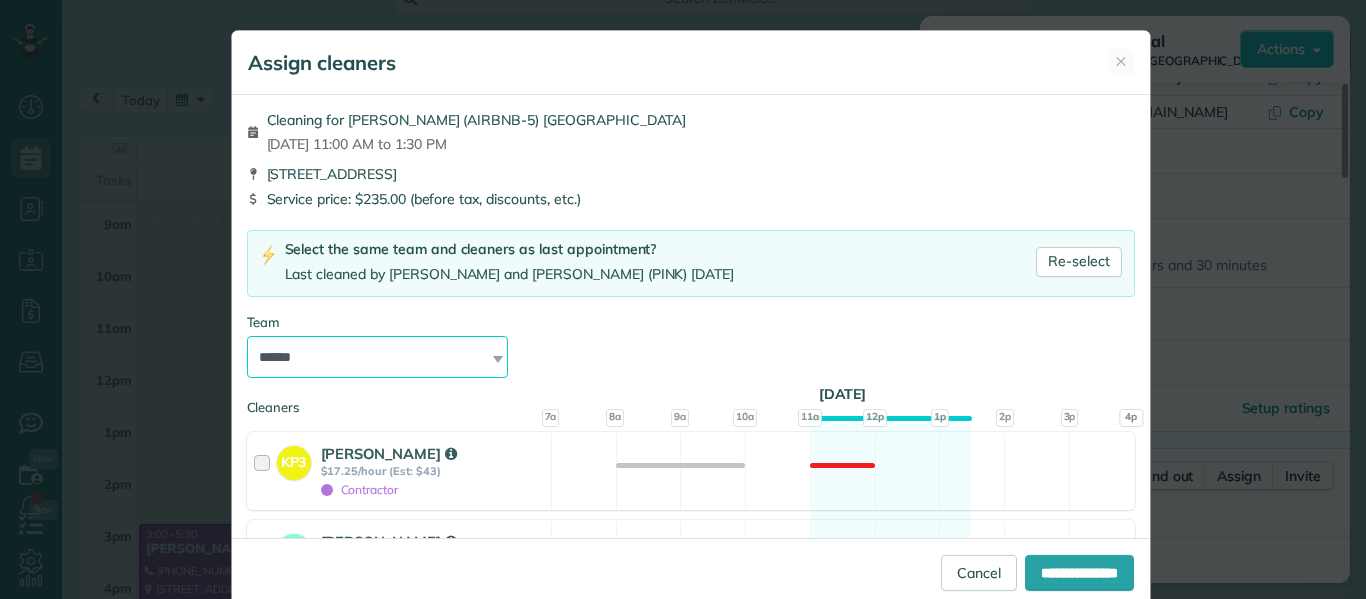 click on "**********" at bounding box center (378, 357) 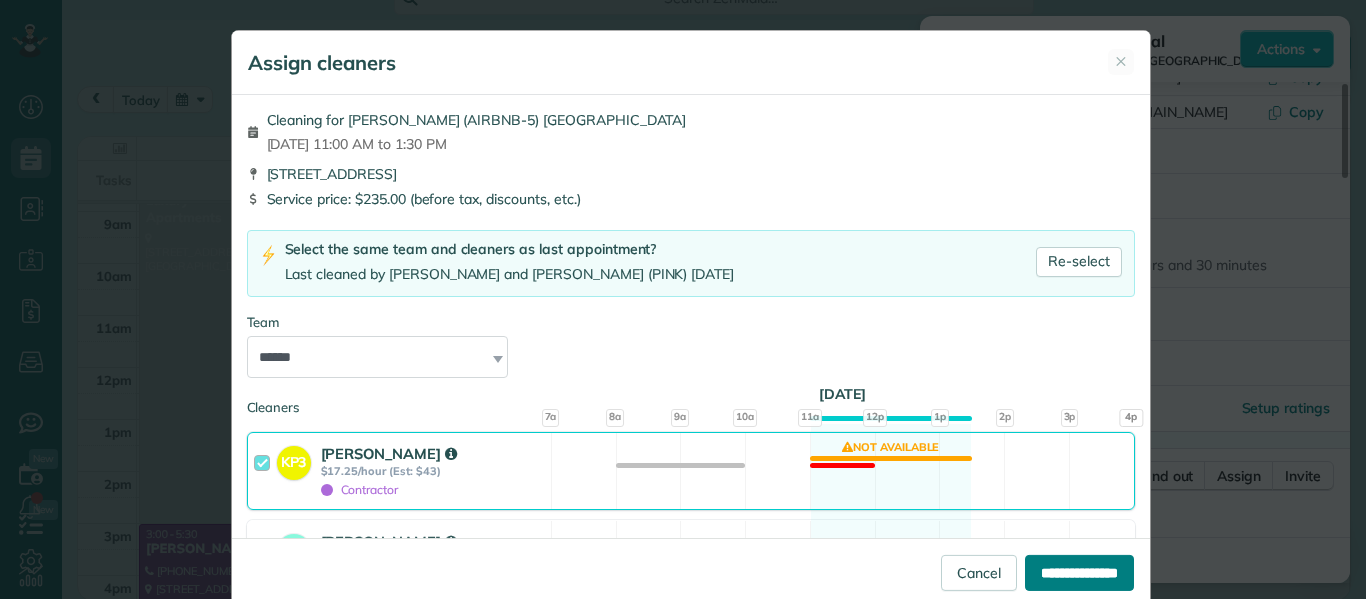 click on "**********" at bounding box center (1079, 573) 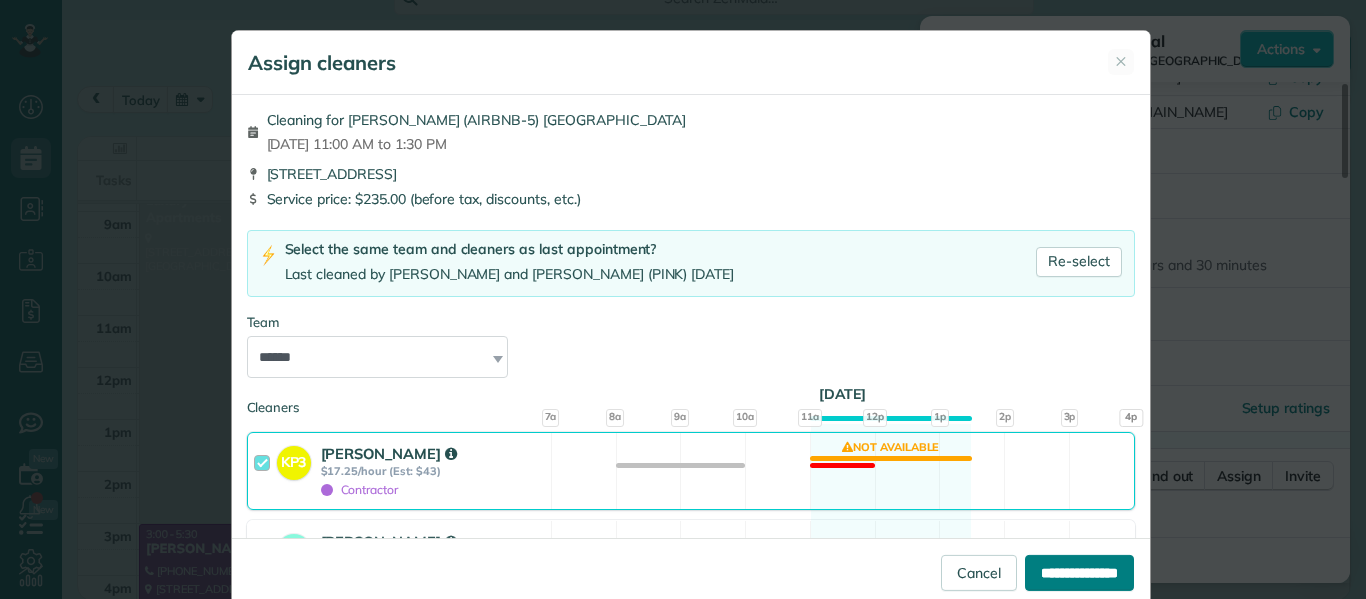type on "**********" 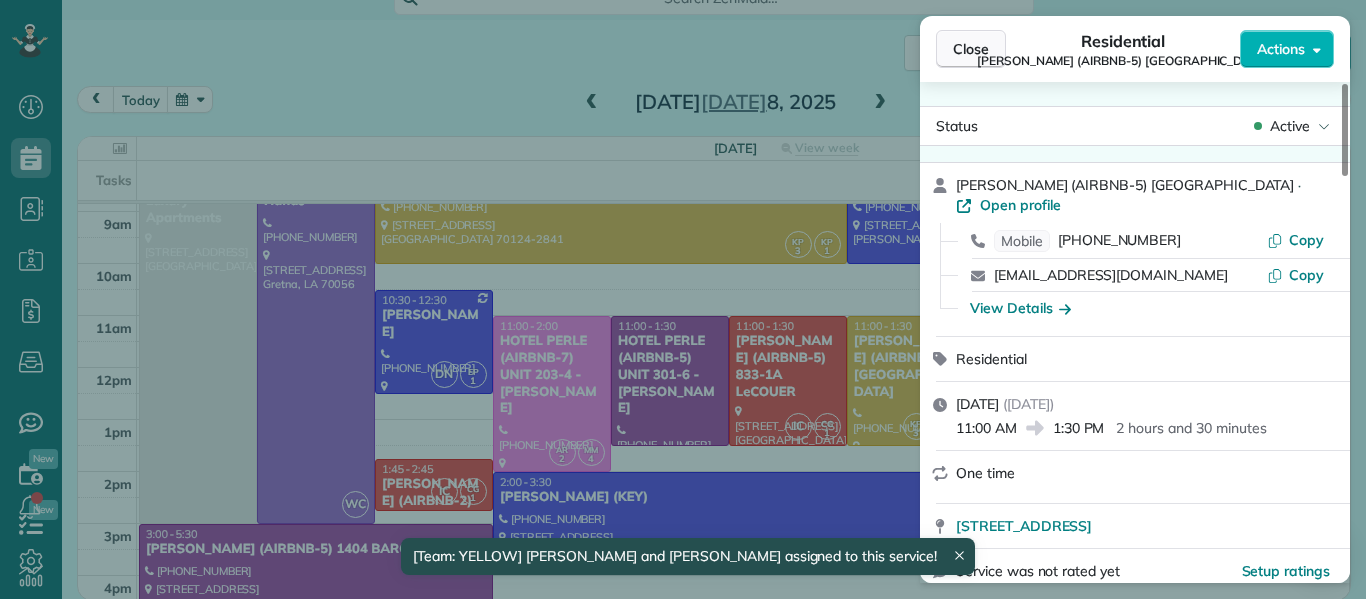 click on "Close" at bounding box center [971, 49] 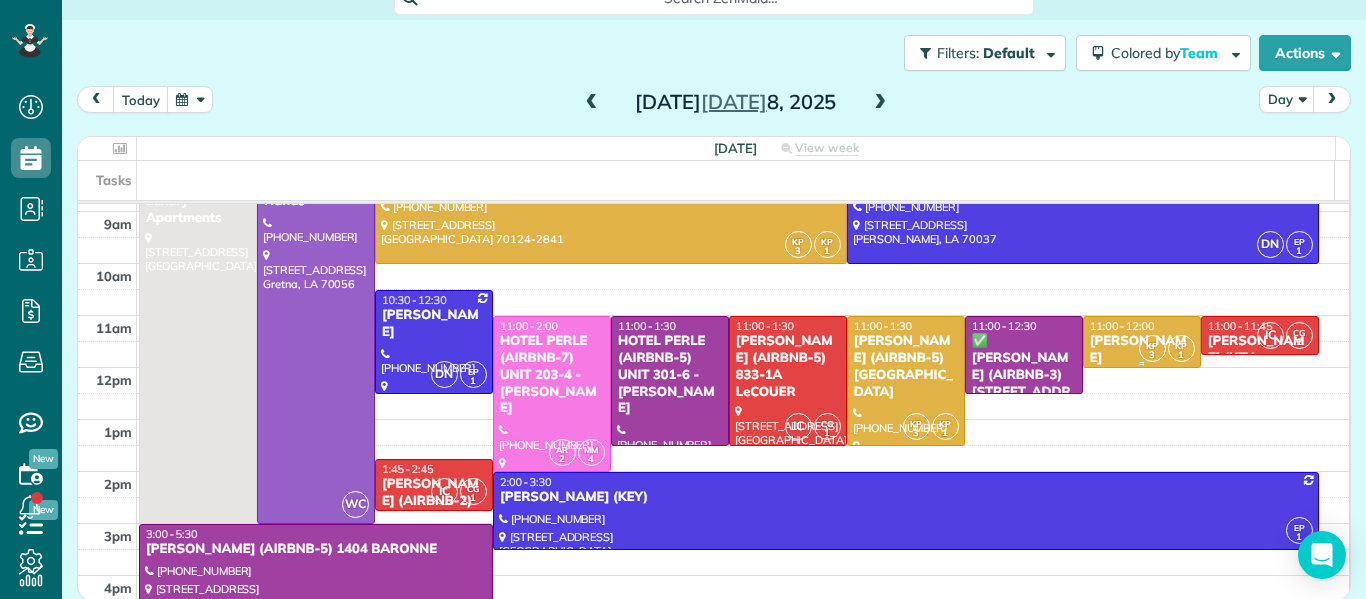 click on "[PERSON_NAME] [PERSON_NAME] - Airbnb-2" at bounding box center [1142, 367] 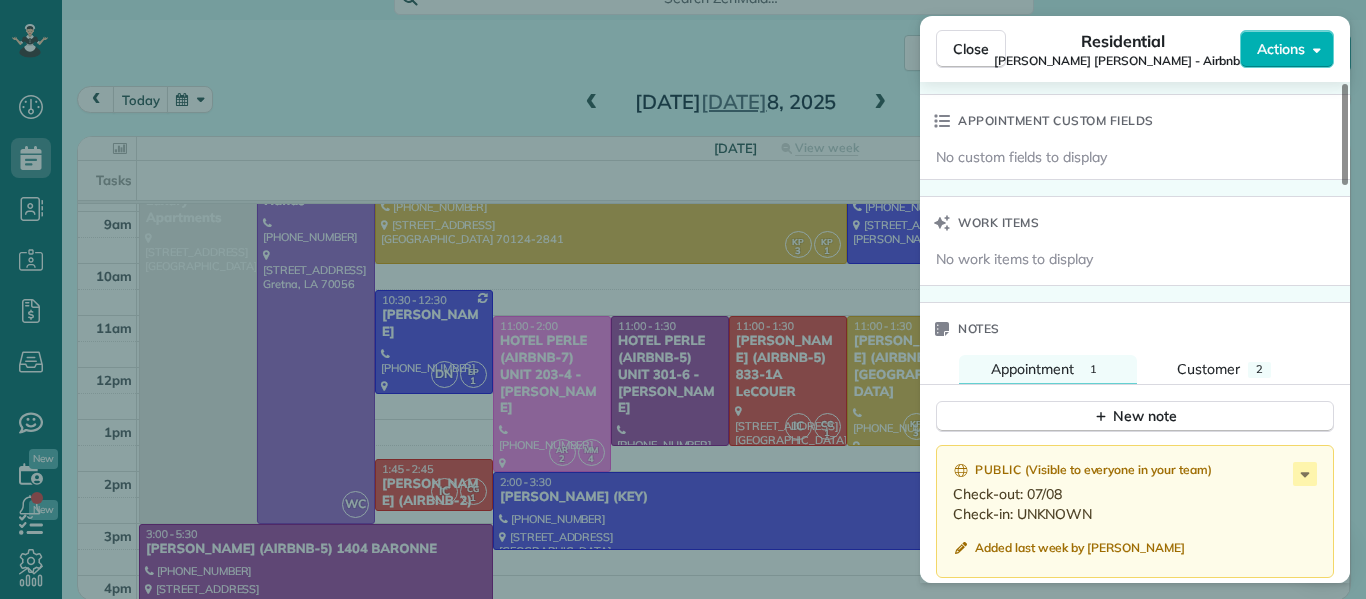 scroll, scrollTop: 1586, scrollLeft: 0, axis: vertical 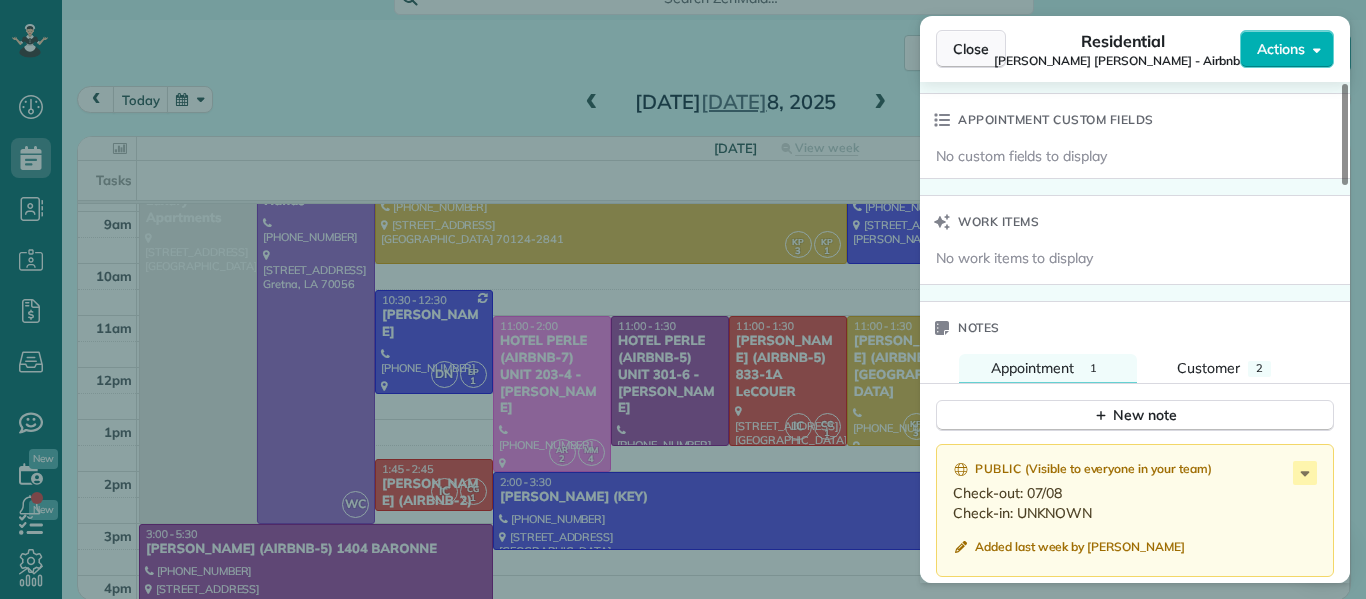 click on "Close" at bounding box center [971, 49] 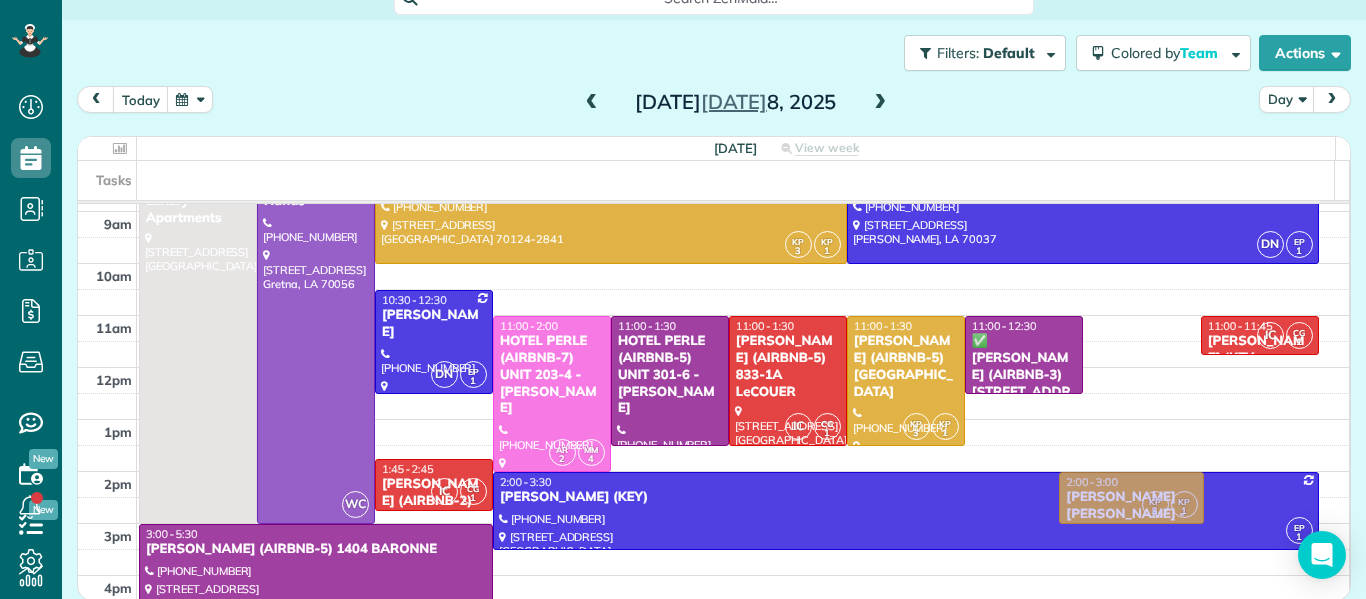 drag, startPoint x: 1091, startPoint y: 345, endPoint x: 1058, endPoint y: 505, distance: 163.36769 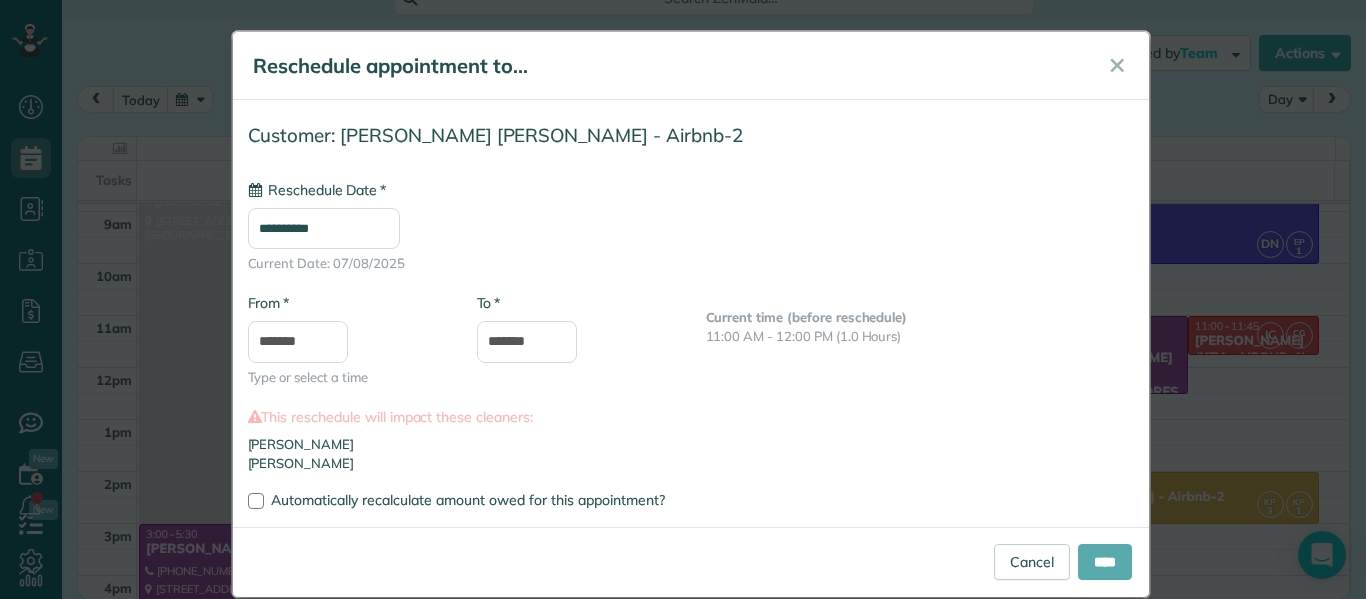 type on "**********" 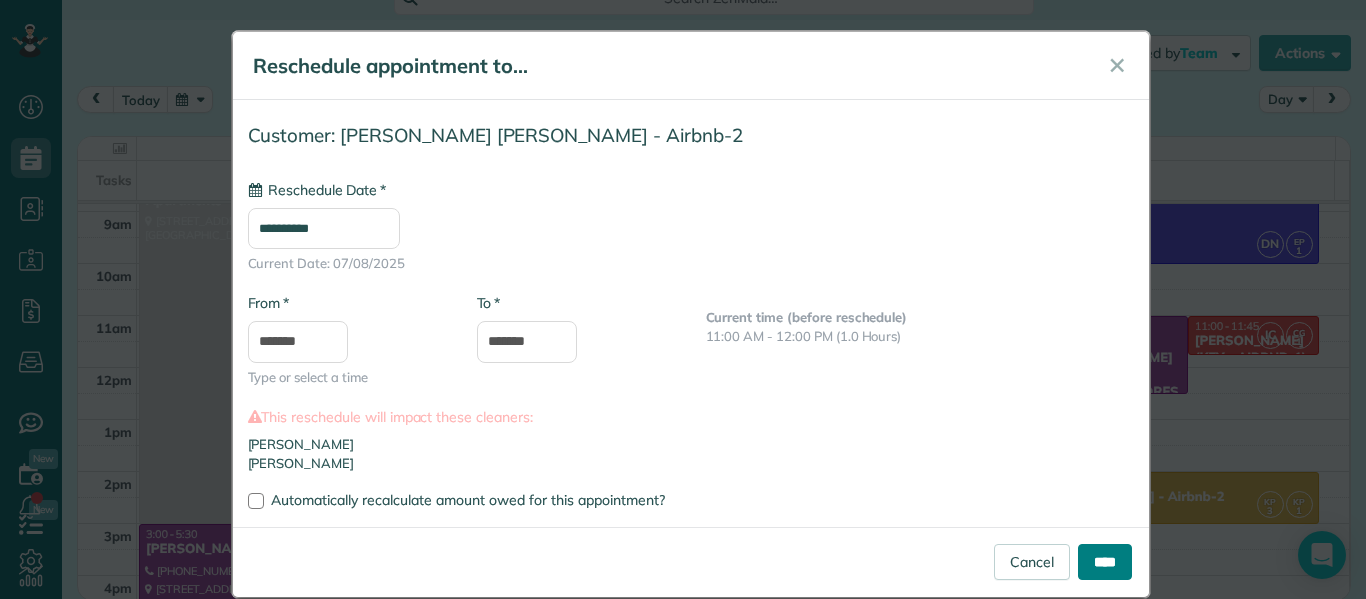 click on "****" at bounding box center [1105, 562] 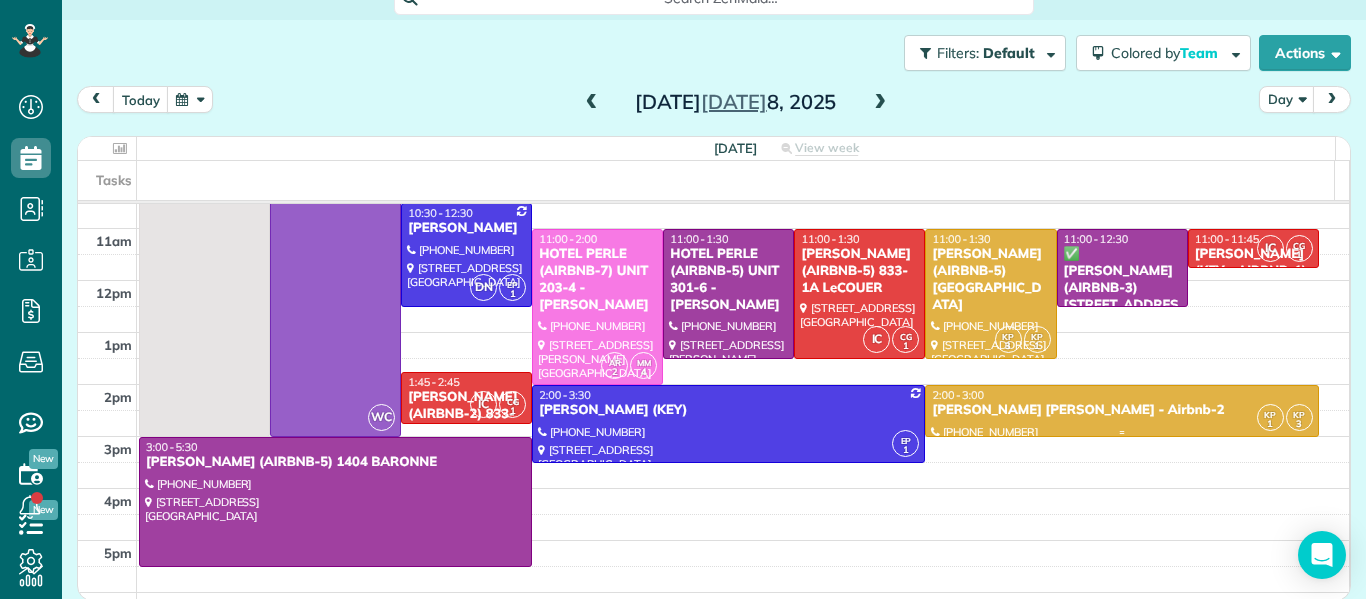 scroll, scrollTop: 184, scrollLeft: 0, axis: vertical 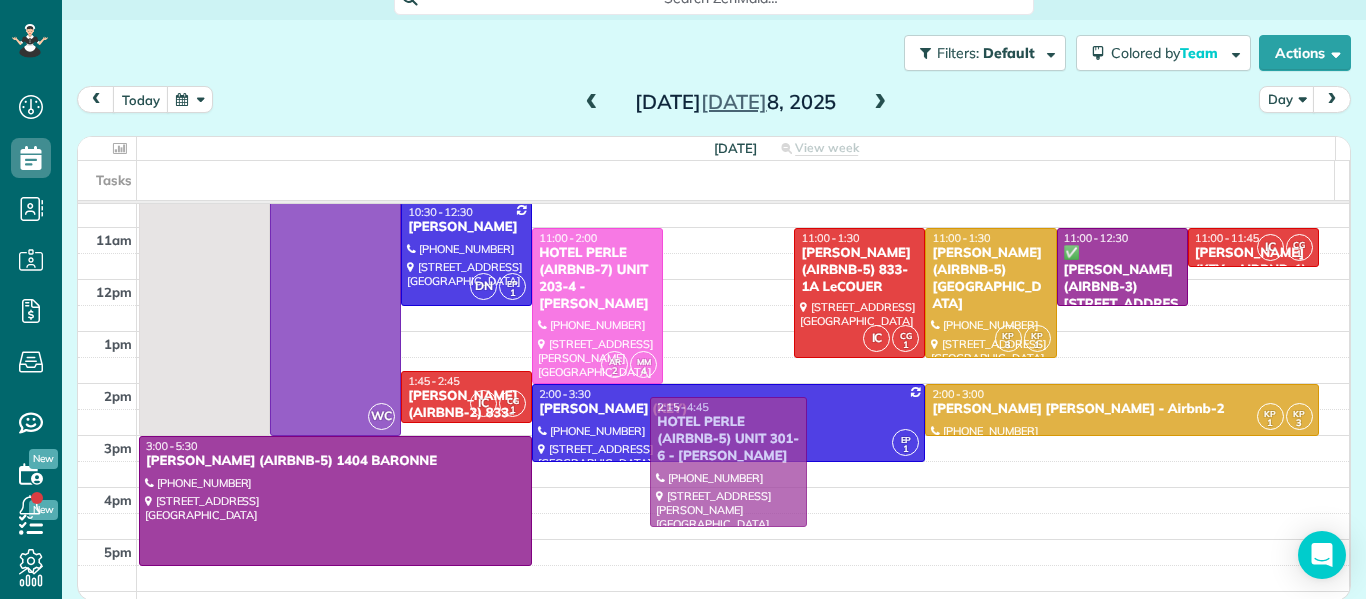 drag, startPoint x: 728, startPoint y: 296, endPoint x: 706, endPoint y: 462, distance: 167.45149 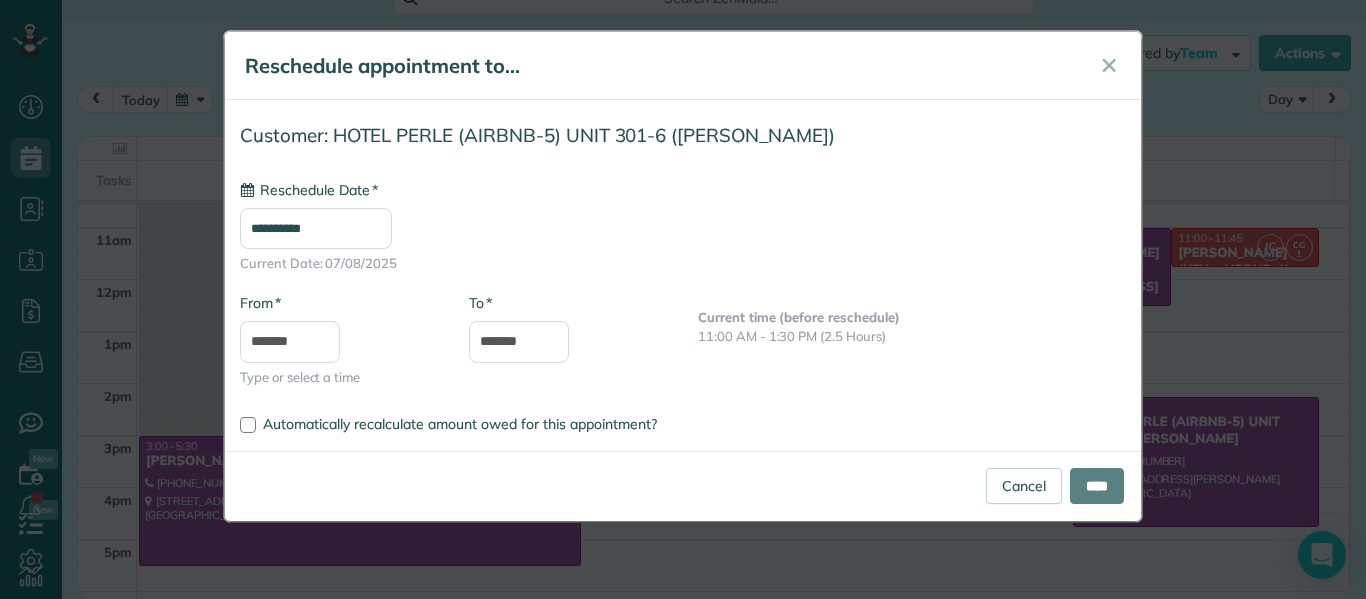 type on "**********" 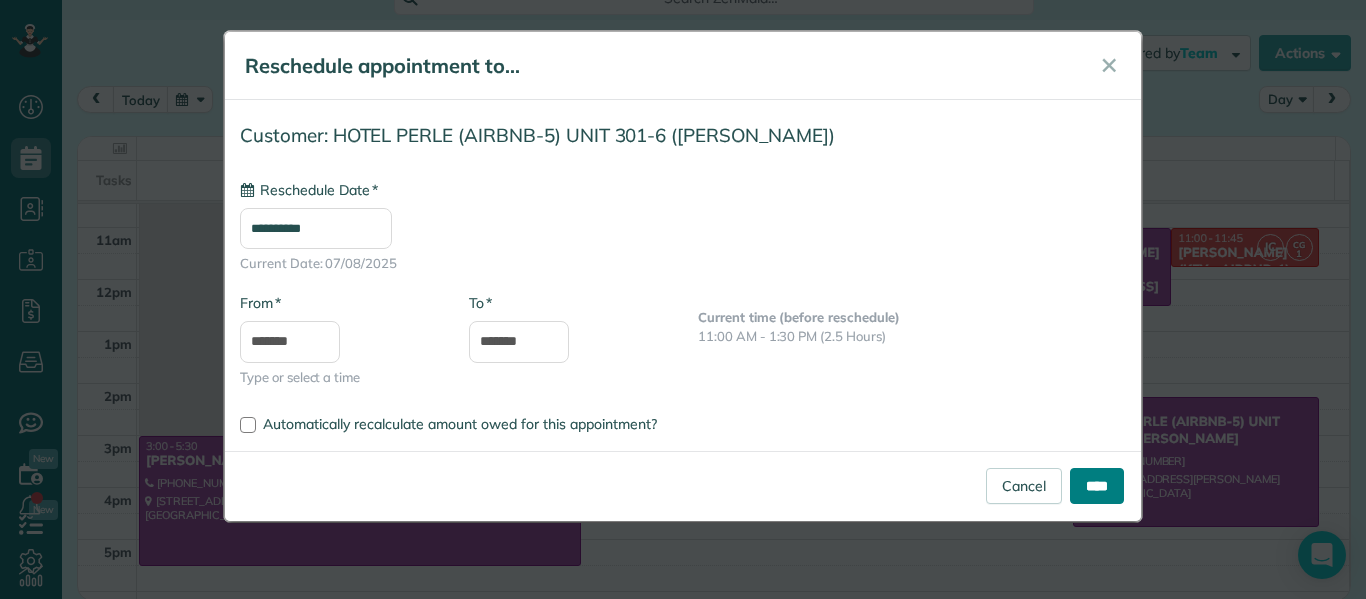click on "****" at bounding box center (1097, 486) 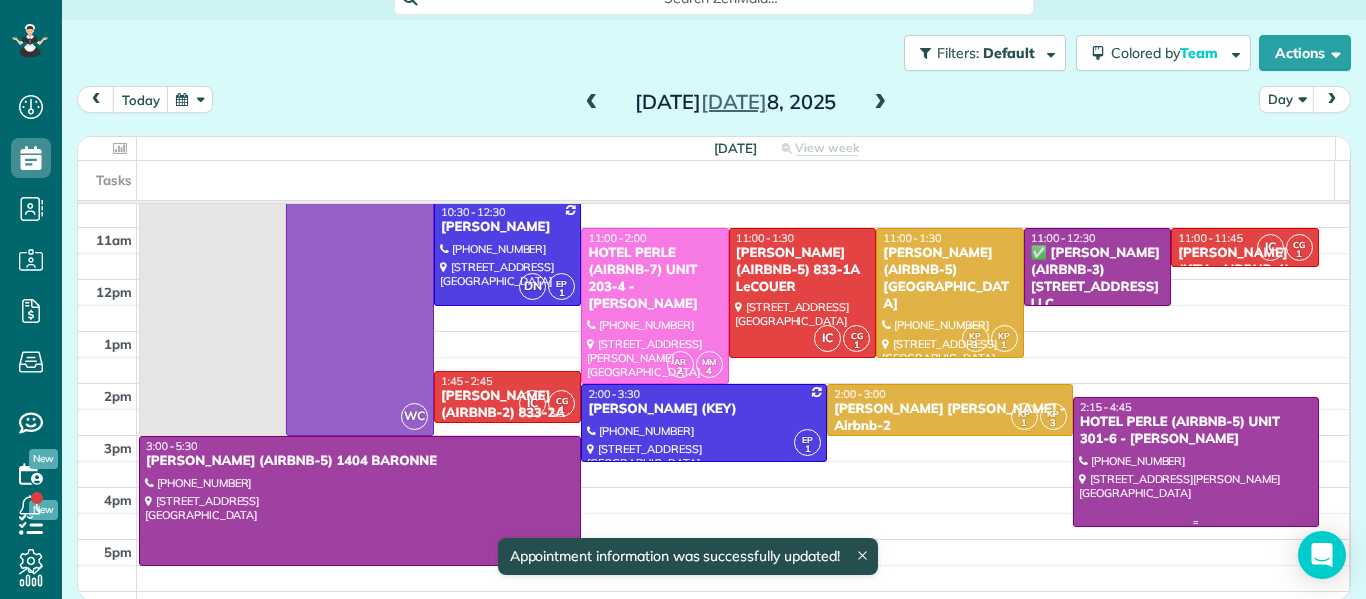 click at bounding box center [1196, 462] 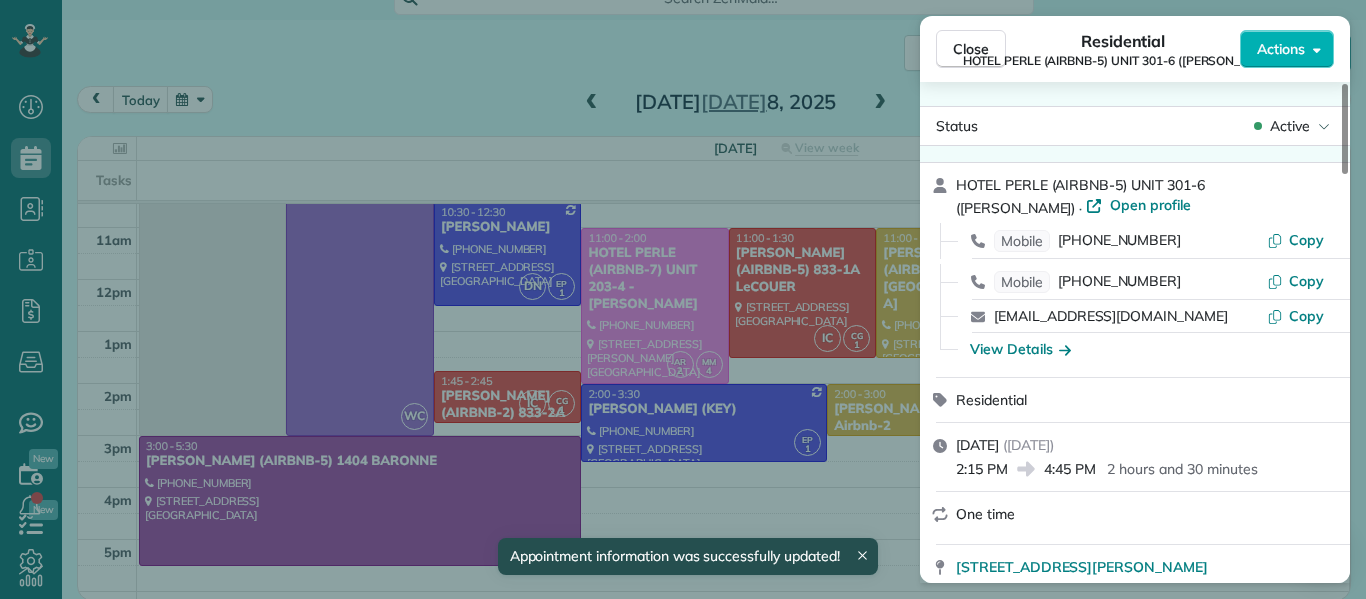 scroll, scrollTop: 172, scrollLeft: 0, axis: vertical 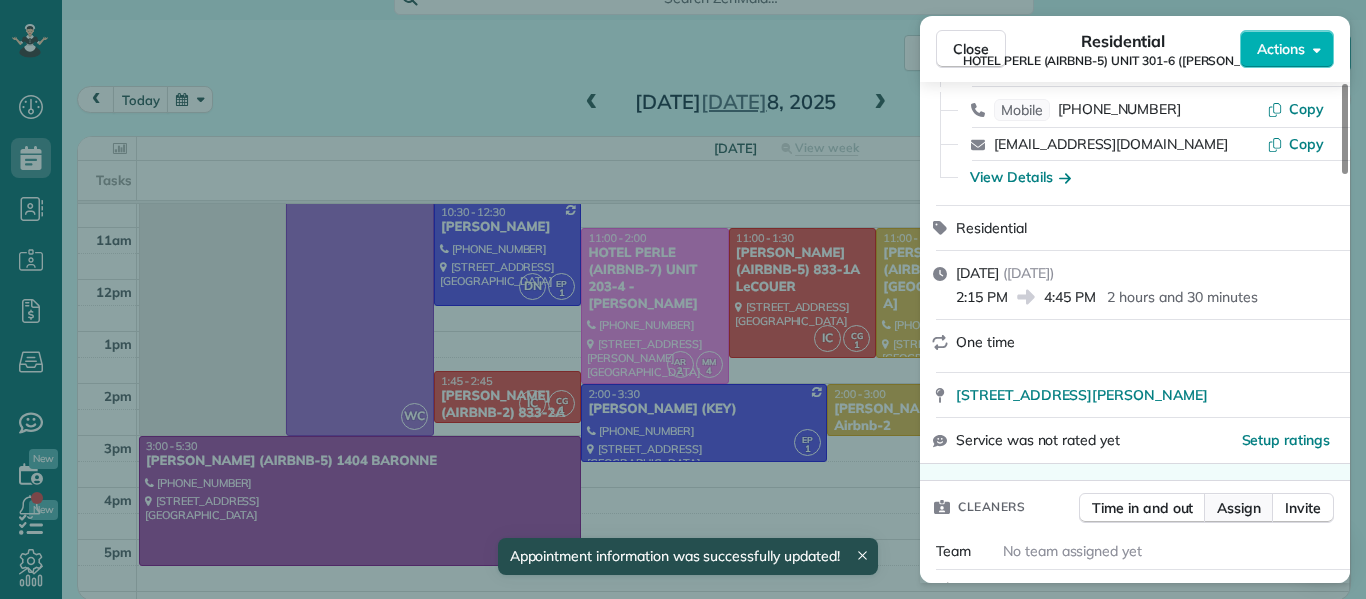 click on "Assign" at bounding box center [1239, 508] 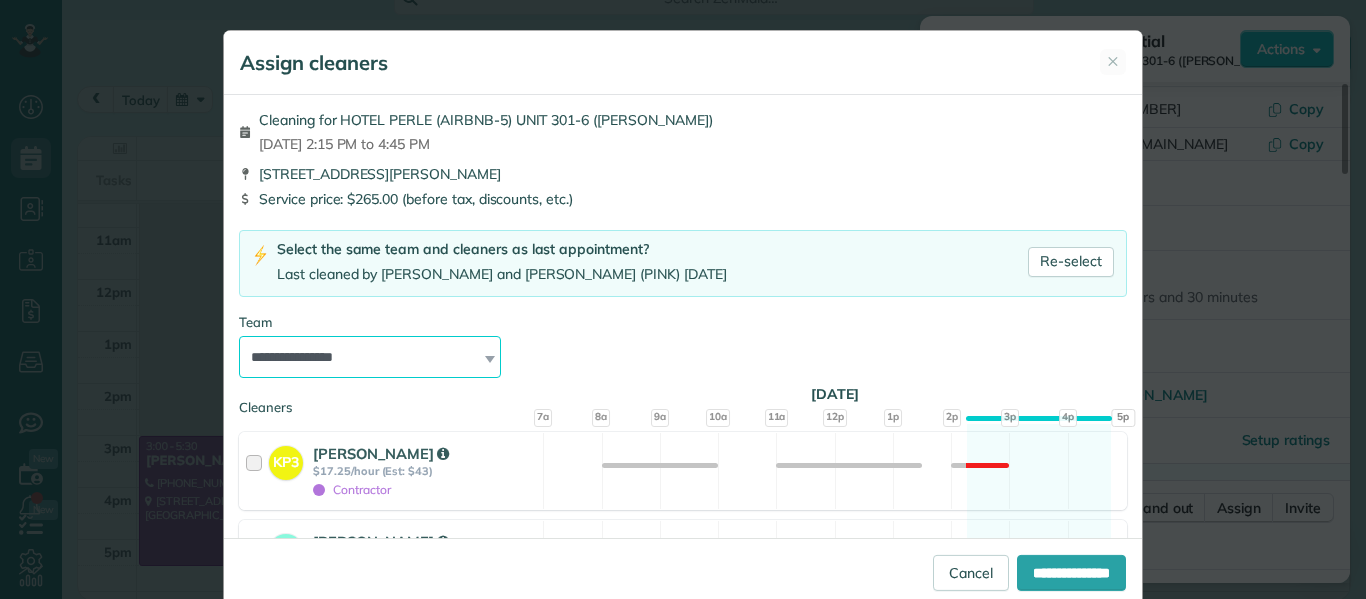 click on "**********" at bounding box center (370, 357) 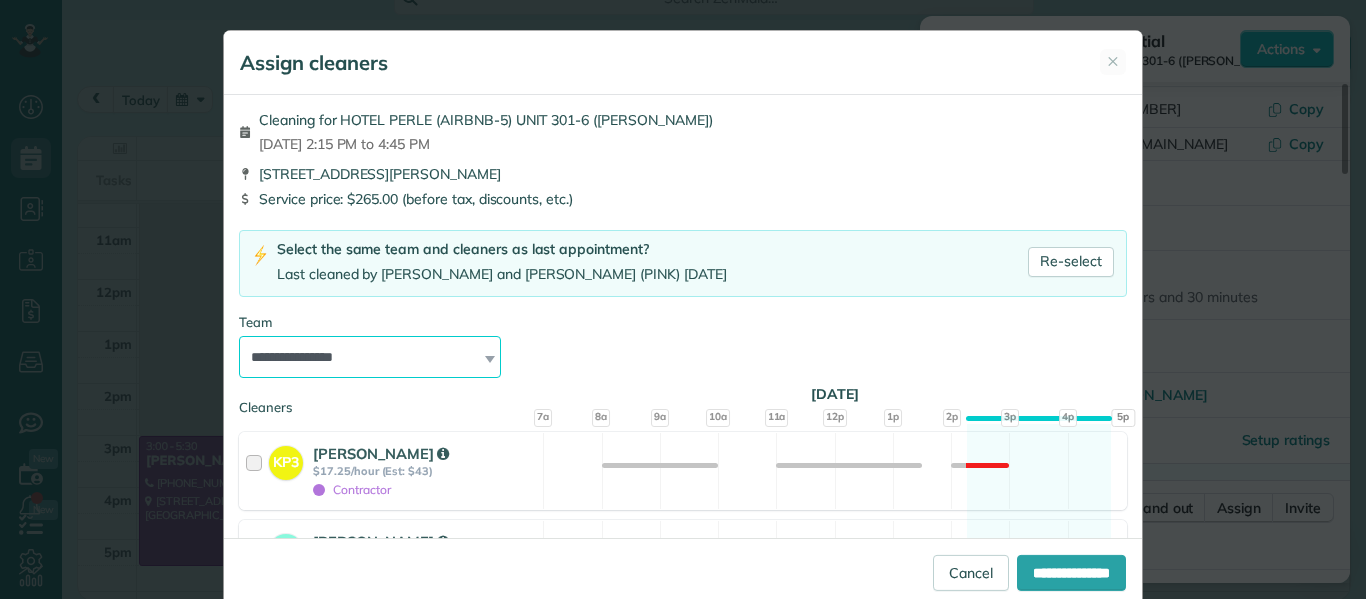 select on "*****" 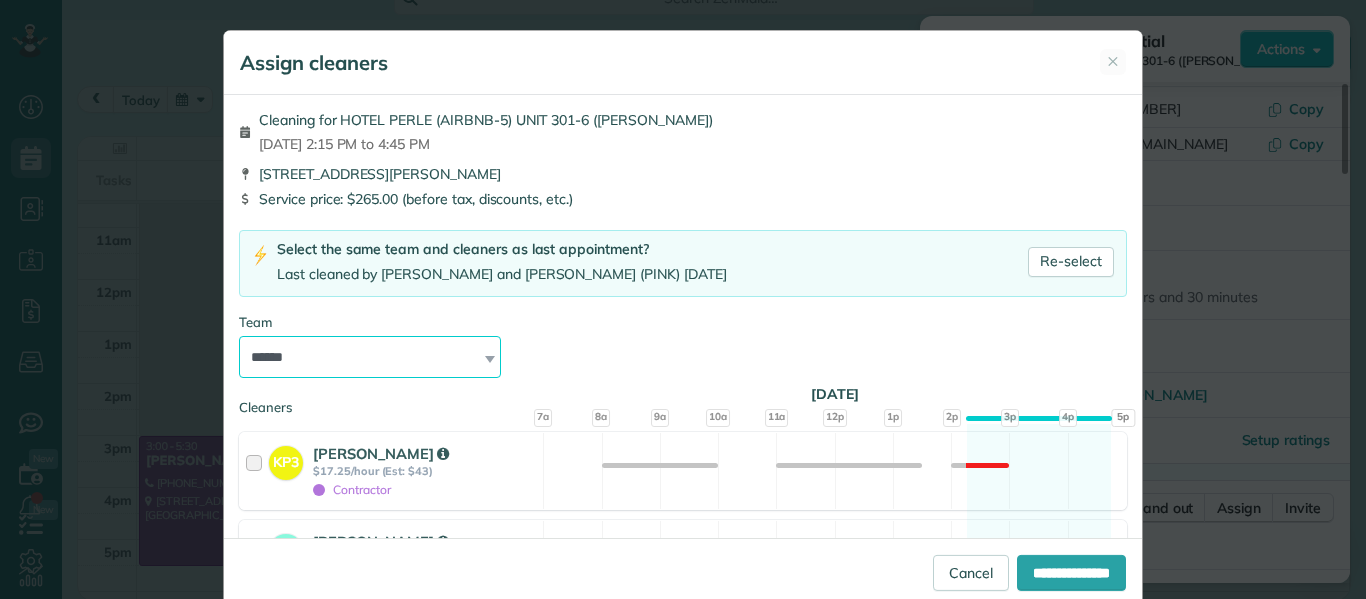 click on "**********" at bounding box center [370, 357] 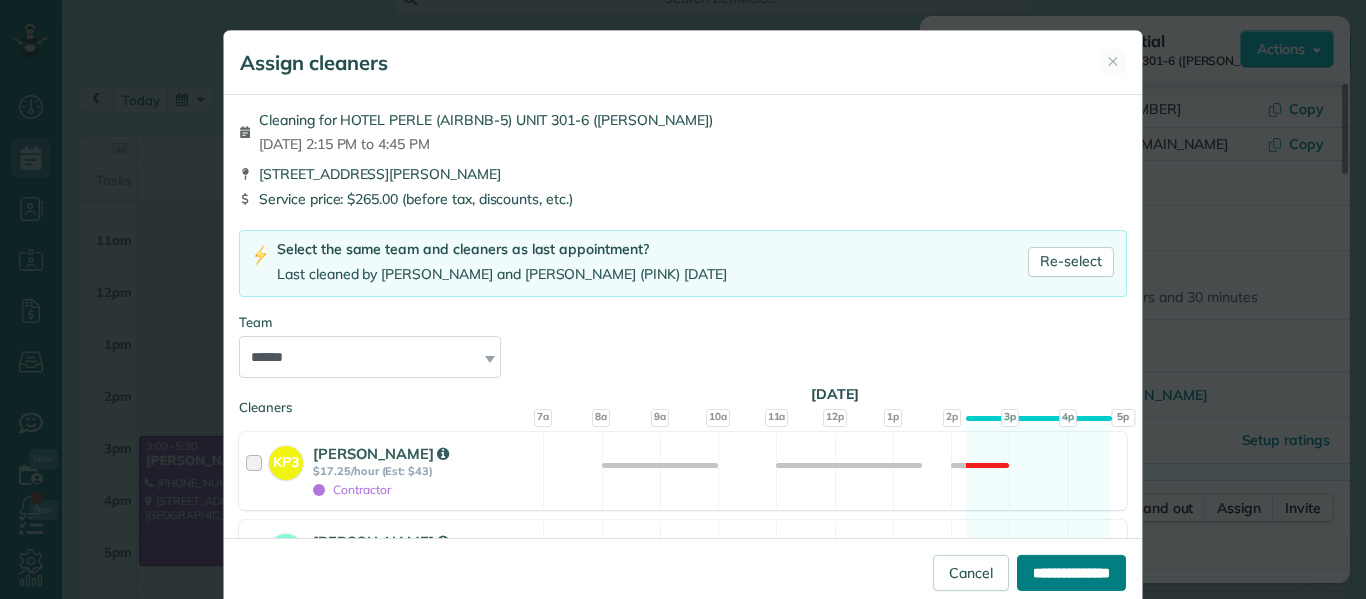 click on "**********" at bounding box center [1071, 573] 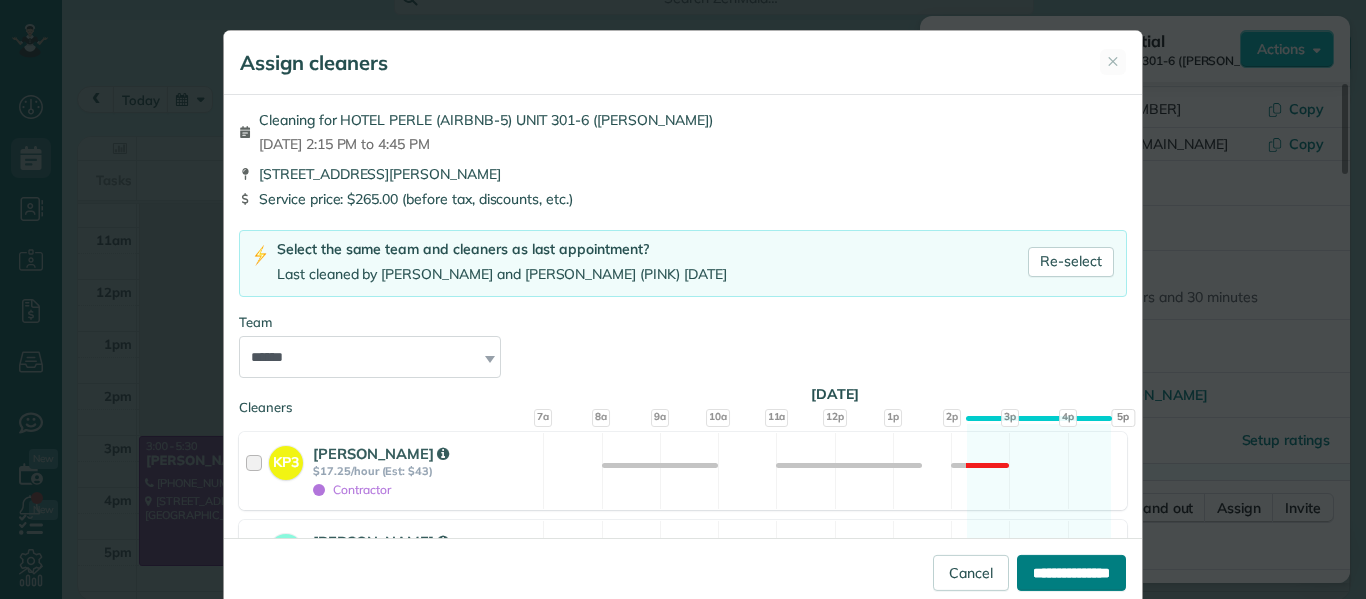 type on "**********" 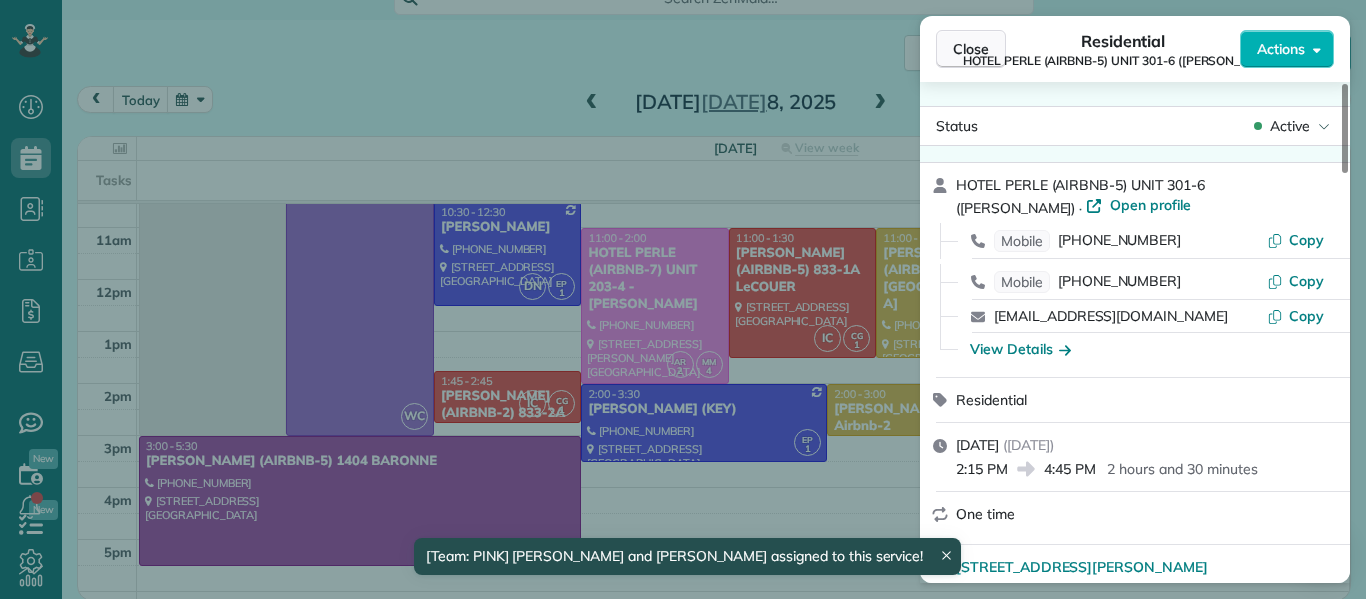 click on "Close" at bounding box center [971, 49] 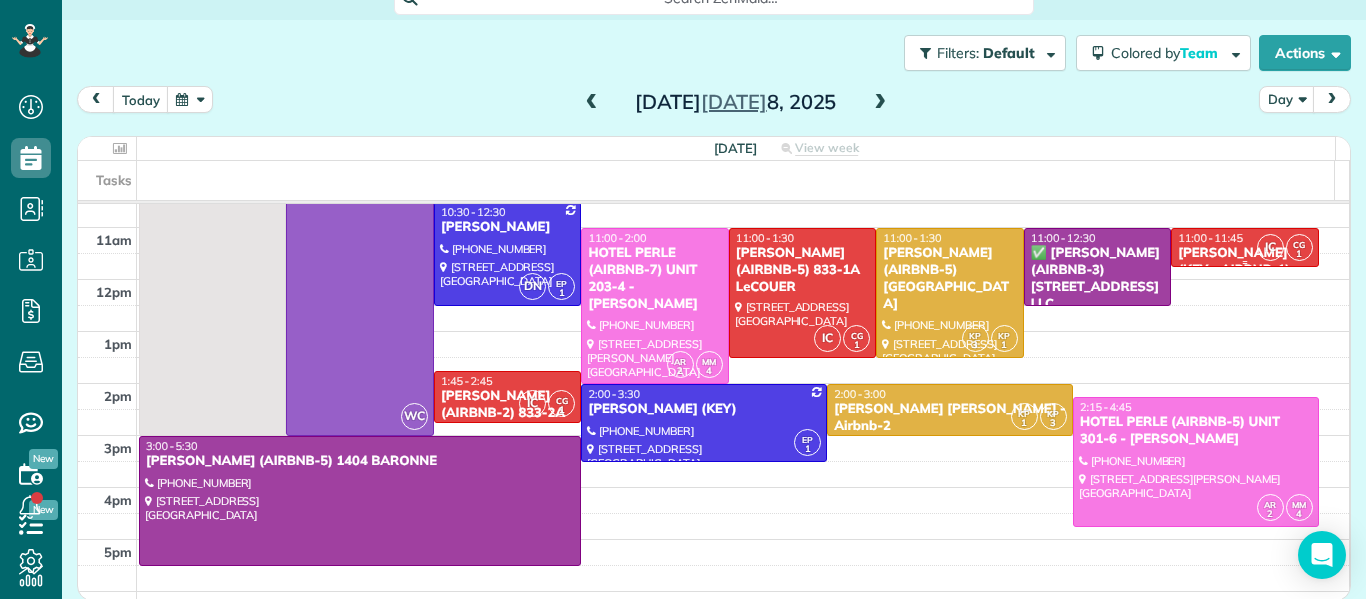 click on "[PERSON_NAME] (KEY - AIRBNB-1)" at bounding box center [1244, 262] 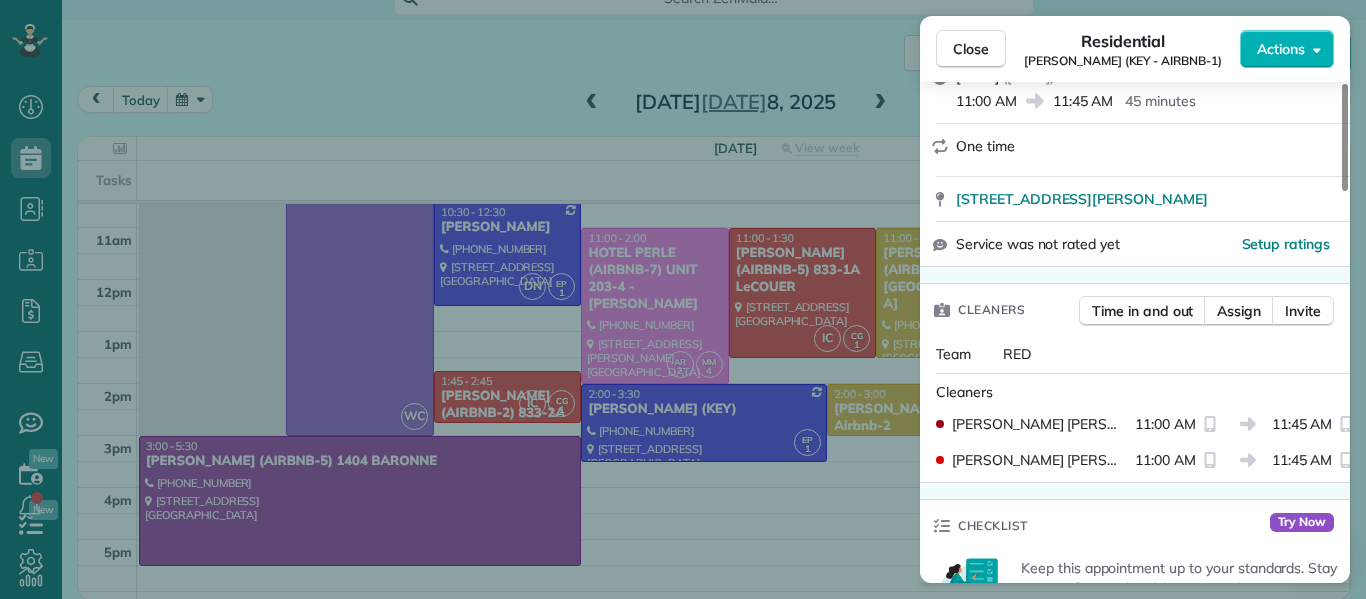scroll, scrollTop: 308, scrollLeft: 0, axis: vertical 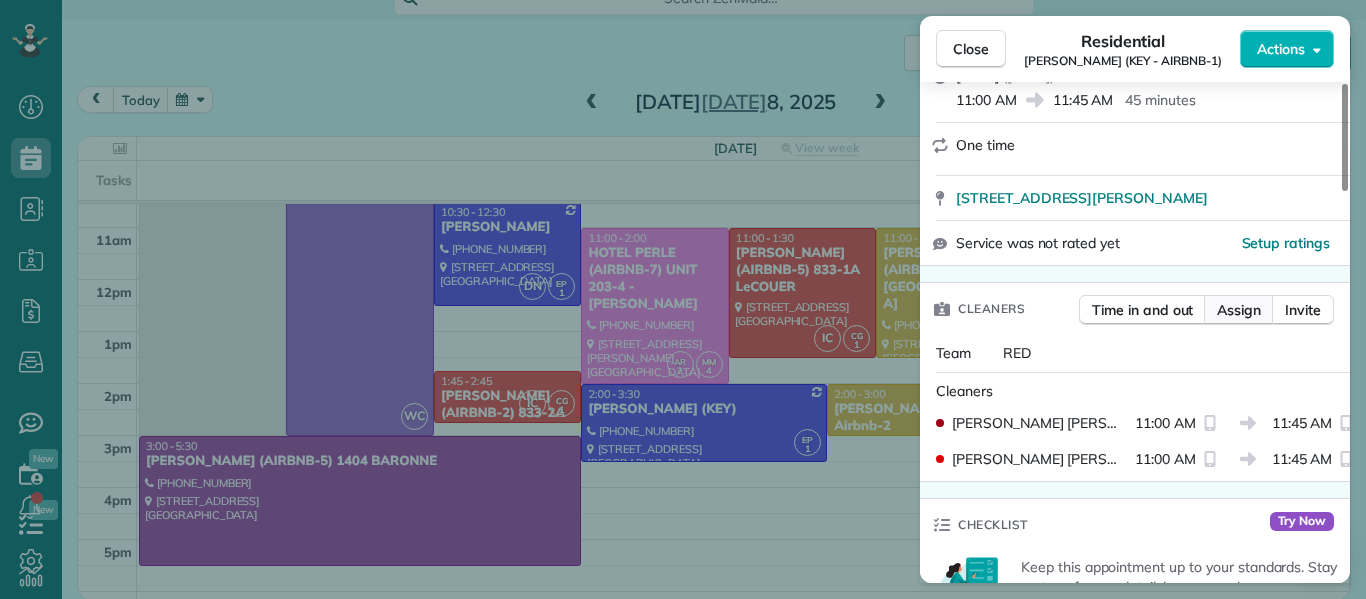 click on "Assign" at bounding box center (1239, 310) 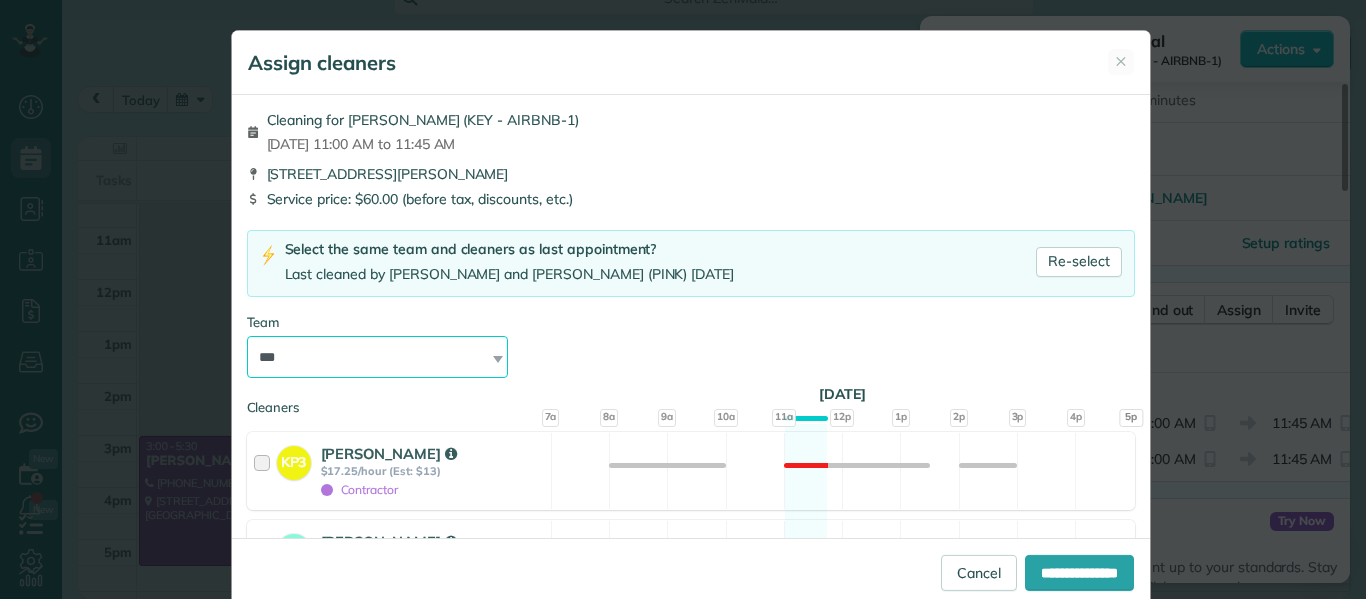 click on "**********" at bounding box center (378, 357) 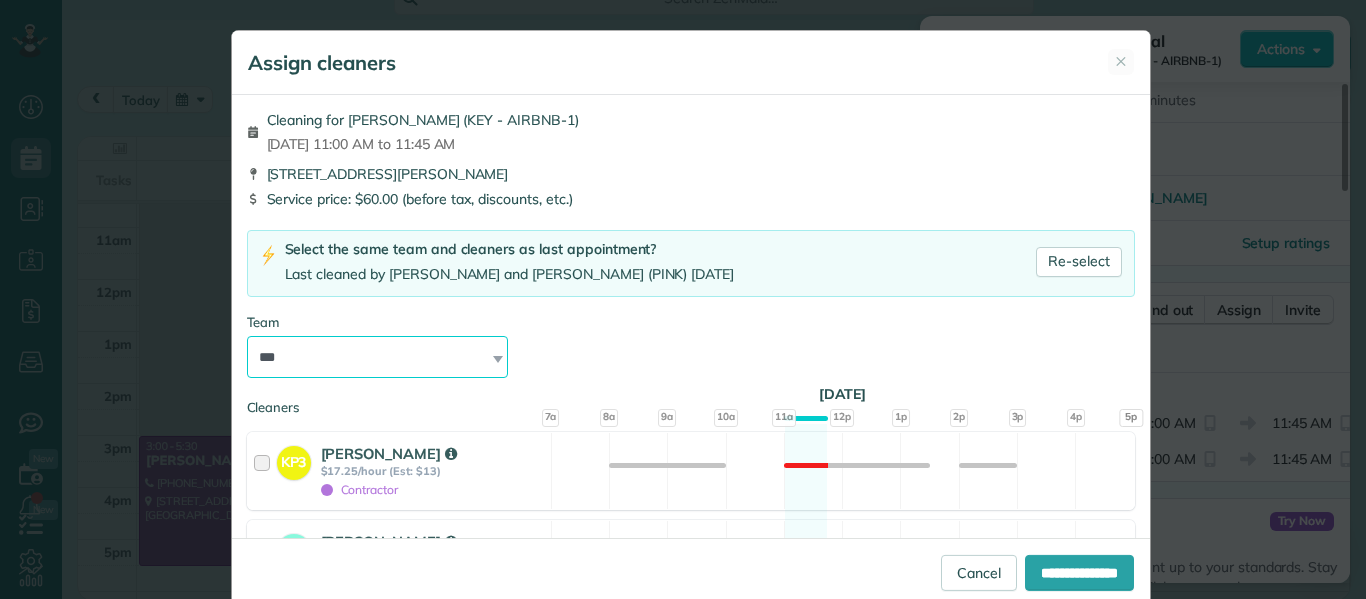 select on "*****" 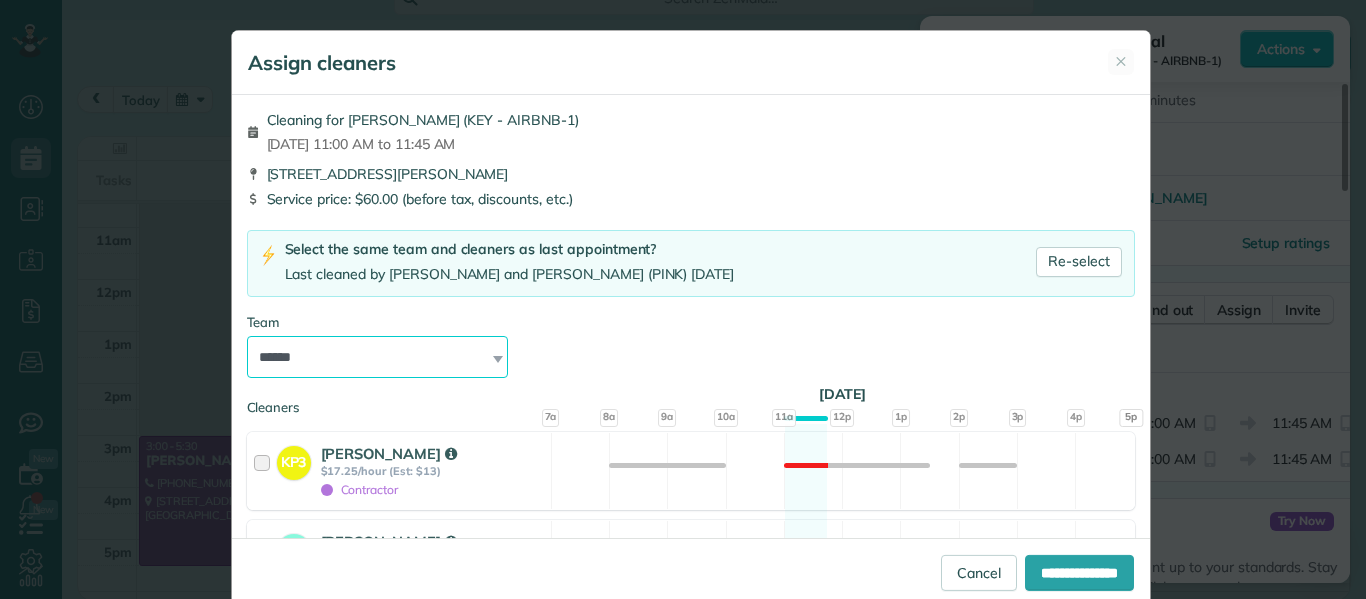 click on "**********" at bounding box center [378, 357] 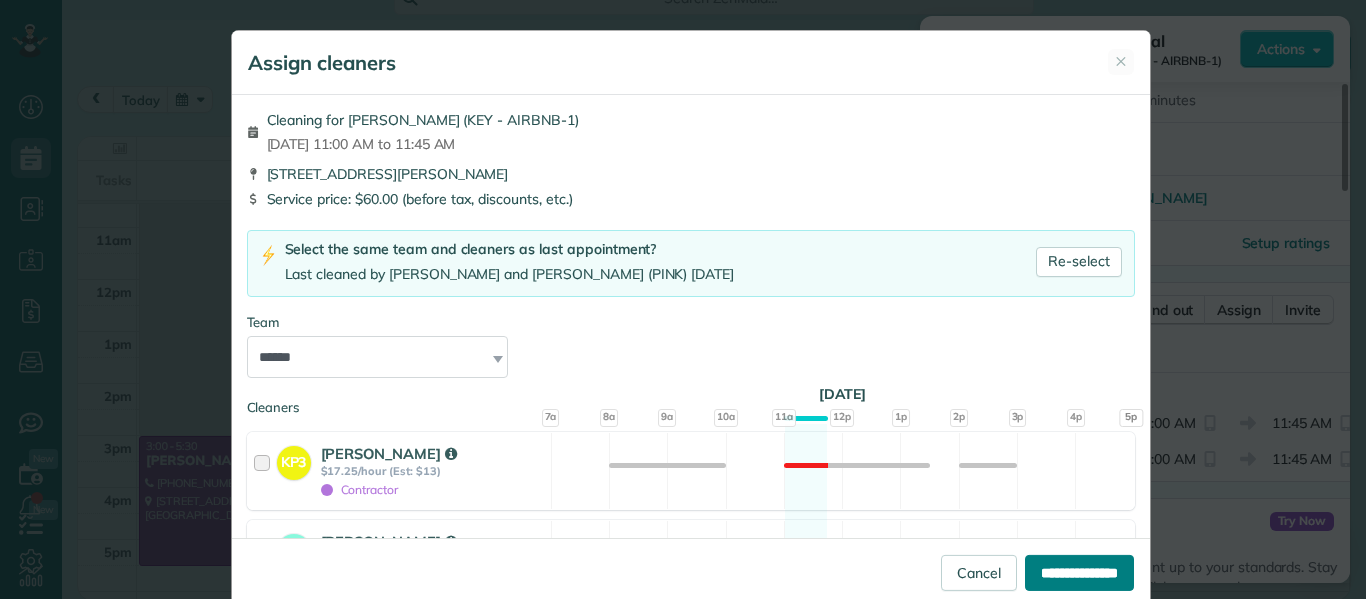 click on "**********" at bounding box center (1079, 573) 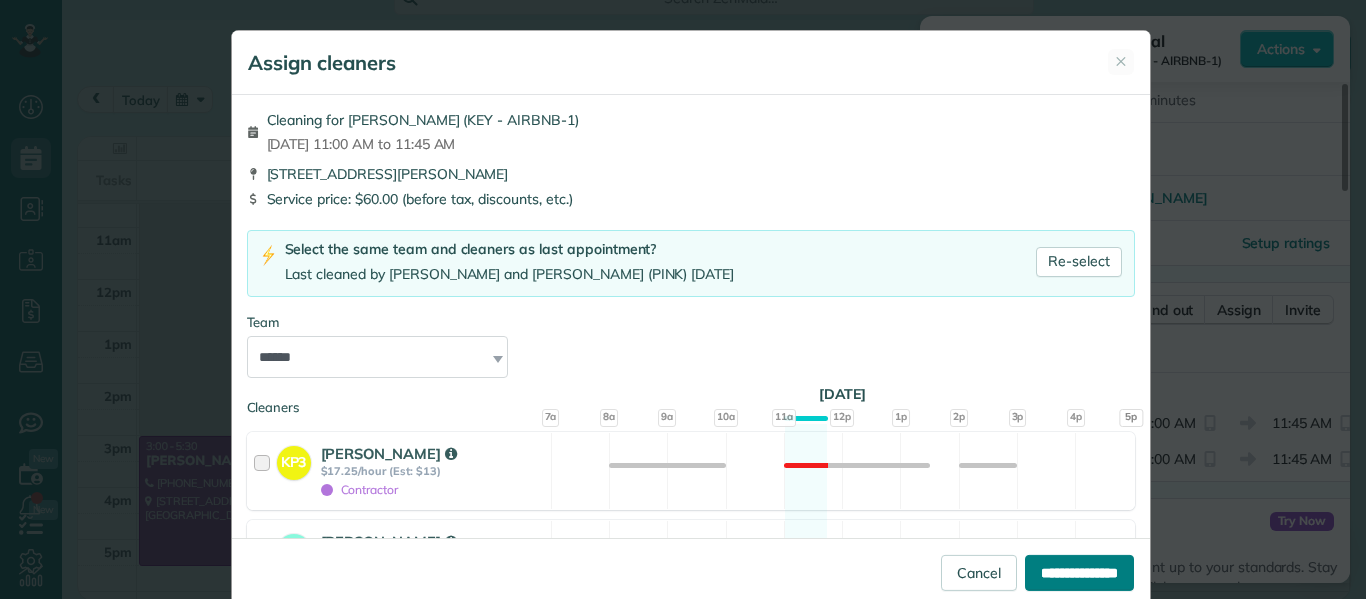 type on "**********" 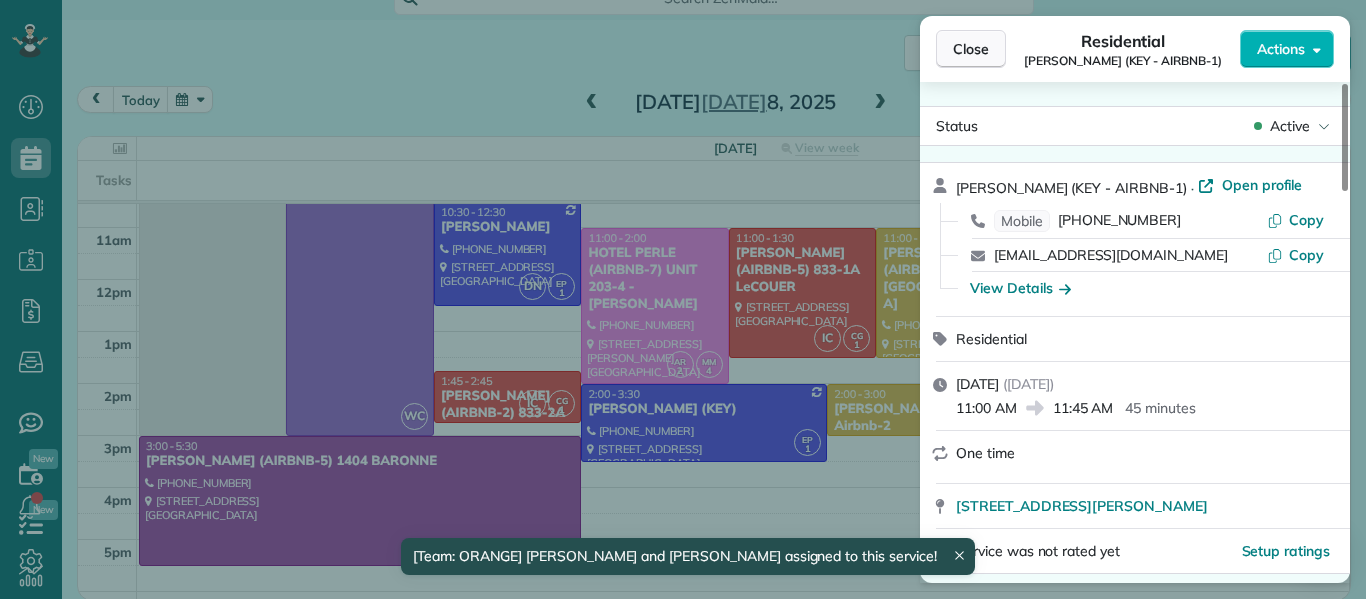 click on "Close" at bounding box center [971, 49] 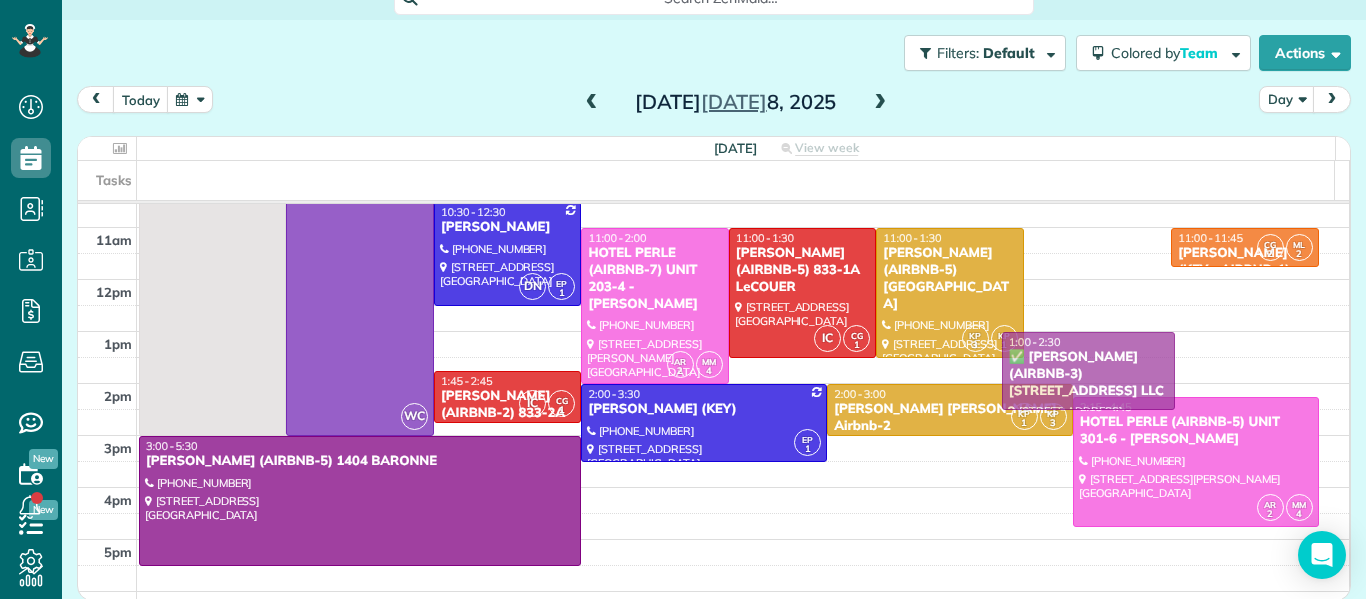 drag, startPoint x: 1074, startPoint y: 258, endPoint x: 1062, endPoint y: 366, distance: 108.66462 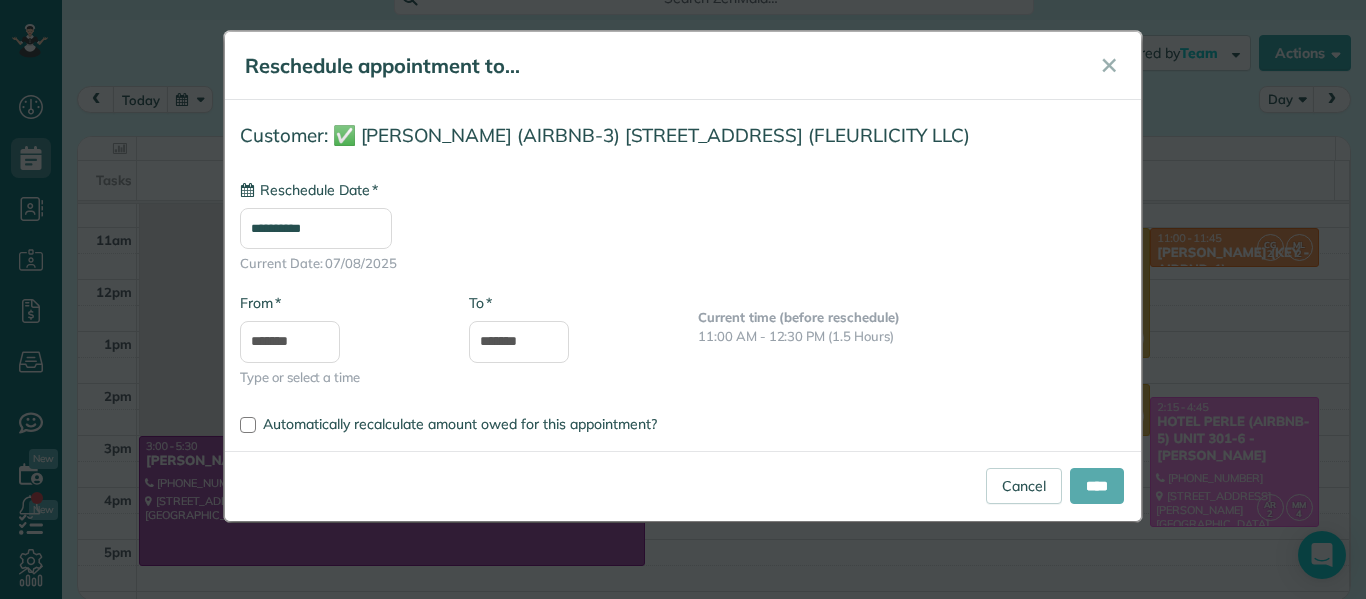 type on "**********" 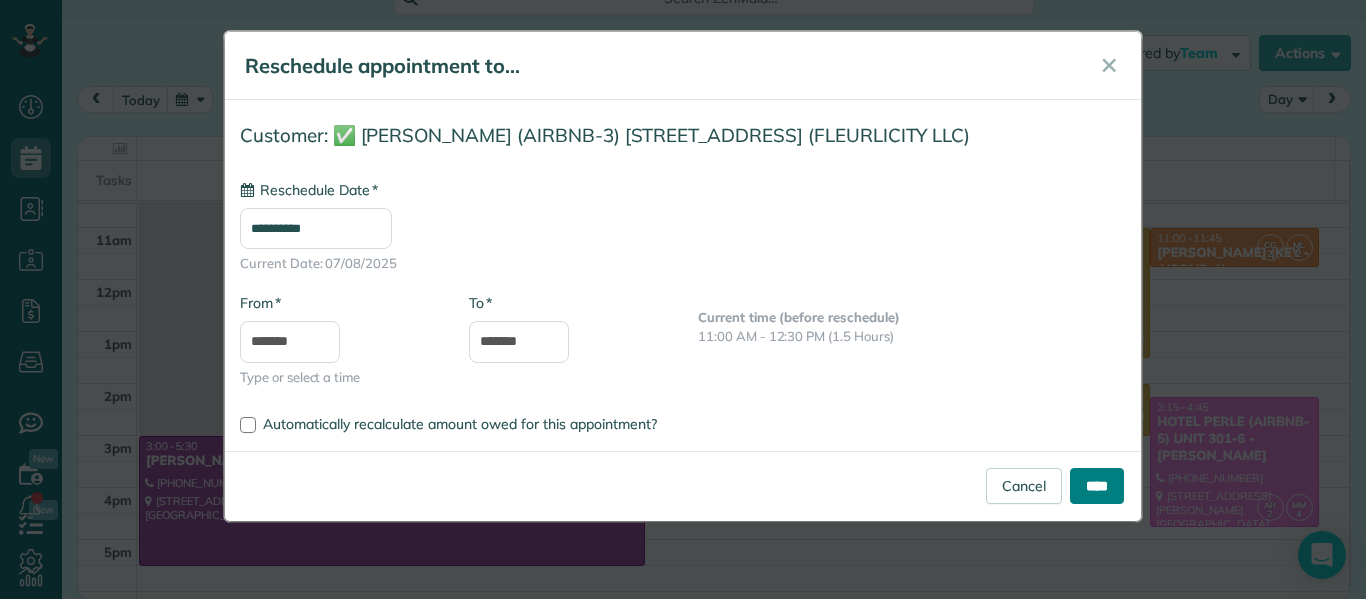 click on "****" at bounding box center [1097, 486] 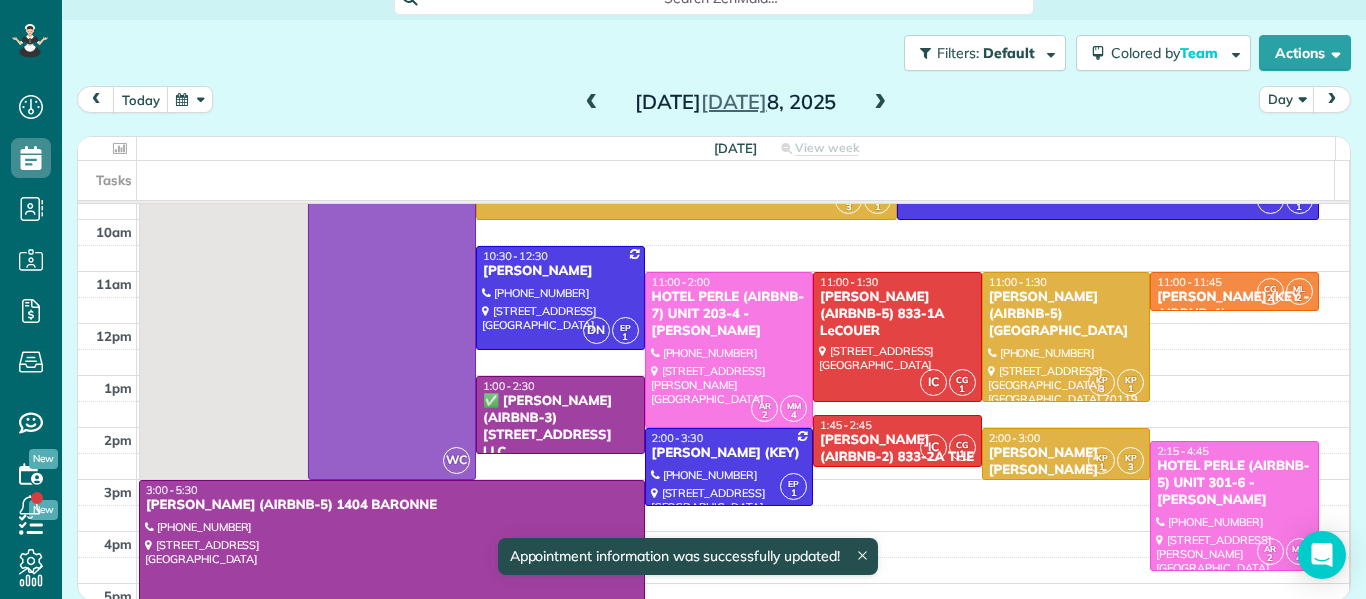 scroll, scrollTop: 139, scrollLeft: 0, axis: vertical 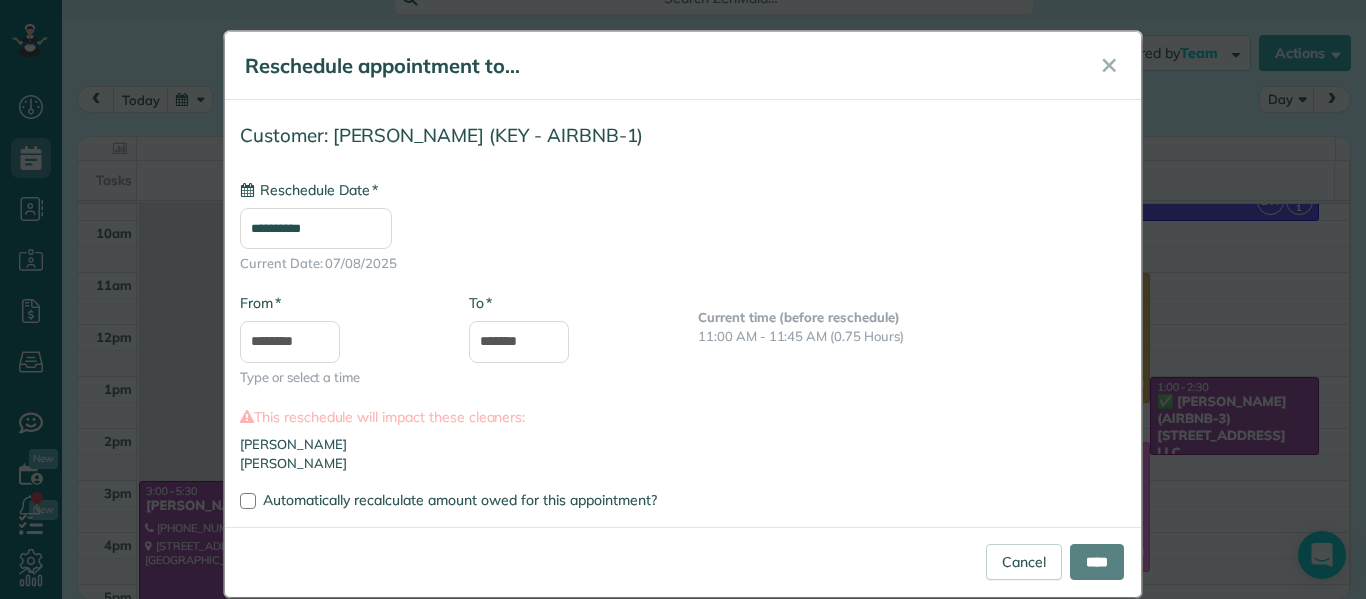 type on "**********" 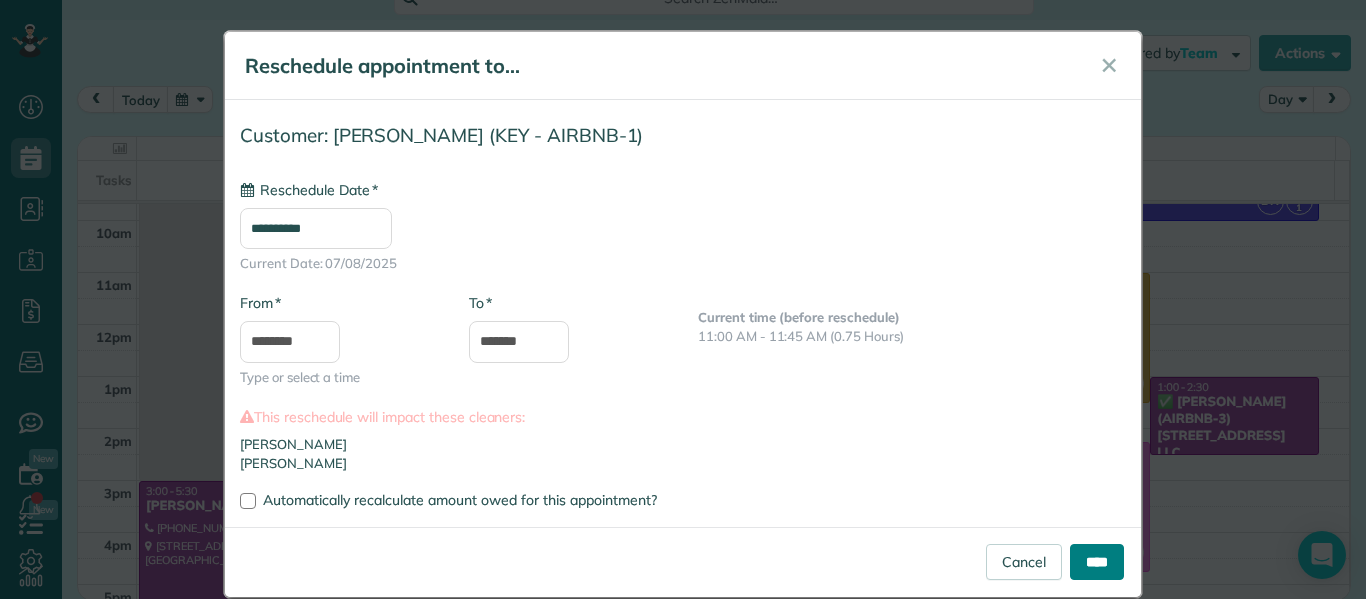 click on "****" at bounding box center [1097, 562] 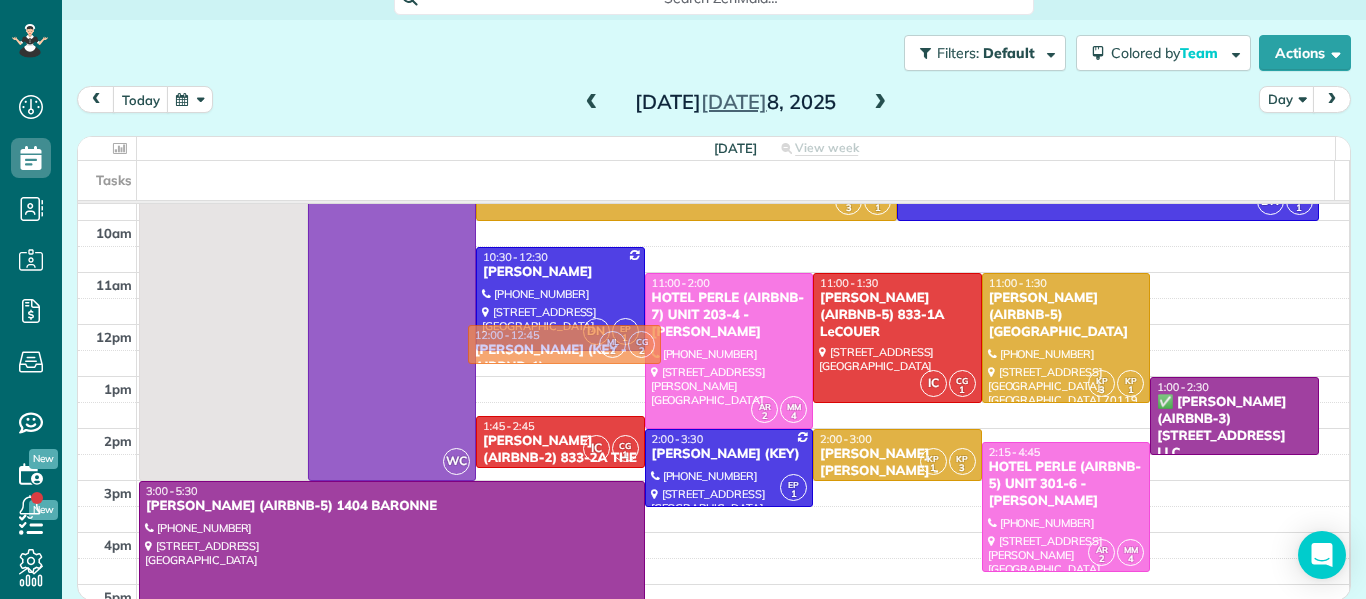 drag, startPoint x: 577, startPoint y: 361, endPoint x: 585, endPoint y: 331, distance: 31.04835 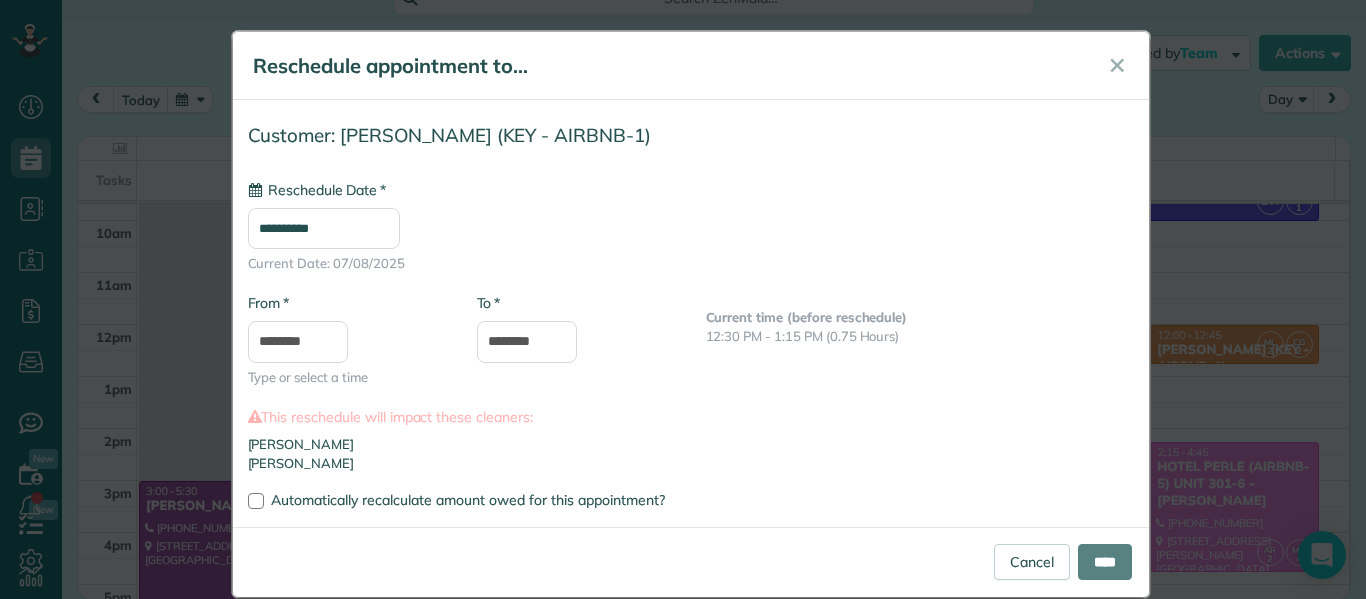 type on "**********" 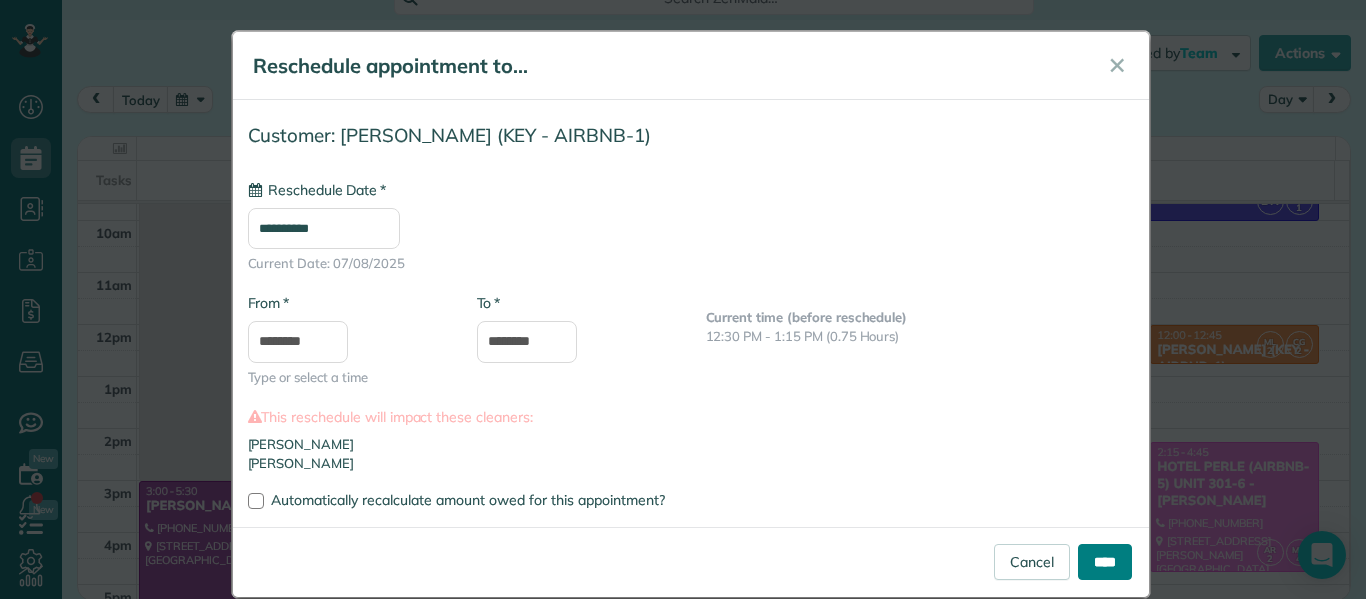 click on "****" at bounding box center (1105, 562) 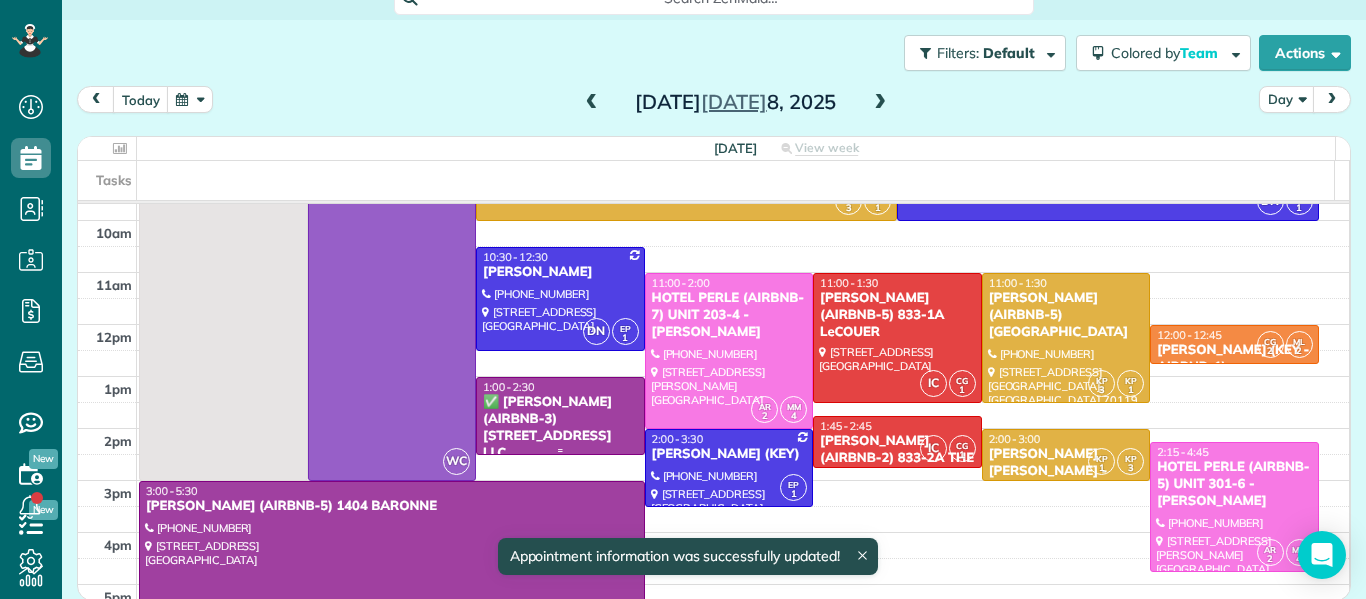 click on "✅ [PERSON_NAME] (AIRBNB-3) [STREET_ADDRESS] LLC" at bounding box center (560, 428) 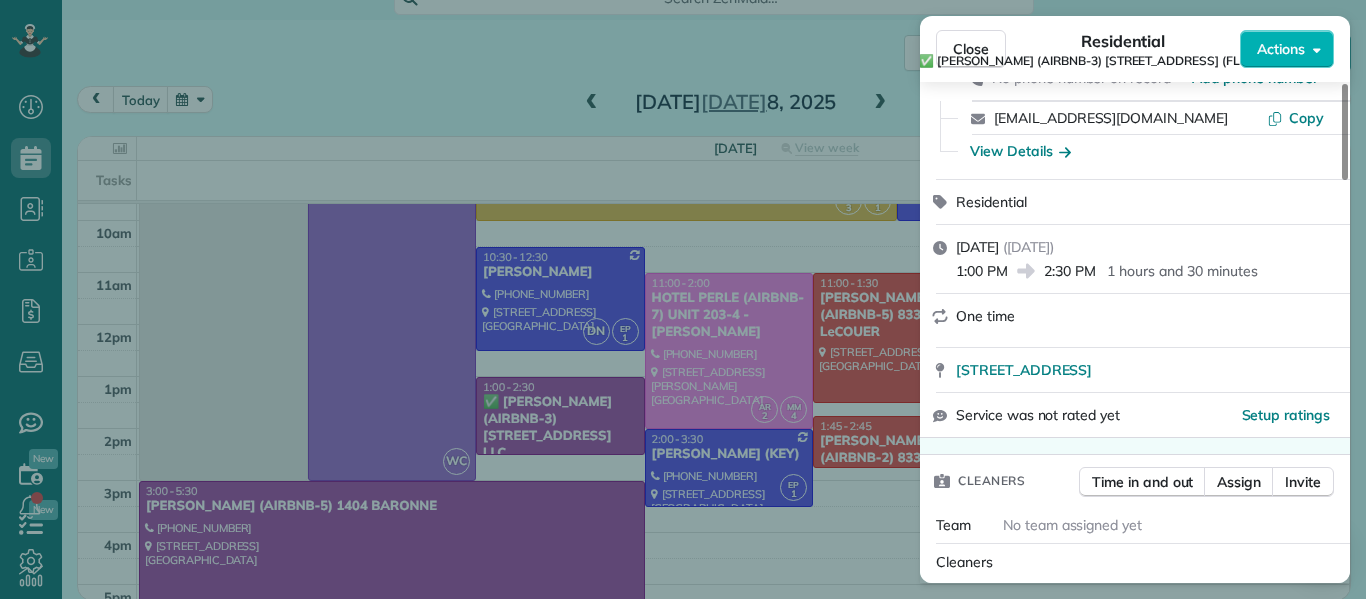 scroll, scrollTop: 163, scrollLeft: 0, axis: vertical 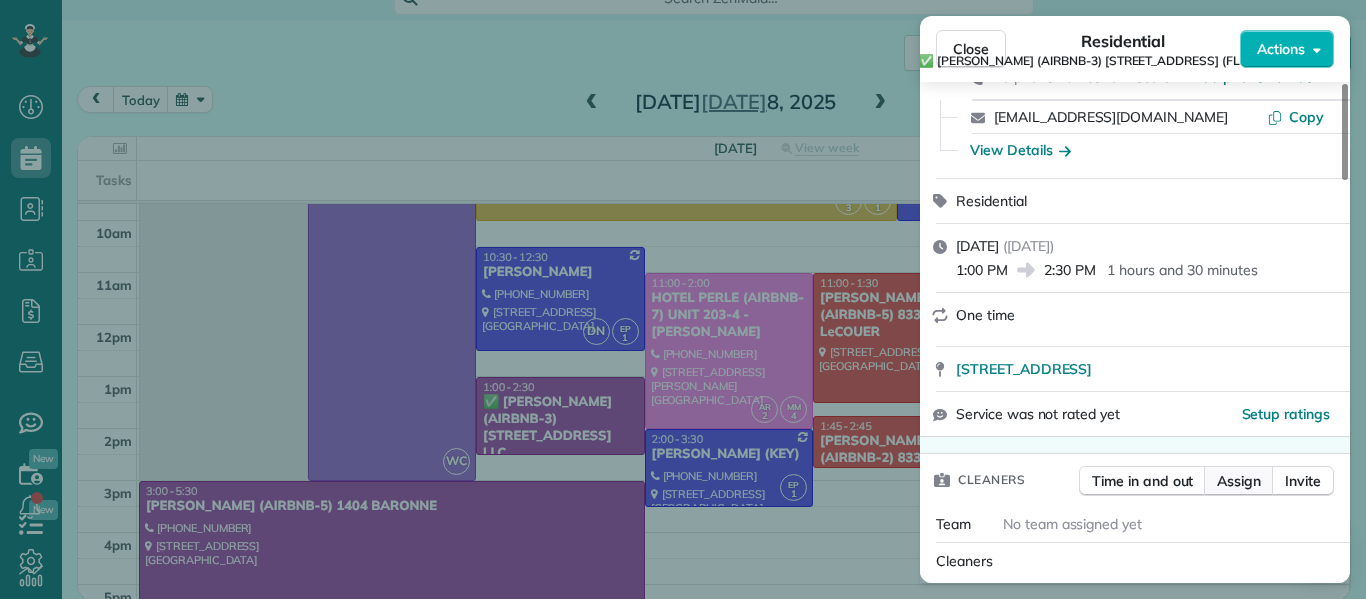 click on "Assign" at bounding box center (1239, 481) 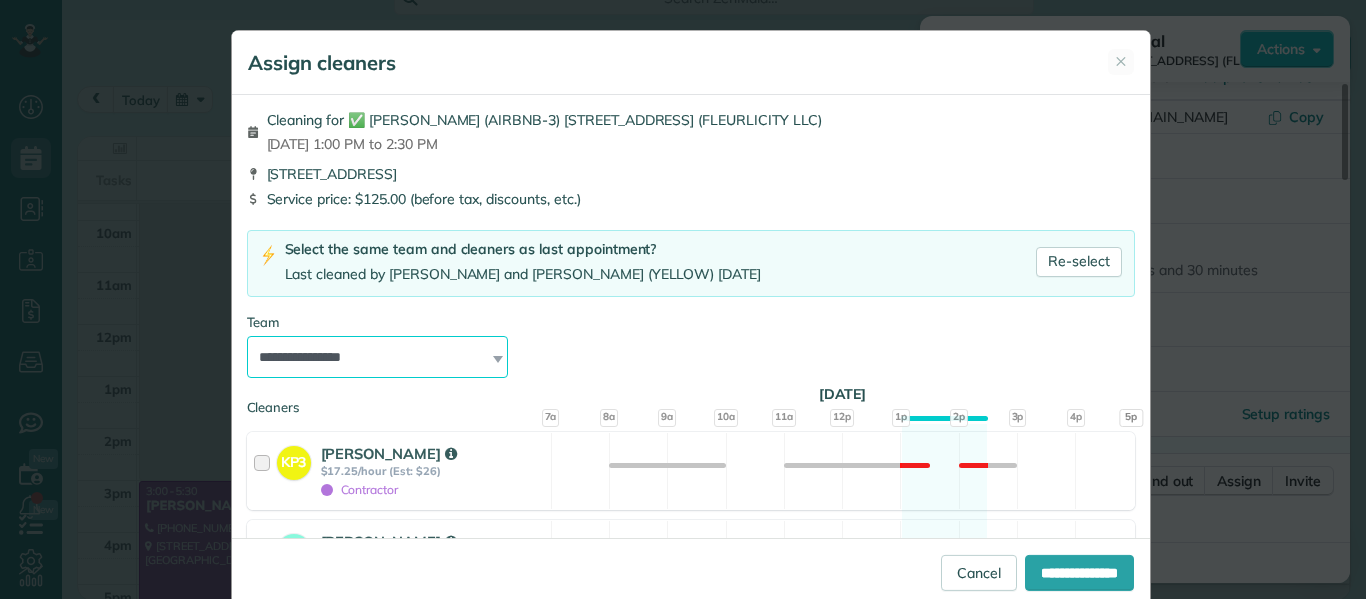 click on "**********" at bounding box center (378, 357) 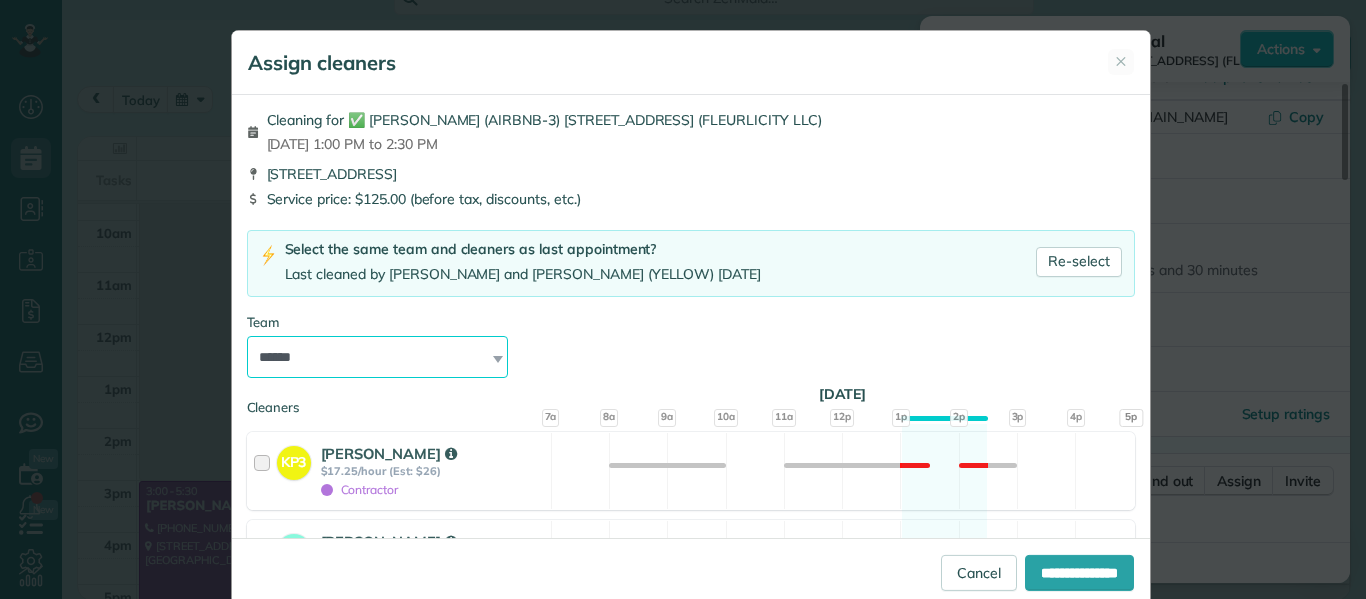 click on "**********" at bounding box center [378, 357] 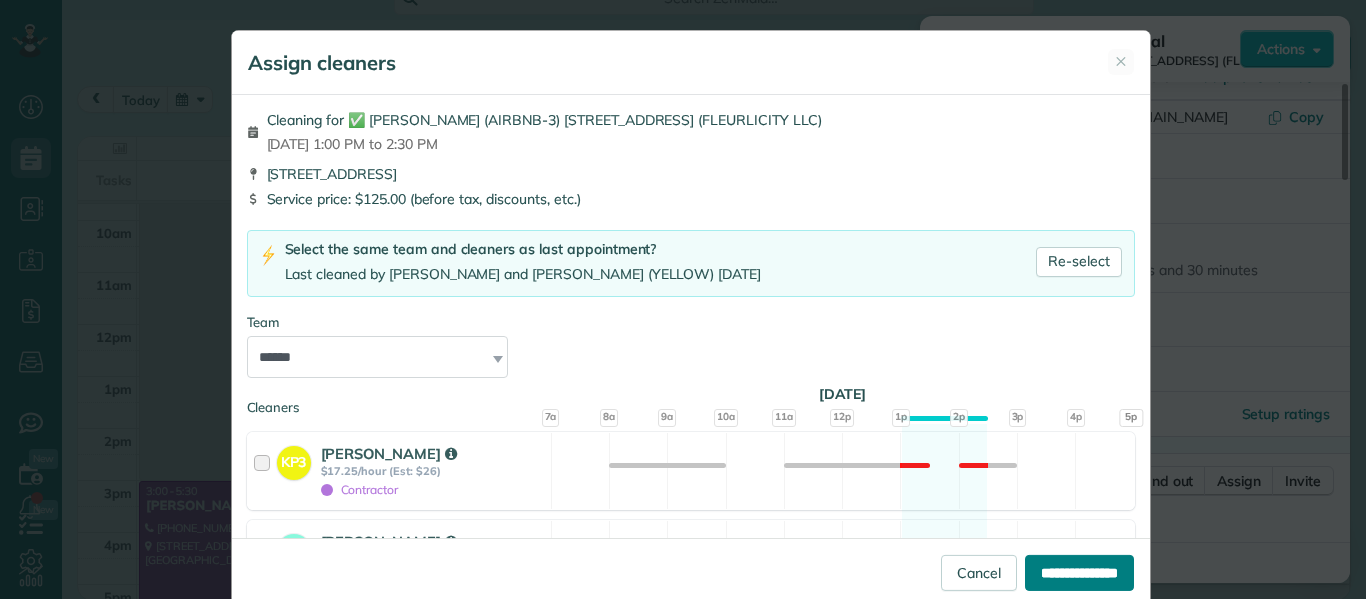 click on "**********" at bounding box center [1079, 573] 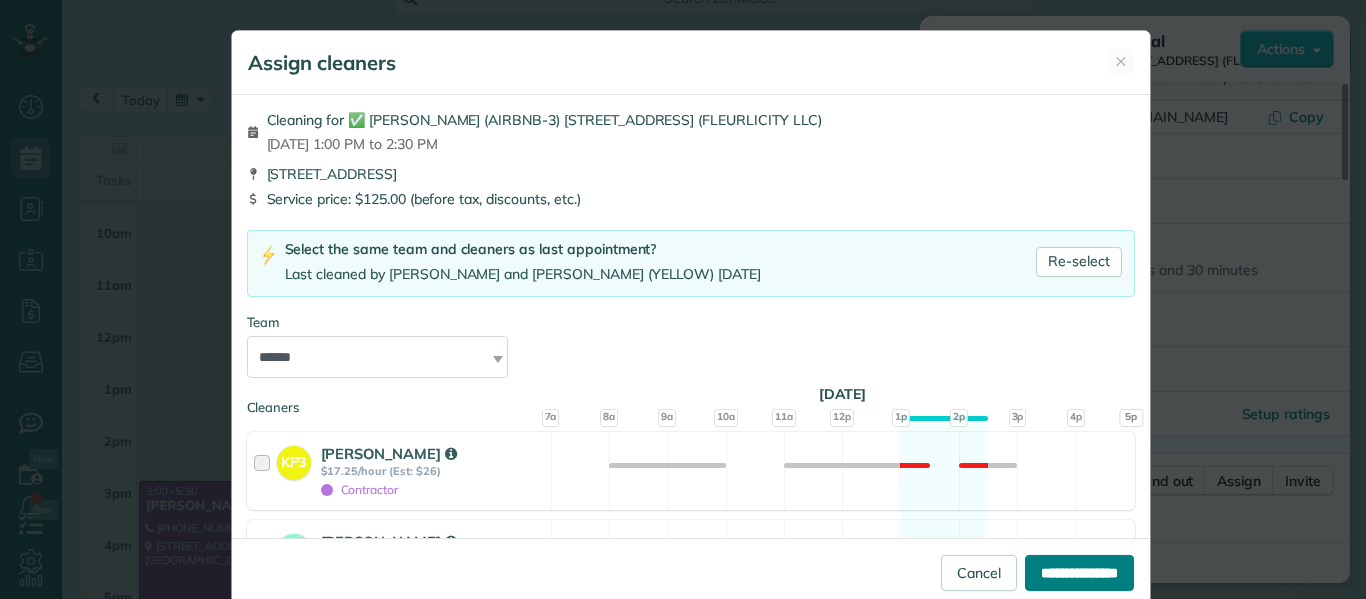 type on "**********" 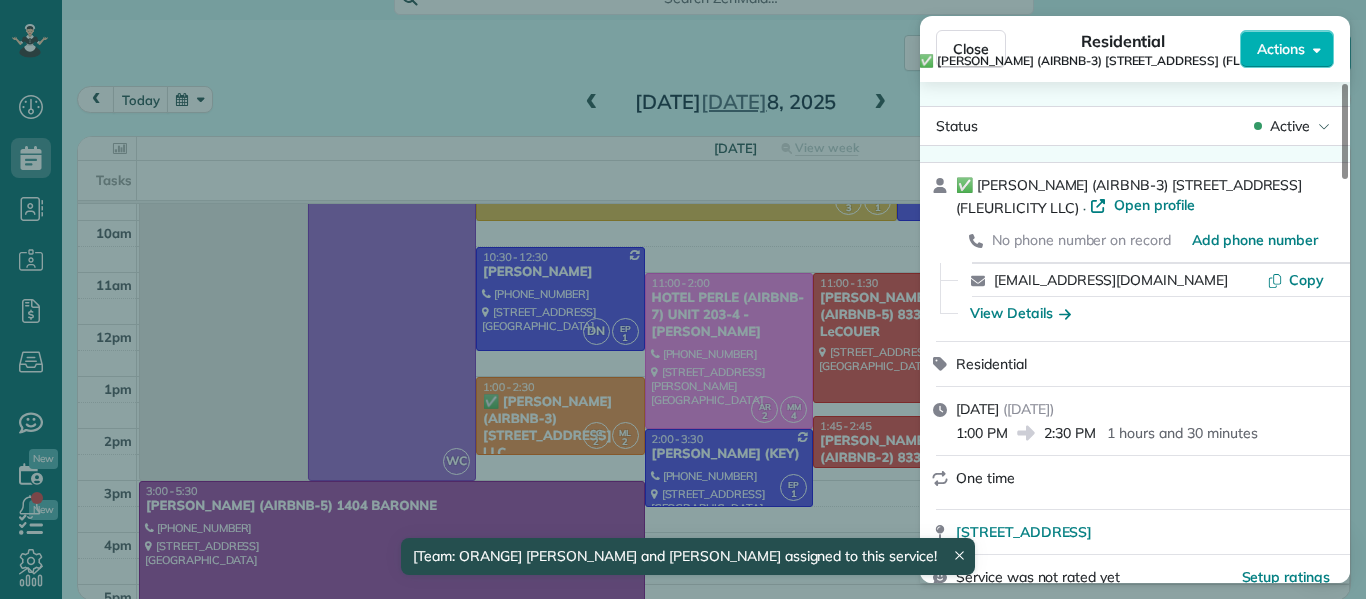 click on "✅ [PERSON_NAME] (AIRBNB-3) [STREET_ADDRESS] (FLEURLICITY LLC)" at bounding box center (1123, 61) 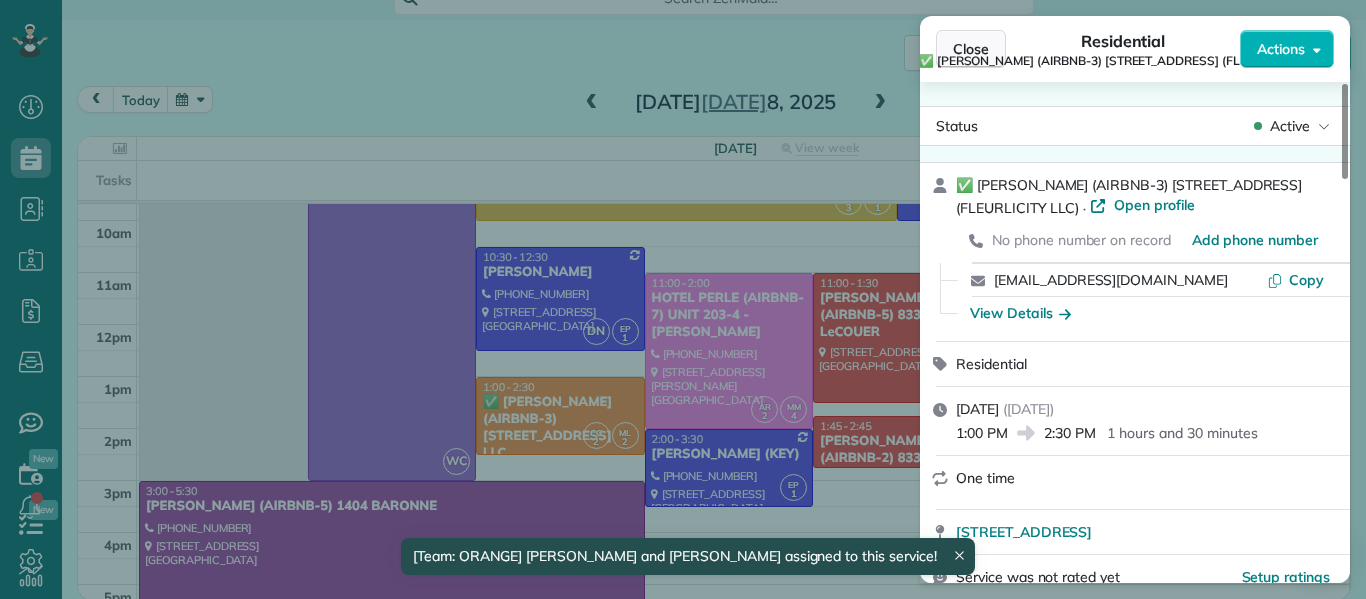 click on "Close" at bounding box center (971, 49) 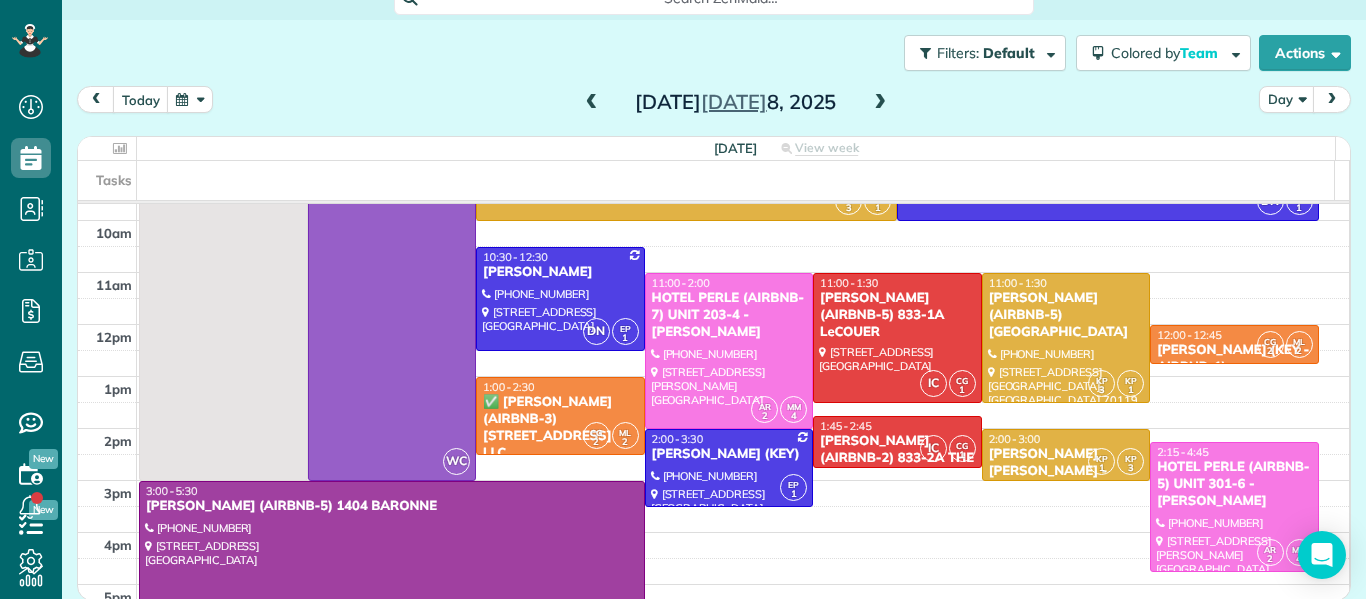 click on "[PERSON_NAME] (AIRBNB-5) 1404 BARONNE" at bounding box center (392, 506) 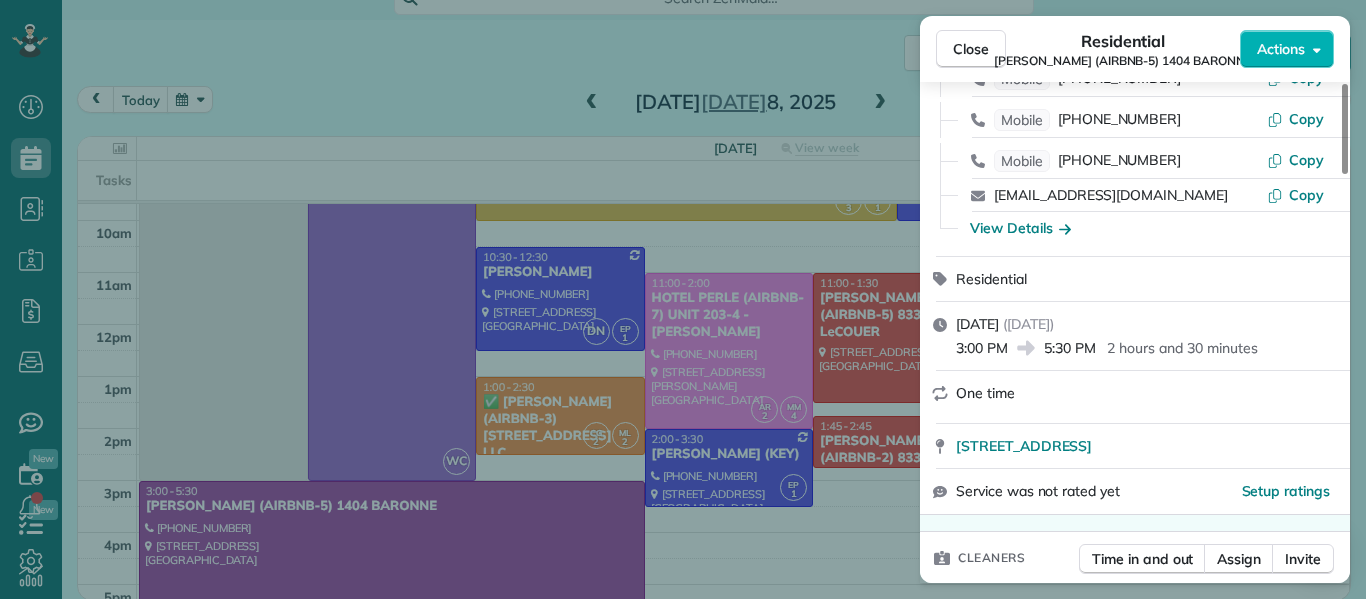 scroll, scrollTop: 181, scrollLeft: 0, axis: vertical 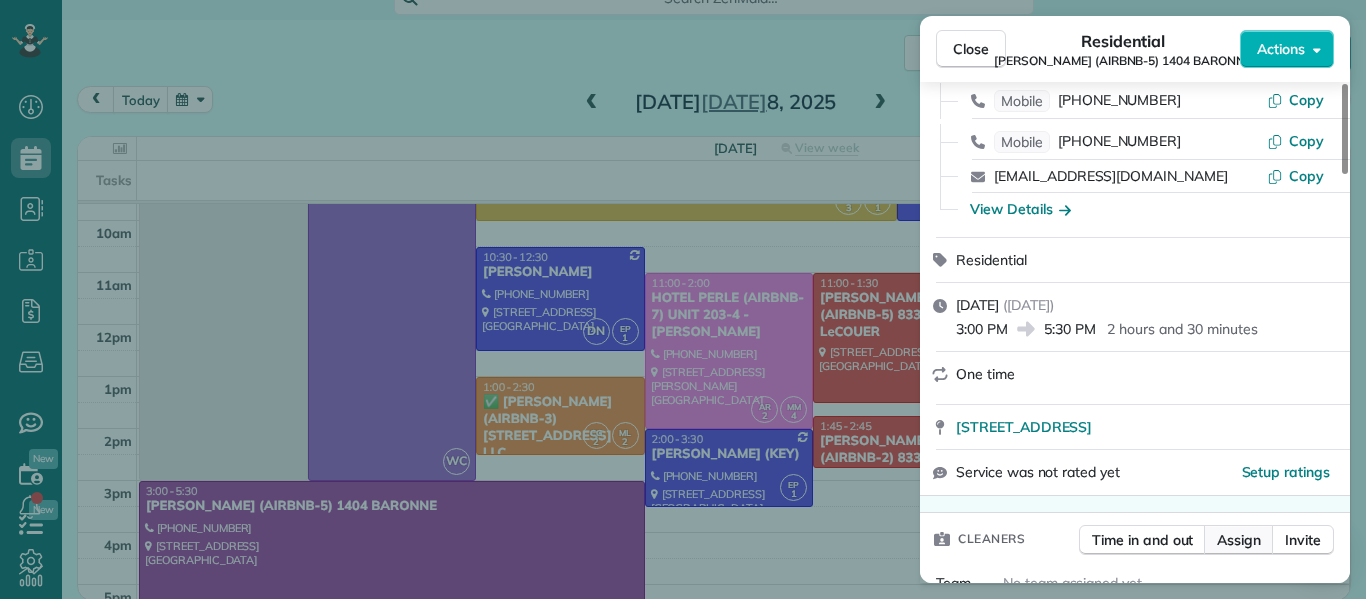 click on "Assign" at bounding box center (1239, 540) 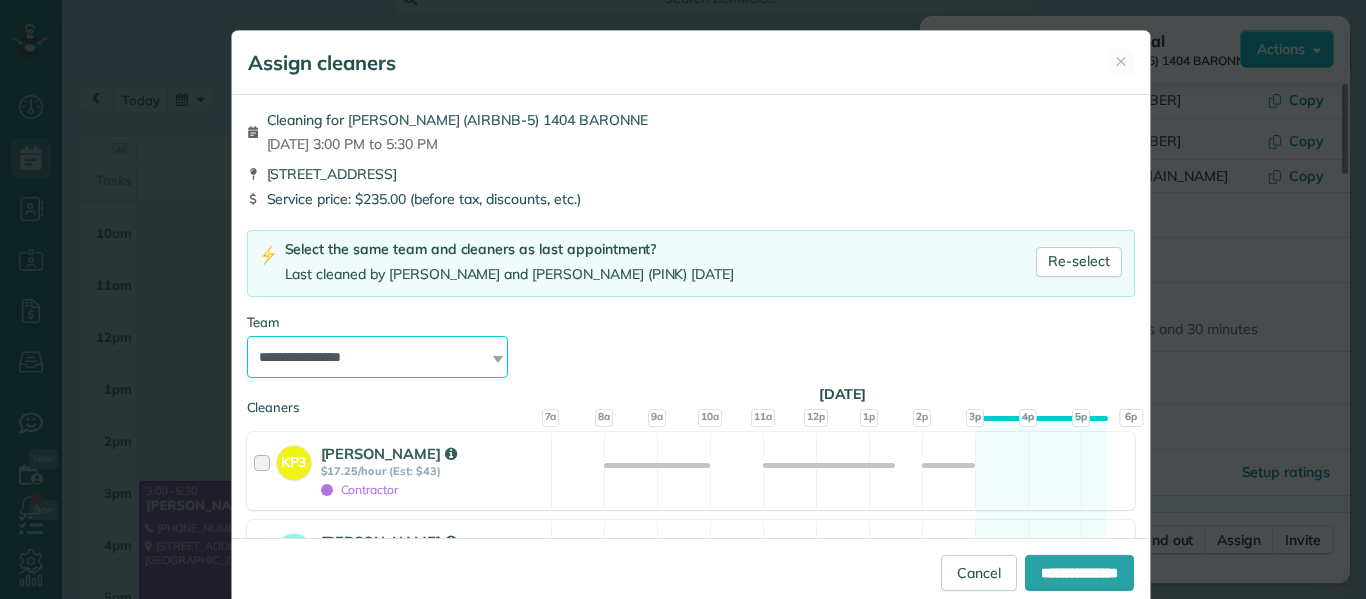 click on "**********" at bounding box center [378, 357] 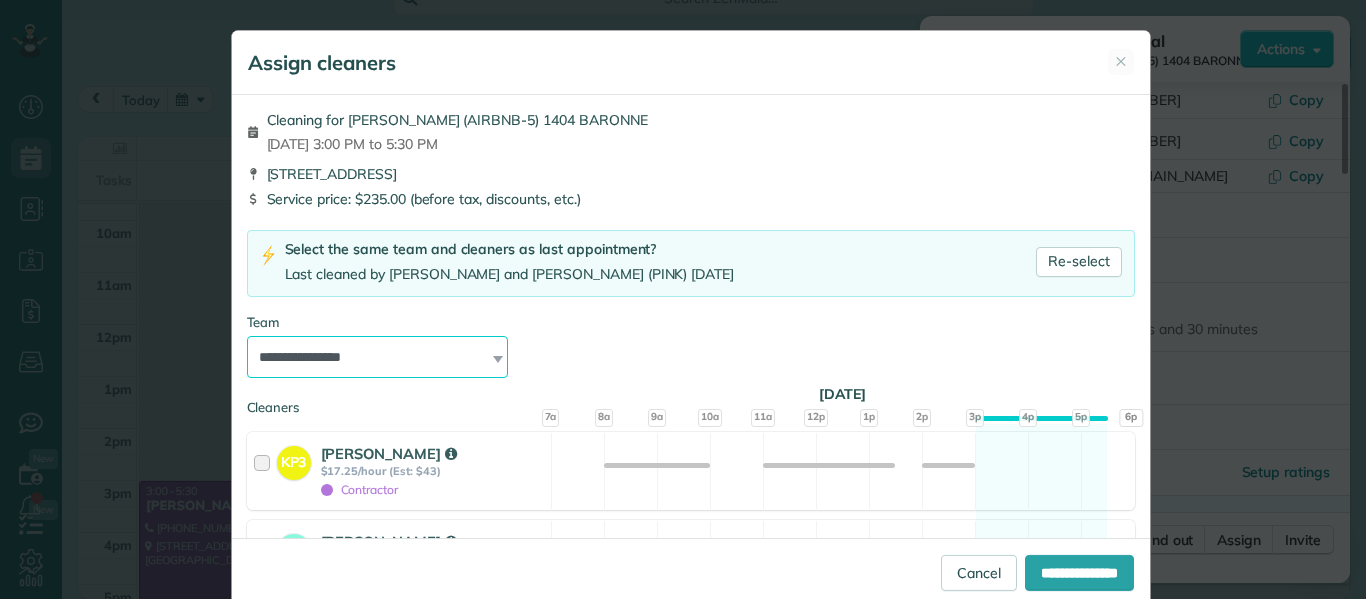 select on "*****" 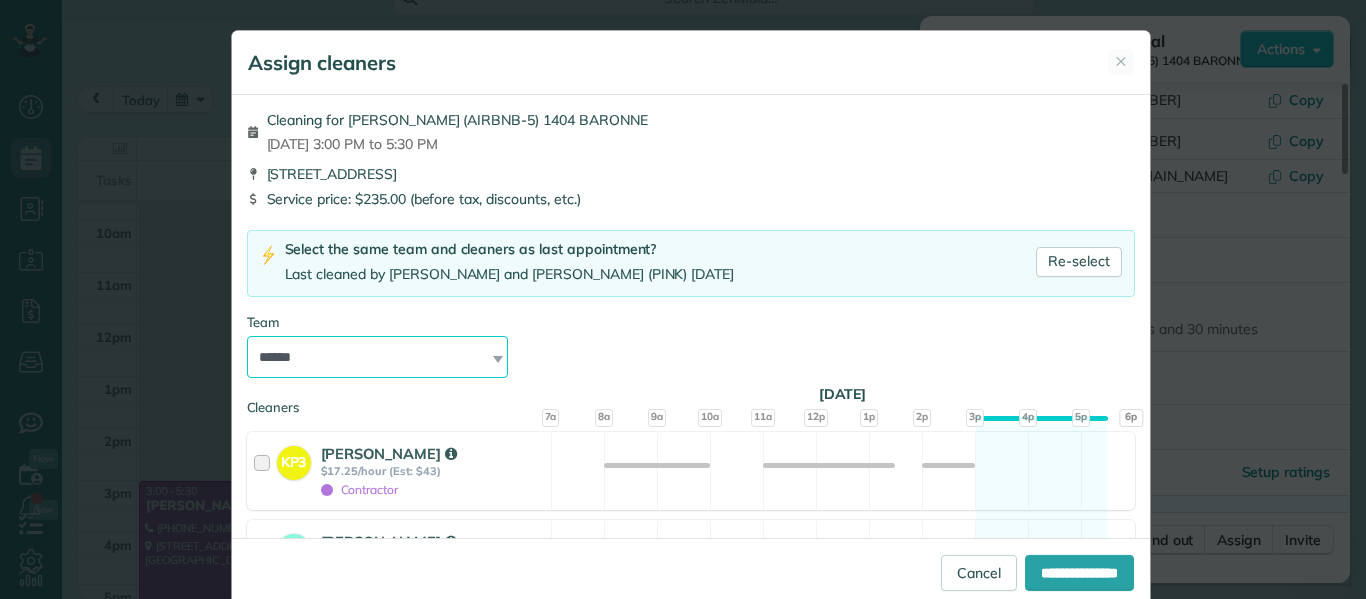 click on "**********" at bounding box center [378, 357] 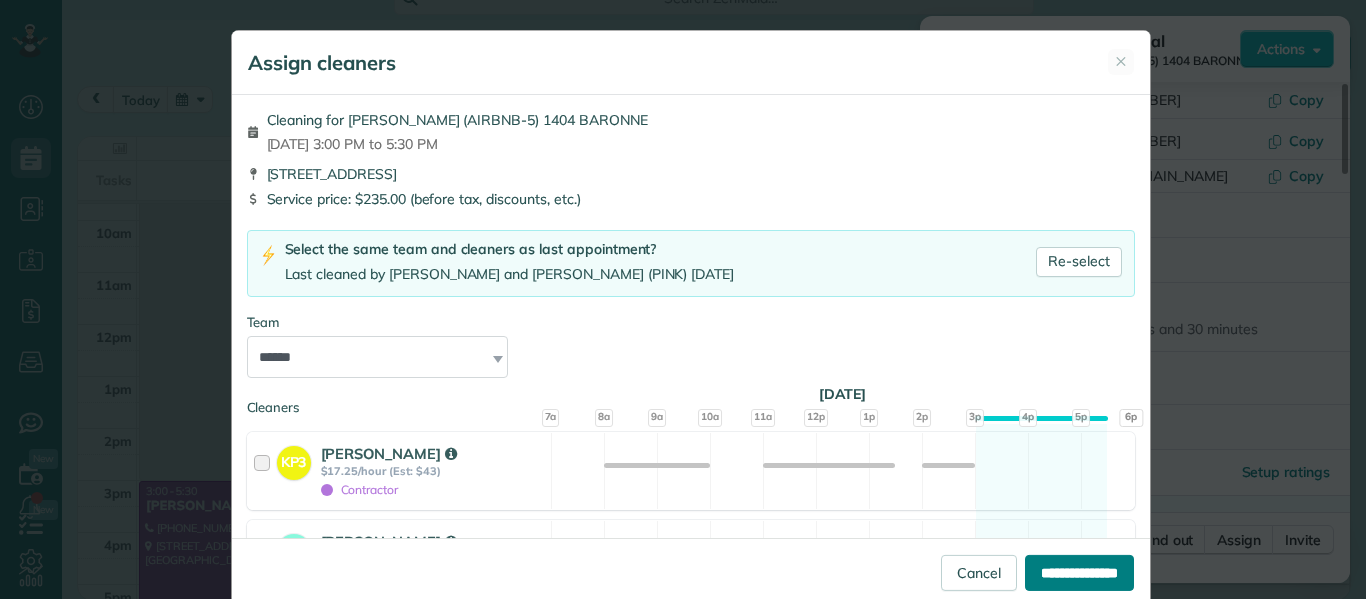 click on "**********" at bounding box center [1079, 573] 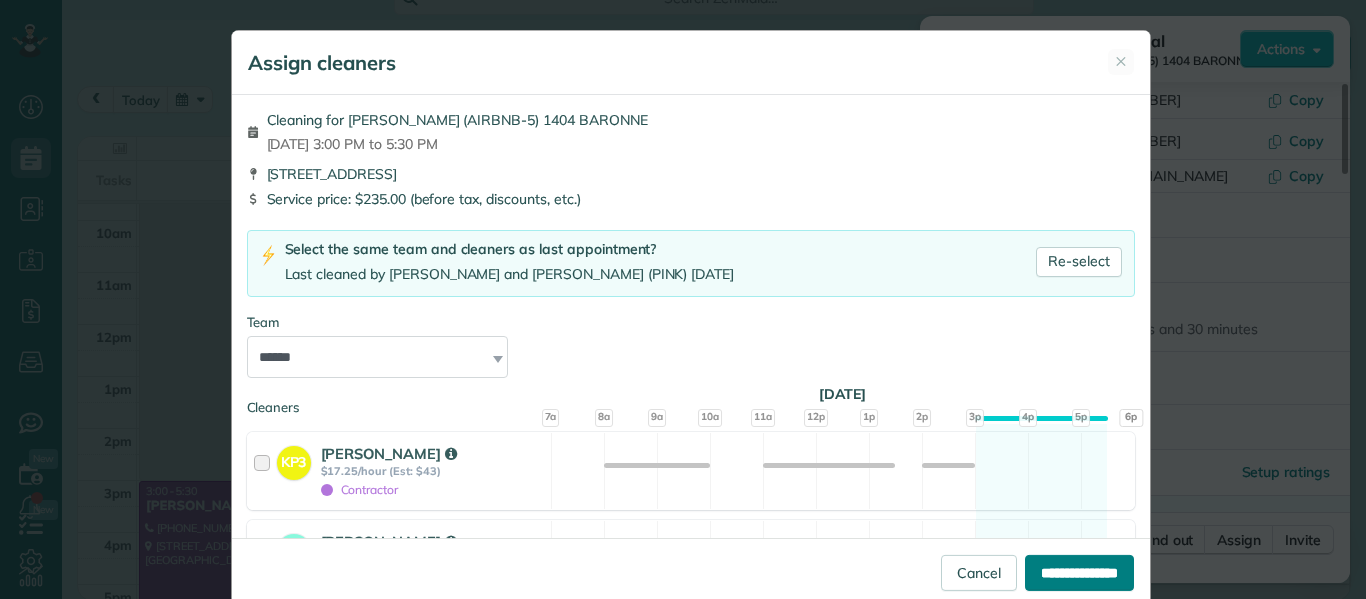 type on "**********" 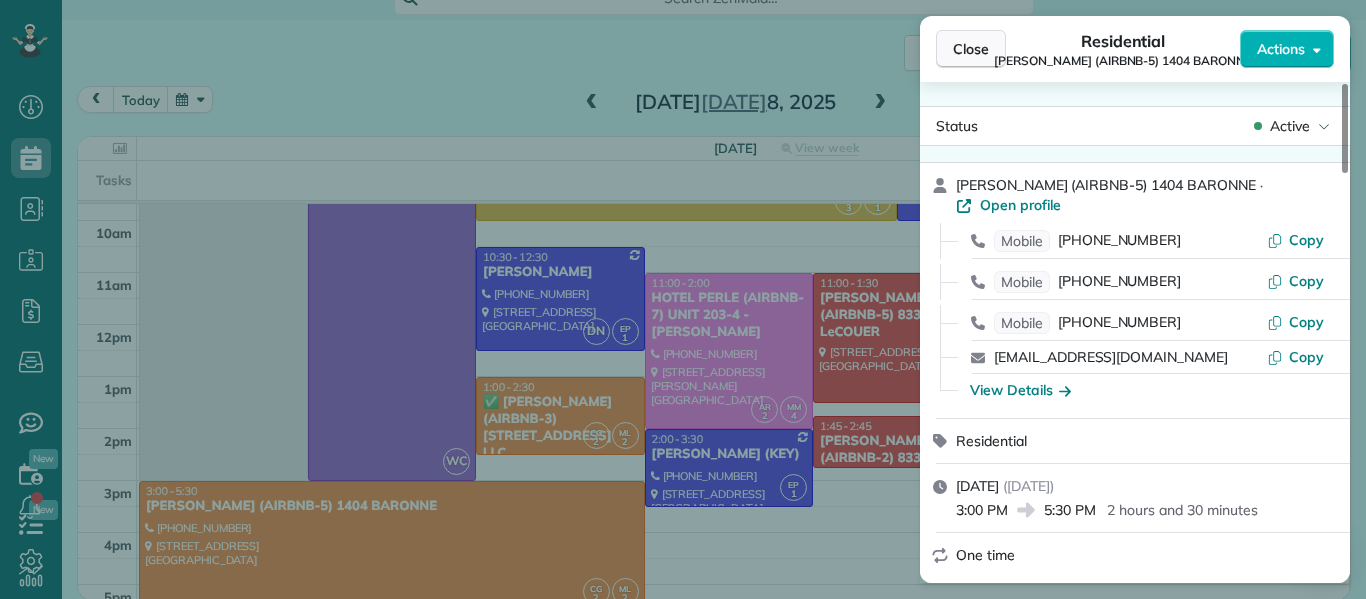 click on "Close" at bounding box center (971, 49) 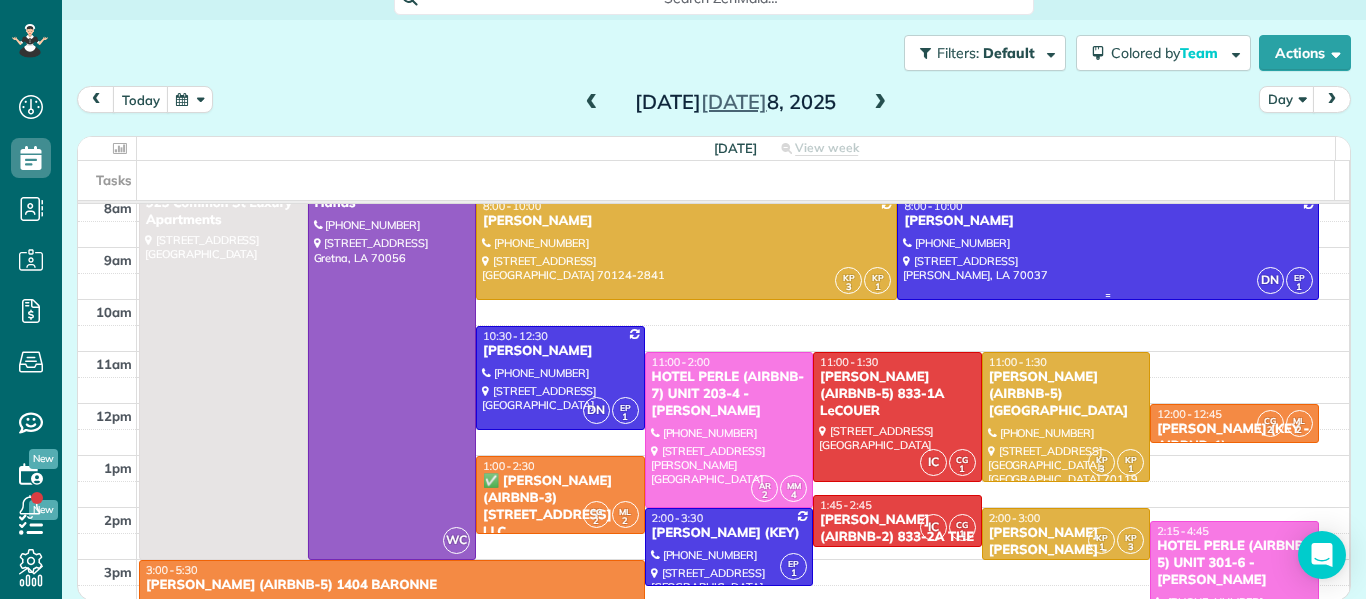 scroll, scrollTop: 57, scrollLeft: 0, axis: vertical 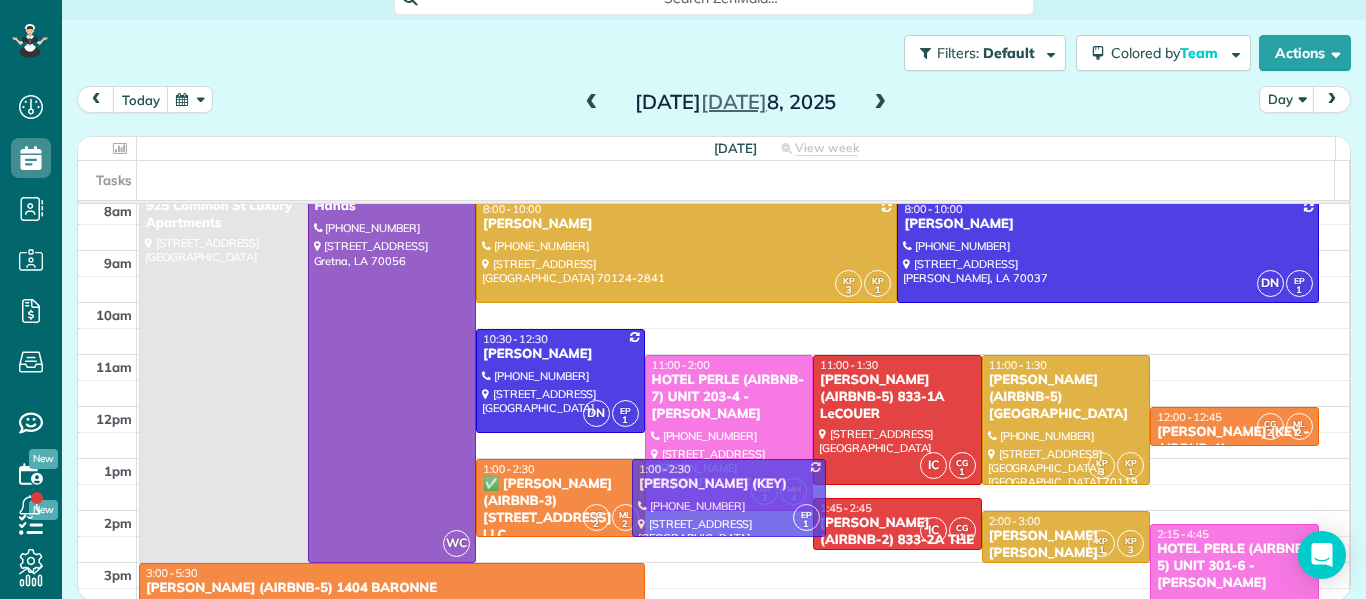 drag, startPoint x: 688, startPoint y: 538, endPoint x: 723, endPoint y: 483, distance: 65.192024 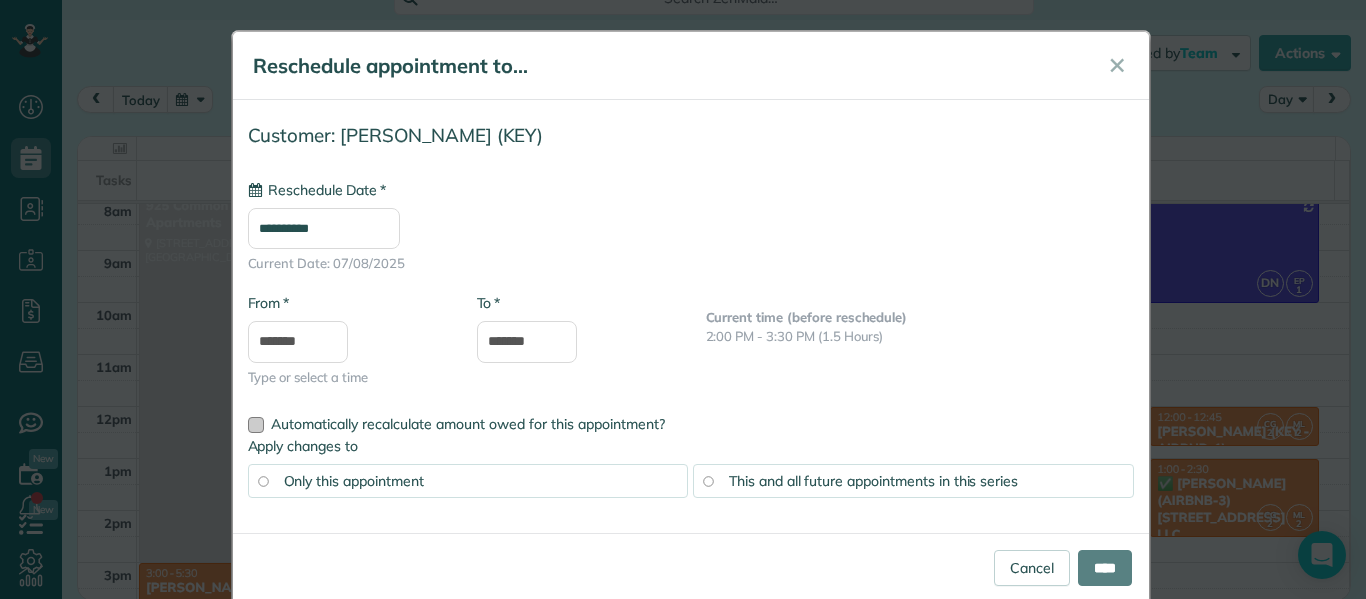 type on "**********" 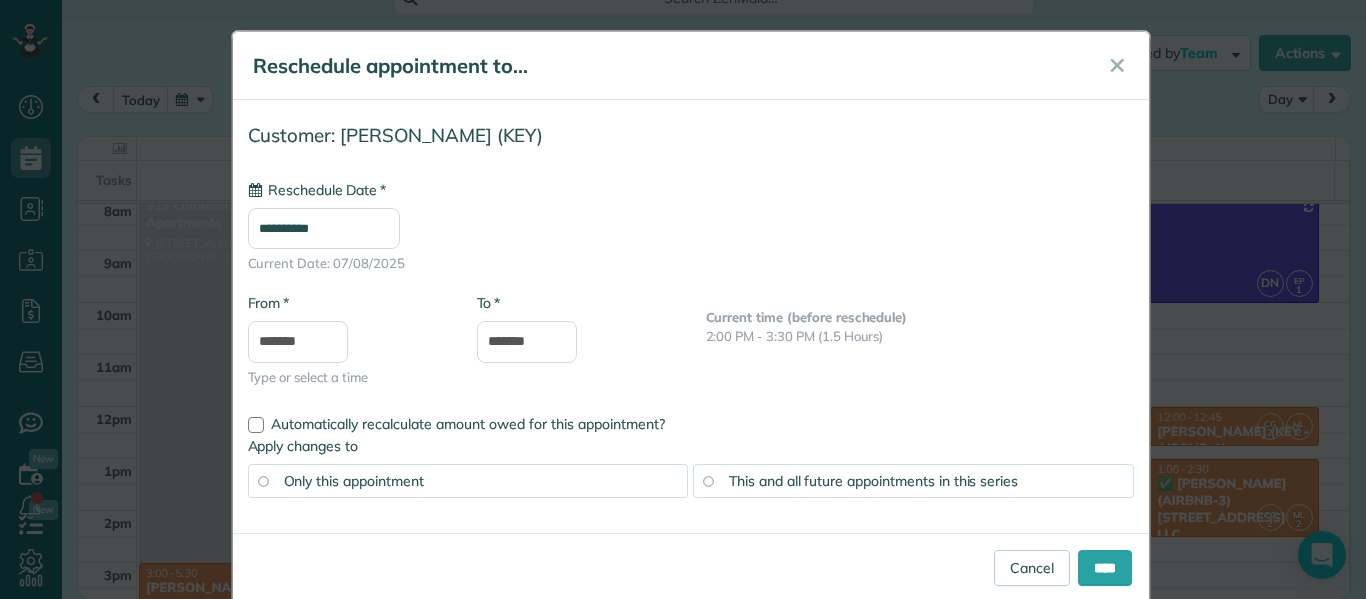 scroll, scrollTop: 36, scrollLeft: 0, axis: vertical 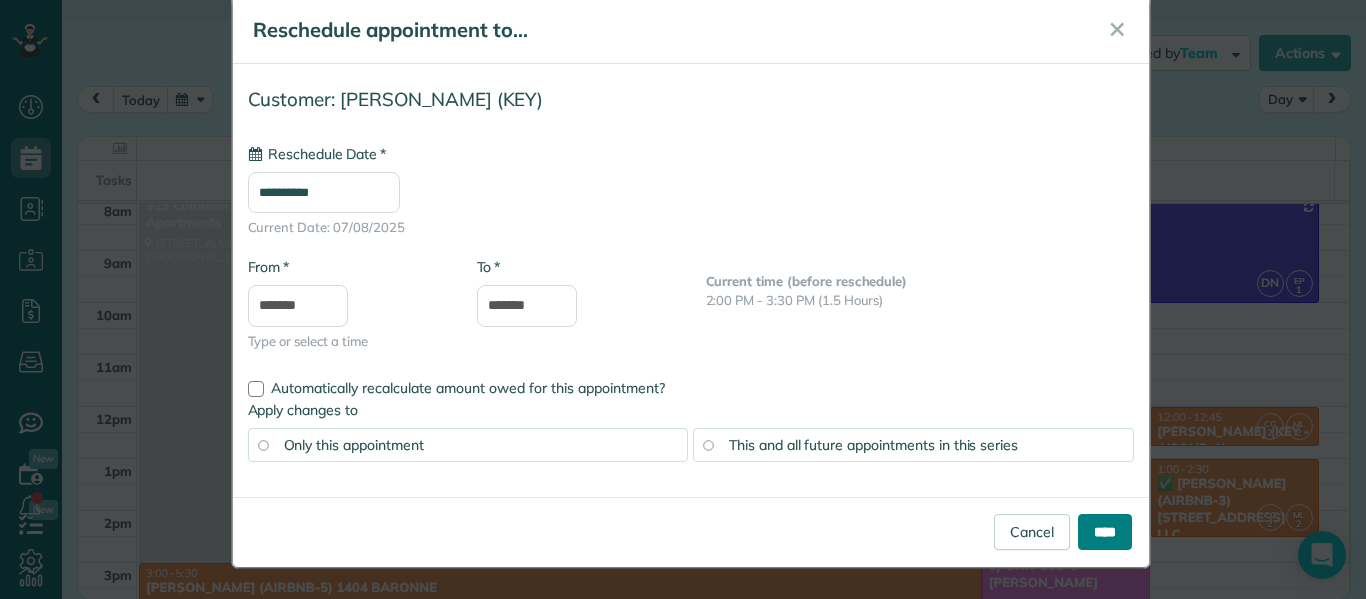 click on "****" at bounding box center (1105, 532) 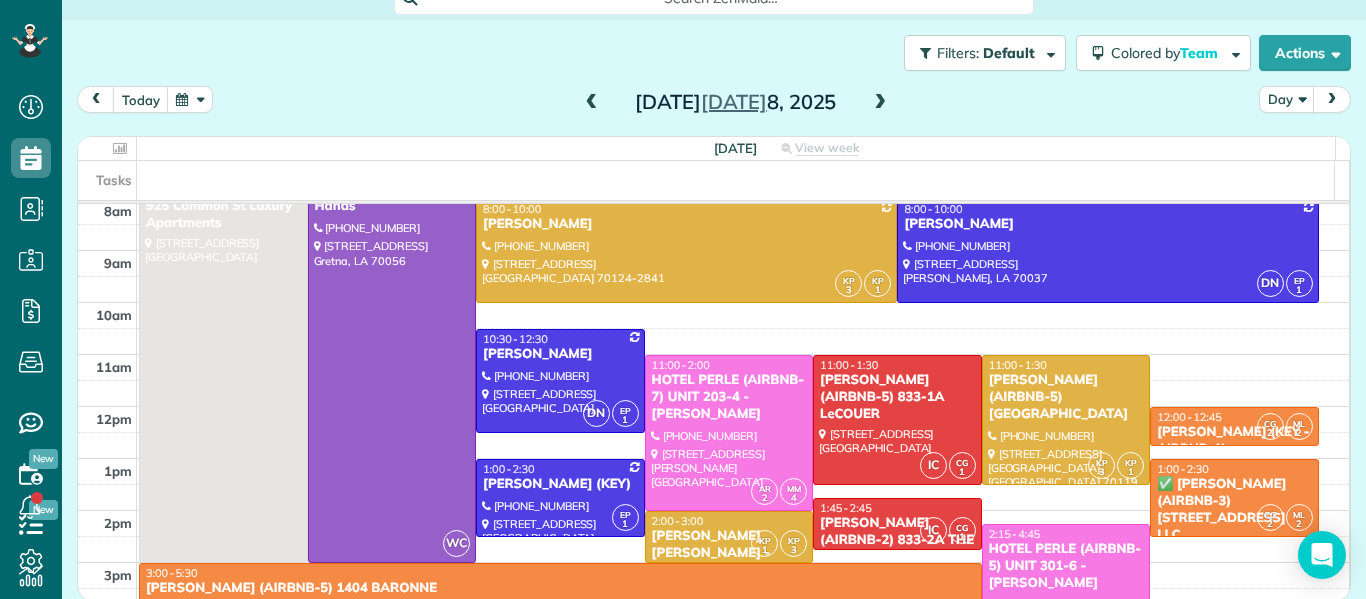 click at bounding box center (880, 103) 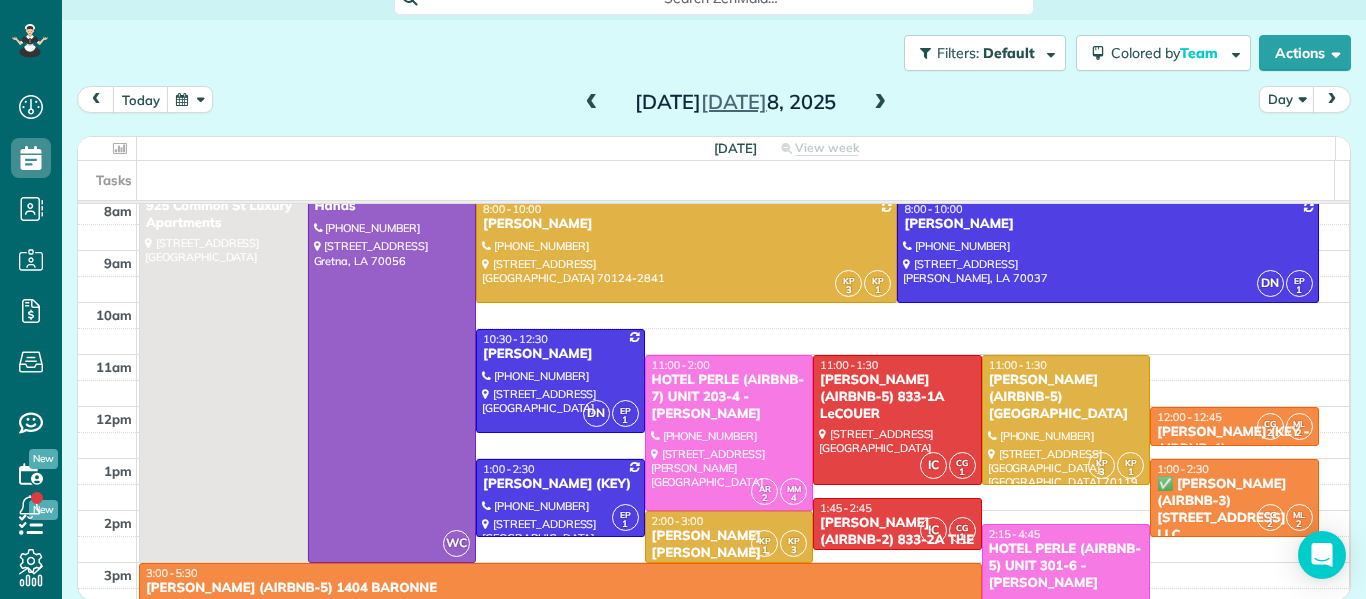 scroll, scrollTop: 0, scrollLeft: 0, axis: both 